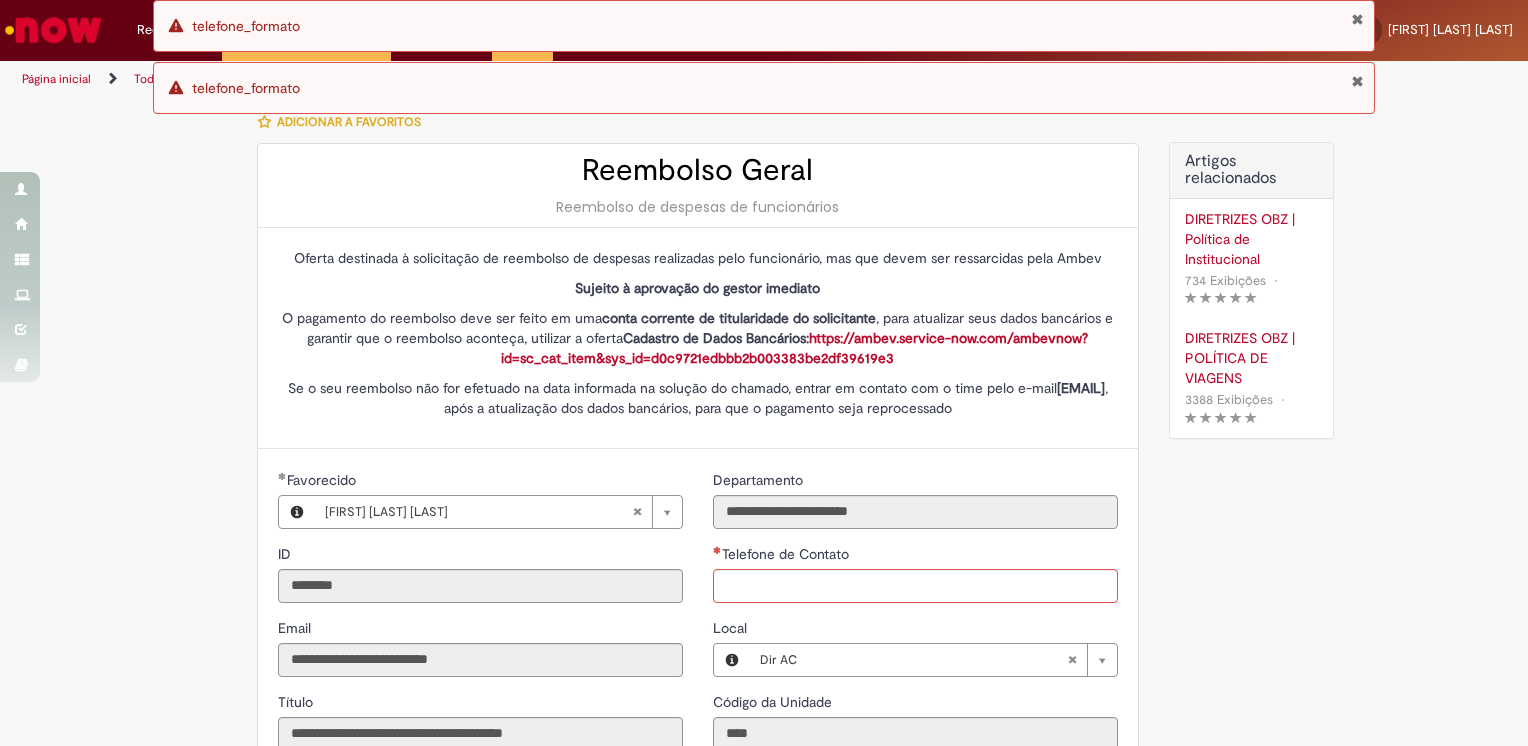 scroll, scrollTop: 0, scrollLeft: 0, axis: both 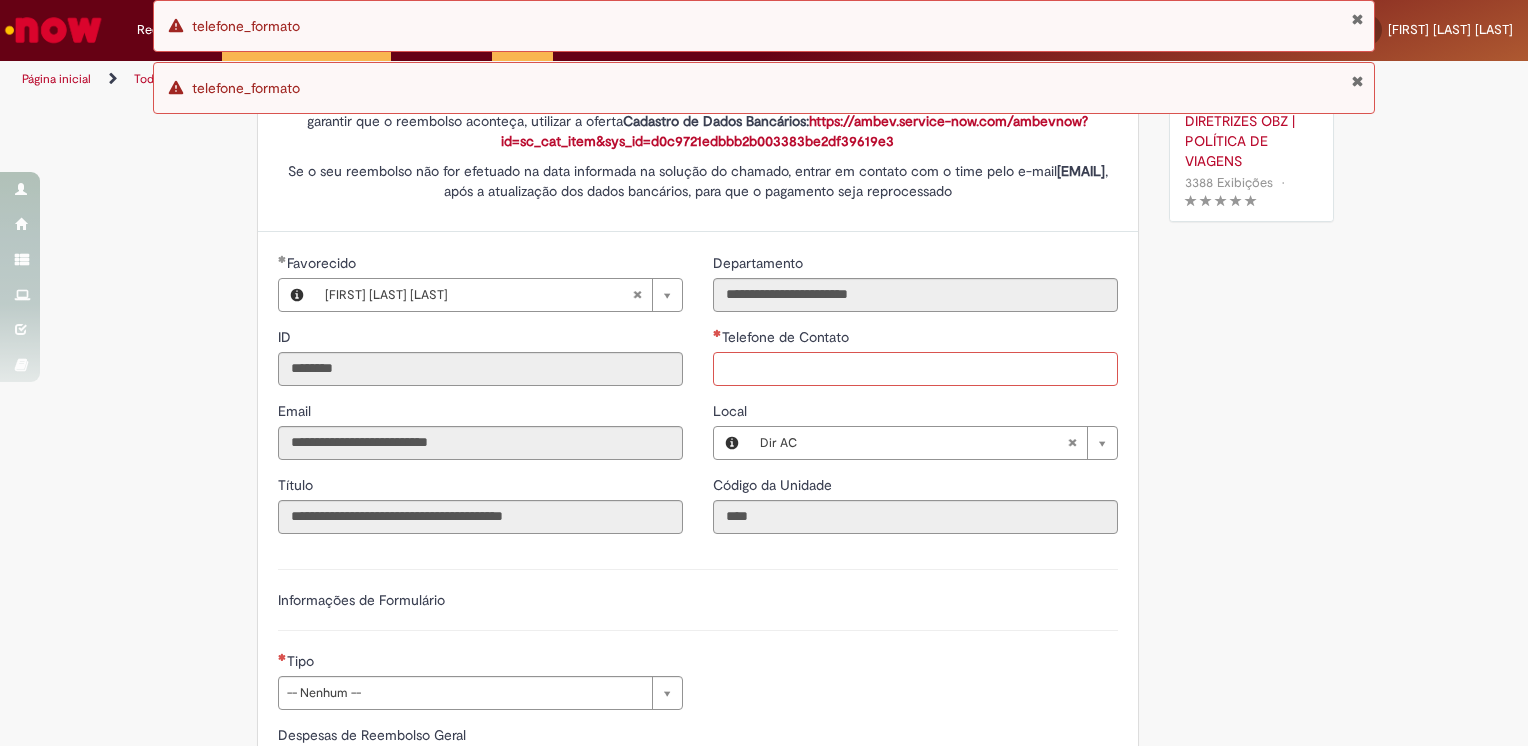 click on "Telefone de Contato" at bounding box center [915, 369] 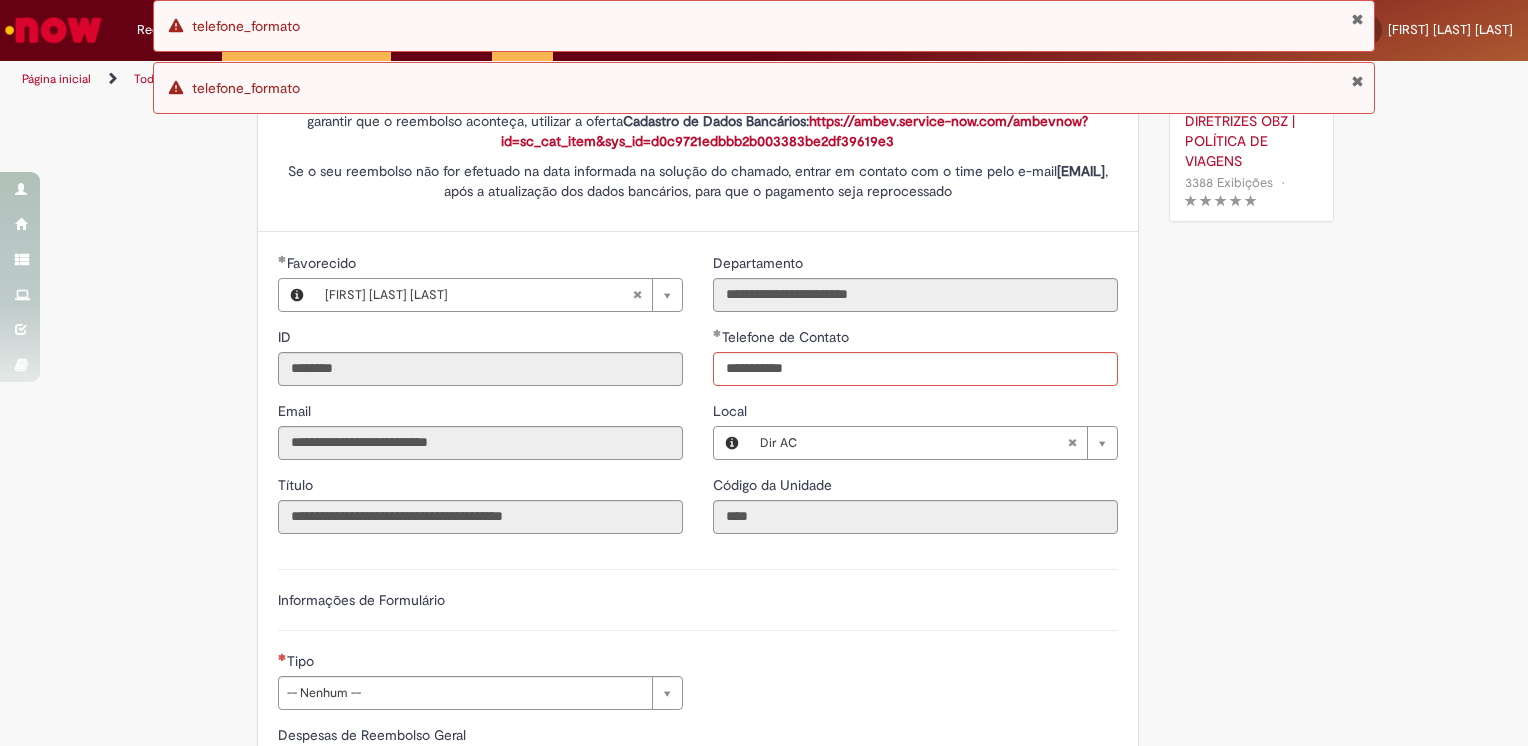 type on "**********" 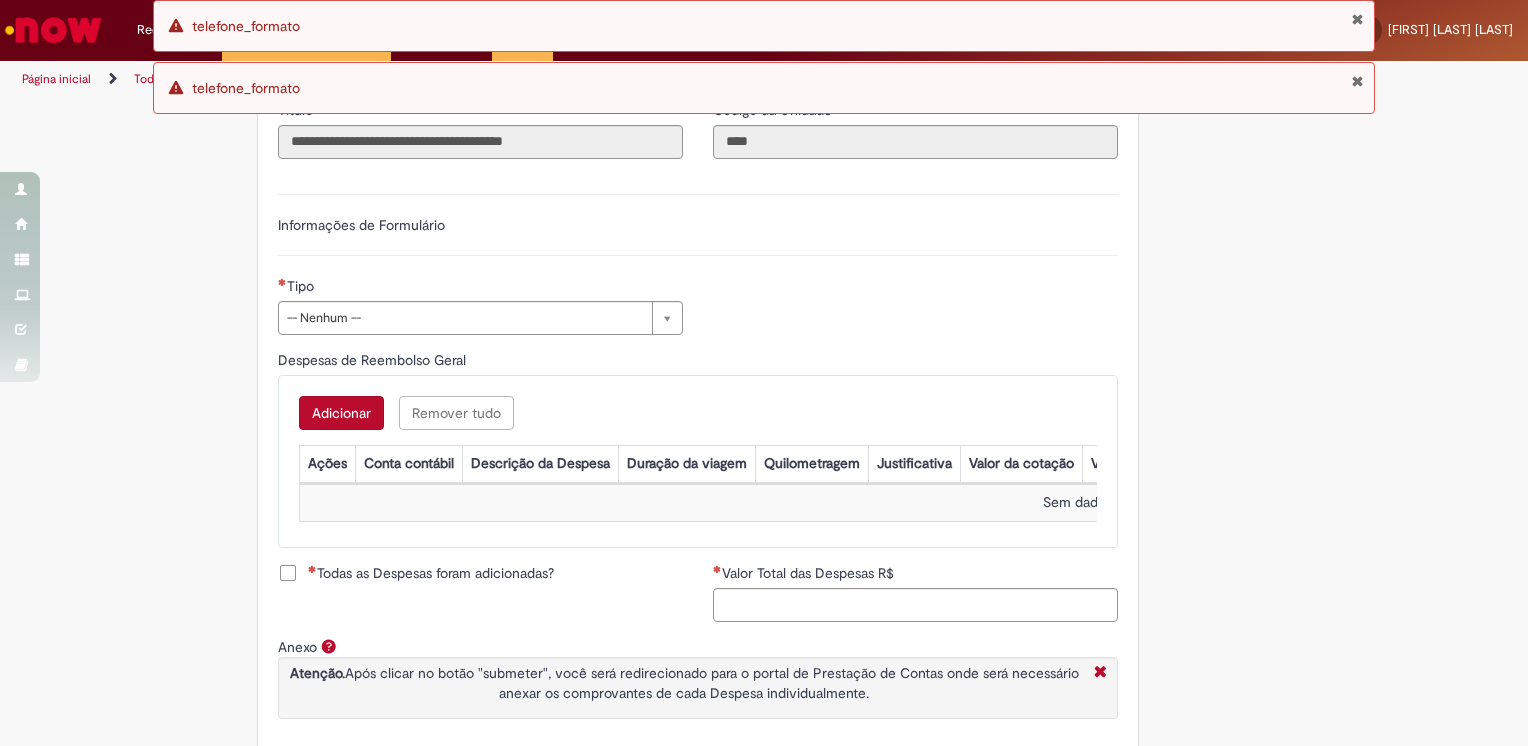 scroll, scrollTop: 596, scrollLeft: 0, axis: vertical 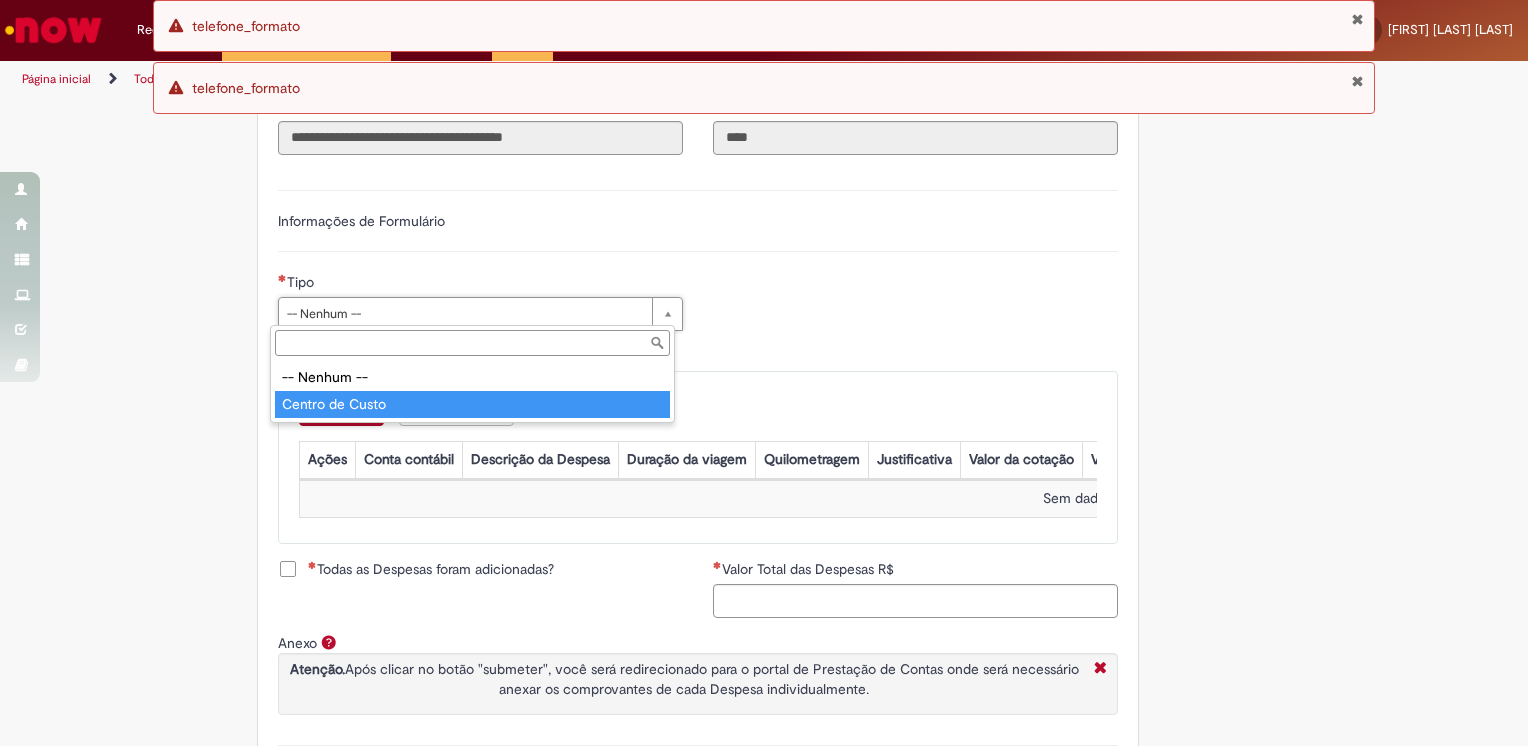 type on "**********" 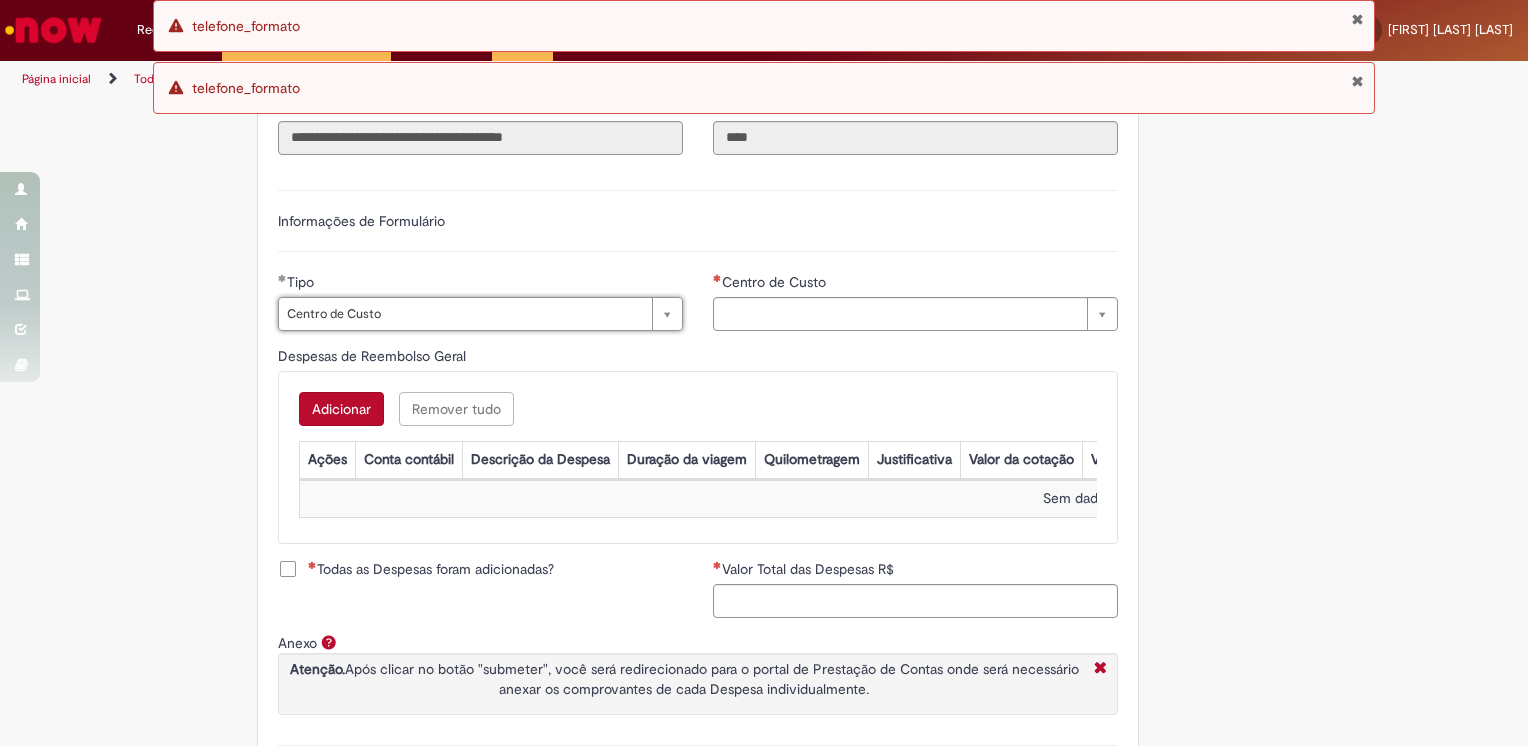 type on "**********" 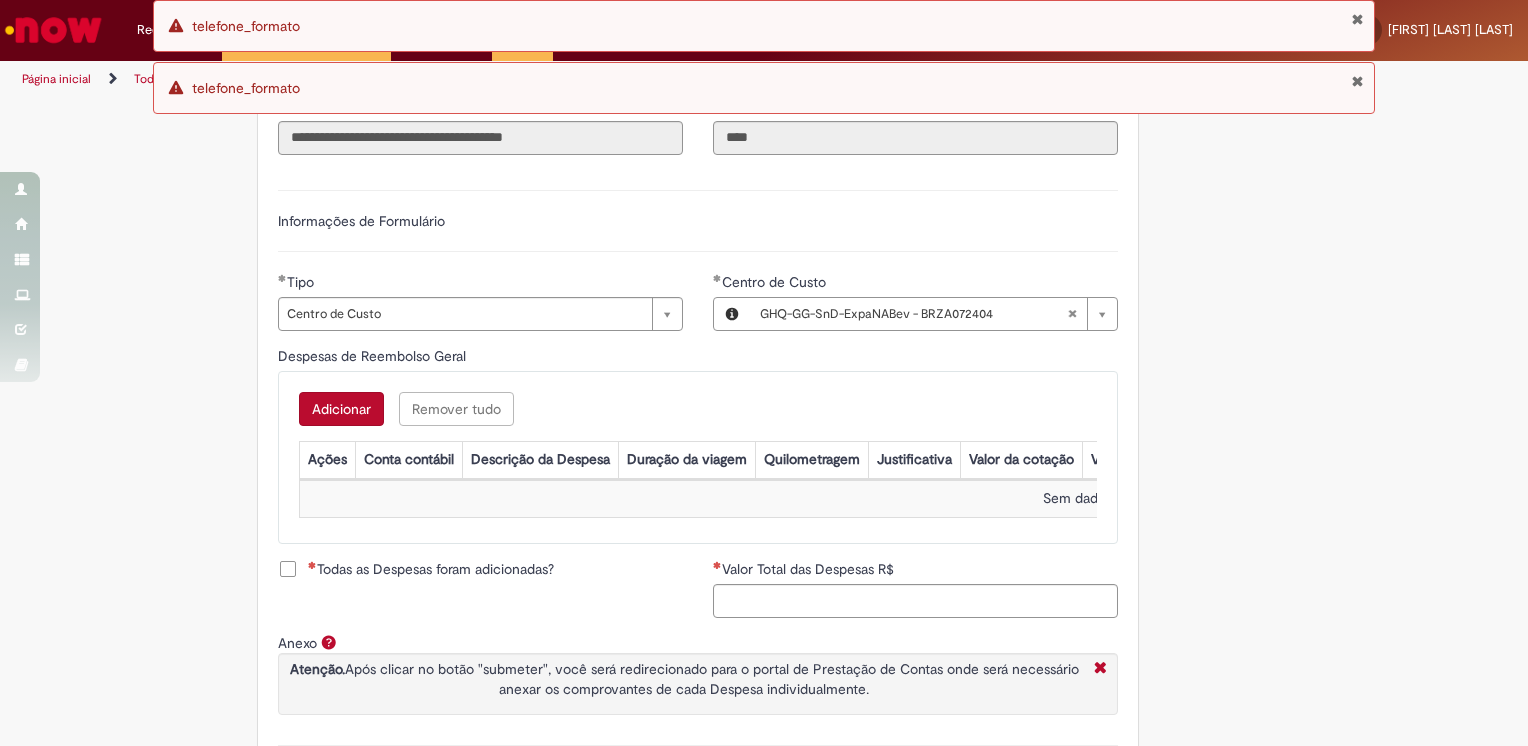 click on "Adicionar" at bounding box center [341, 409] 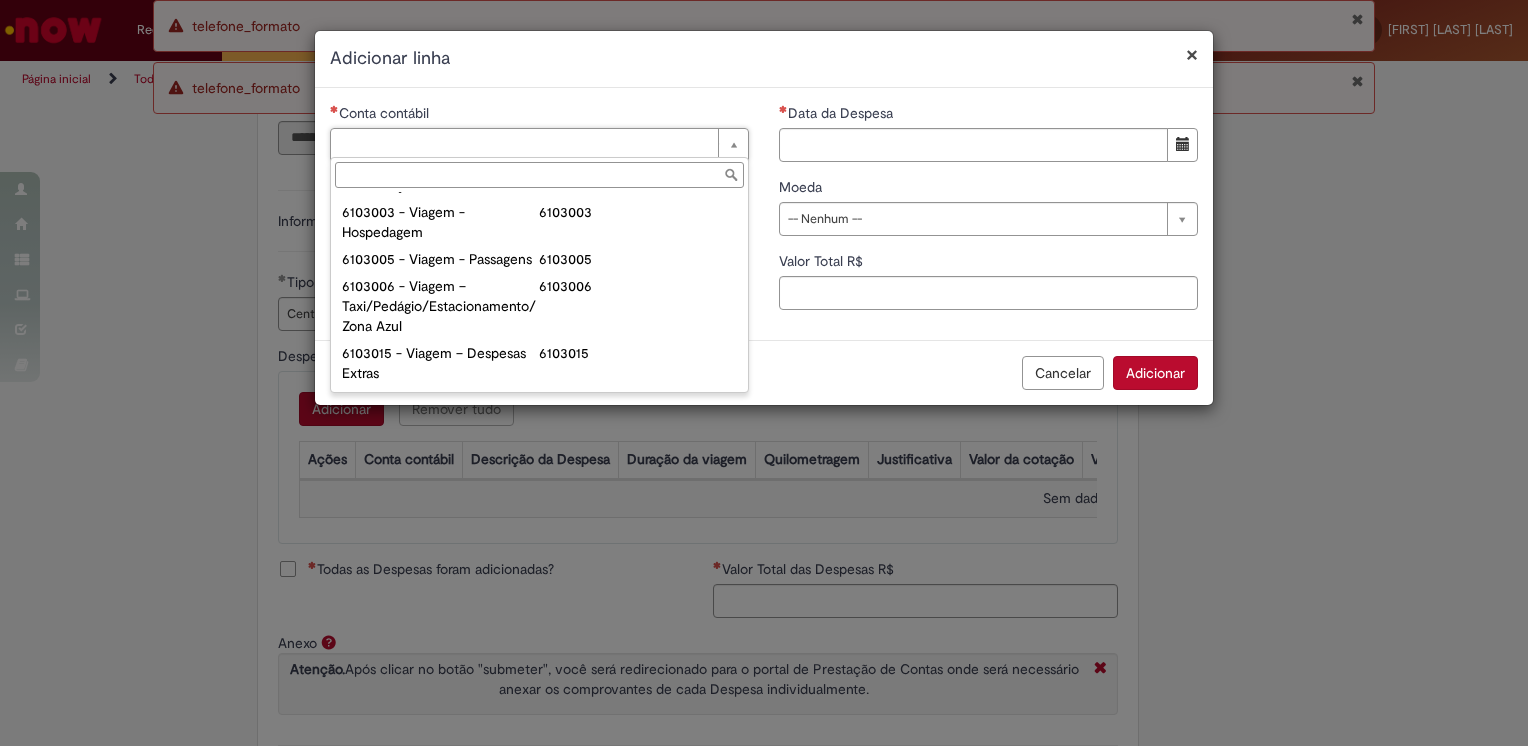 scroll, scrollTop: 885, scrollLeft: 0, axis: vertical 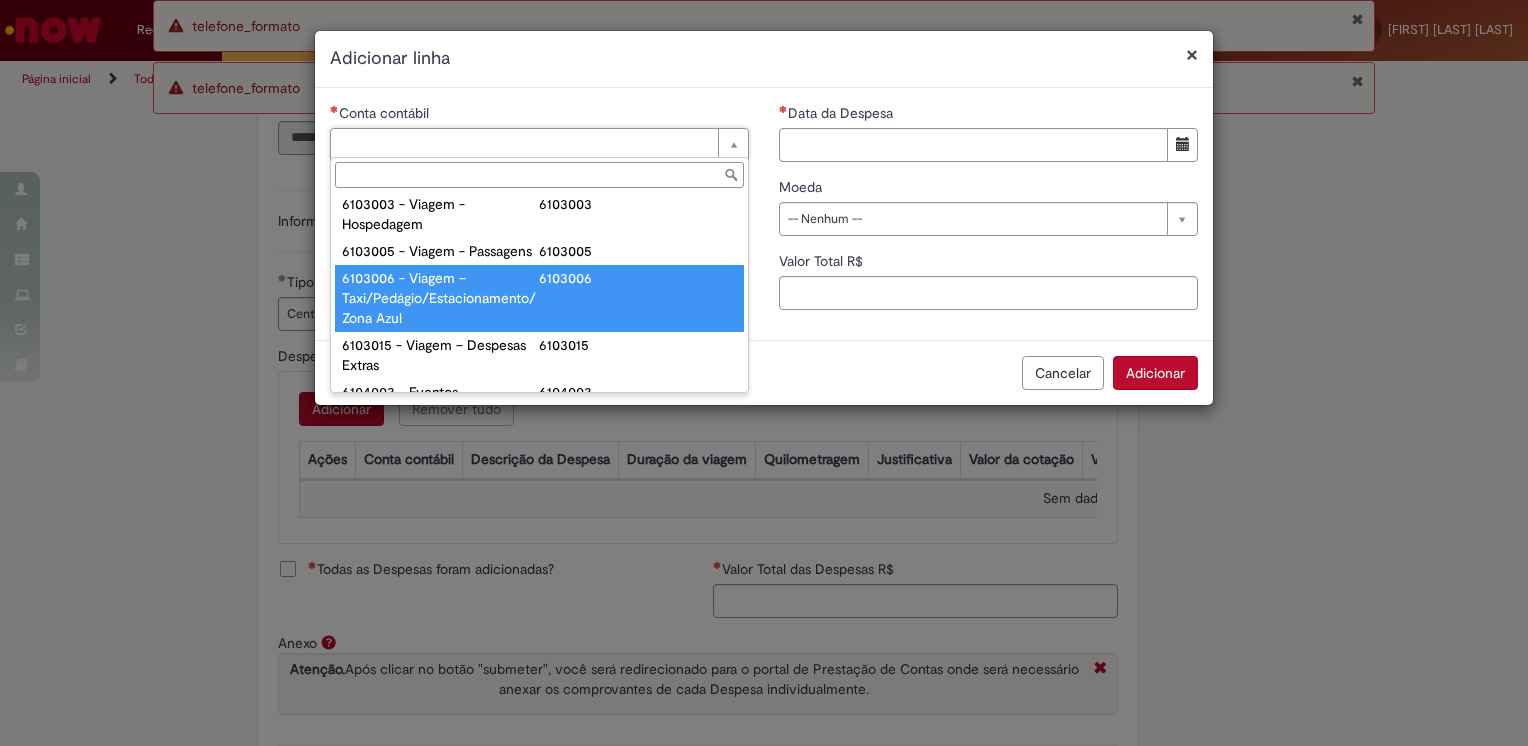 type on "**********" 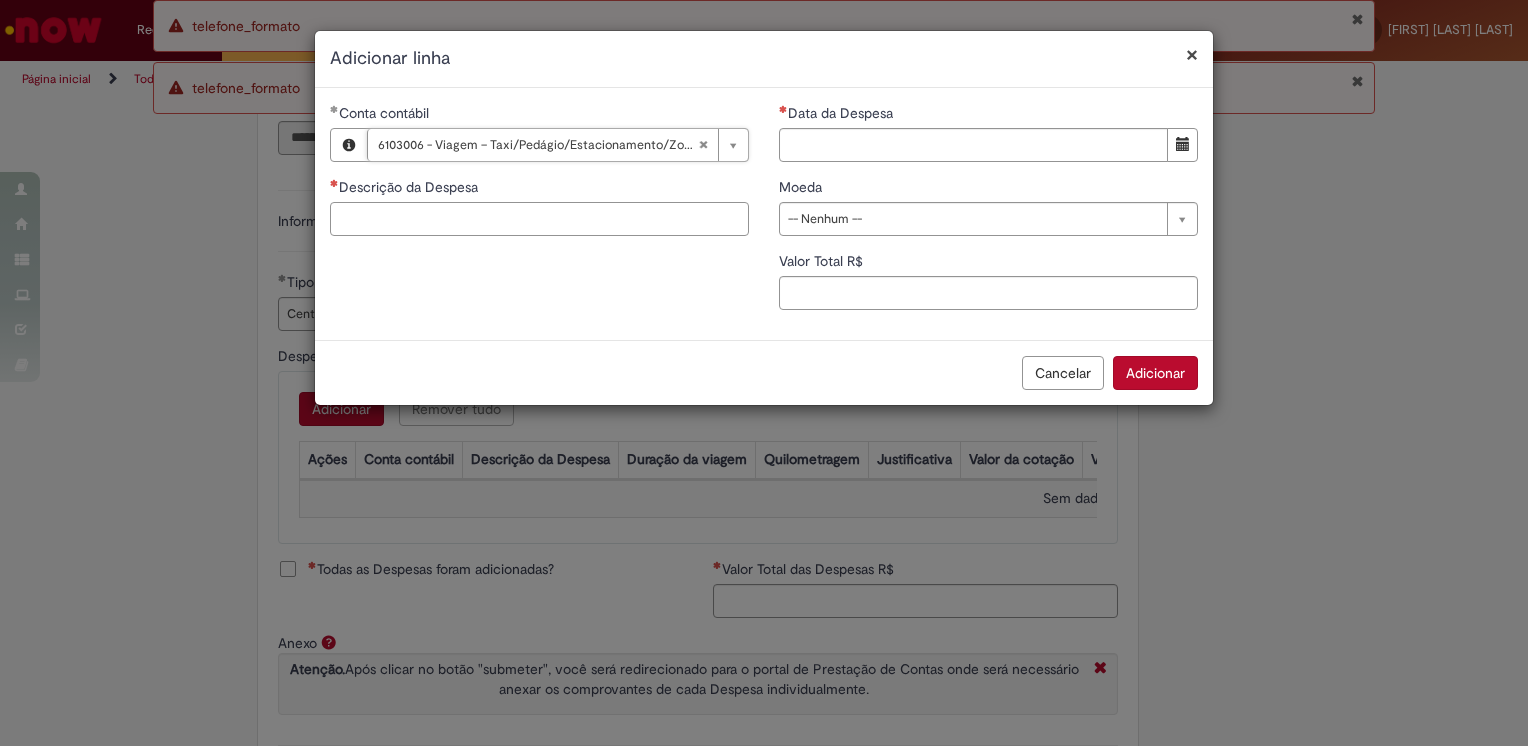 click on "Descrição da Despesa" at bounding box center [539, 219] 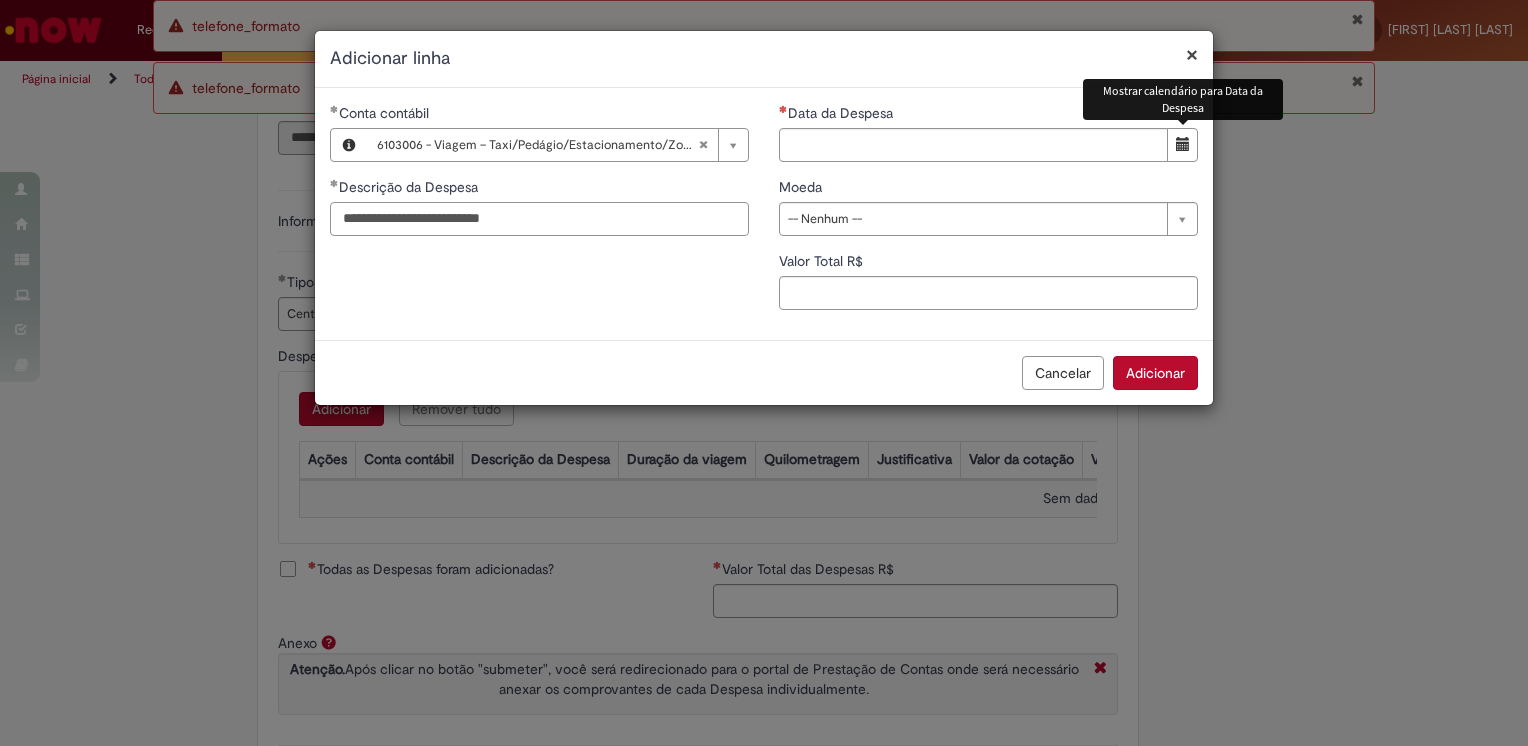 type on "**********" 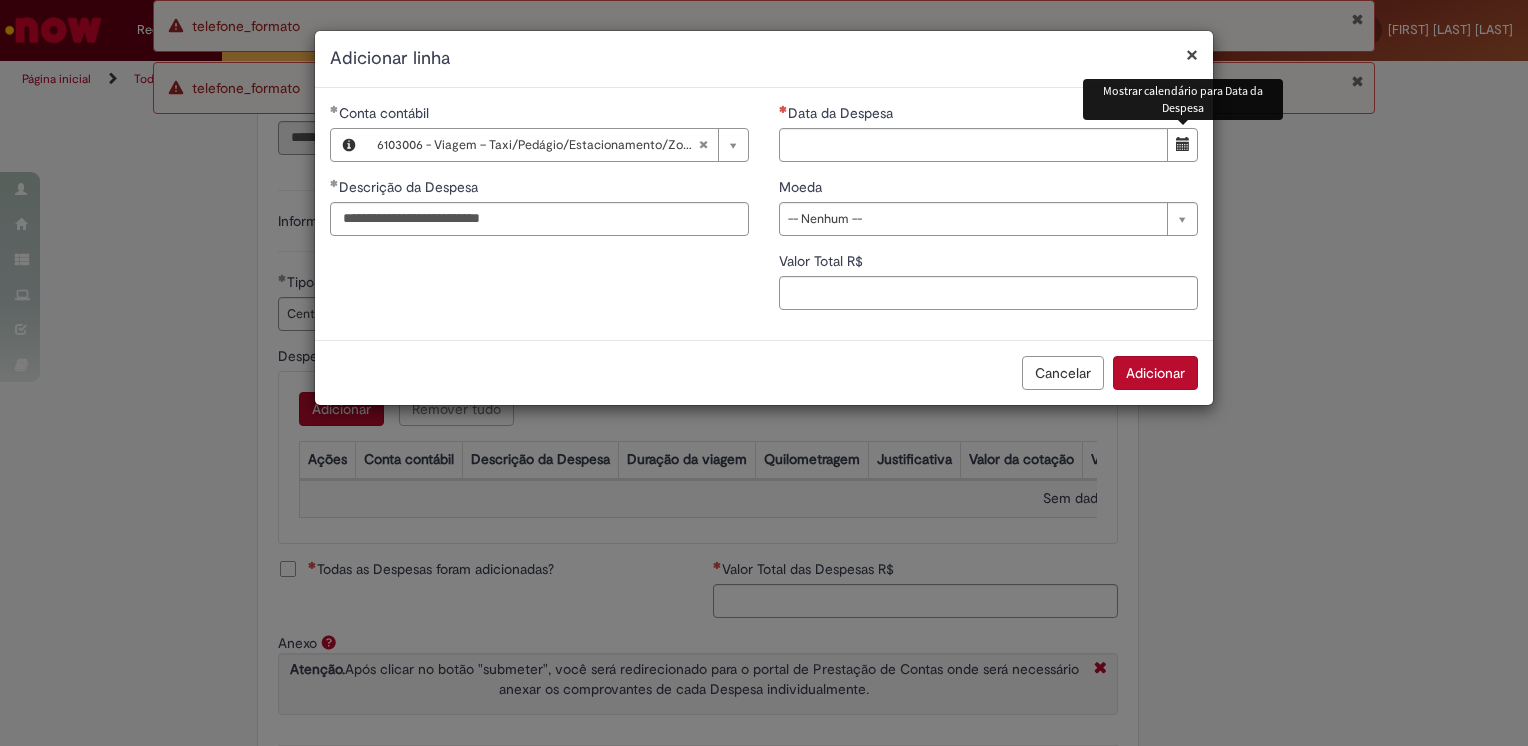 click at bounding box center (1182, 145) 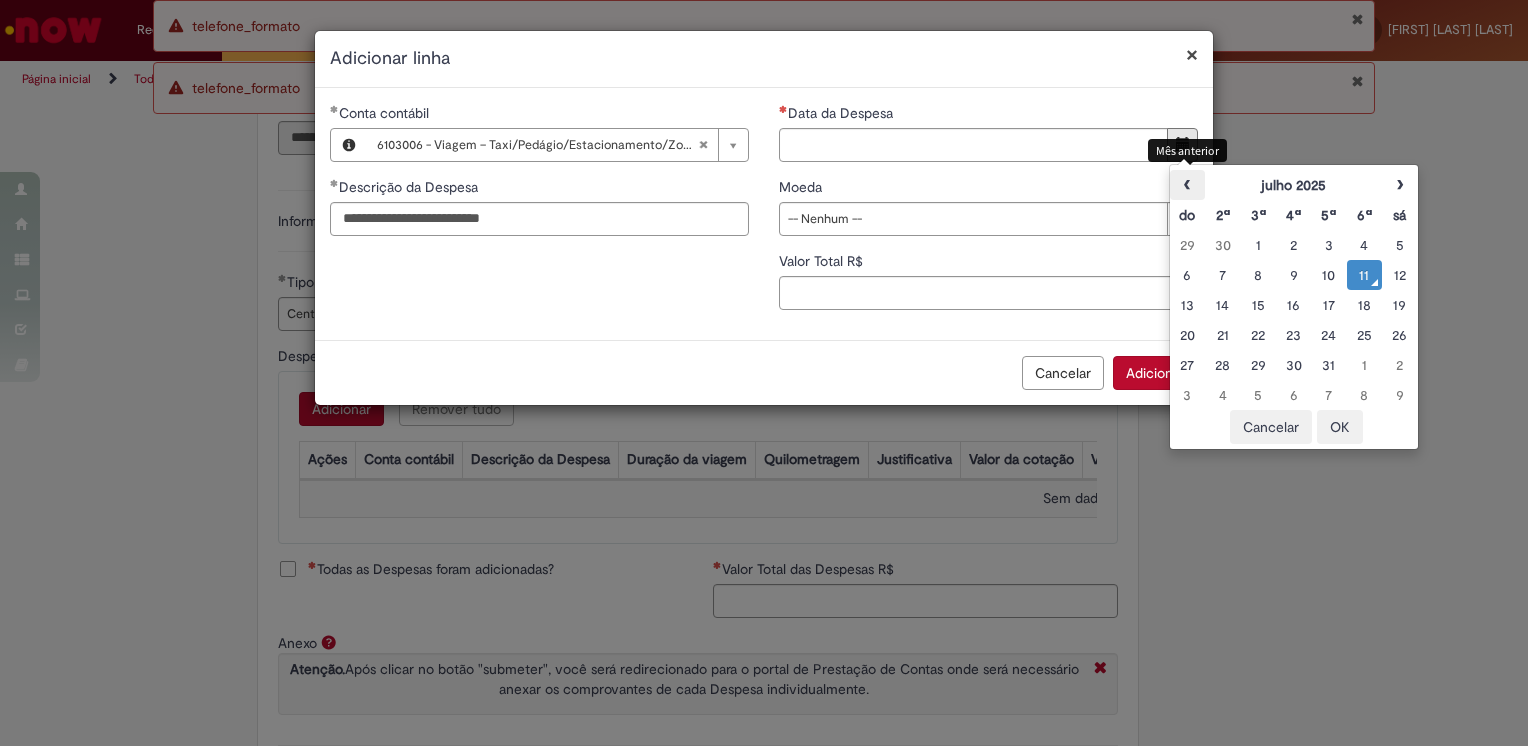 click on "‹" at bounding box center (1187, 185) 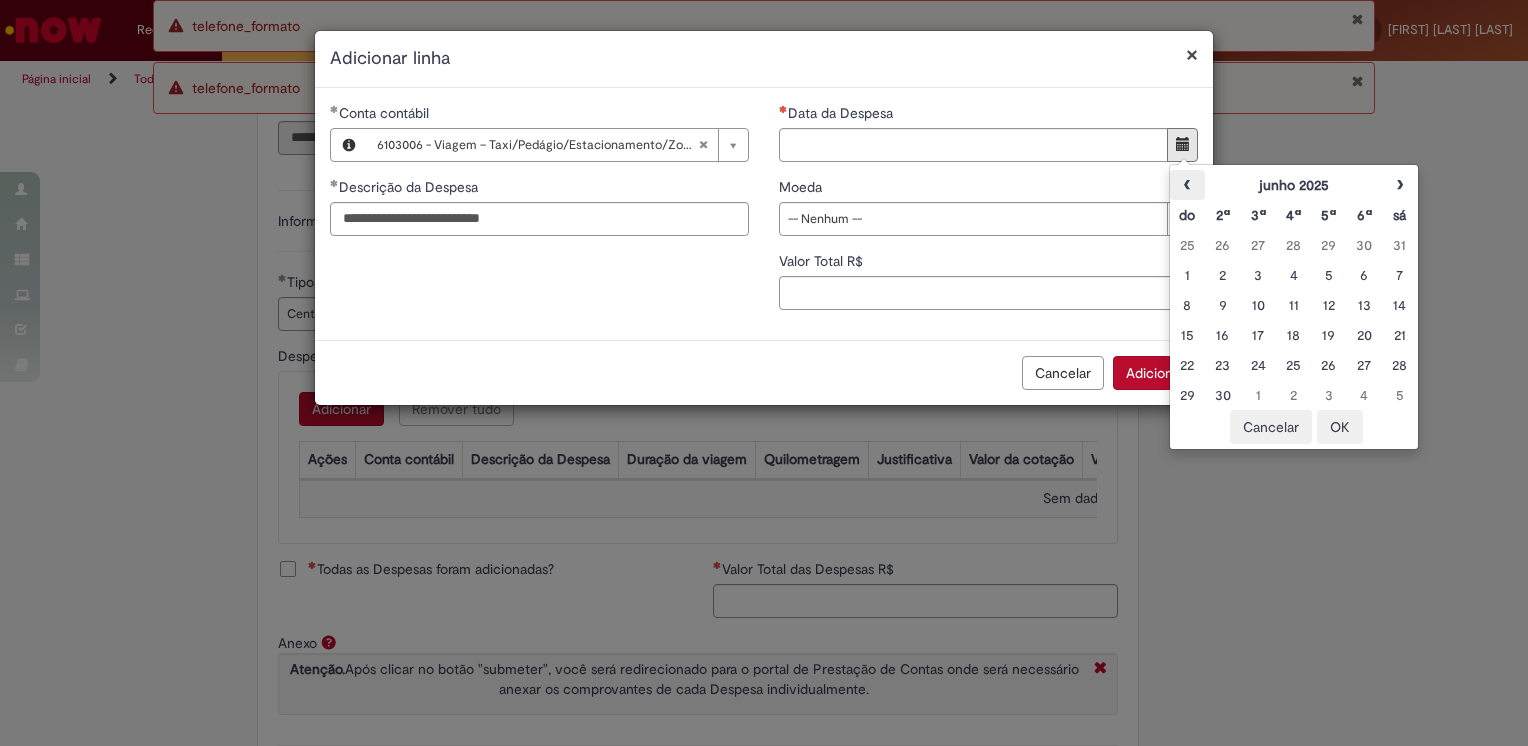 click on "‹" at bounding box center [1187, 185] 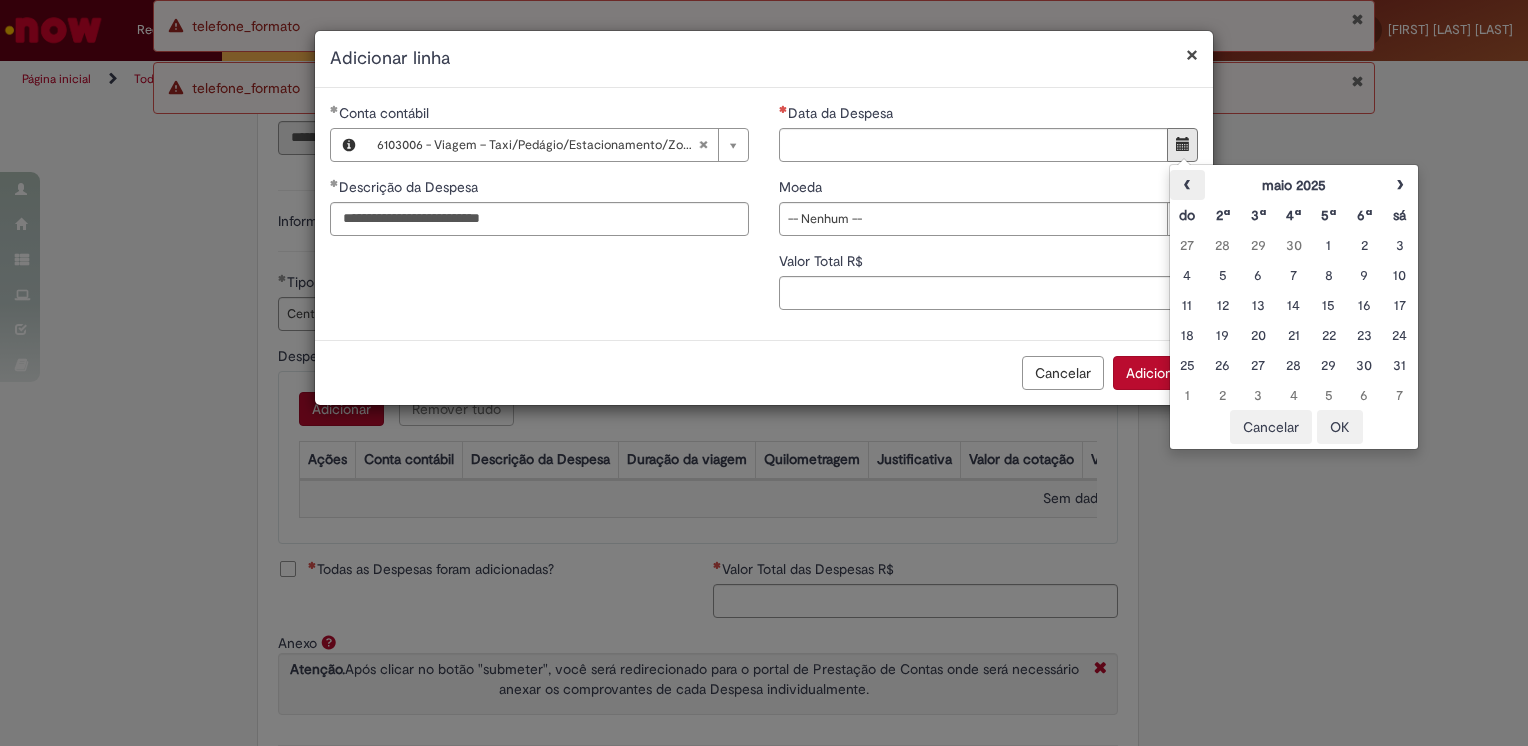click on "‹" at bounding box center [1187, 185] 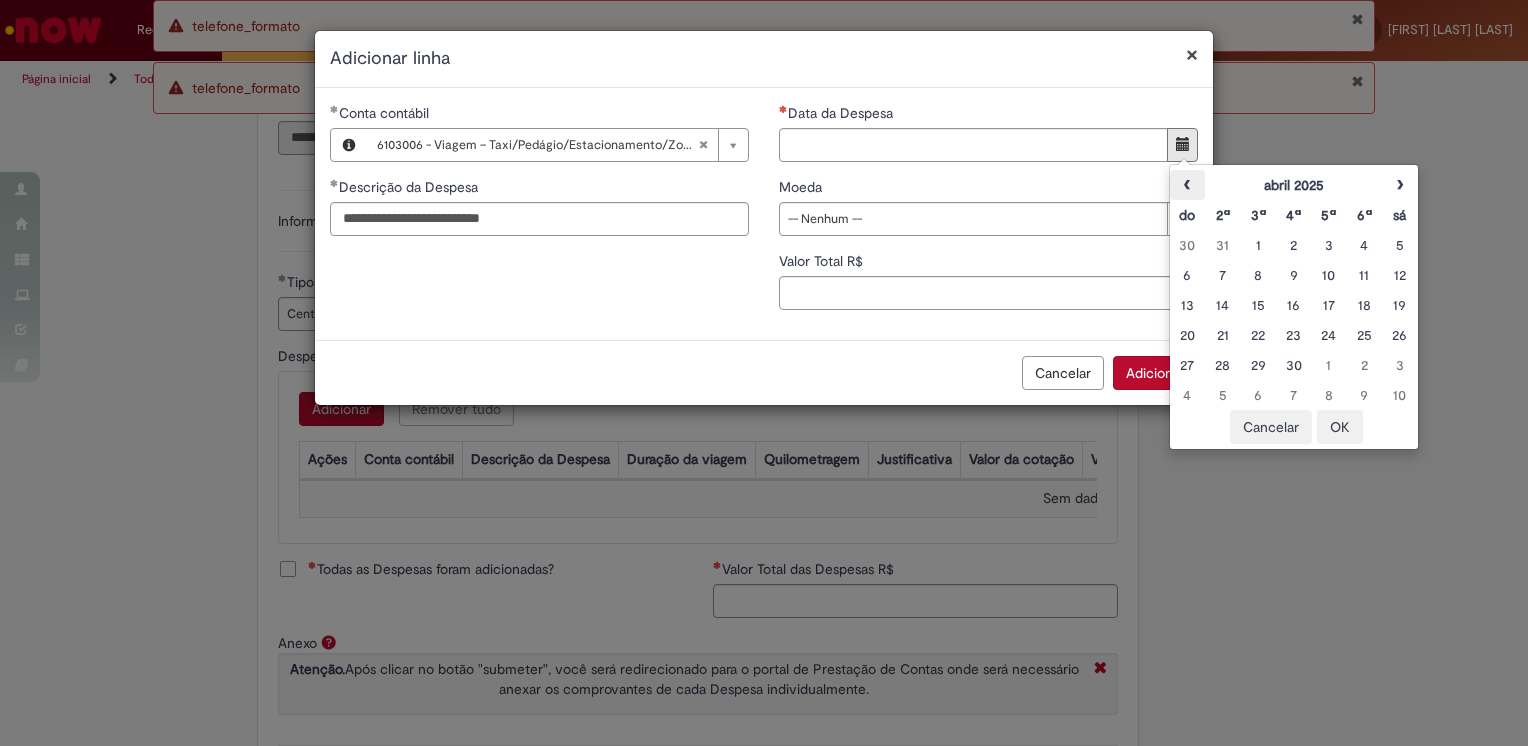 click on "‹" at bounding box center [1187, 185] 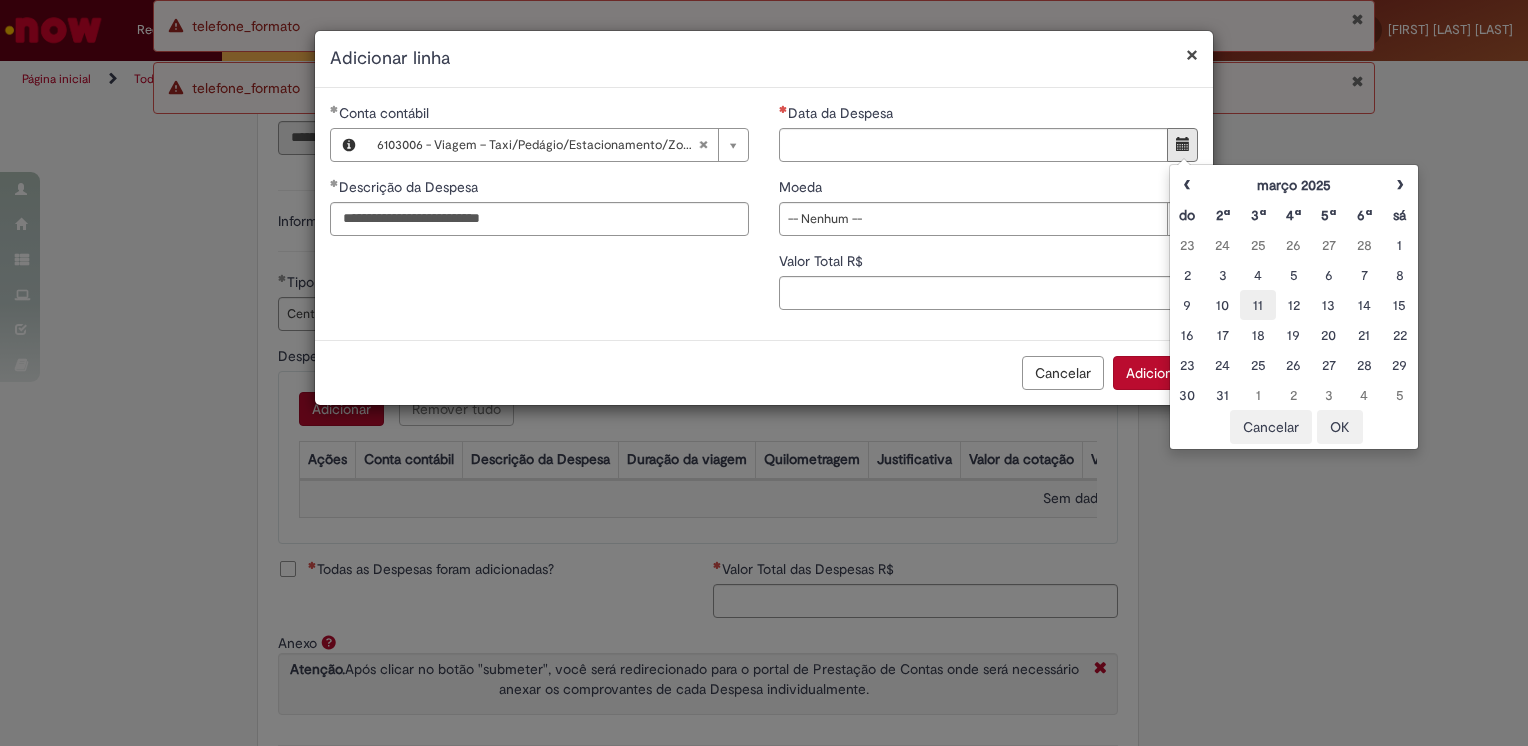 click on "11" at bounding box center [1257, 305] 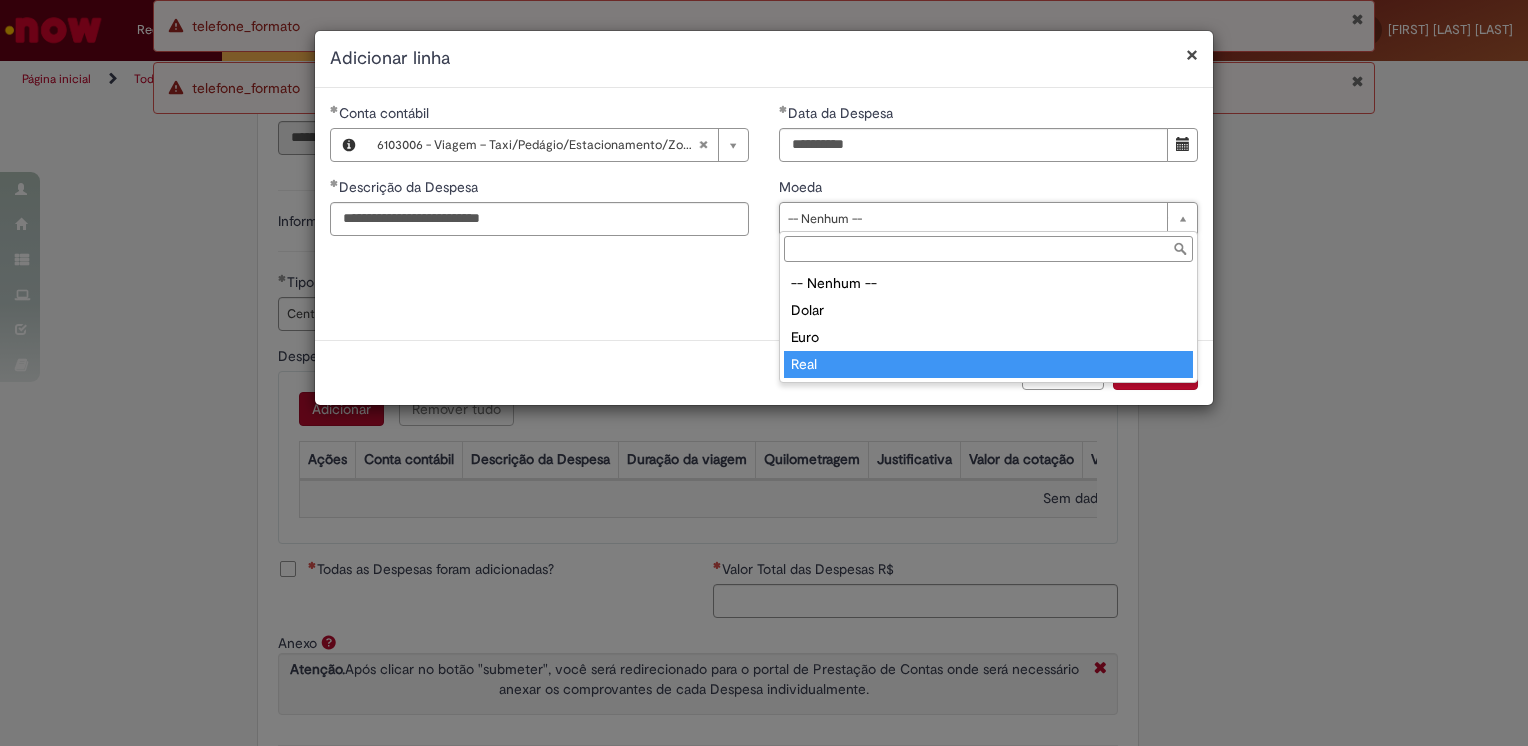 type on "****" 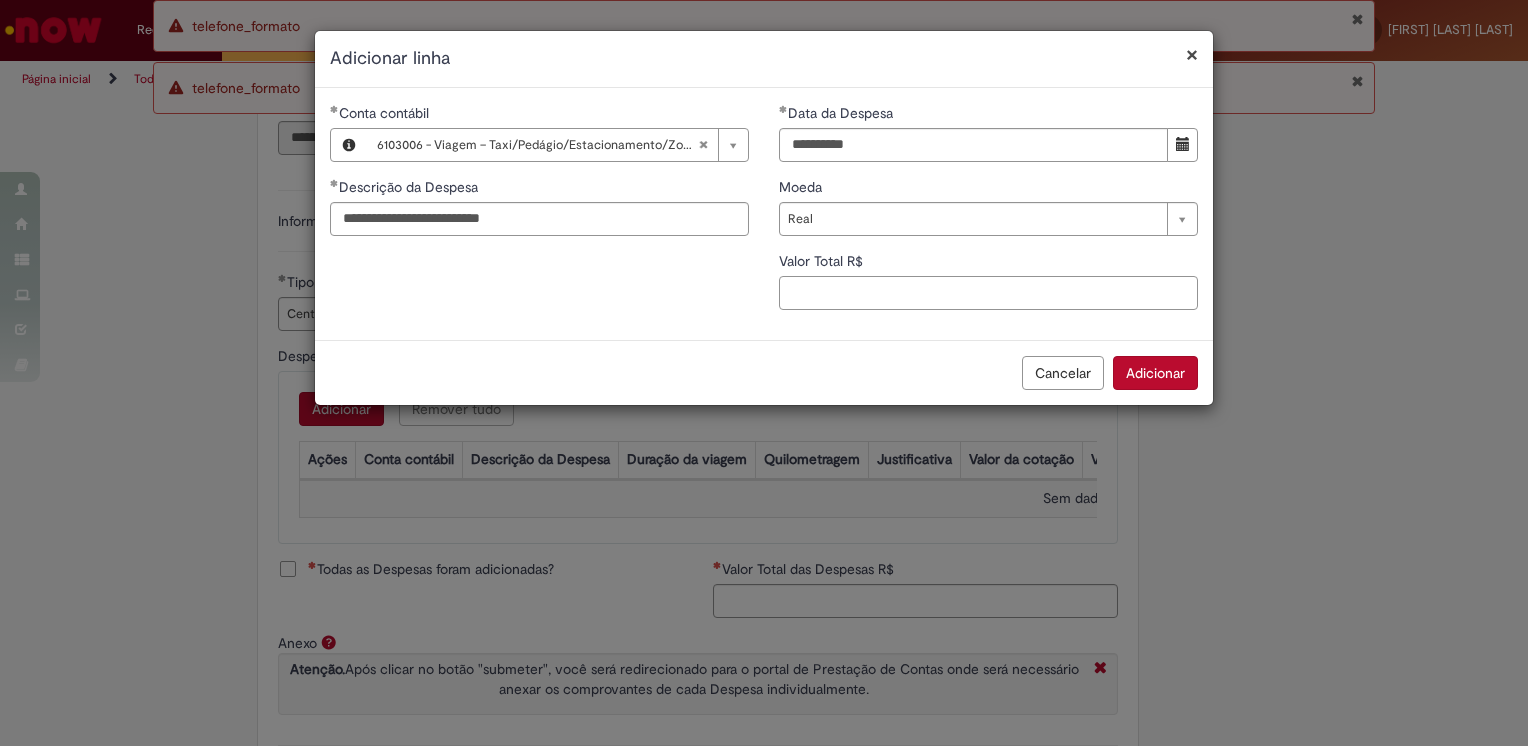click on "Valor Total R$" at bounding box center (988, 293) 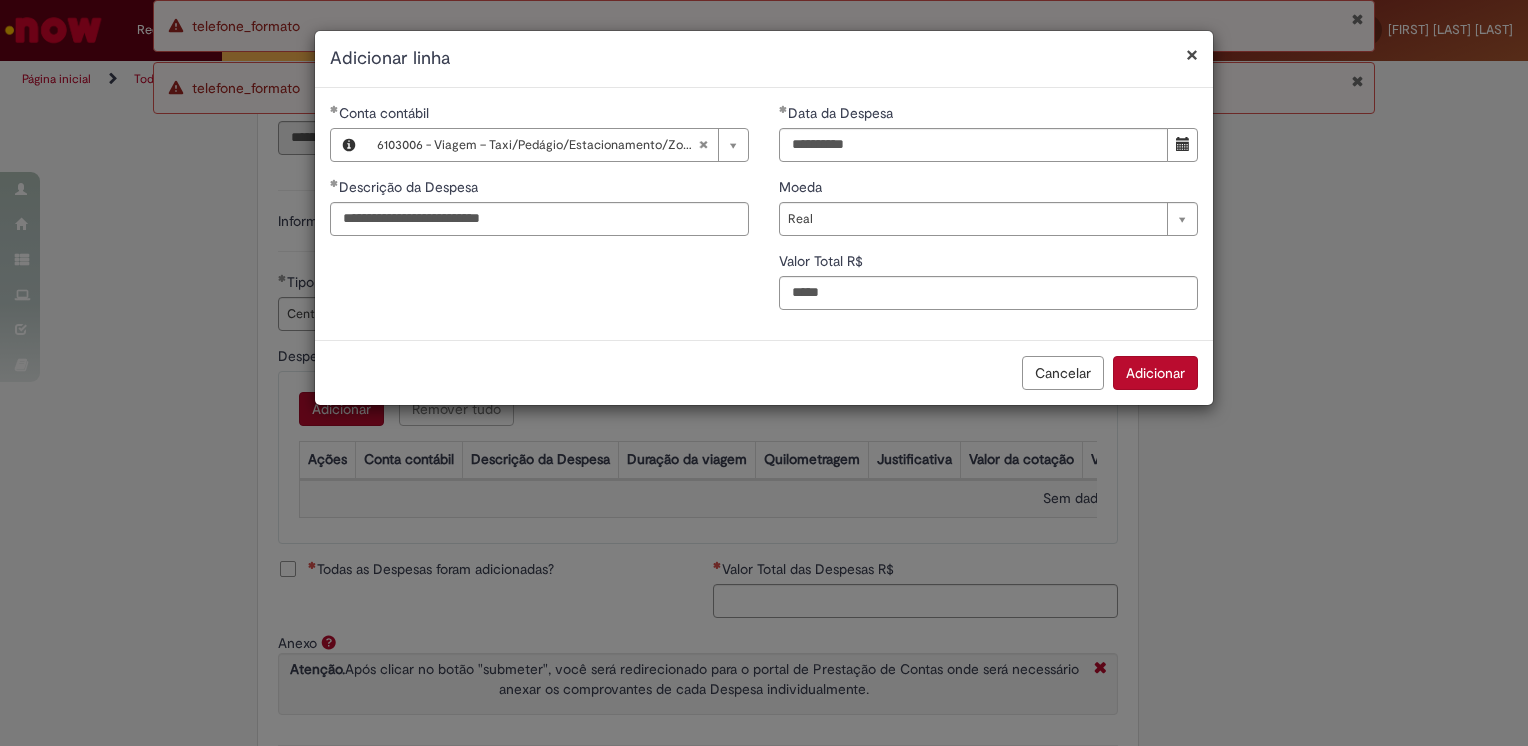 click on "Adicionar" at bounding box center (1155, 373) 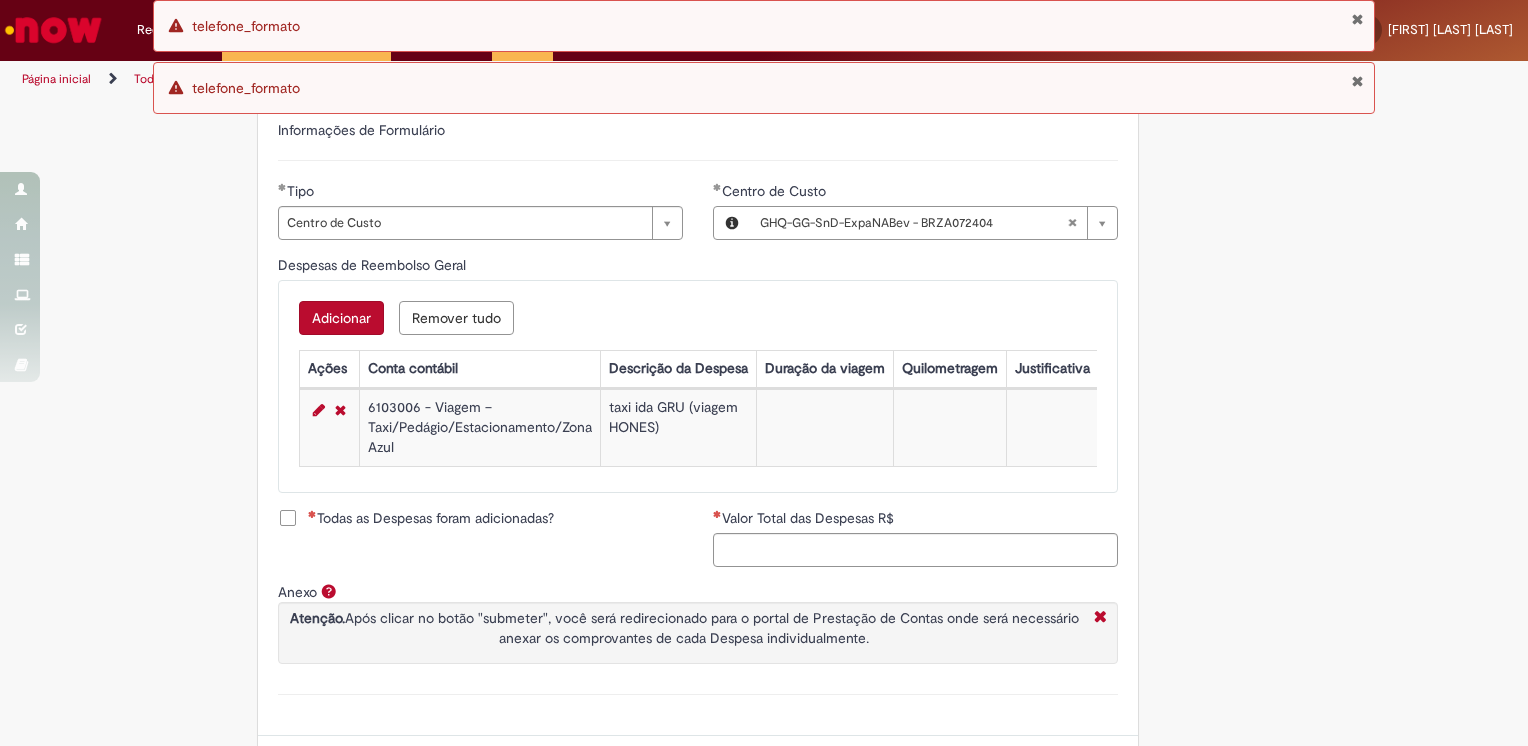 scroll, scrollTop: 681, scrollLeft: 0, axis: vertical 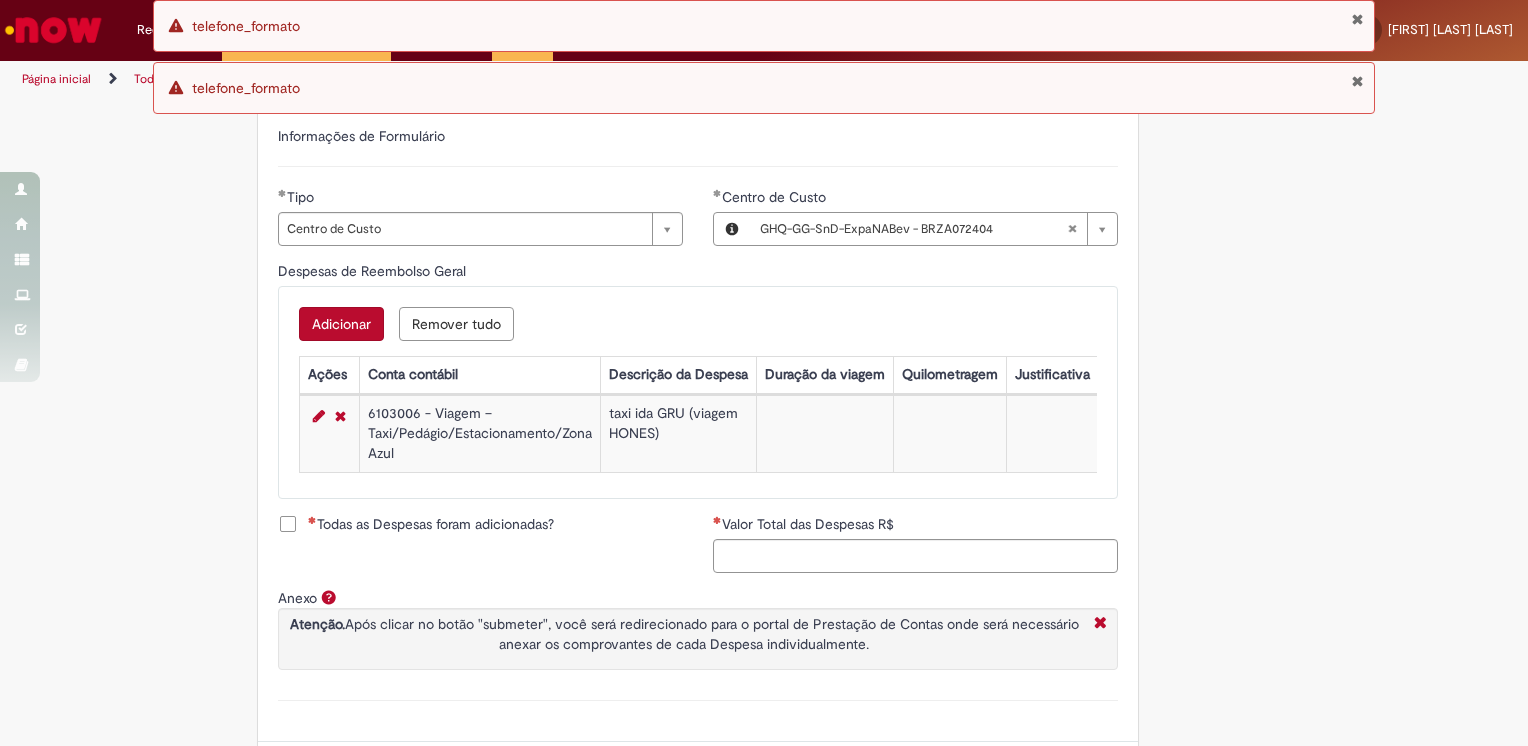 click on "Adicionar" at bounding box center [341, 324] 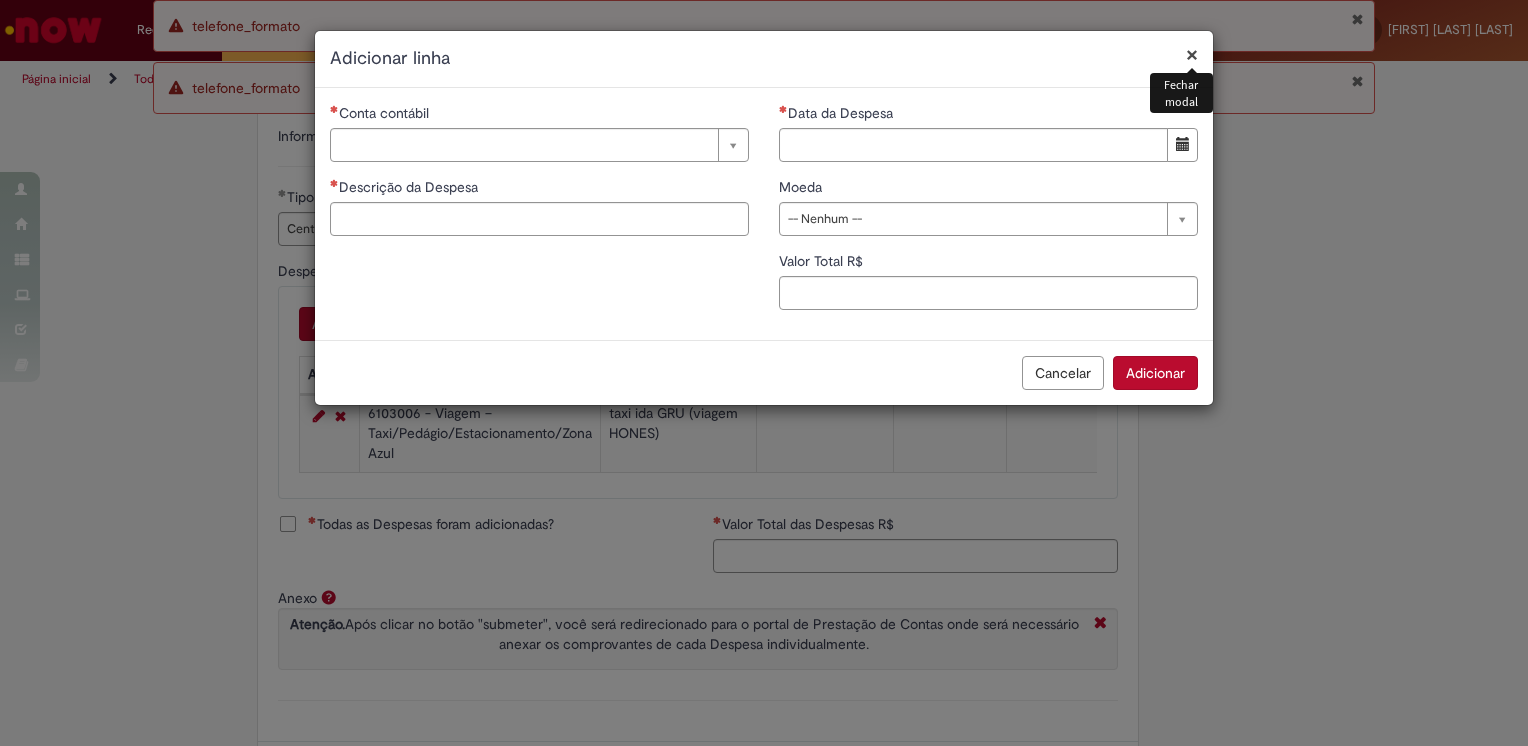 click on "×" at bounding box center (1192, 54) 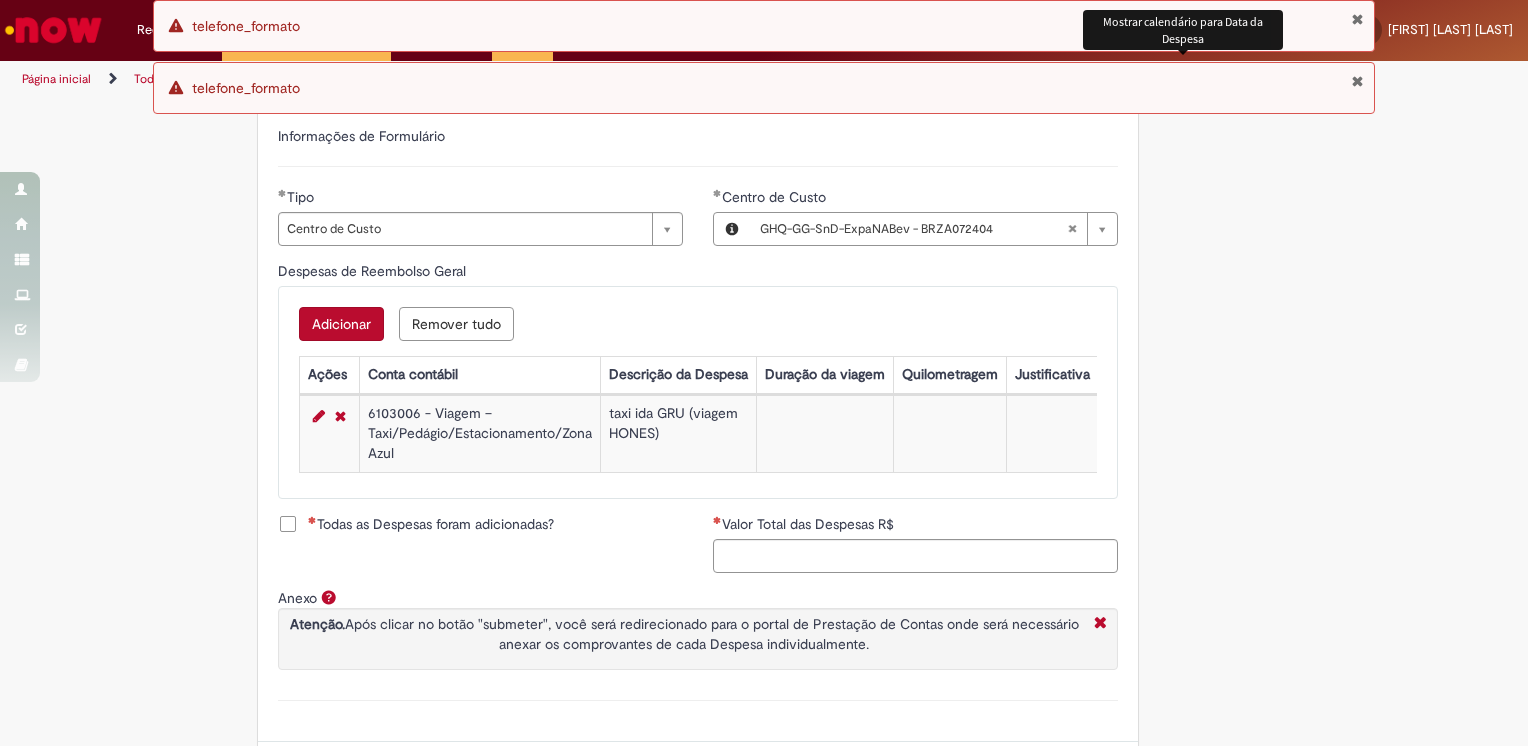 click on "Adicionar" at bounding box center [341, 324] 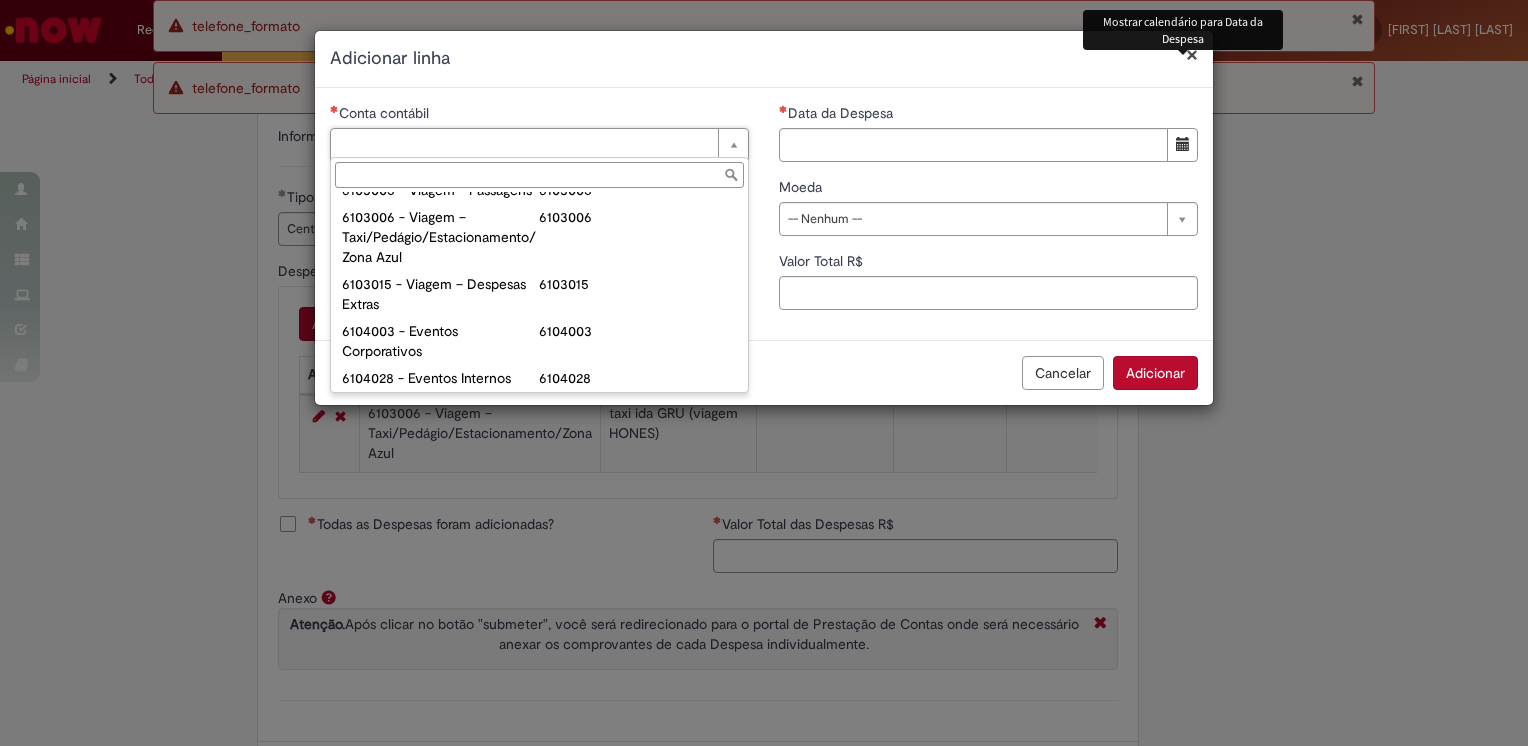 scroll, scrollTop: 955, scrollLeft: 0, axis: vertical 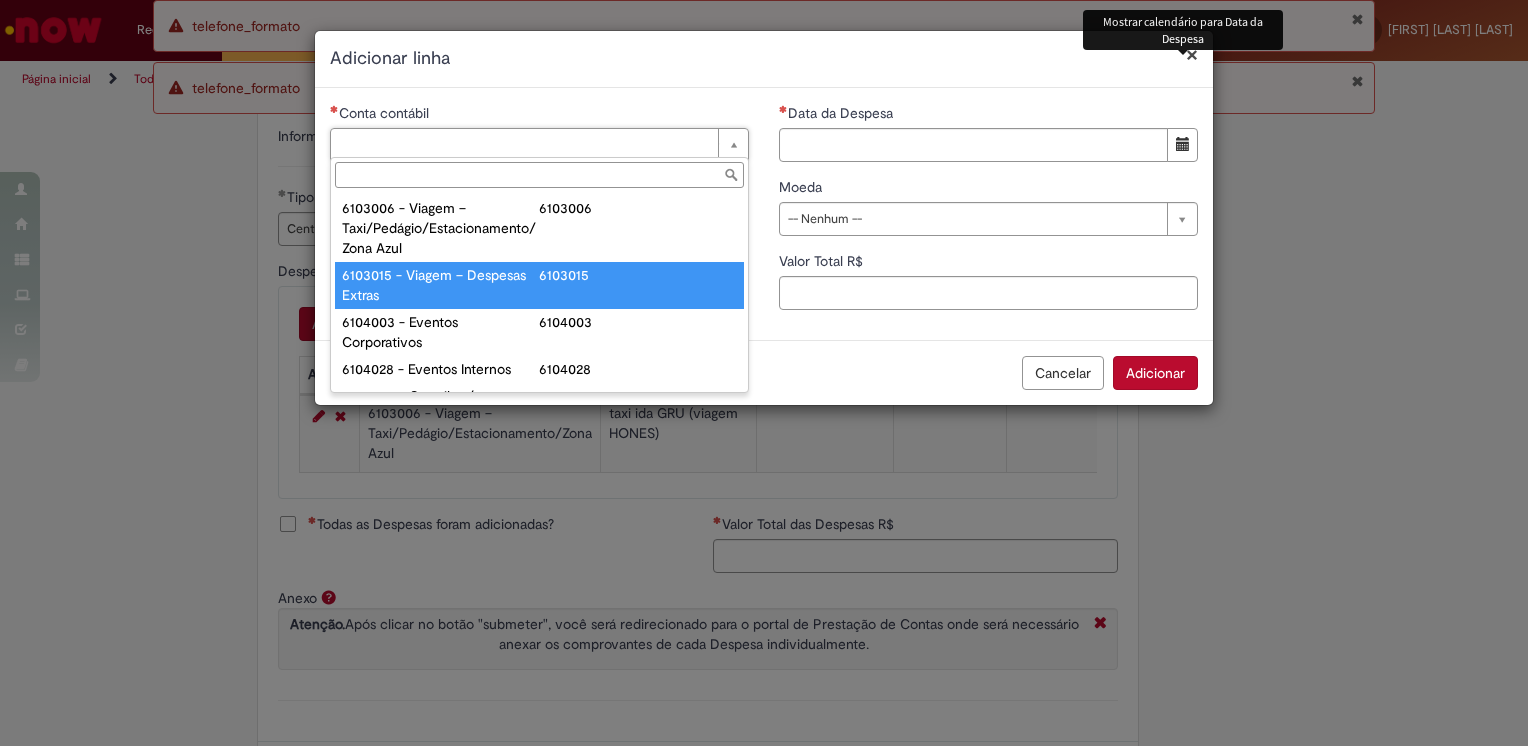 type on "**********" 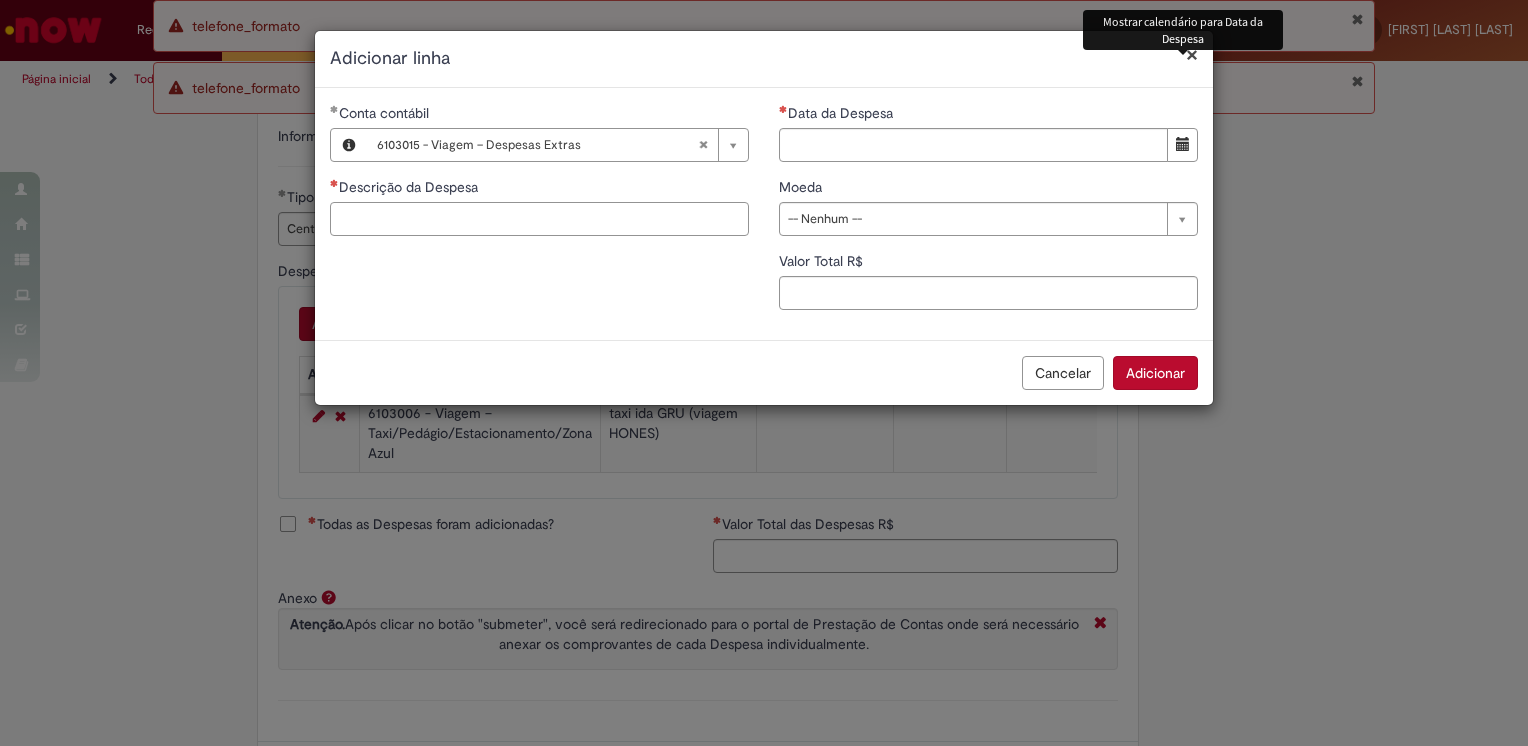 click on "Descrição da Despesa" at bounding box center [539, 219] 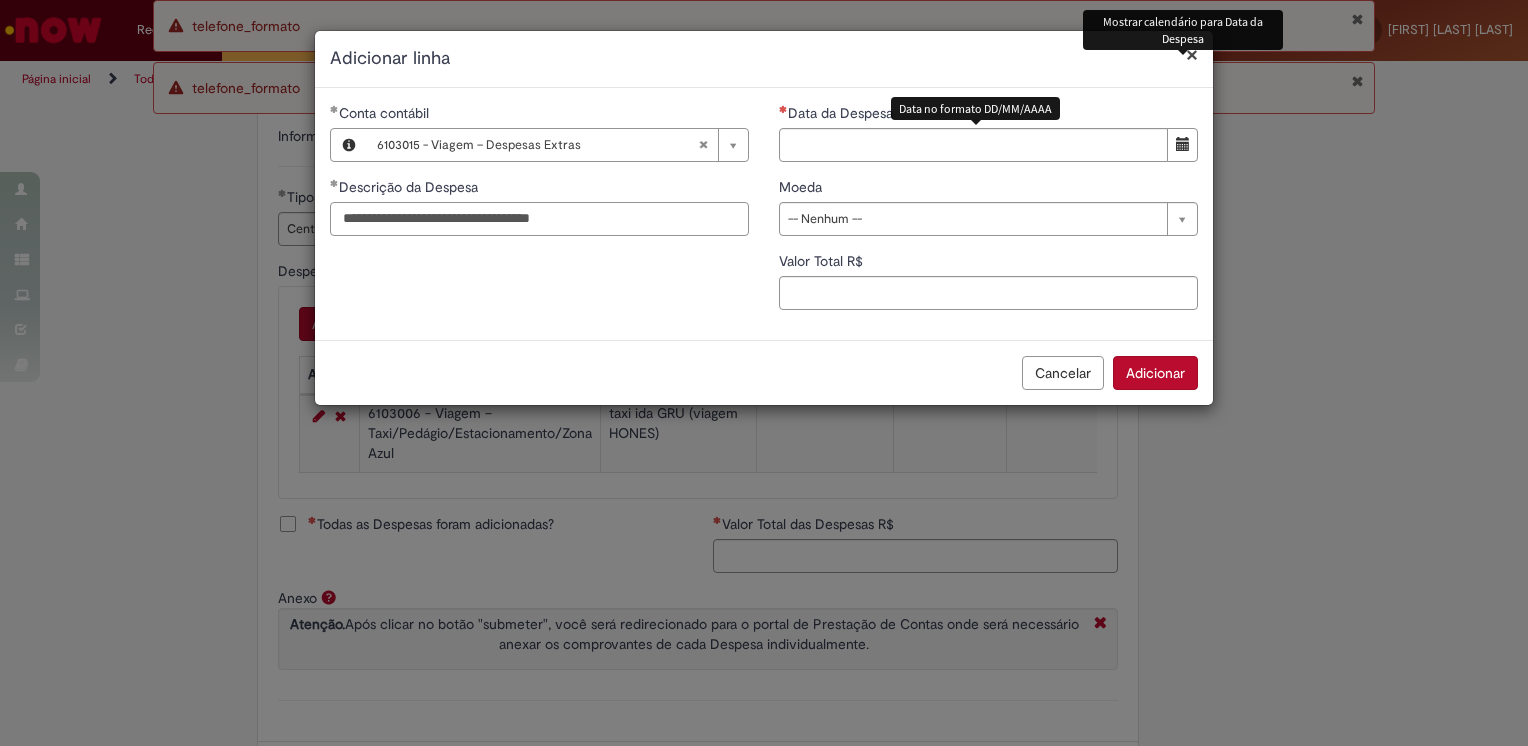 type on "**********" 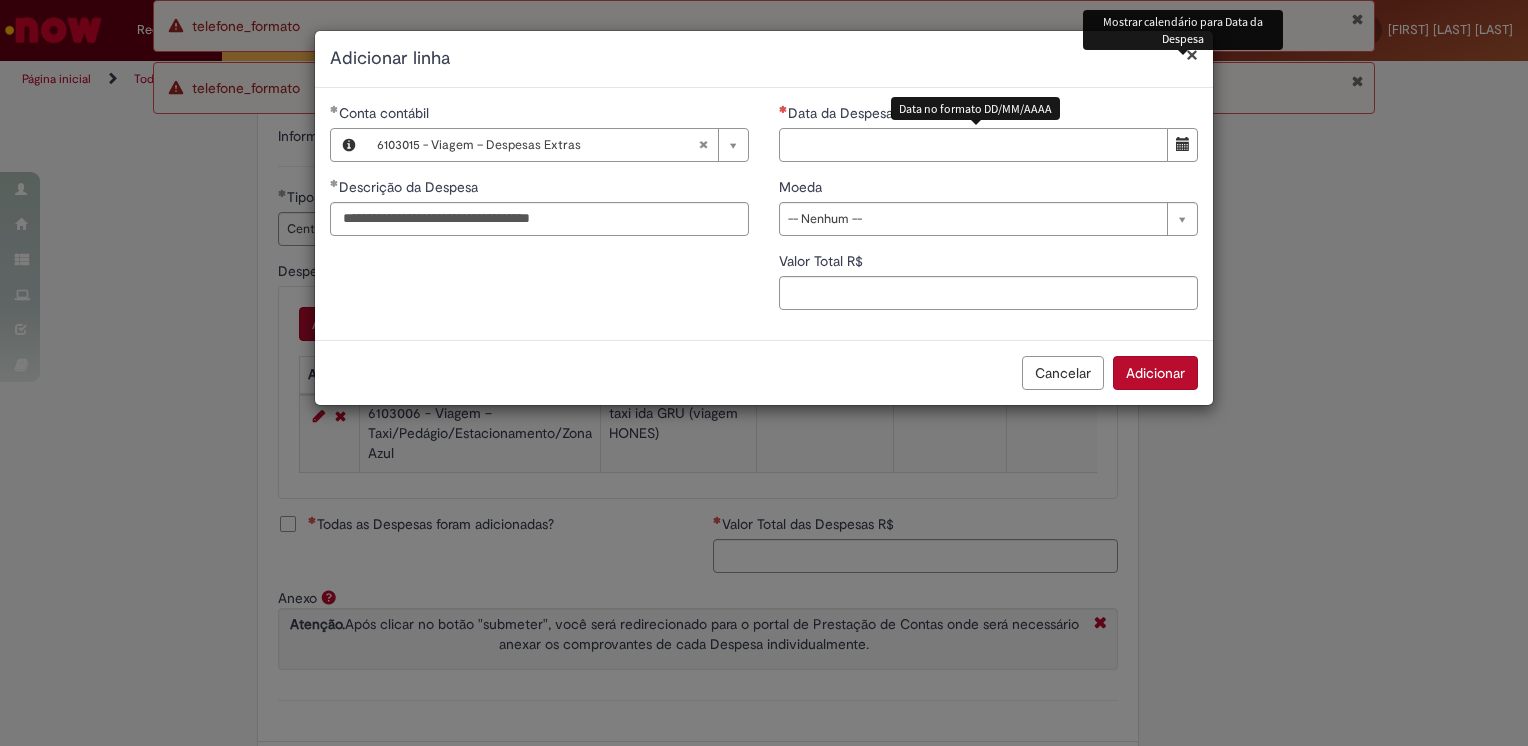 click on "Data da Despesa" at bounding box center (973, 145) 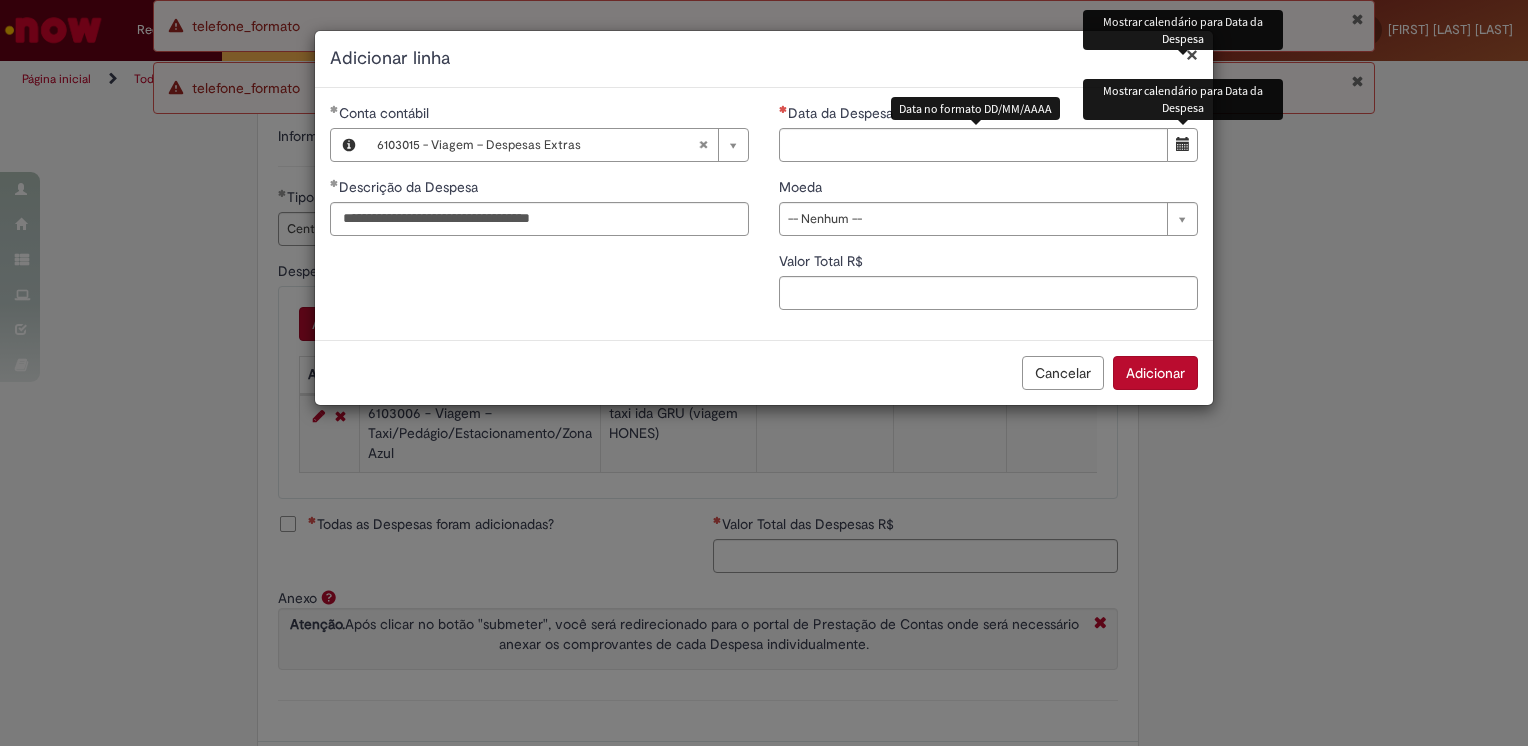 click at bounding box center [1183, 144] 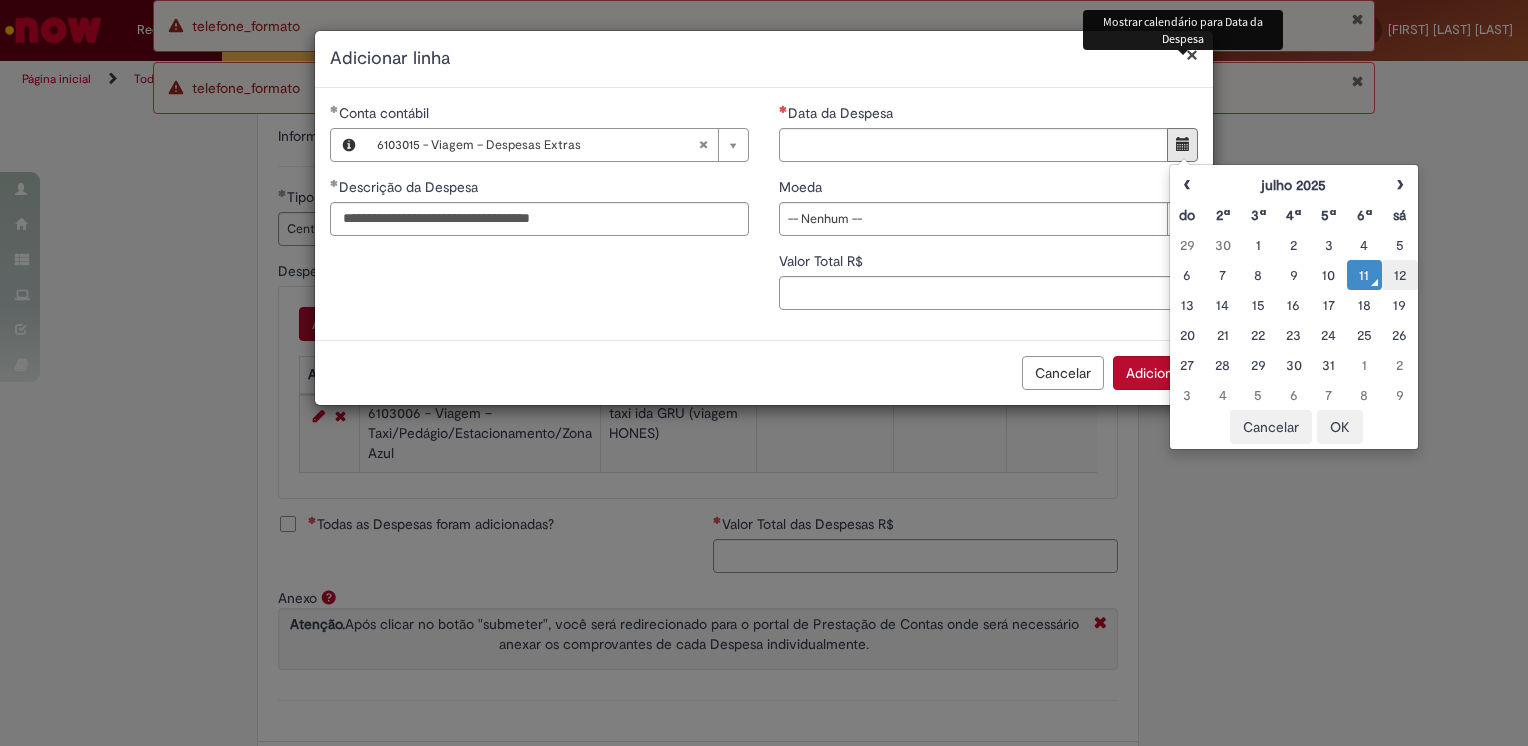 click on "12" at bounding box center [1399, 275] 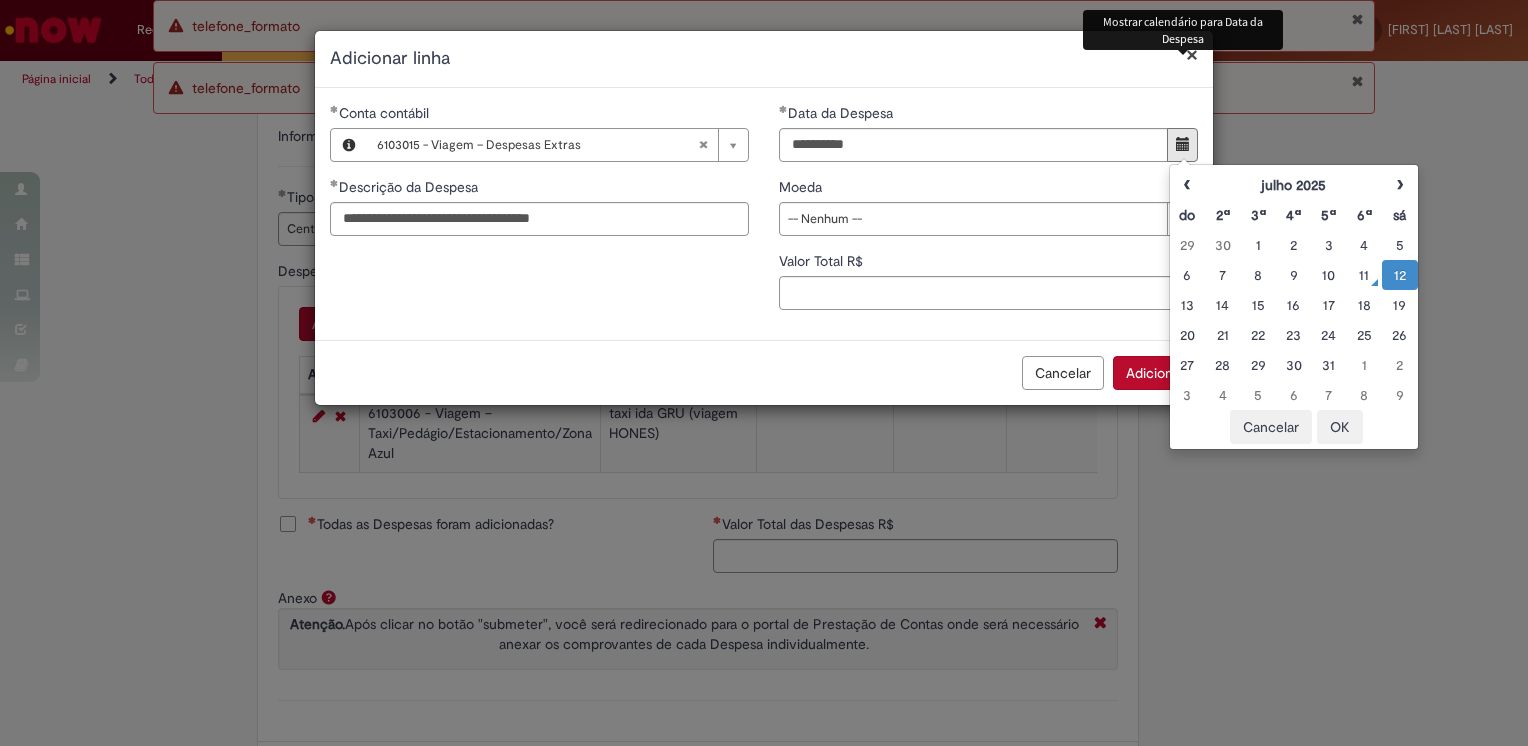 type 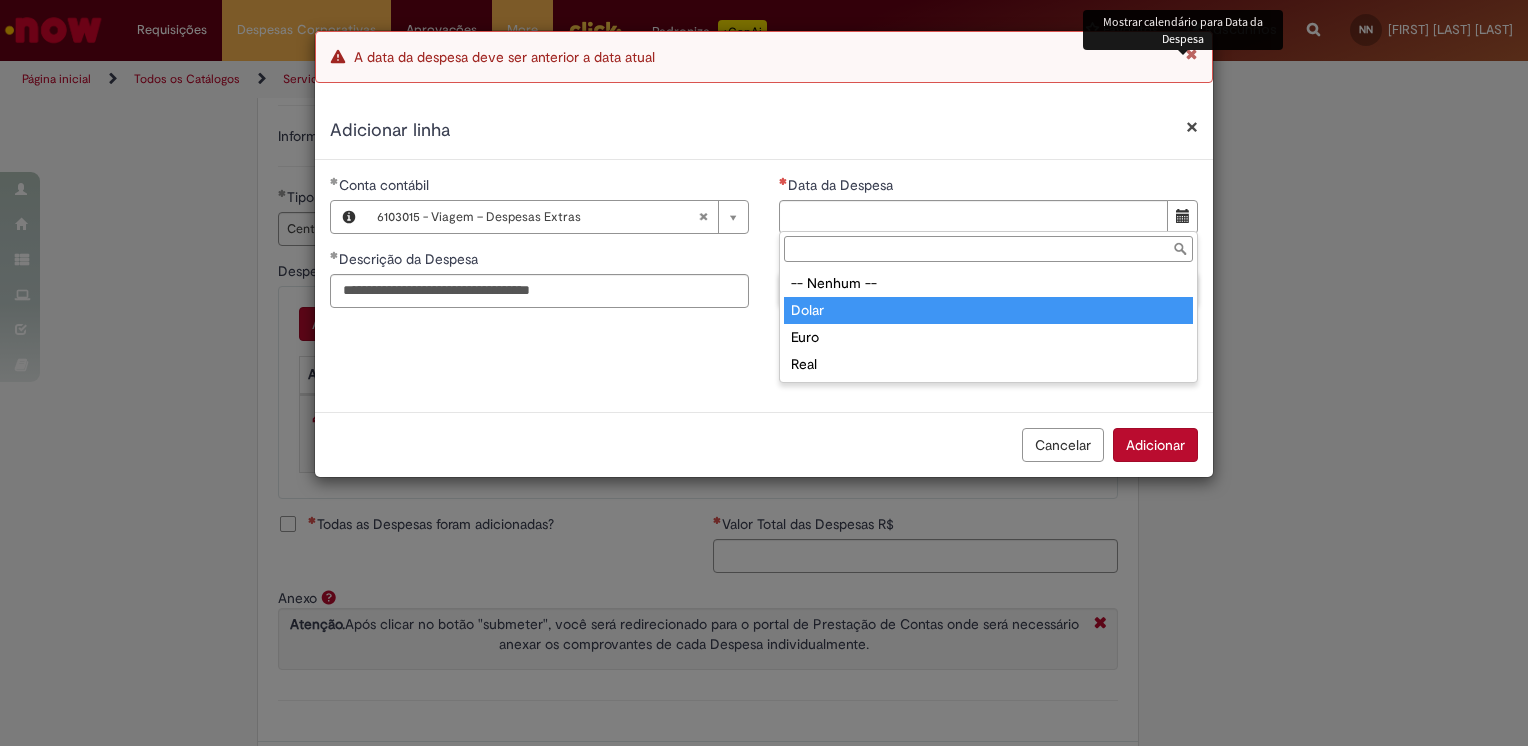 type on "*****" 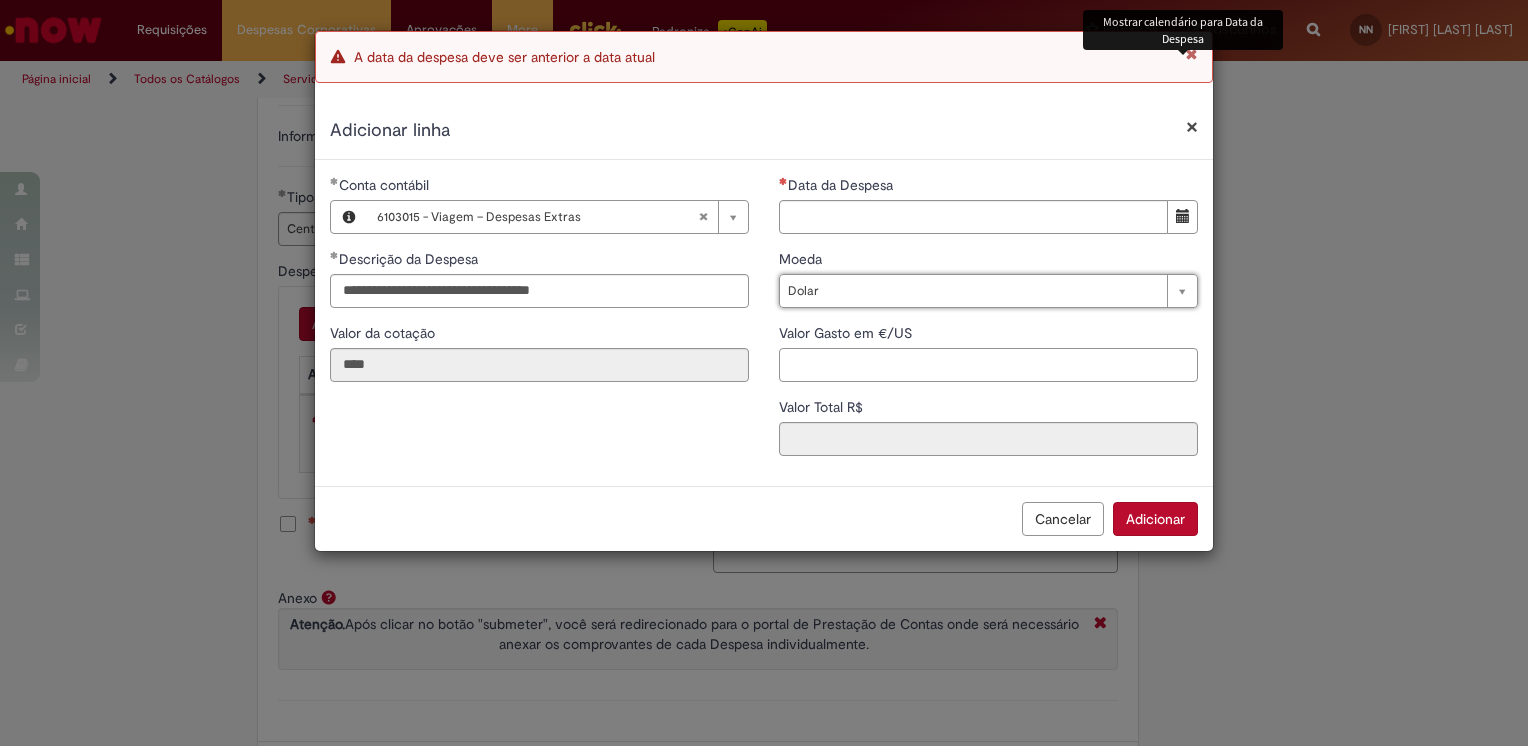 click on "Valor Gasto em €/US" at bounding box center [988, 365] 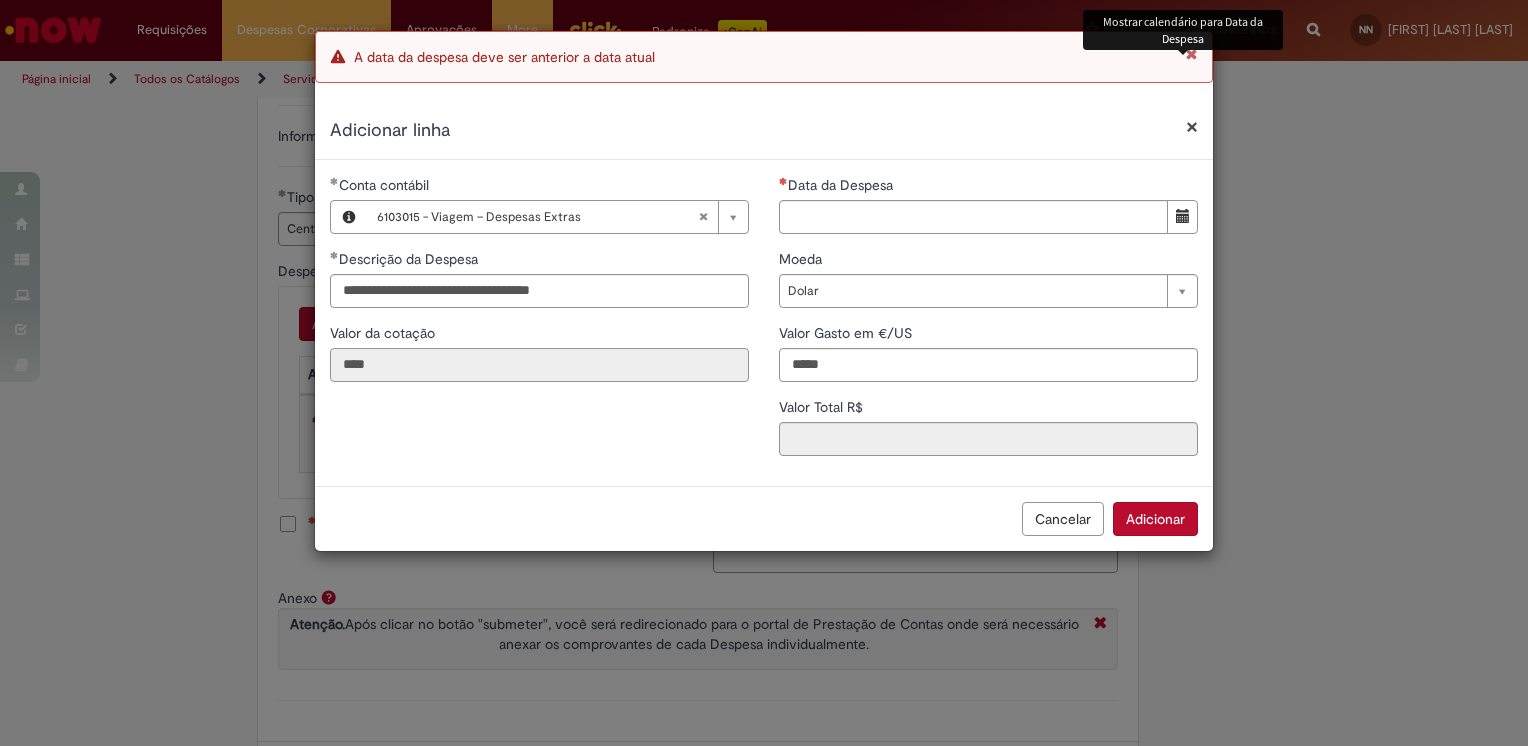 type on "**" 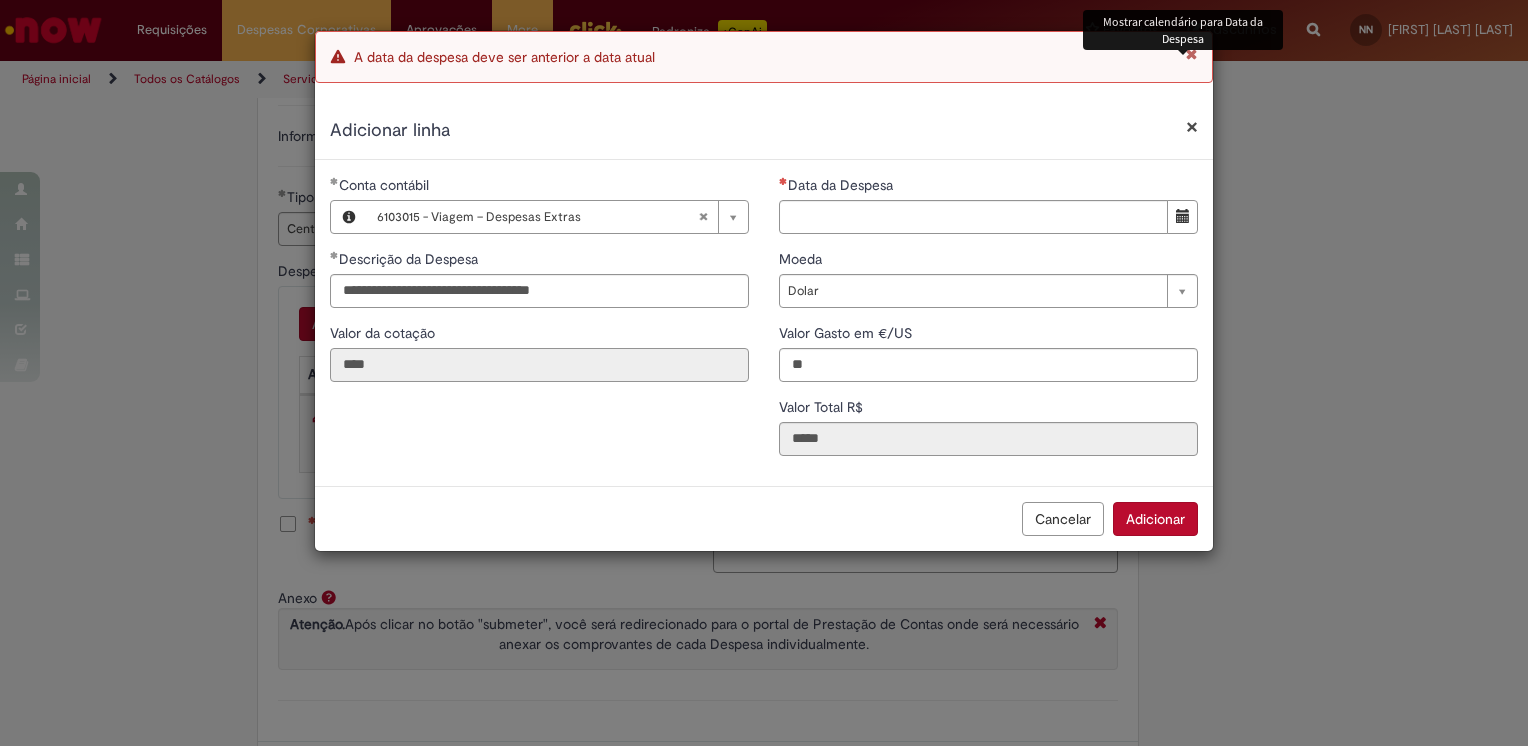 click on "****" at bounding box center [539, 365] 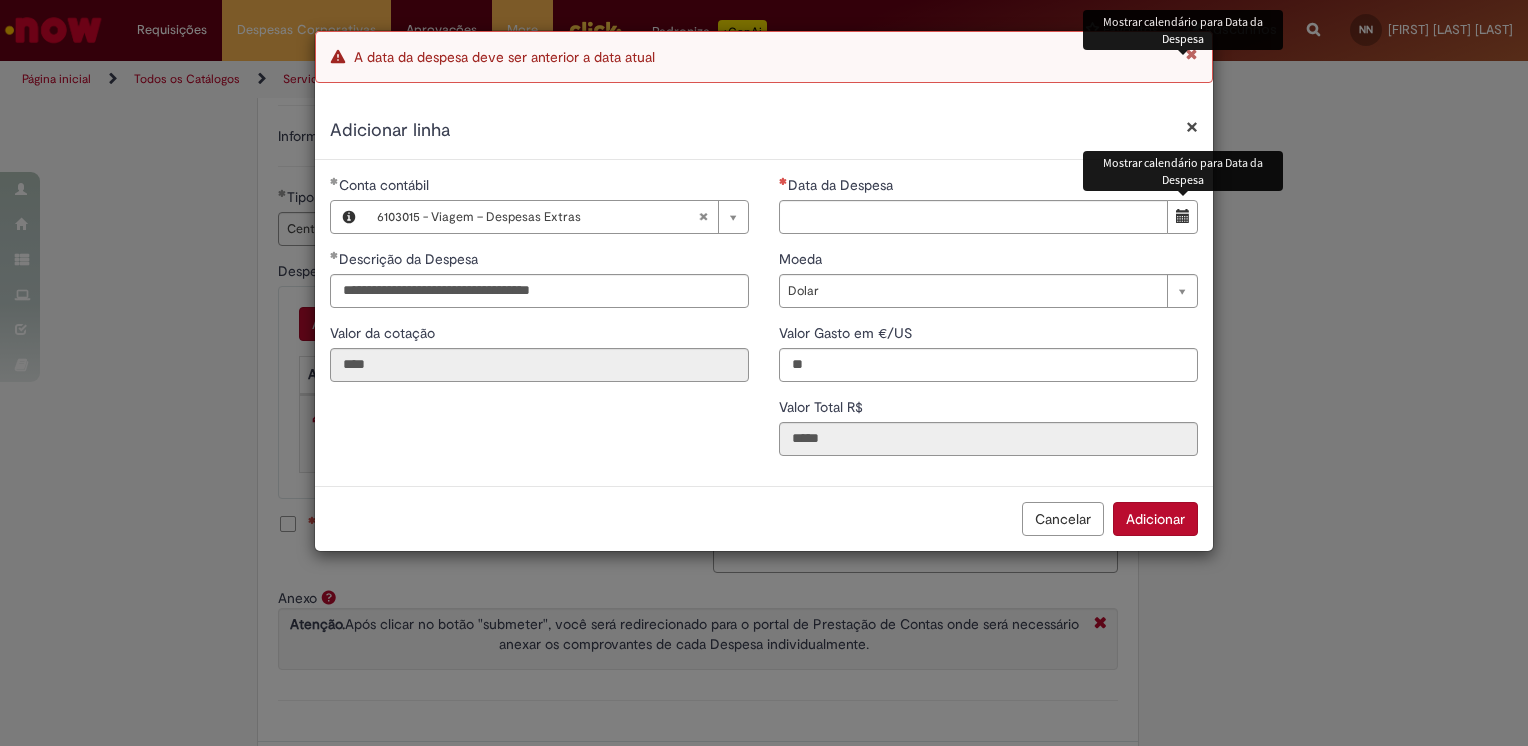 click at bounding box center [1183, 216] 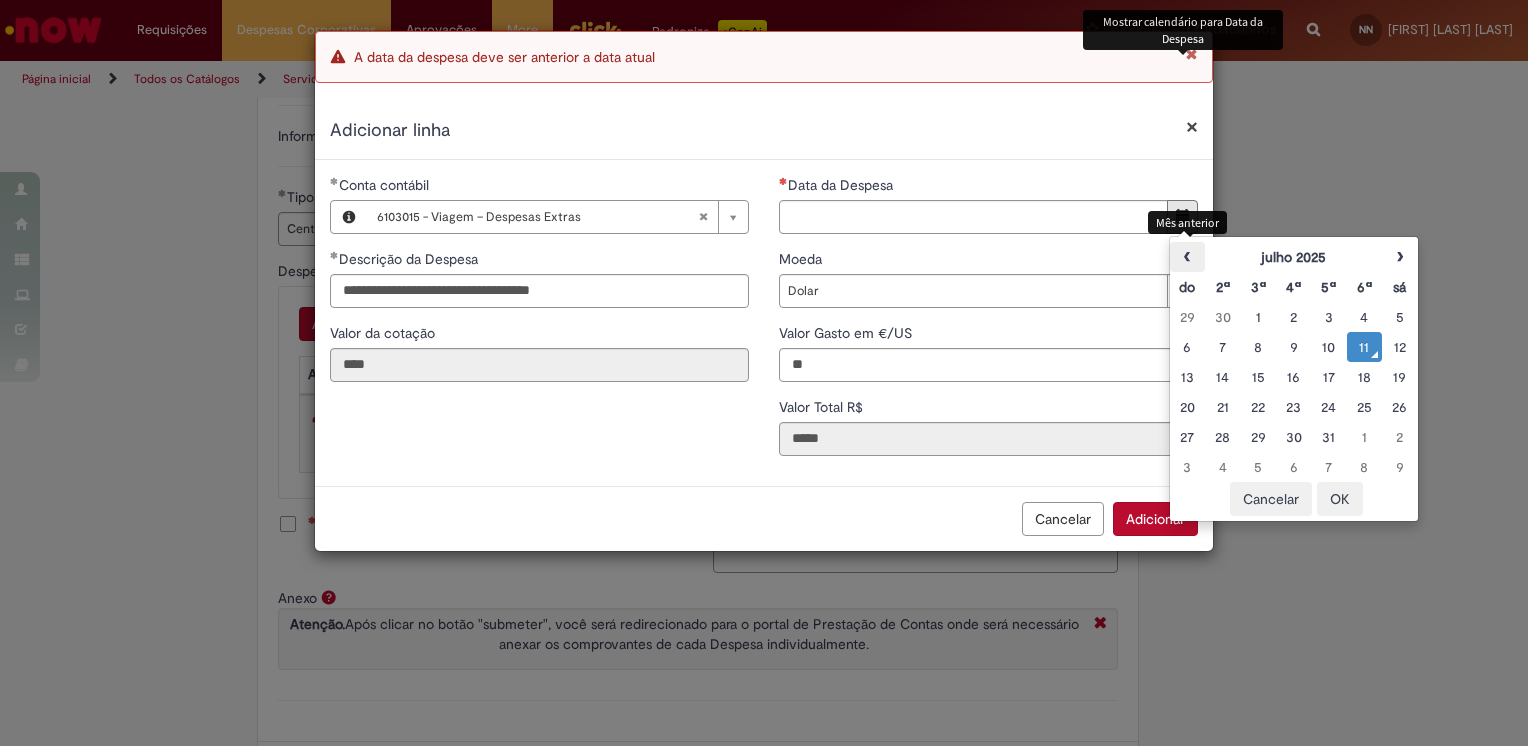 click on "‹" at bounding box center [1187, 257] 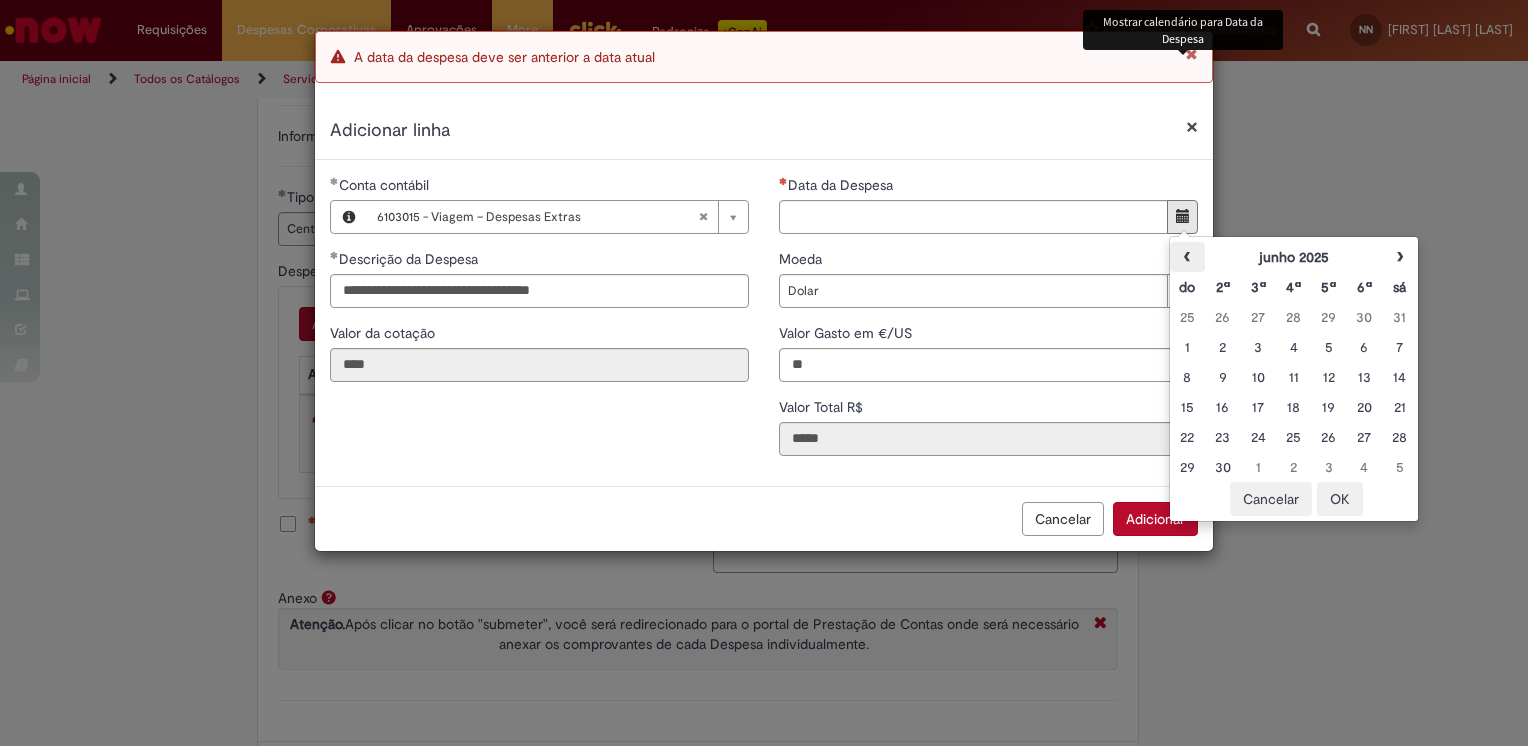 click on "‹" at bounding box center [1187, 257] 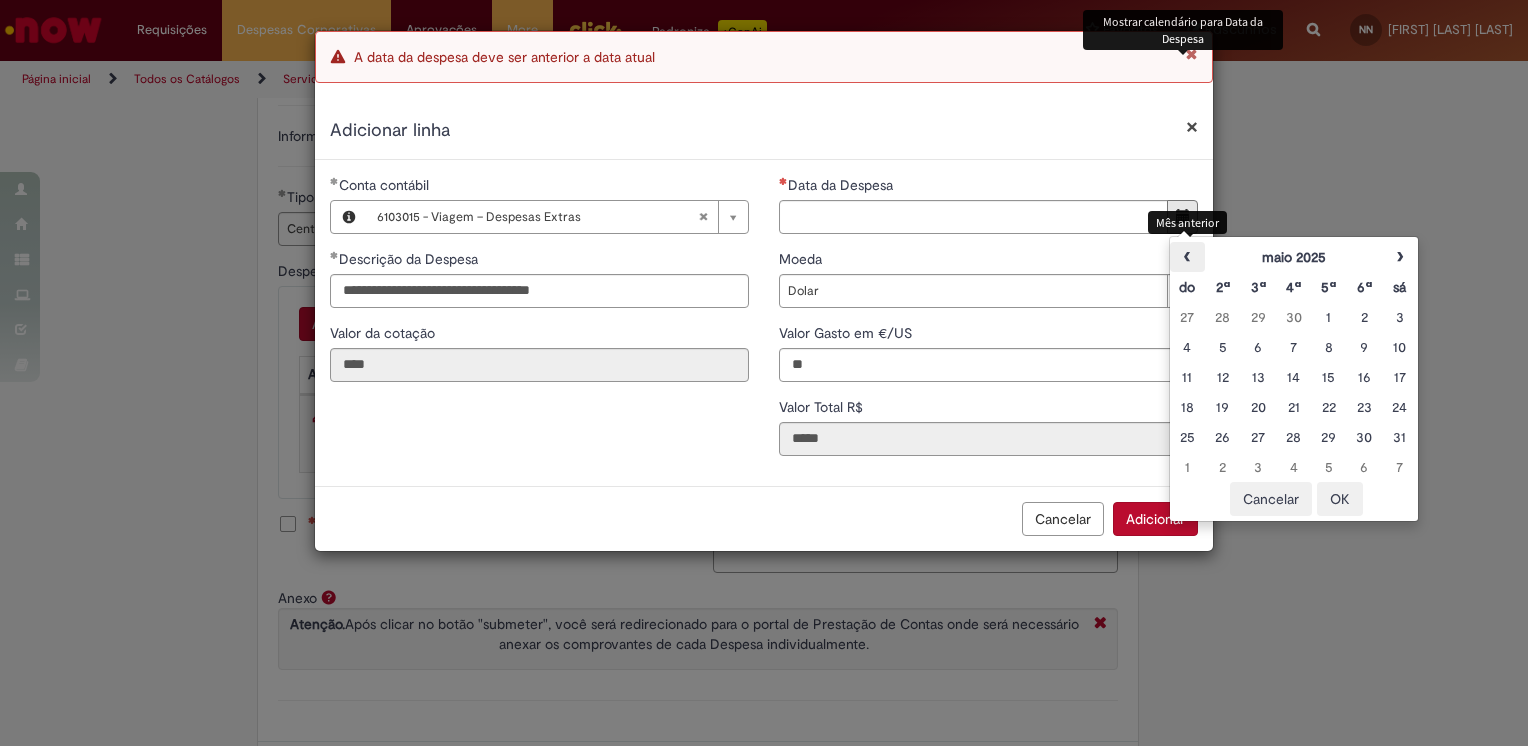 click on "‹" at bounding box center (1187, 257) 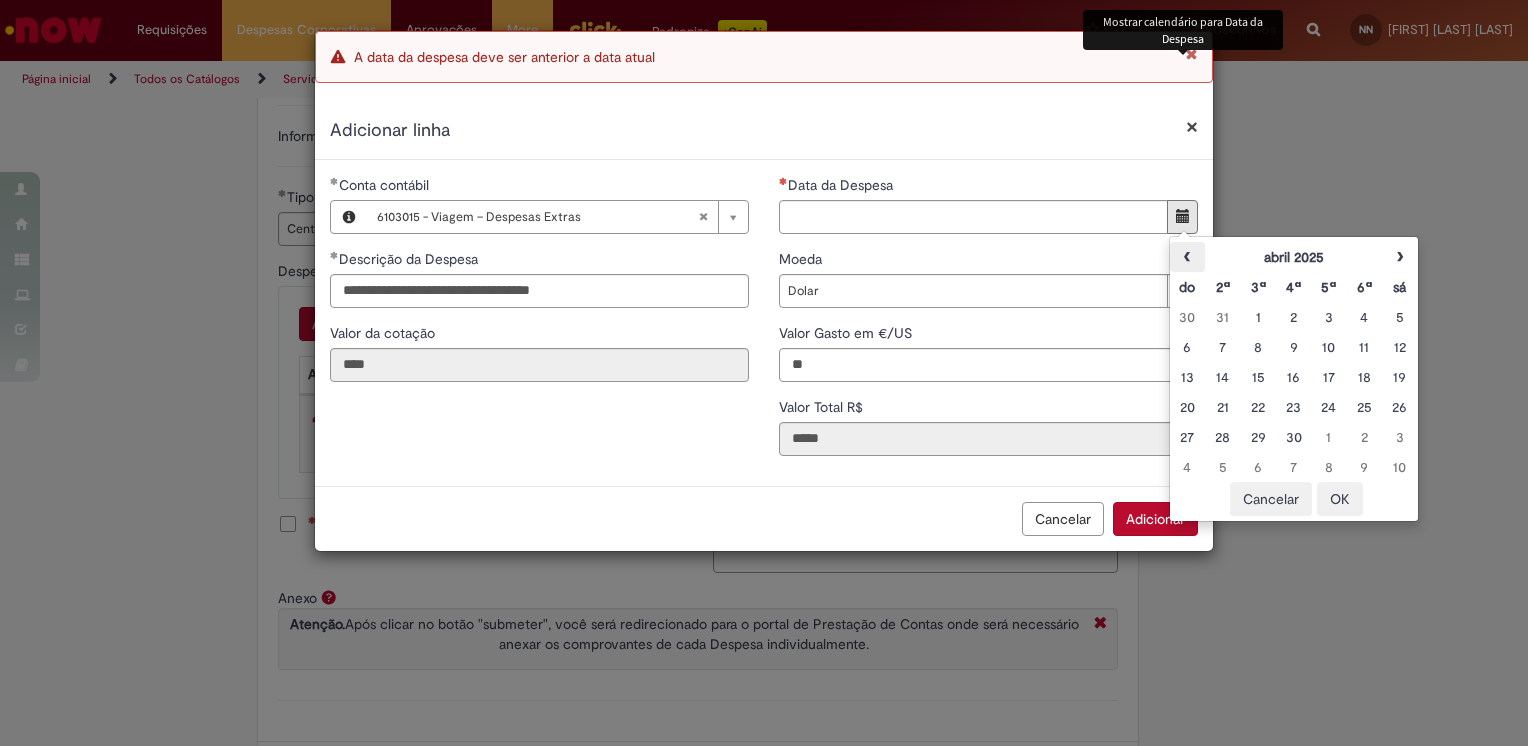 click on "‹" at bounding box center [1187, 257] 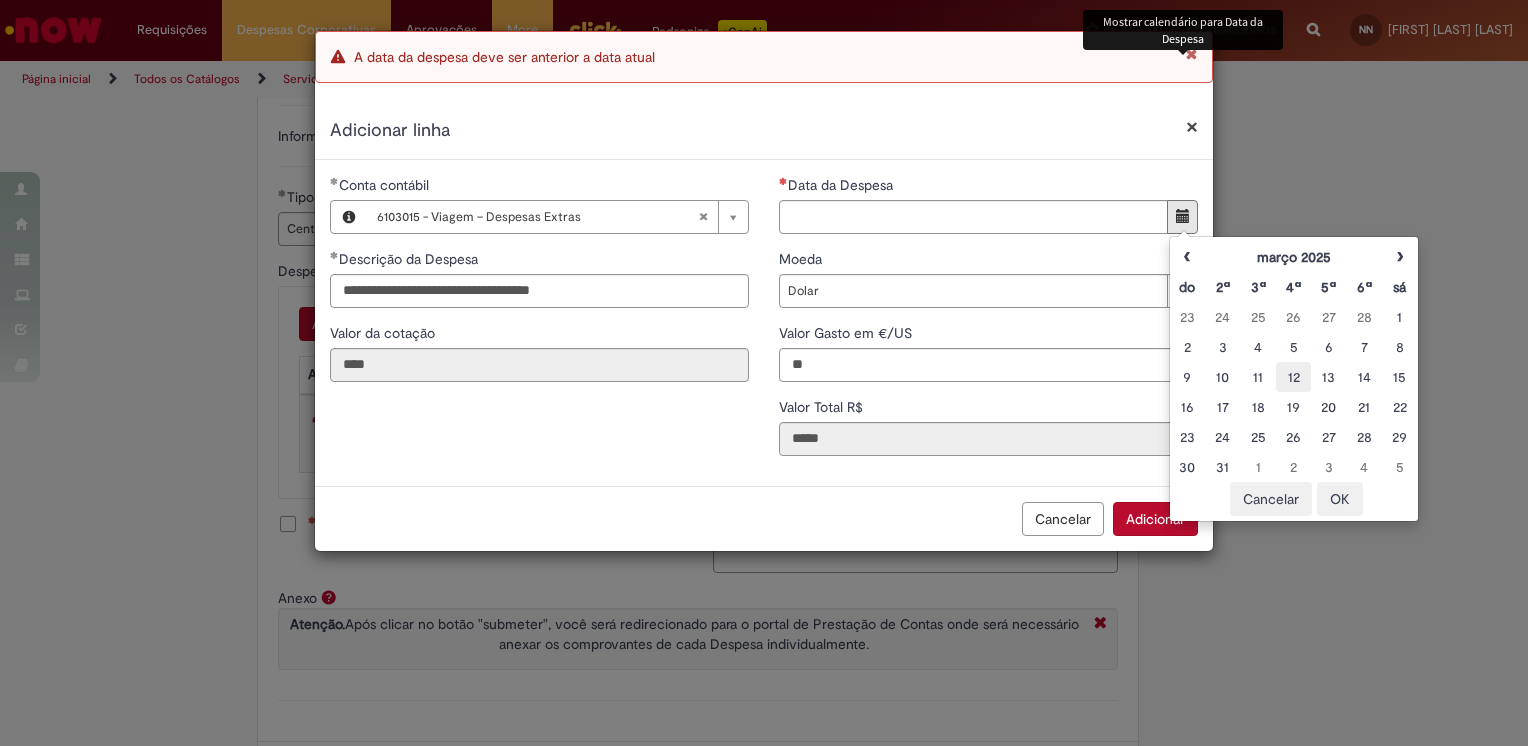 click on "12" at bounding box center [1293, 377] 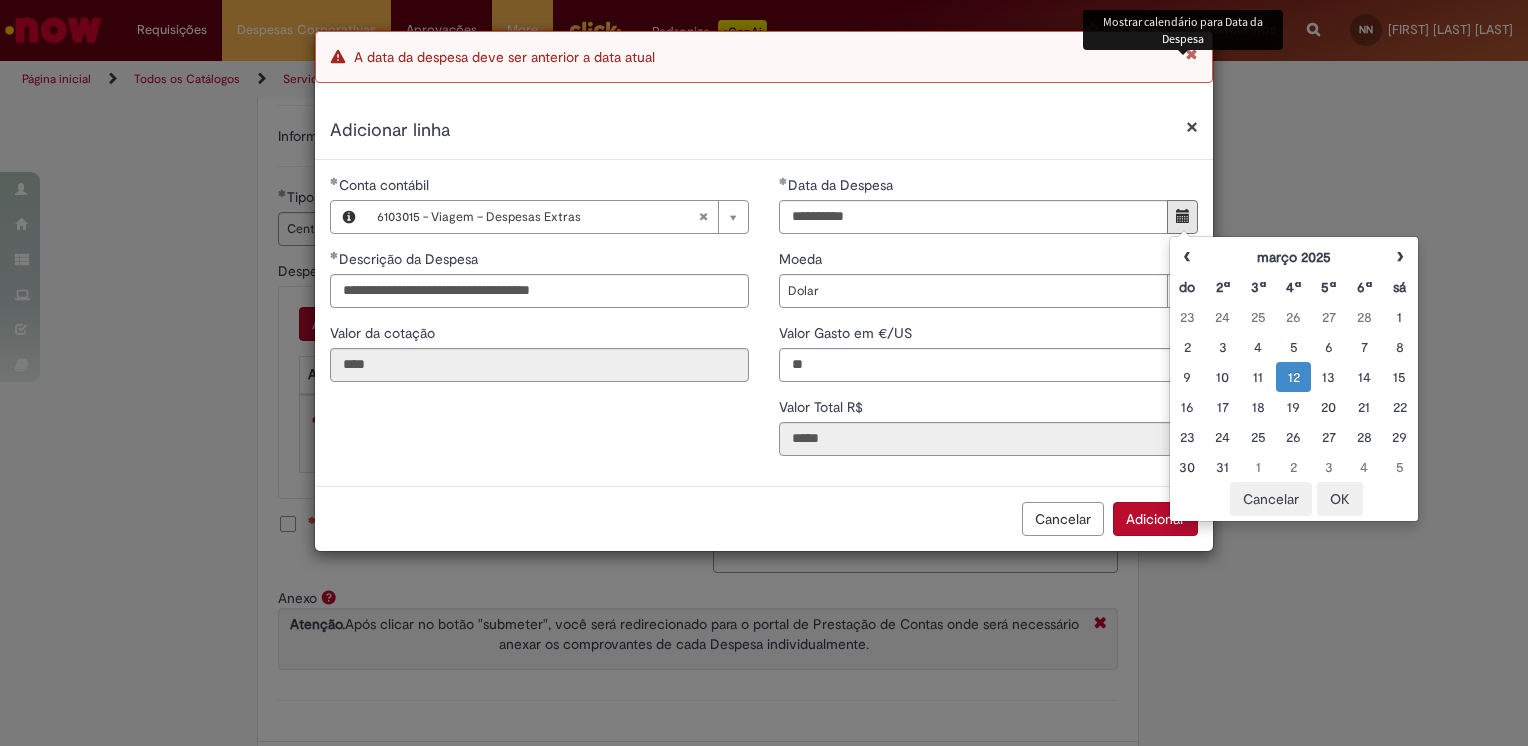 click on "**********" at bounding box center [764, 323] 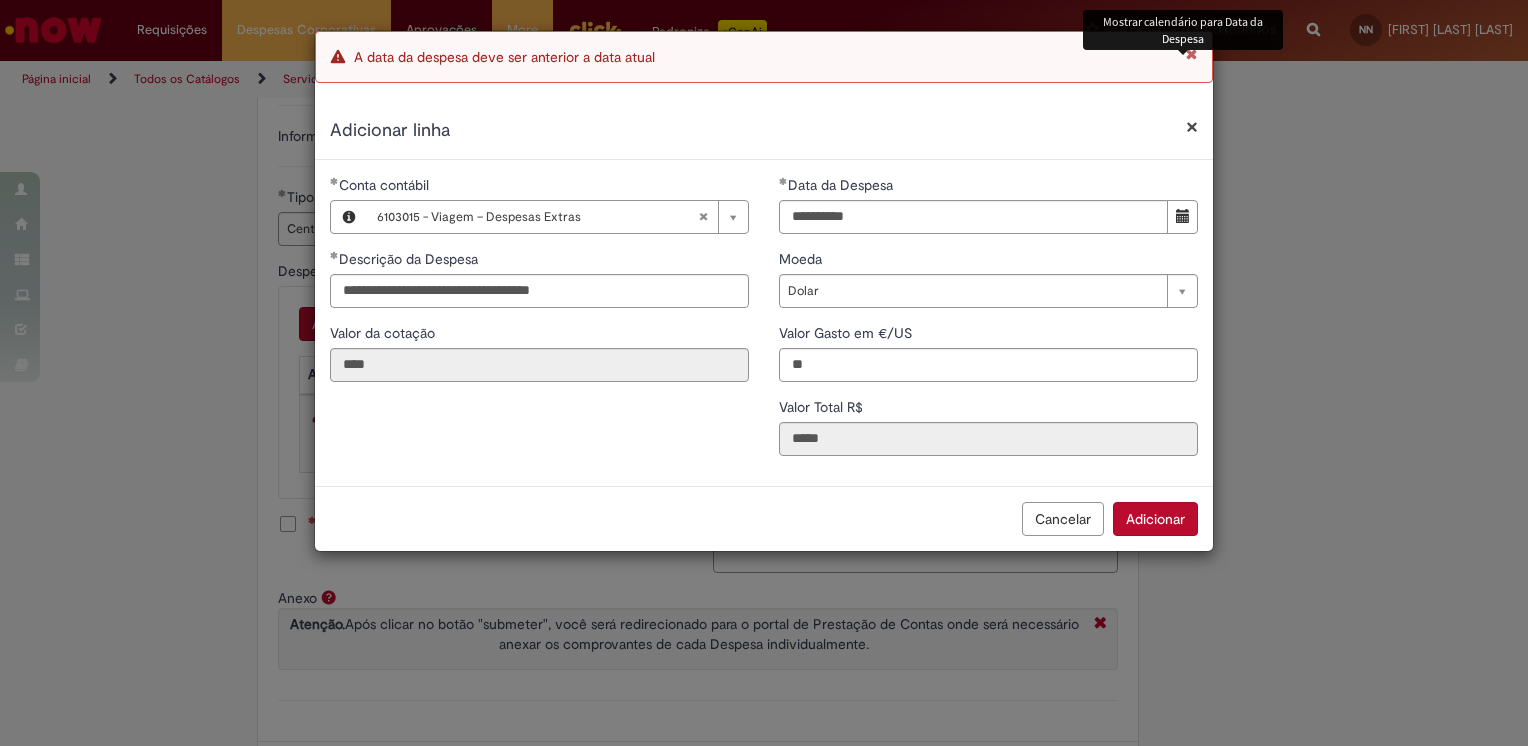 click on "Adicionar" at bounding box center [1155, 519] 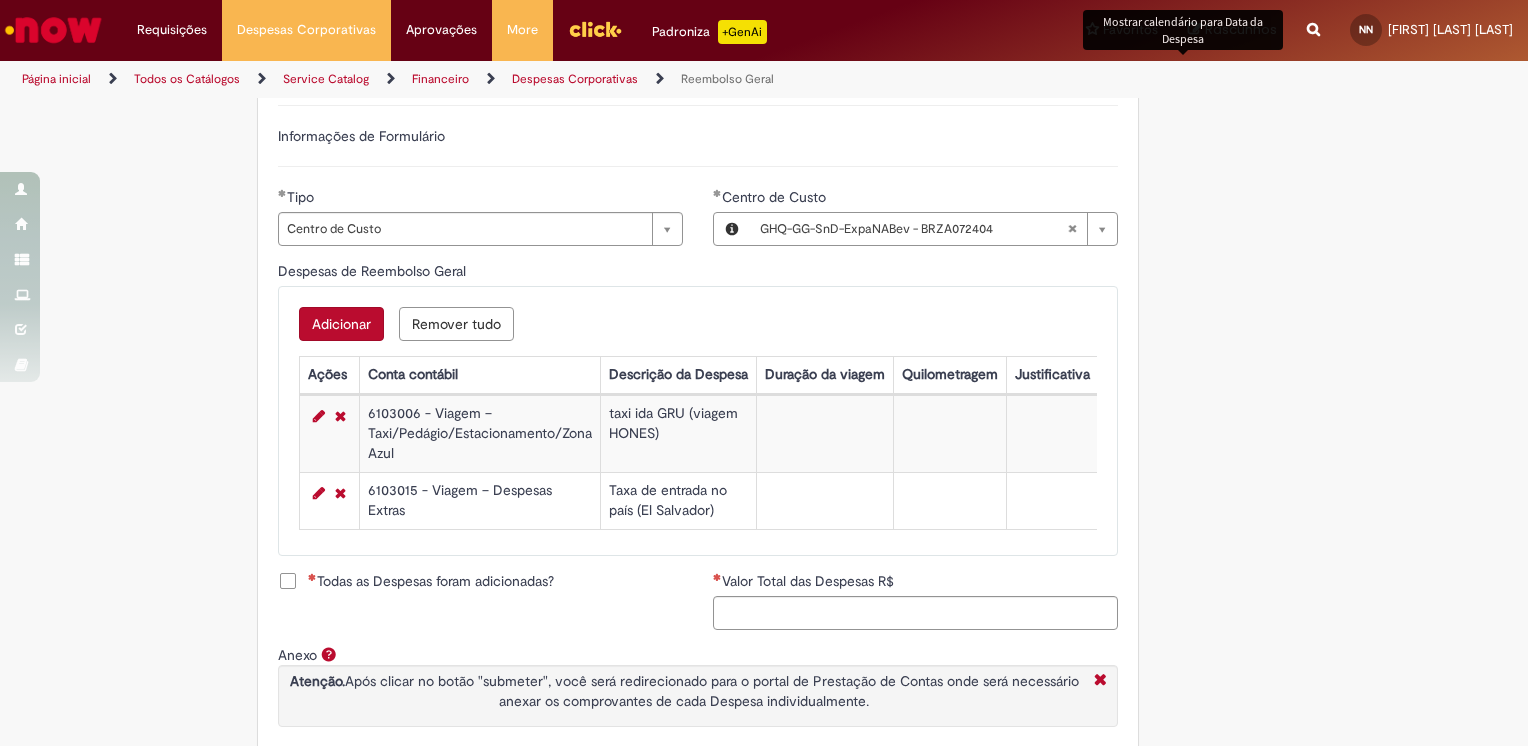 click on "Adicionar" at bounding box center [341, 324] 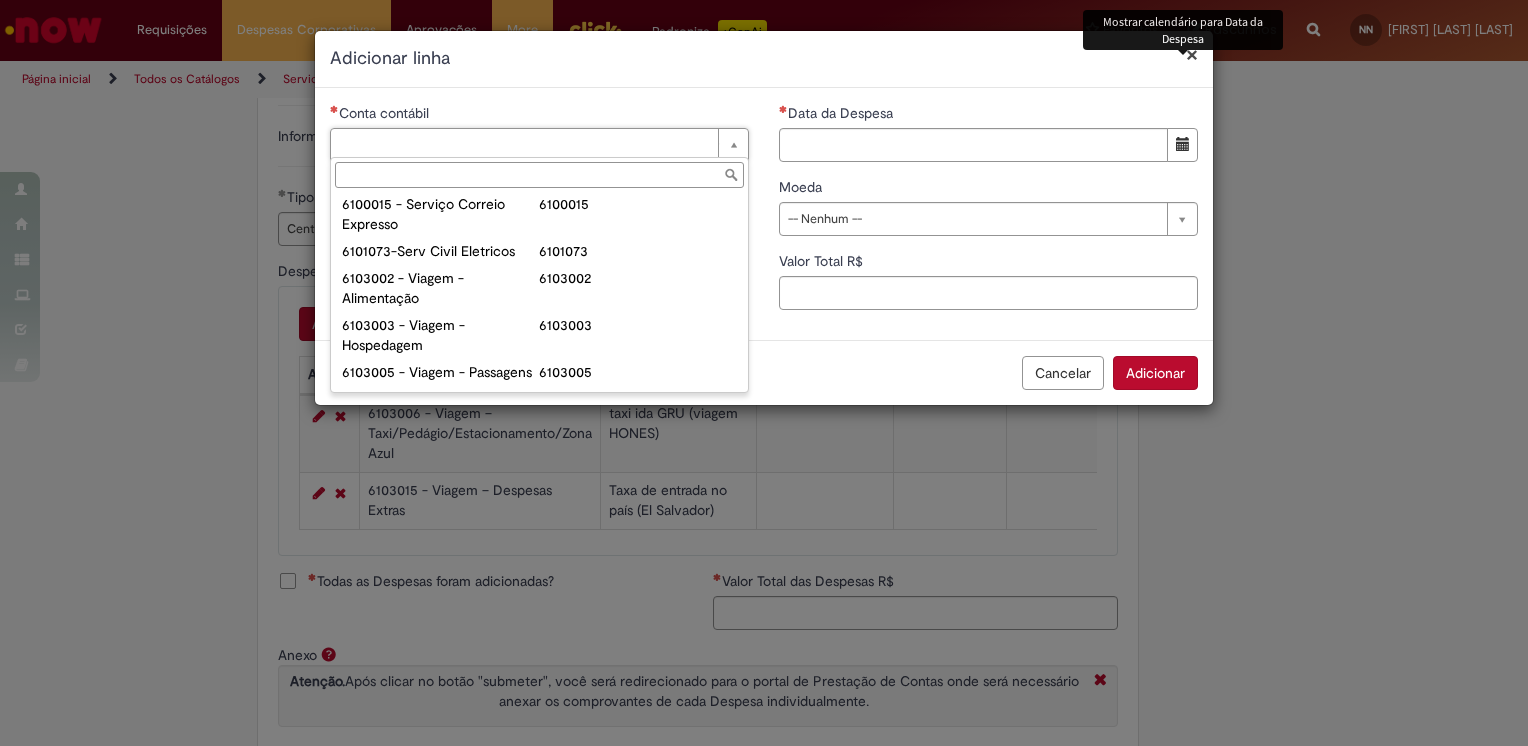 scroll, scrollTop: 860, scrollLeft: 0, axis: vertical 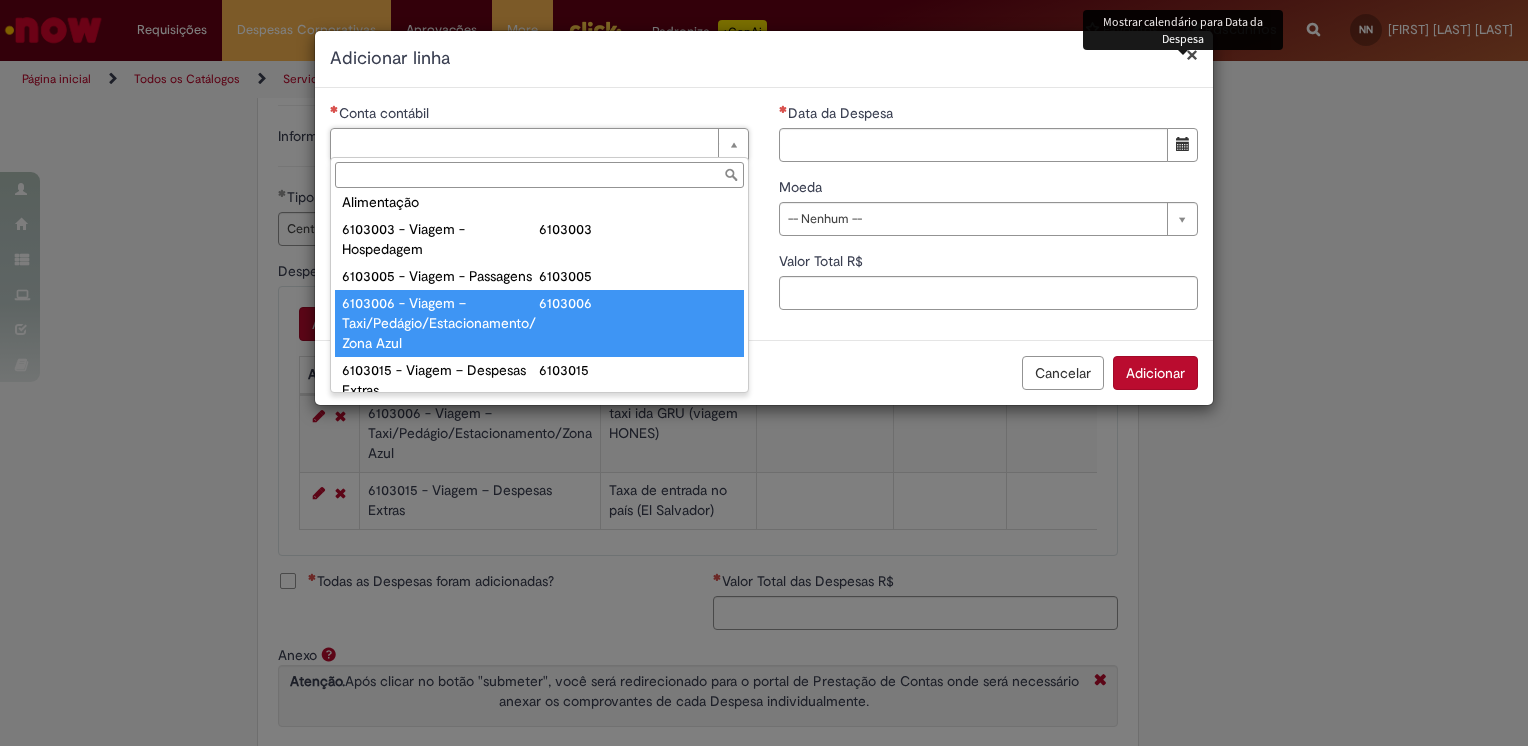 type on "**********" 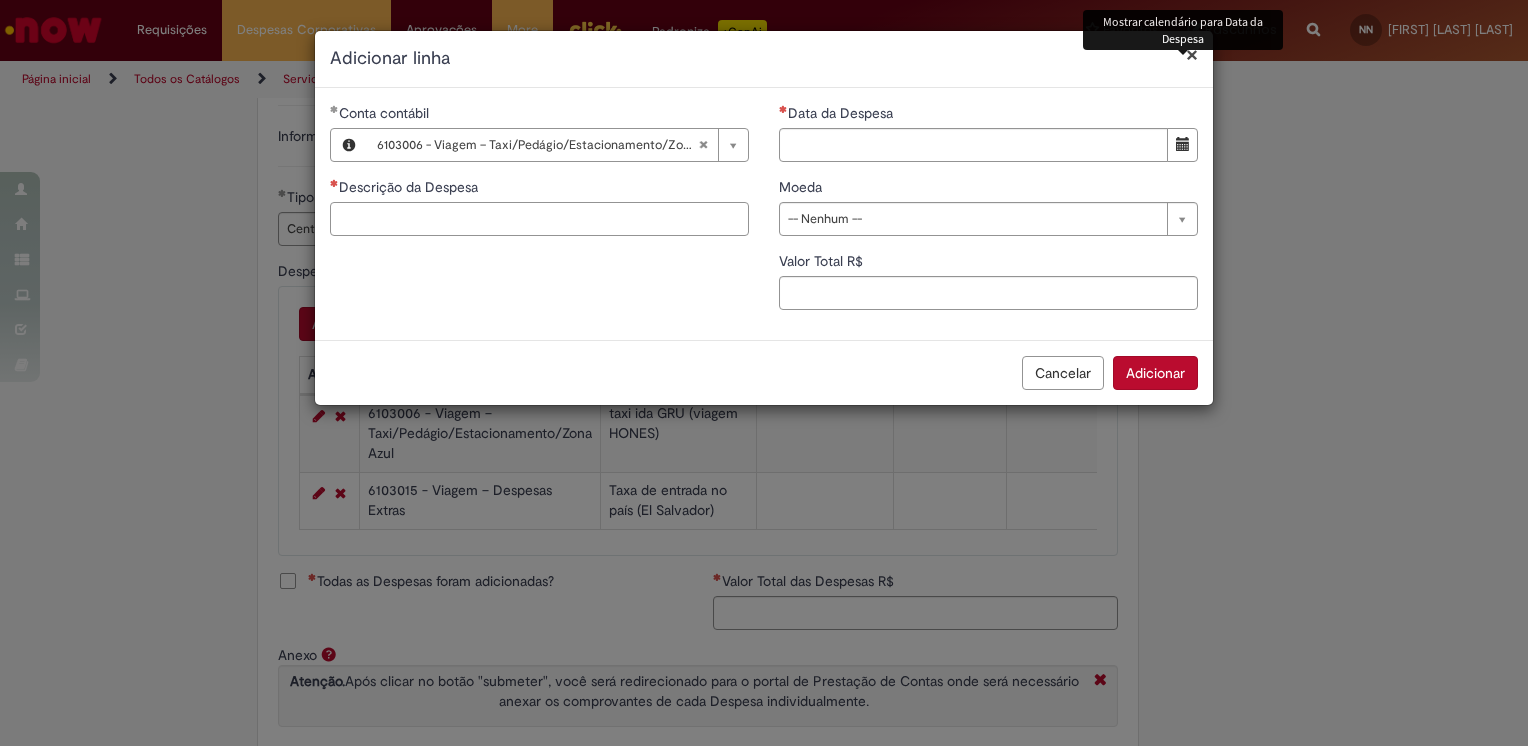 click on "Descrição da Despesa" at bounding box center [539, 219] 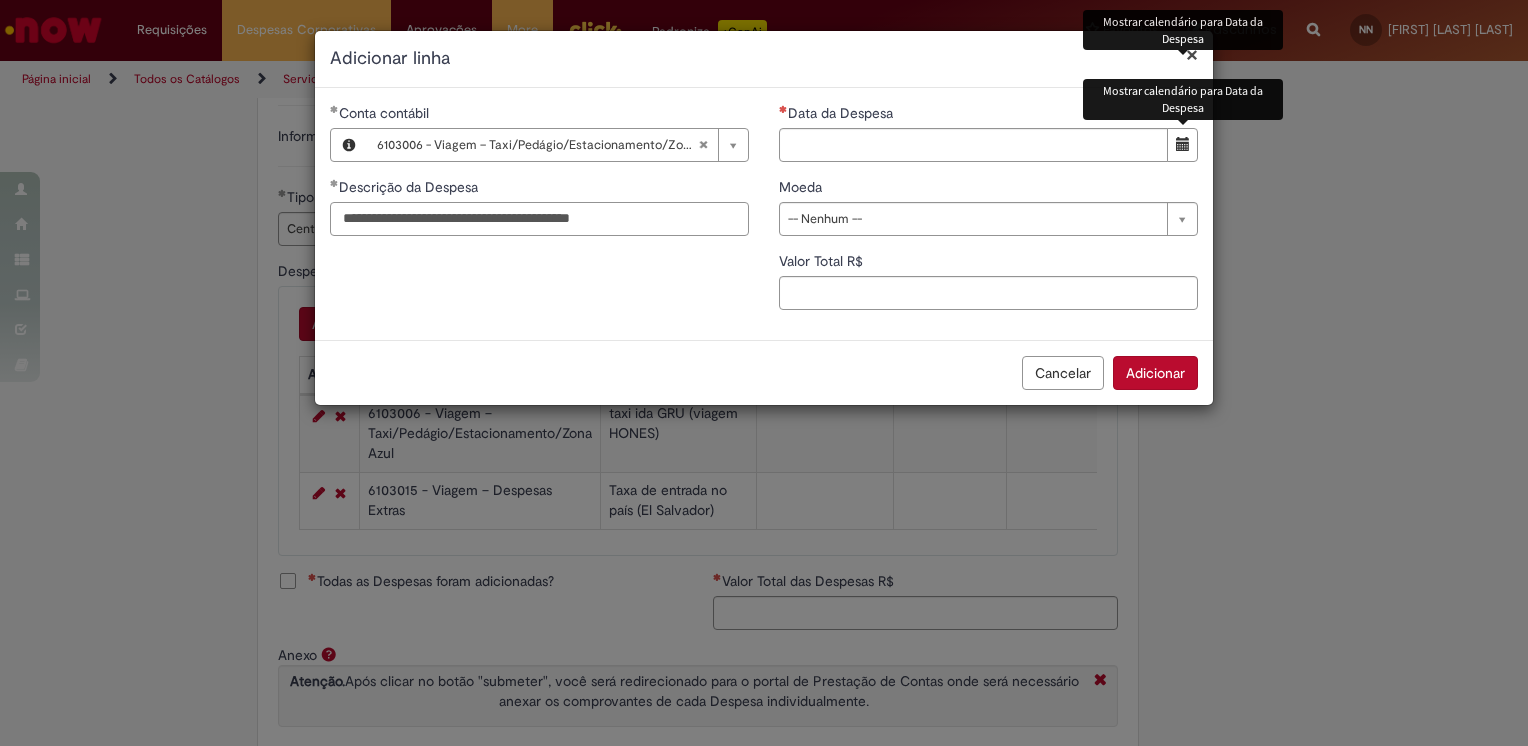 type on "**********" 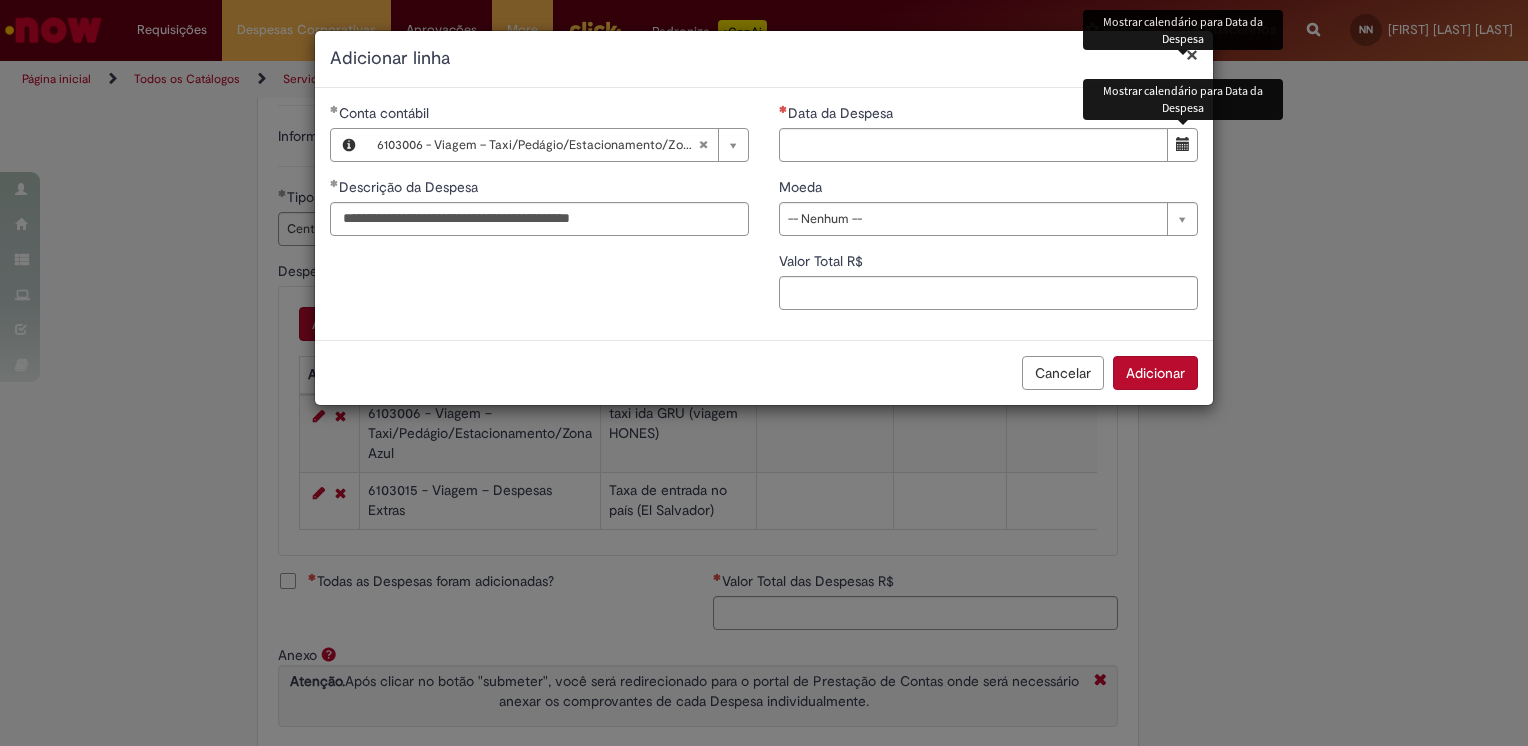 click at bounding box center (1183, 144) 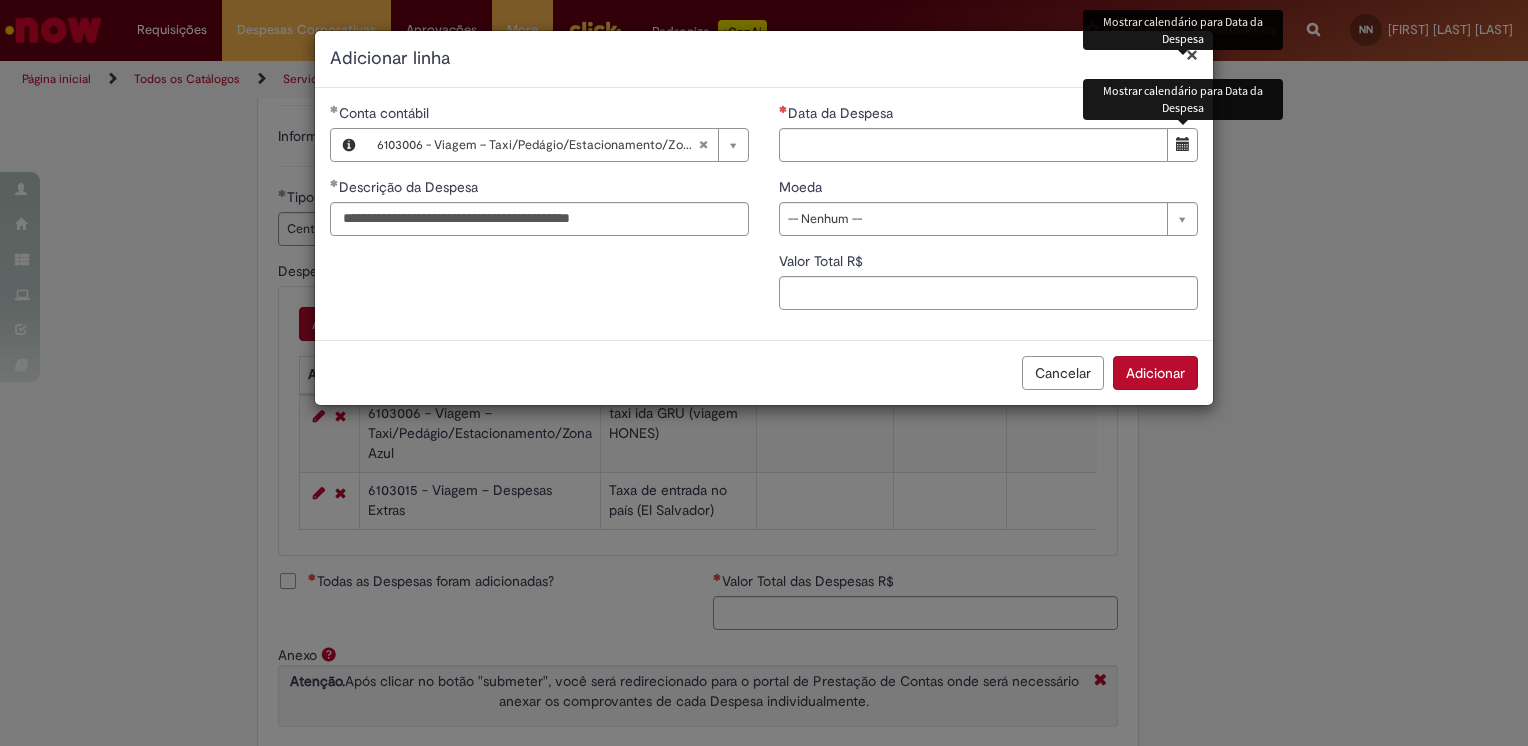 drag, startPoint x: 1182, startPoint y: 136, endPoint x: 1185, endPoint y: 150, distance: 14.3178215 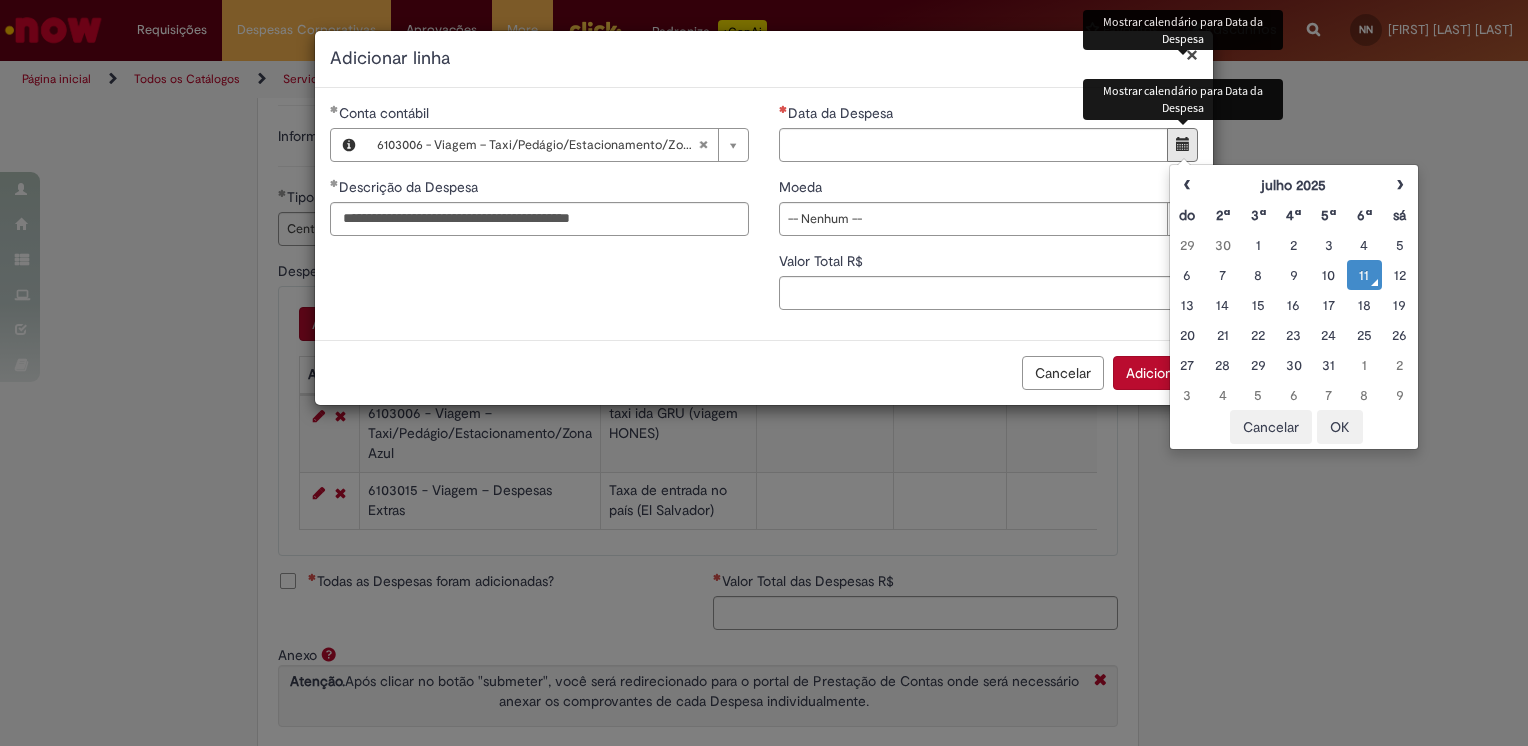 click at bounding box center [1183, 144] 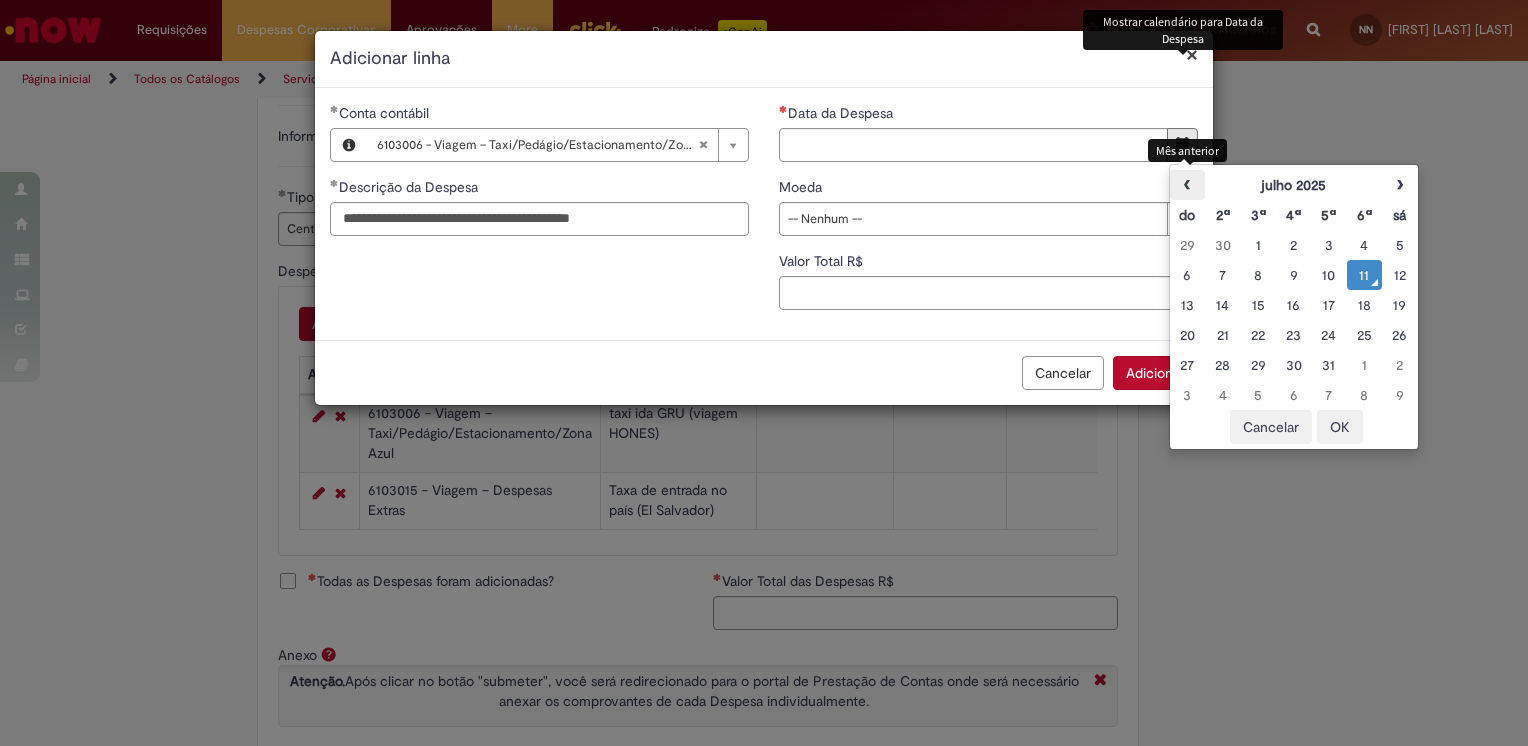 click on "‹" at bounding box center (1187, 185) 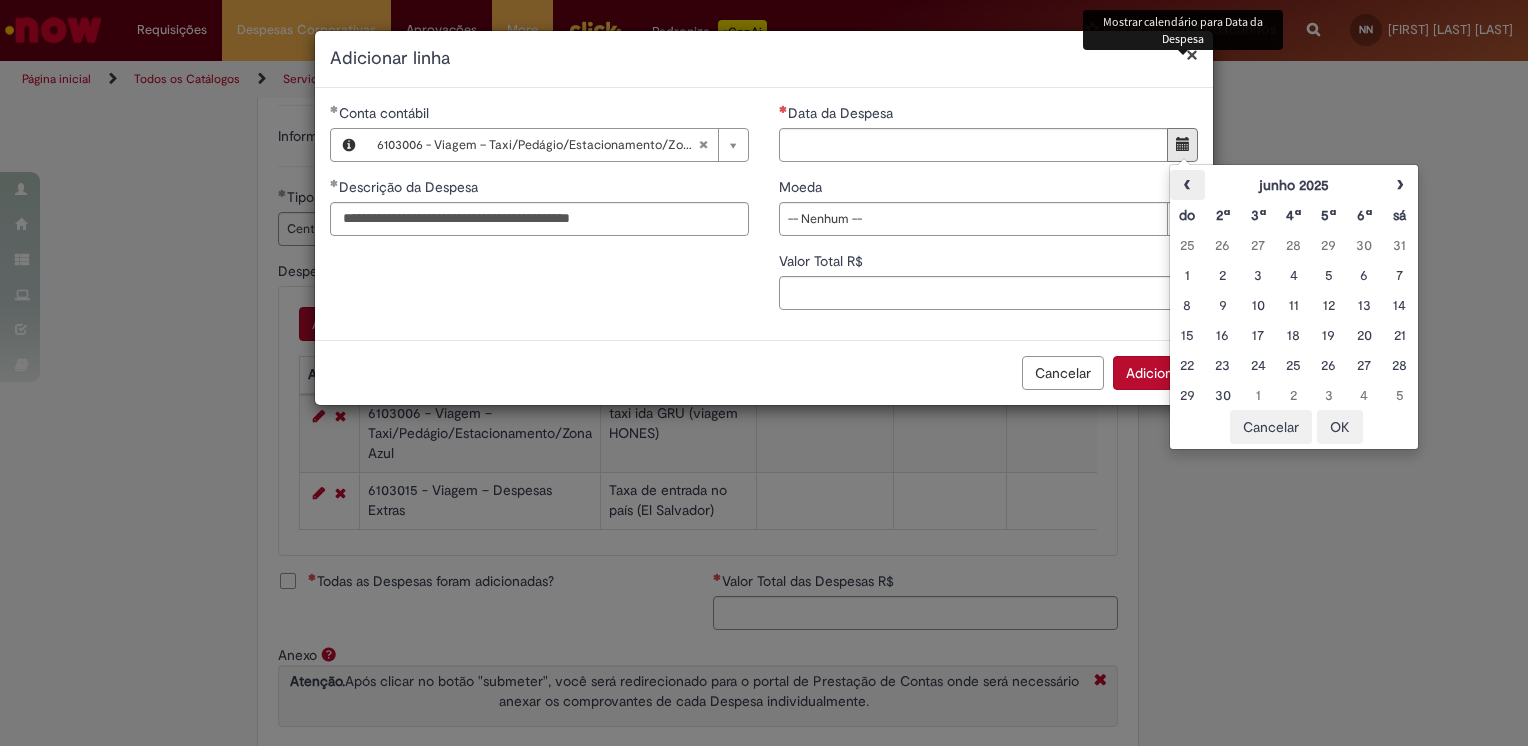 click on "‹" at bounding box center [1187, 185] 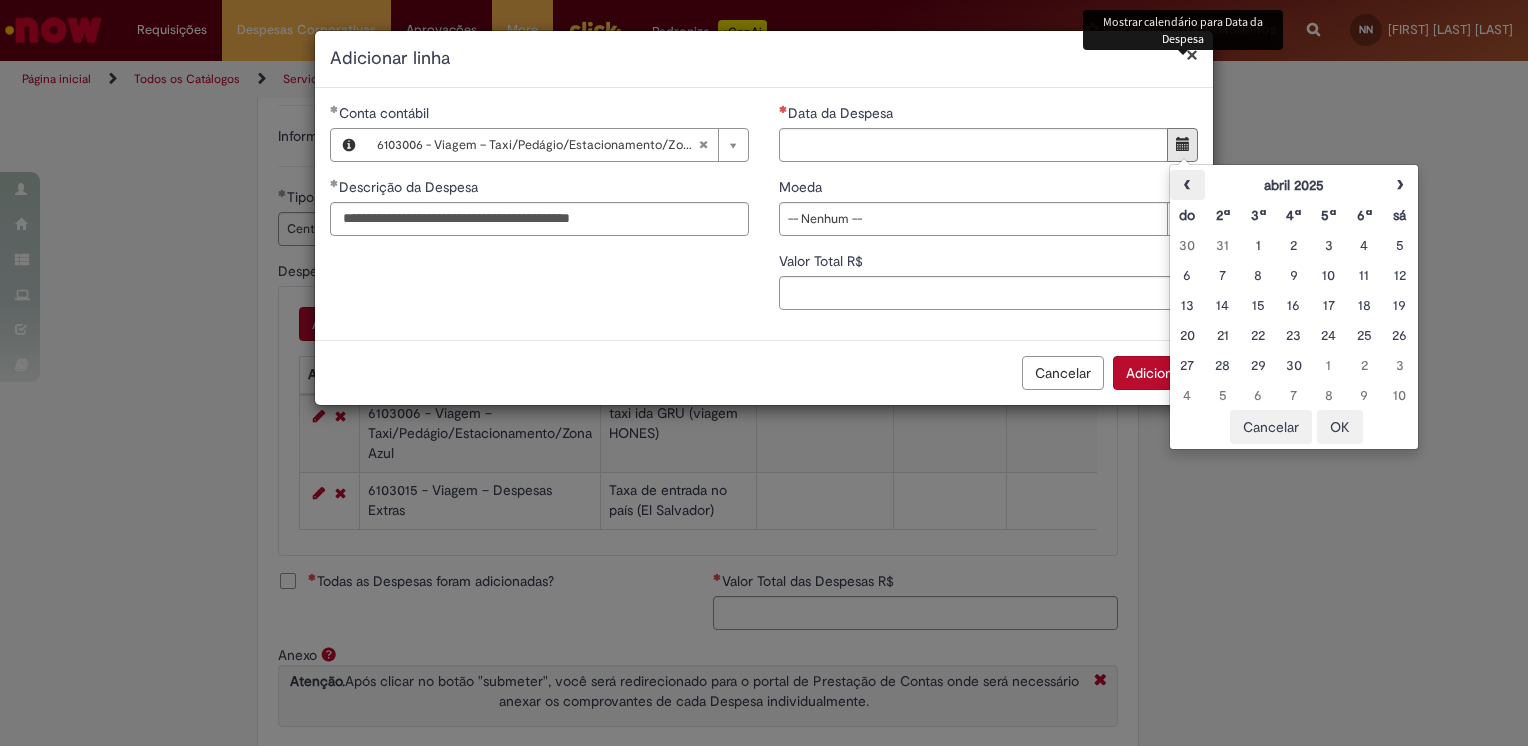 click on "‹" at bounding box center [1187, 185] 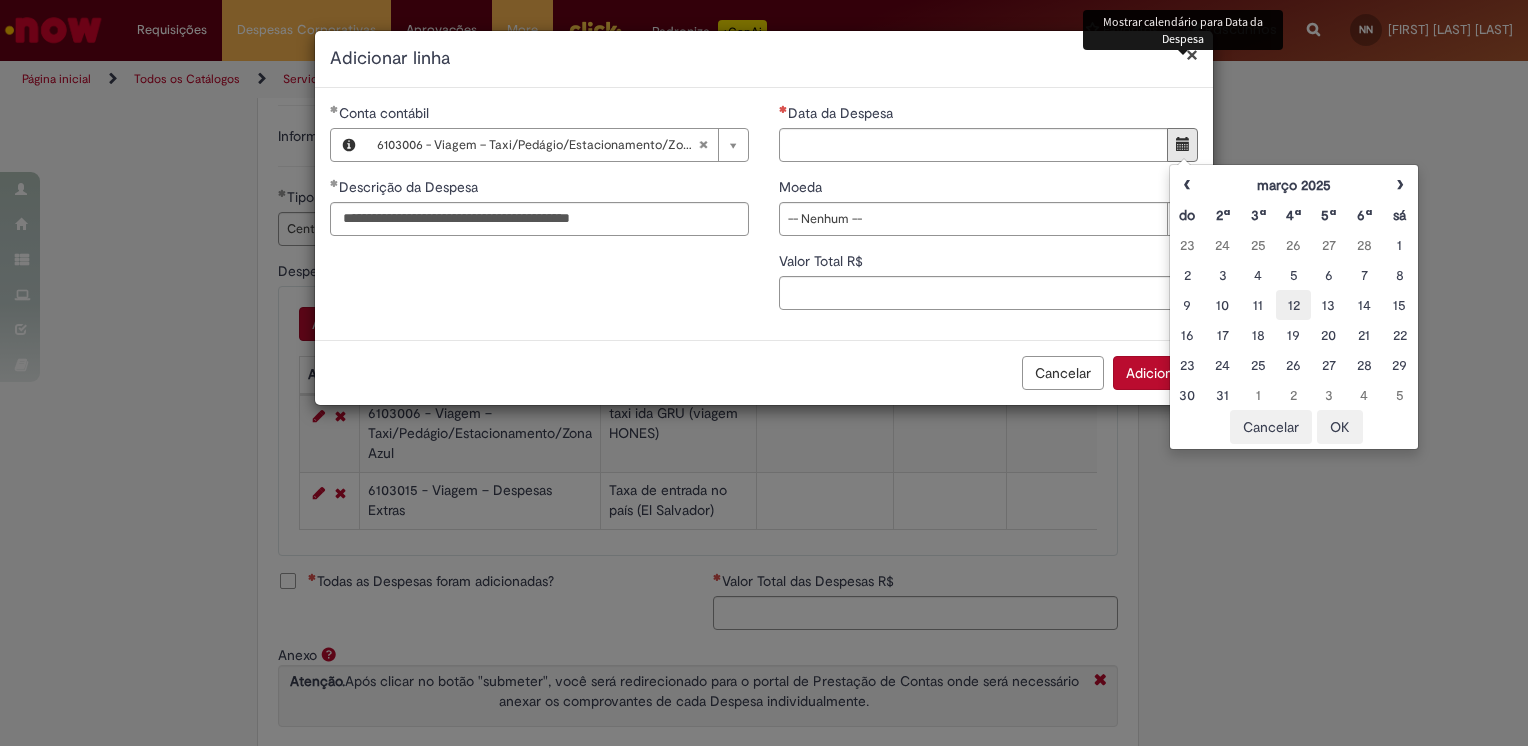 click on "12" at bounding box center (1293, 305) 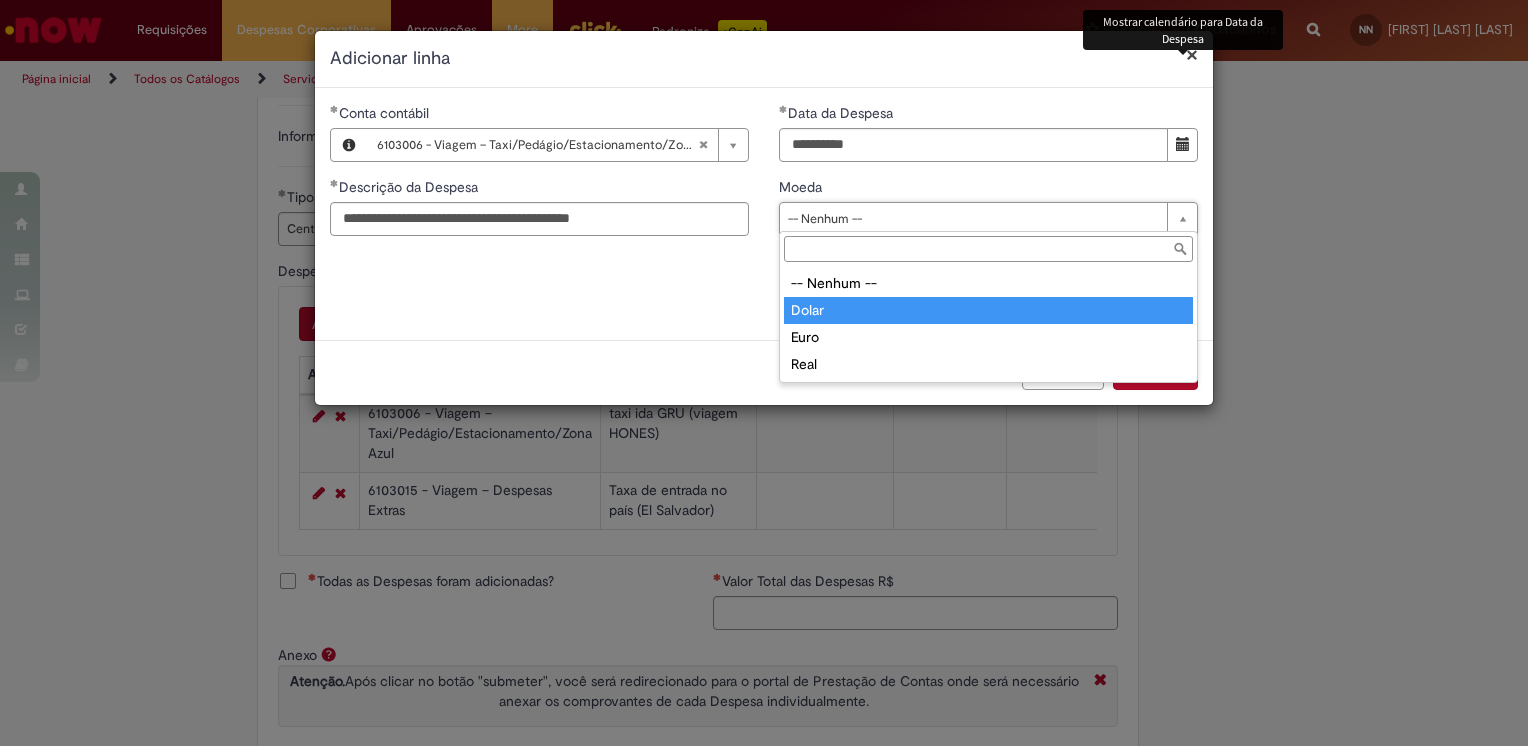 type on "*****" 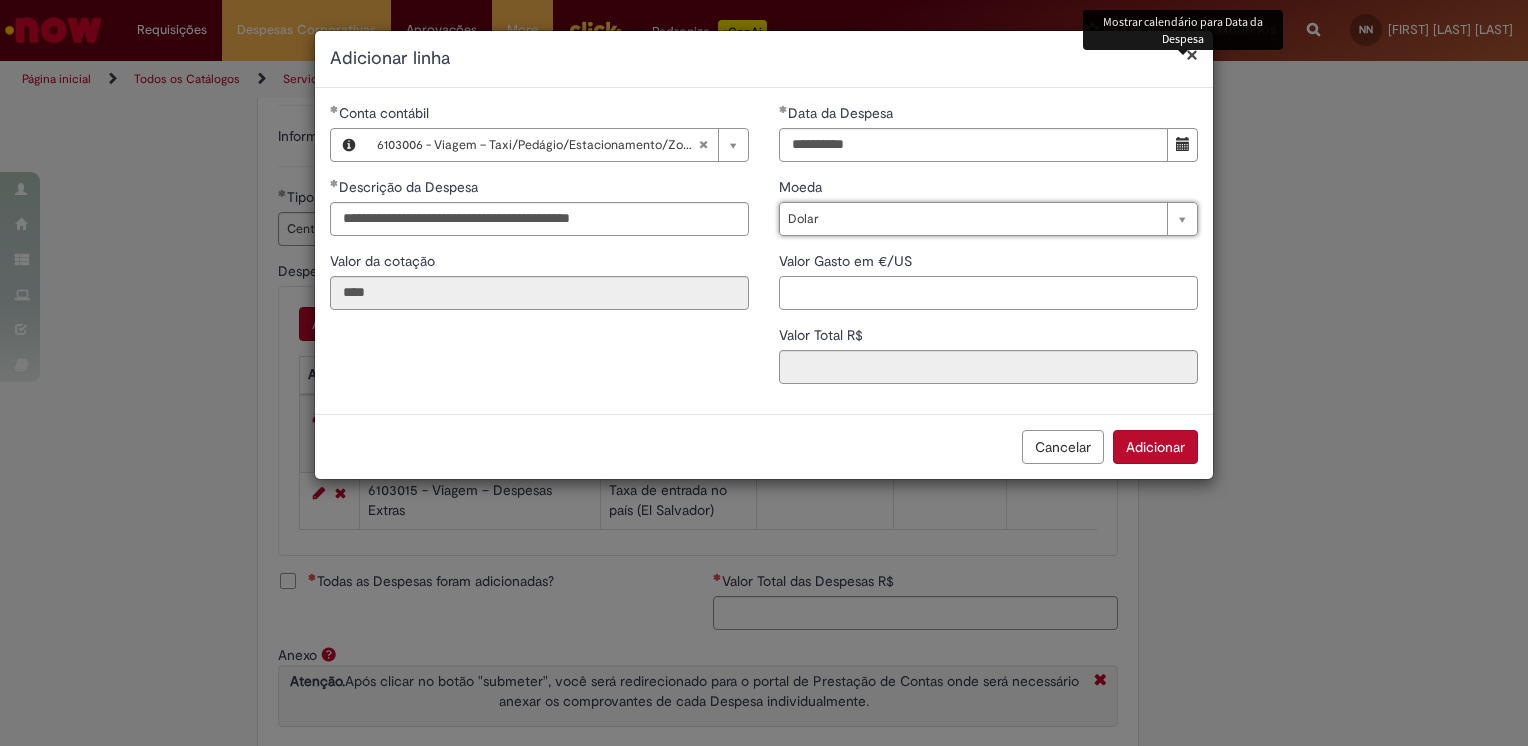 click on "Valor Gasto em €/US" at bounding box center [988, 293] 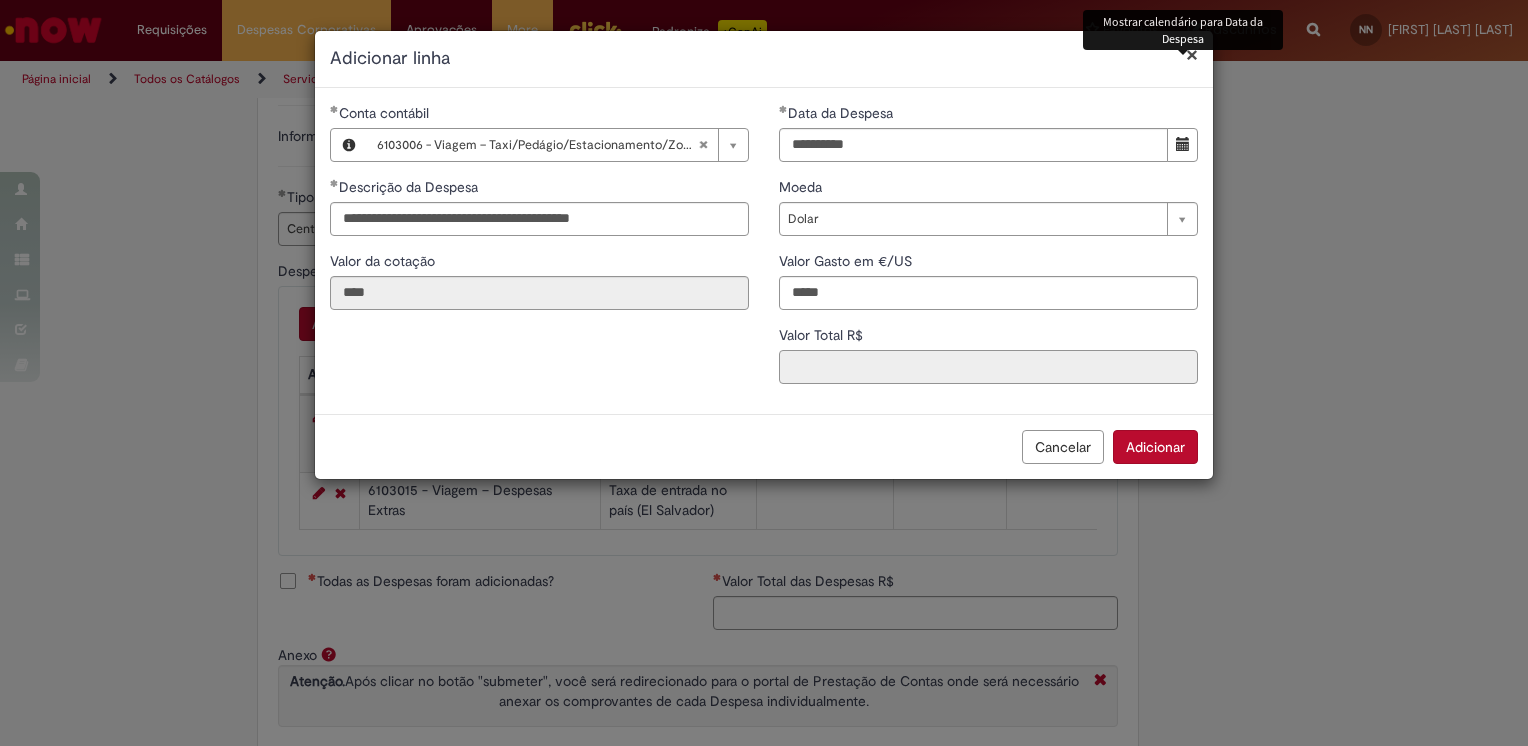 type on "**" 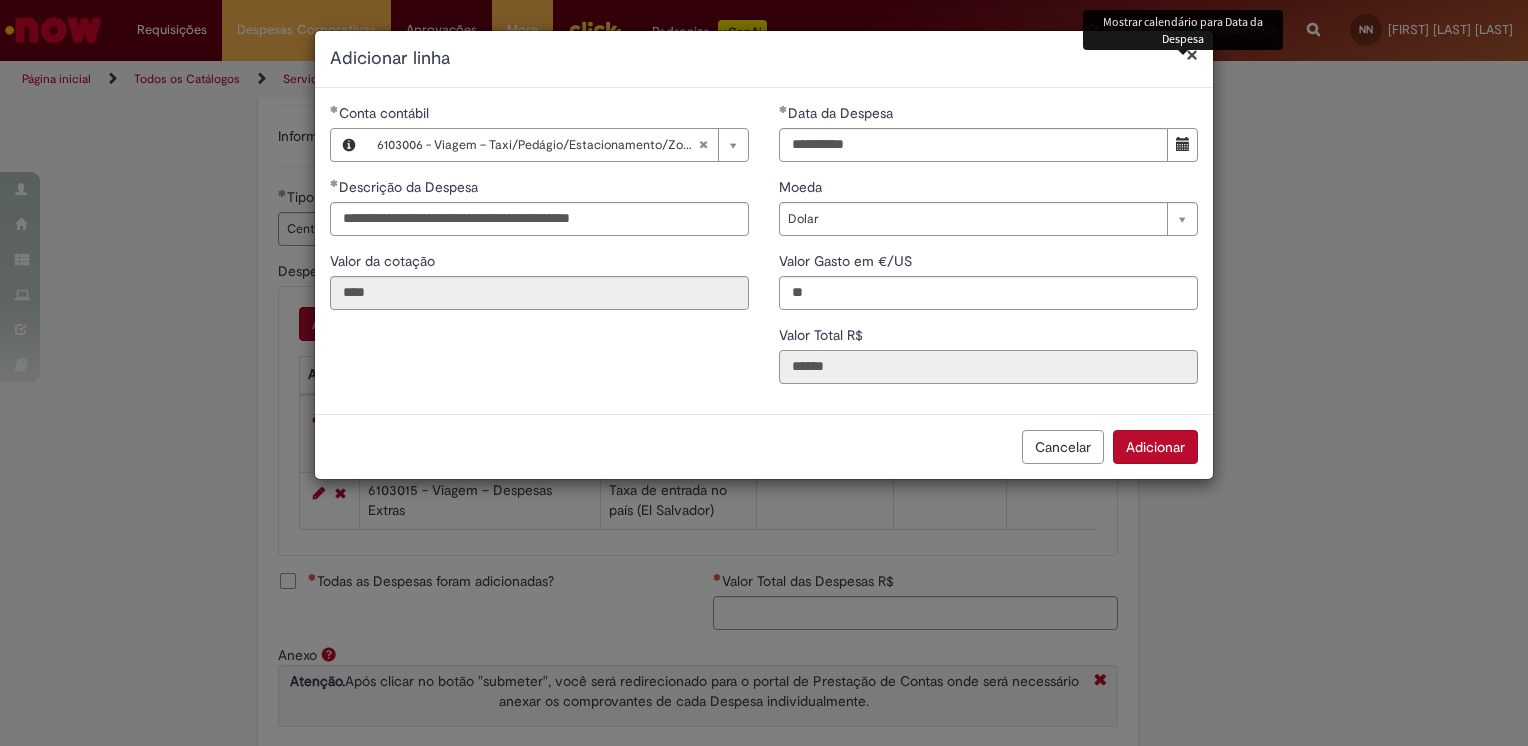 click on "******" at bounding box center [988, 367] 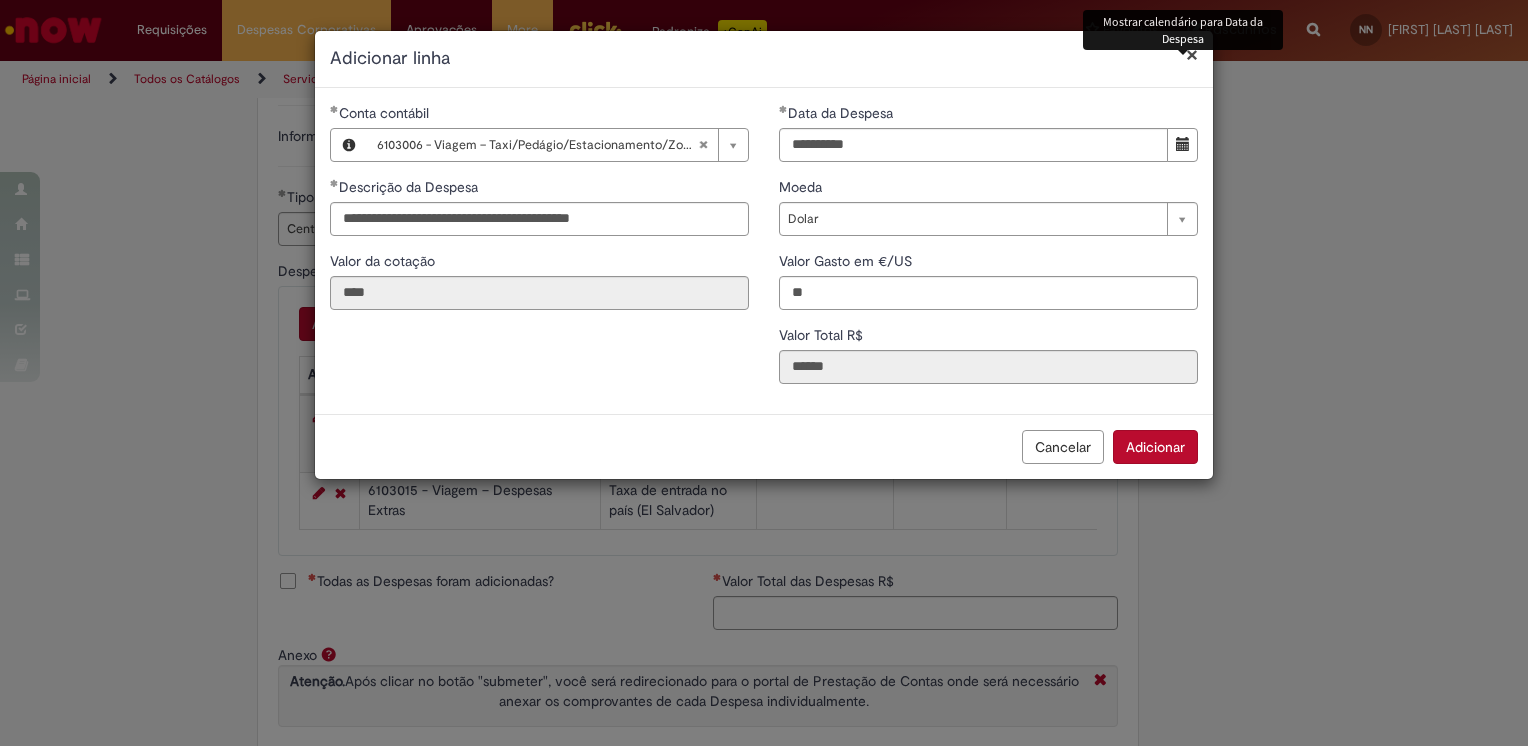click on "Adicionar" at bounding box center [1155, 447] 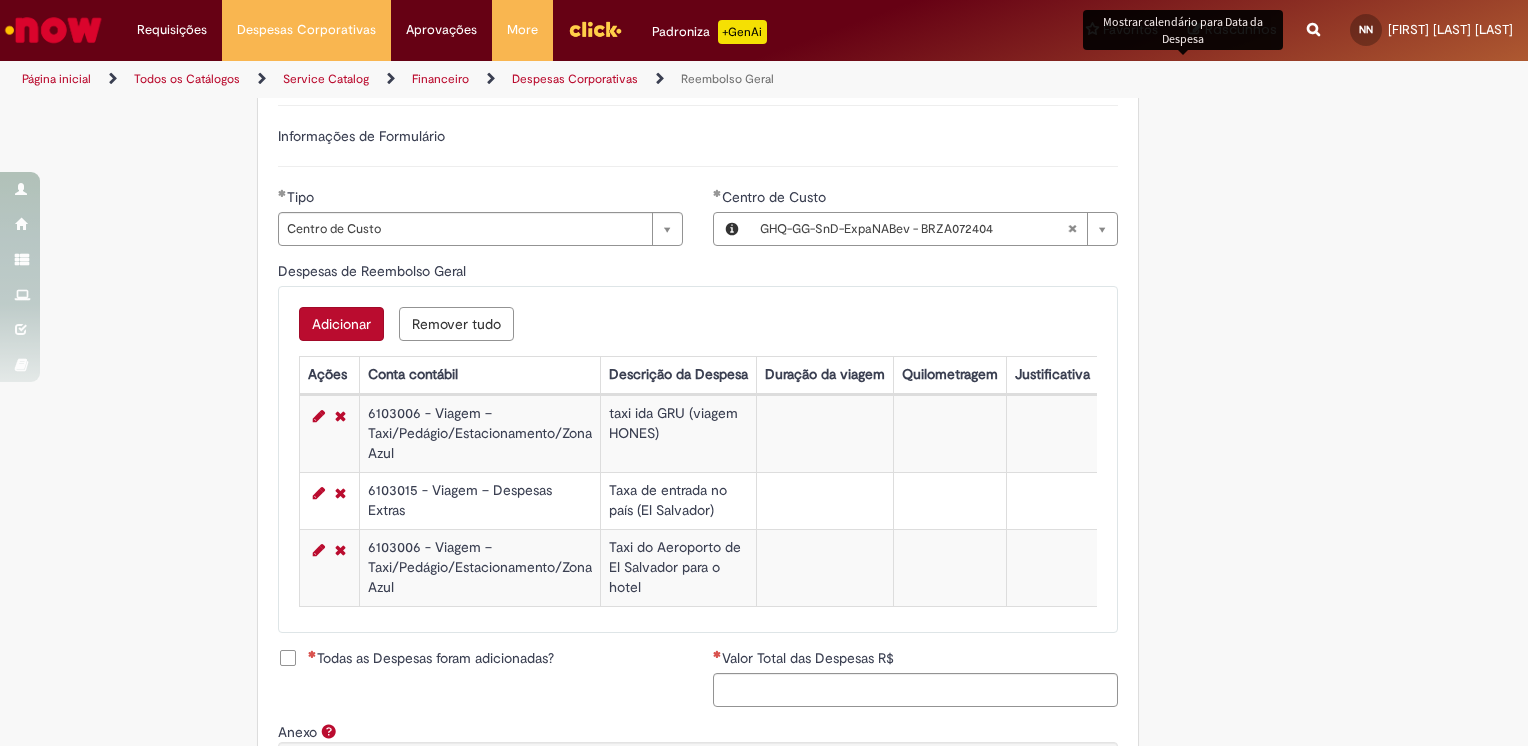 click on "Adicionar" at bounding box center [341, 324] 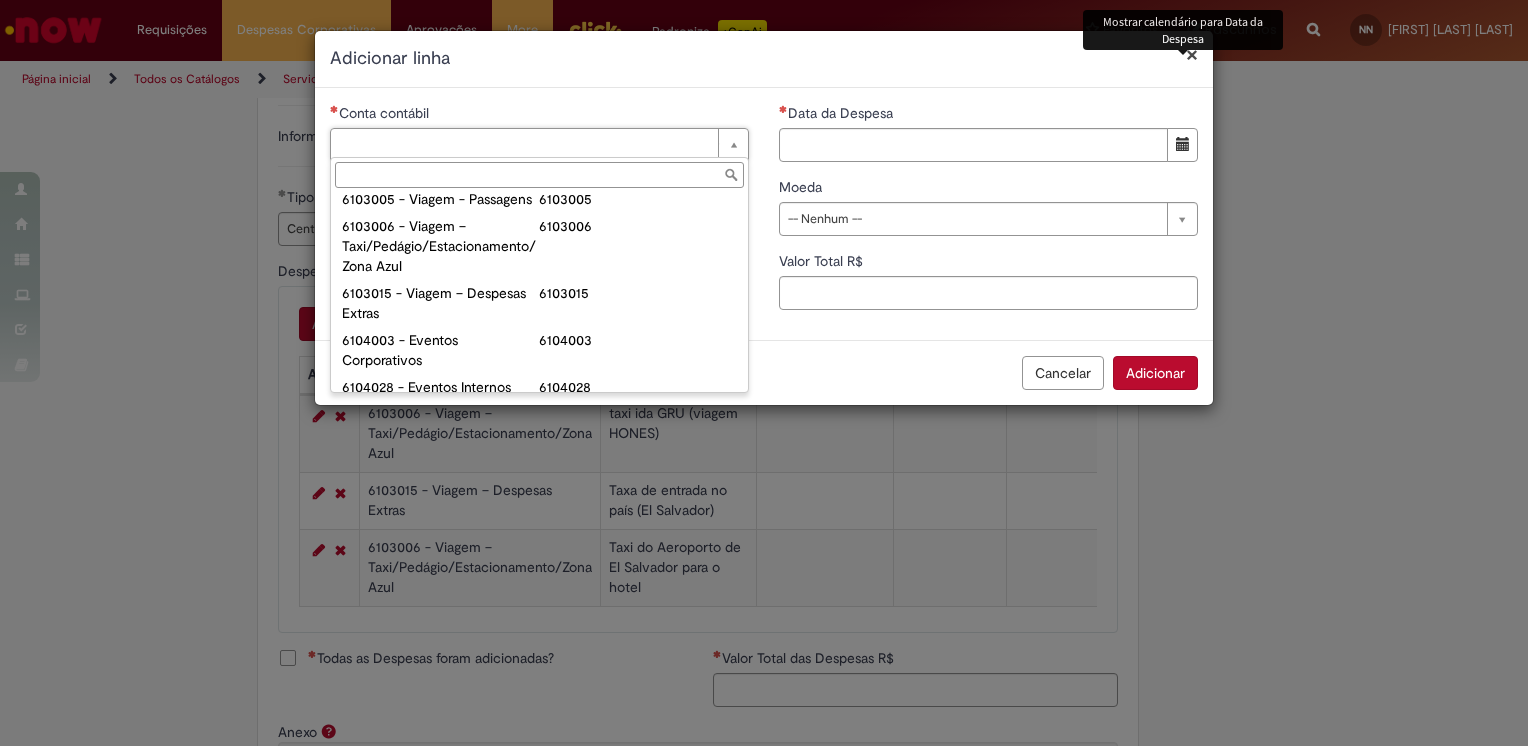 scroll, scrollTop: 946, scrollLeft: 0, axis: vertical 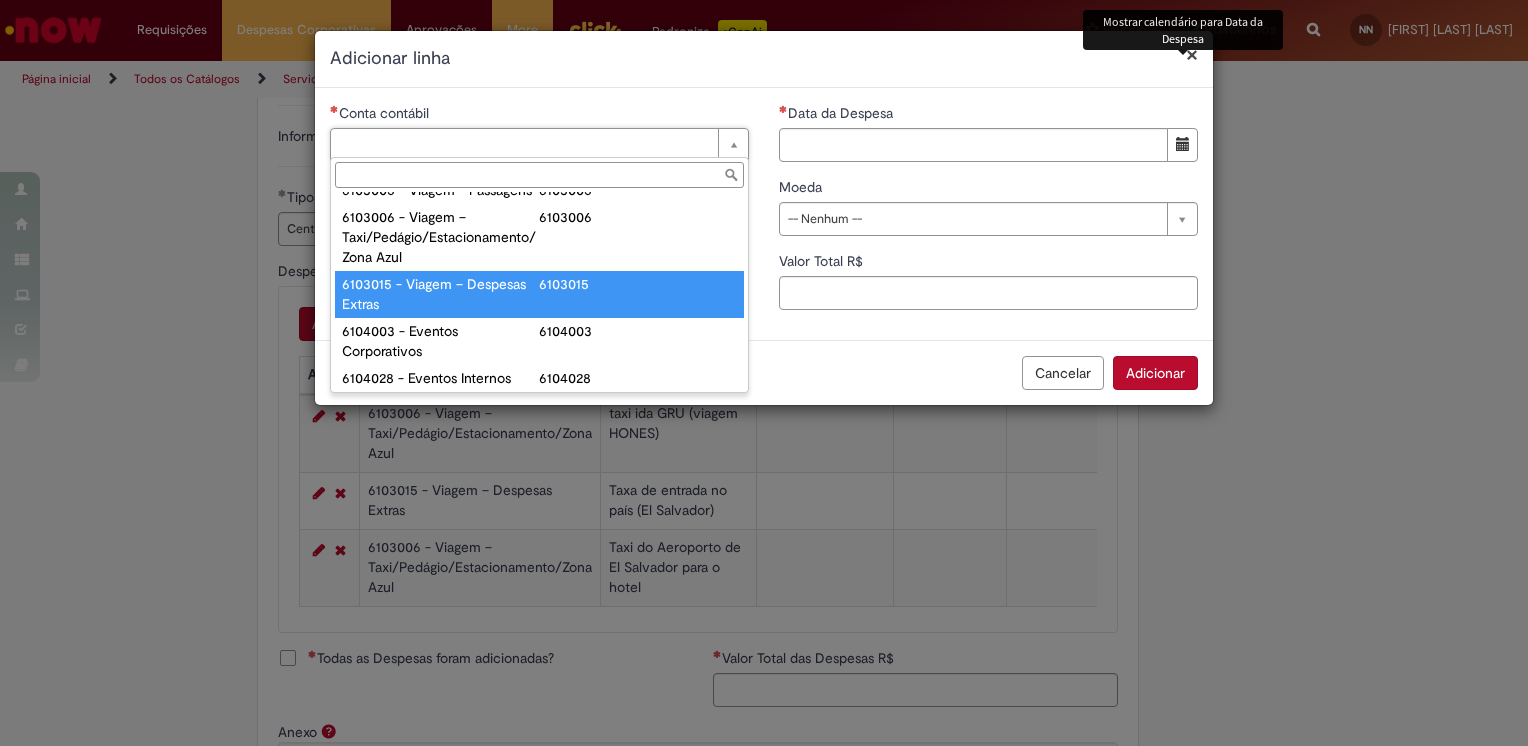type on "**********" 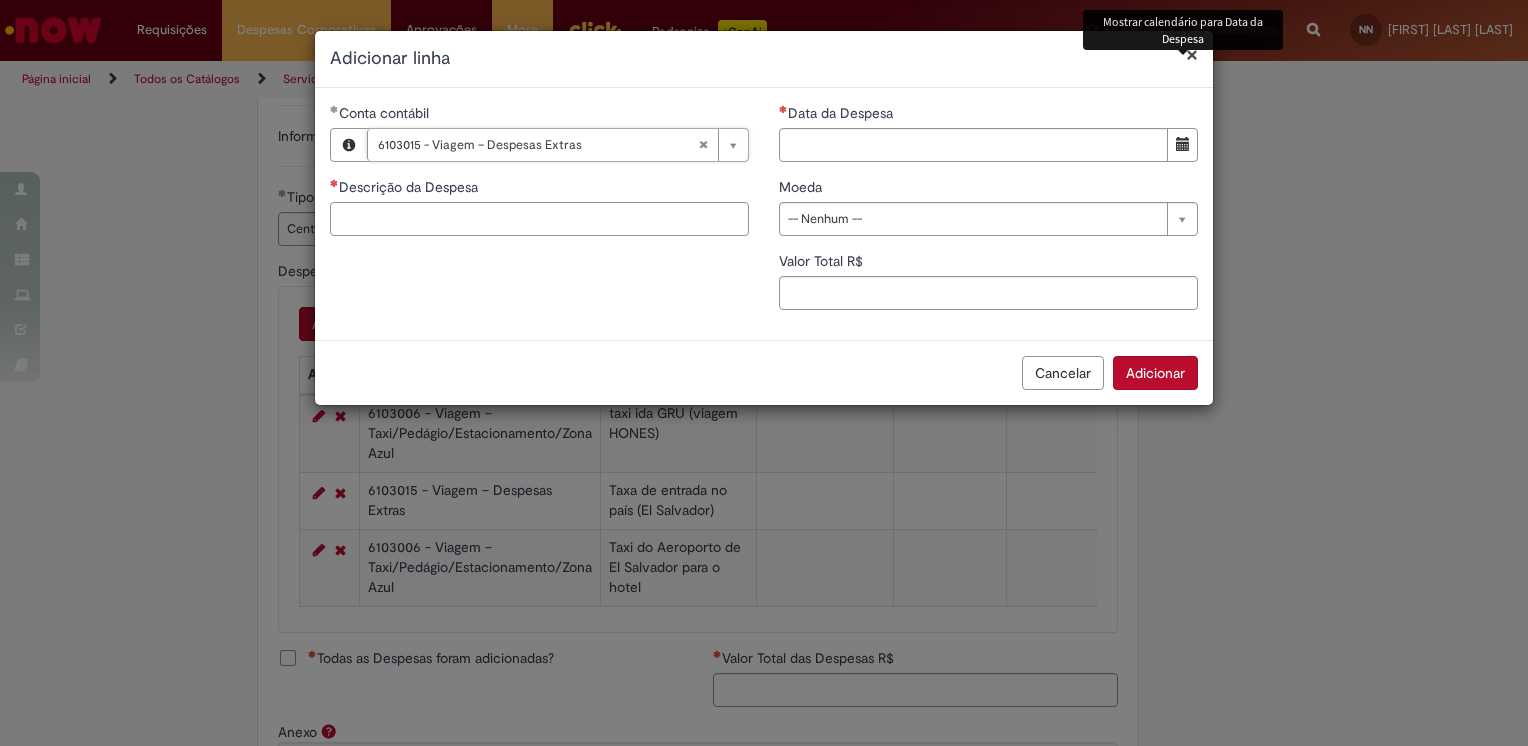 click on "Descrição da Despesa" at bounding box center (539, 219) 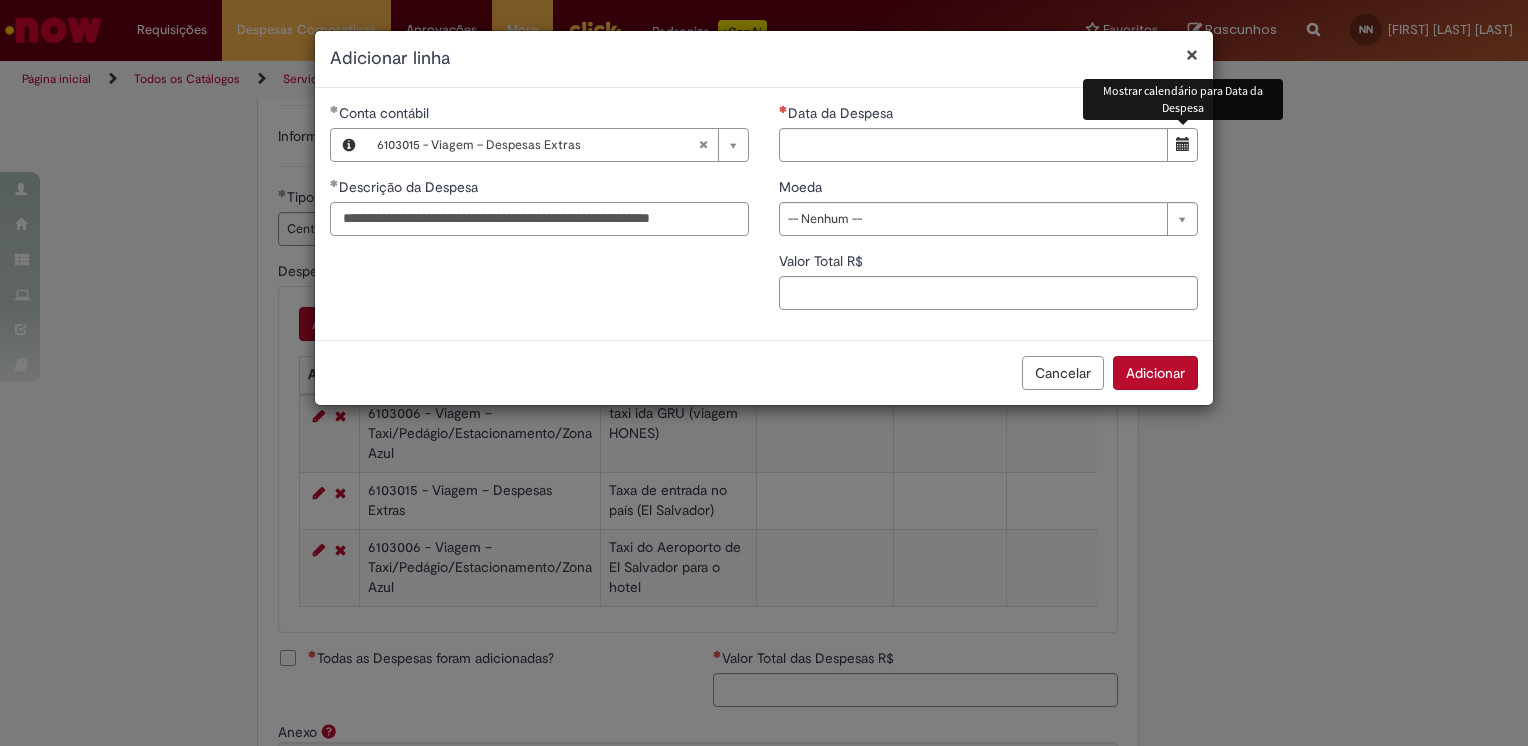 type on "**********" 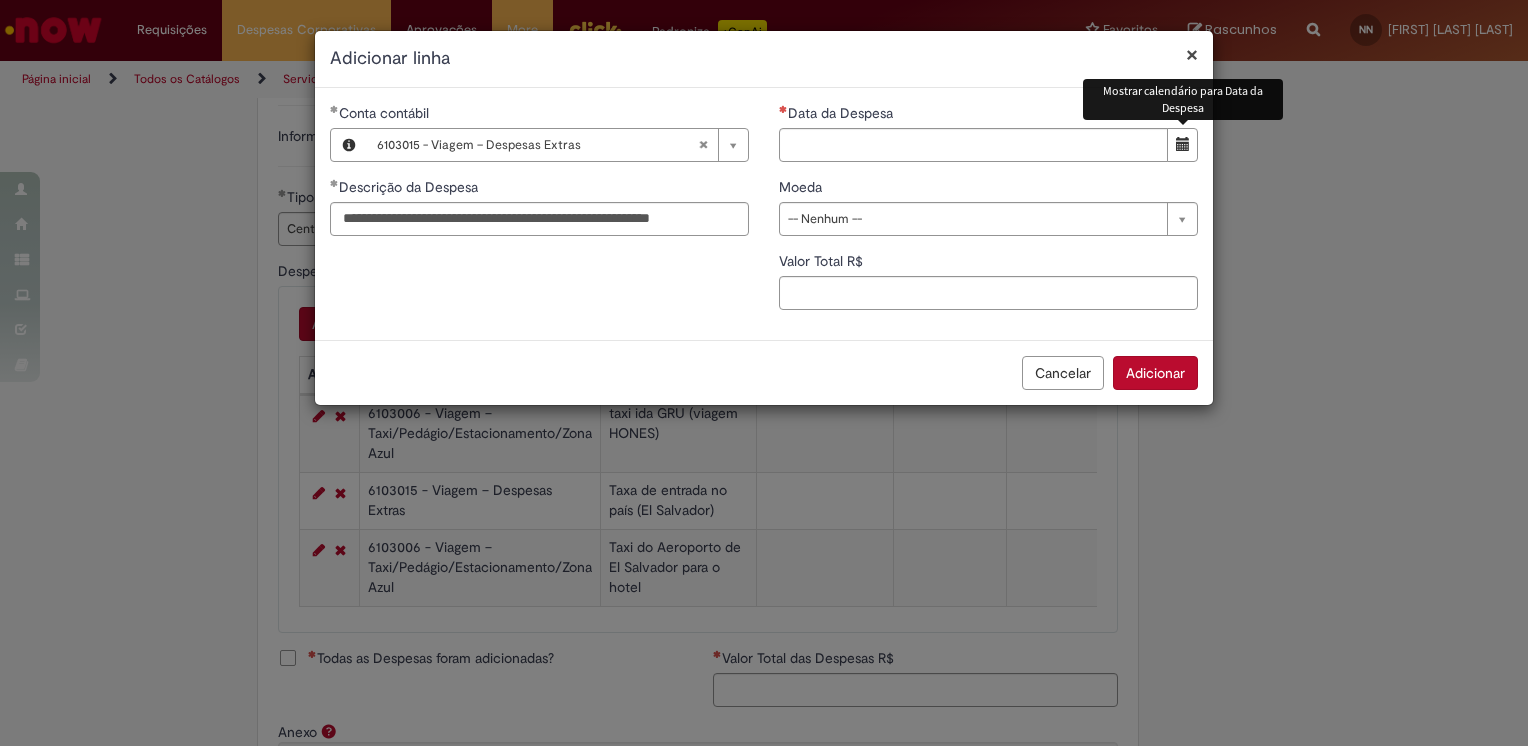 click at bounding box center (1183, 144) 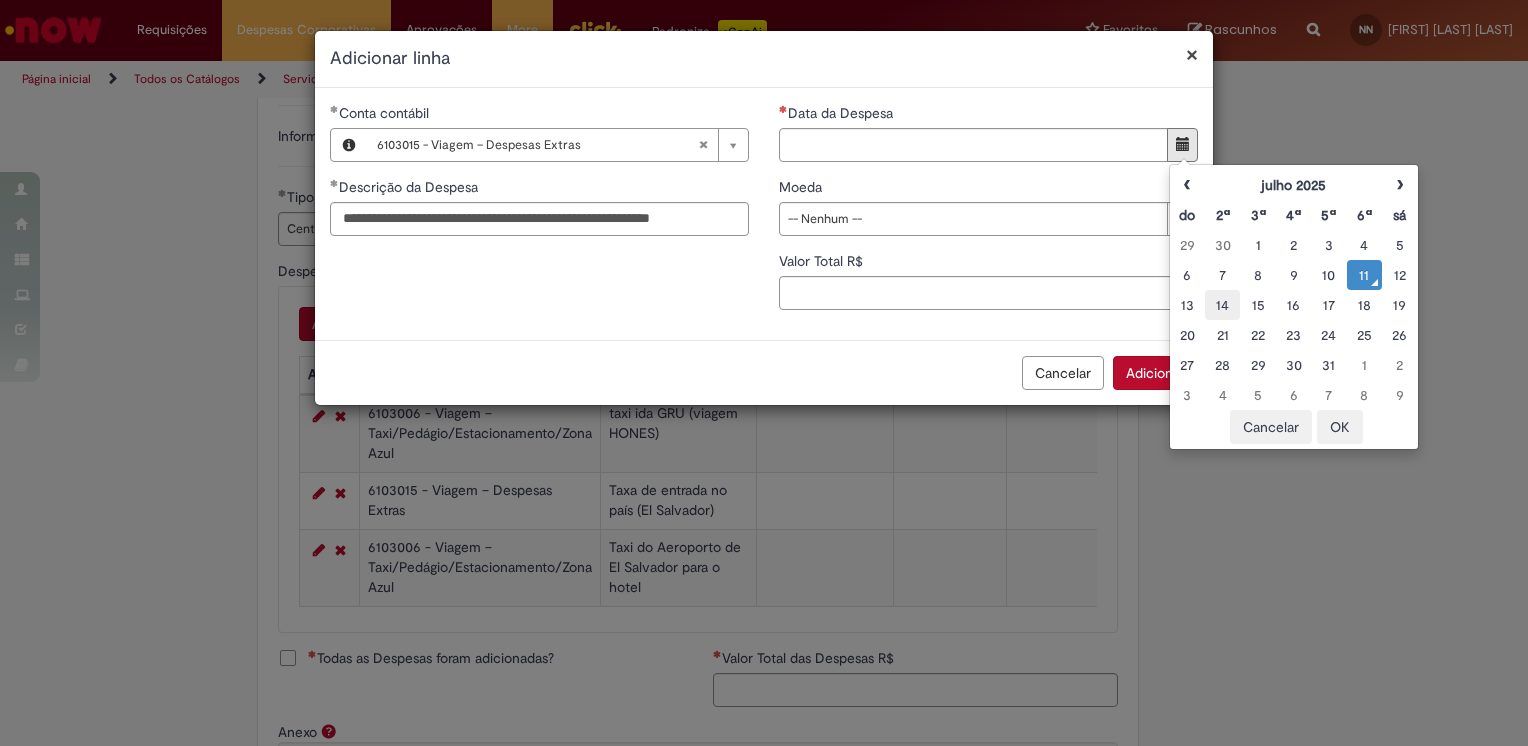 click on "14" at bounding box center [1222, 305] 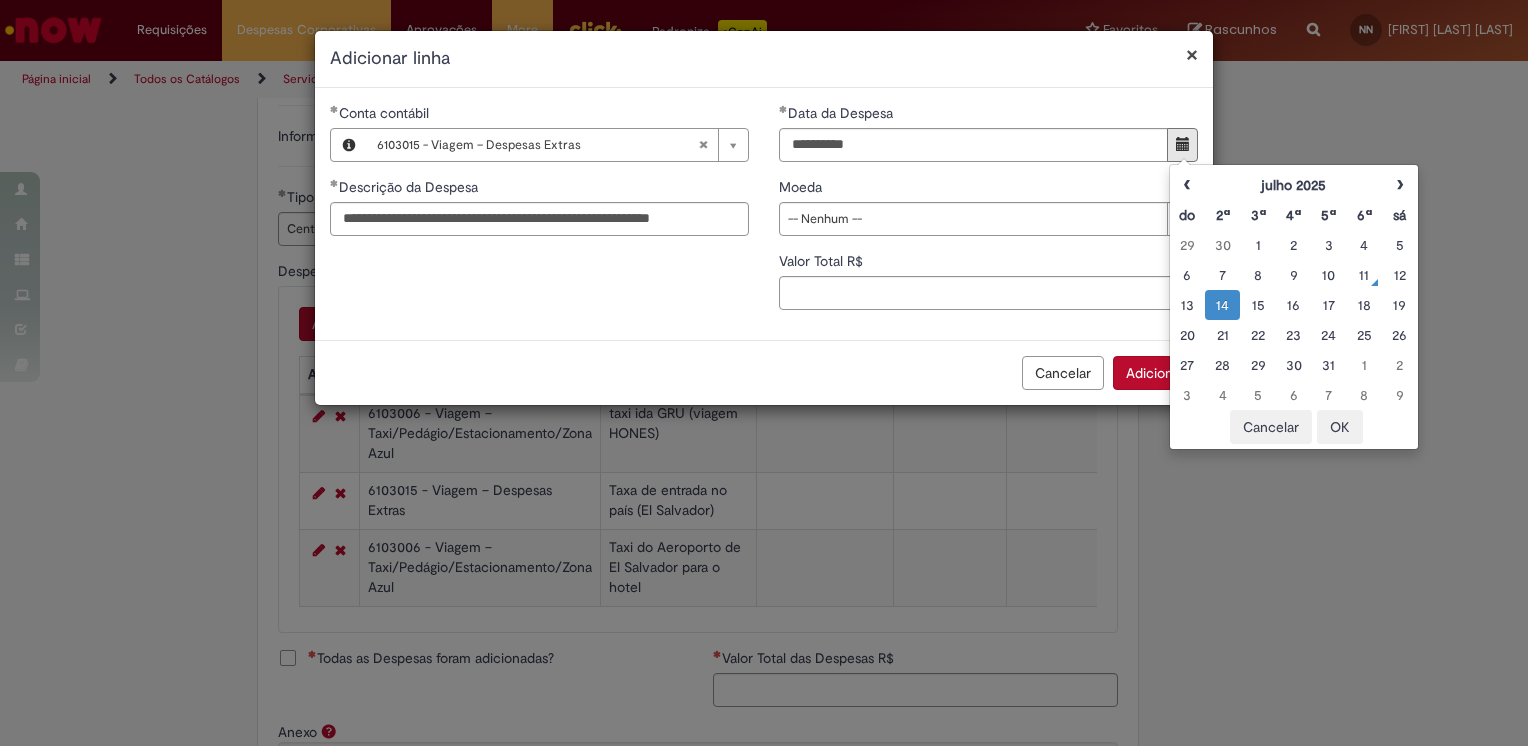 type 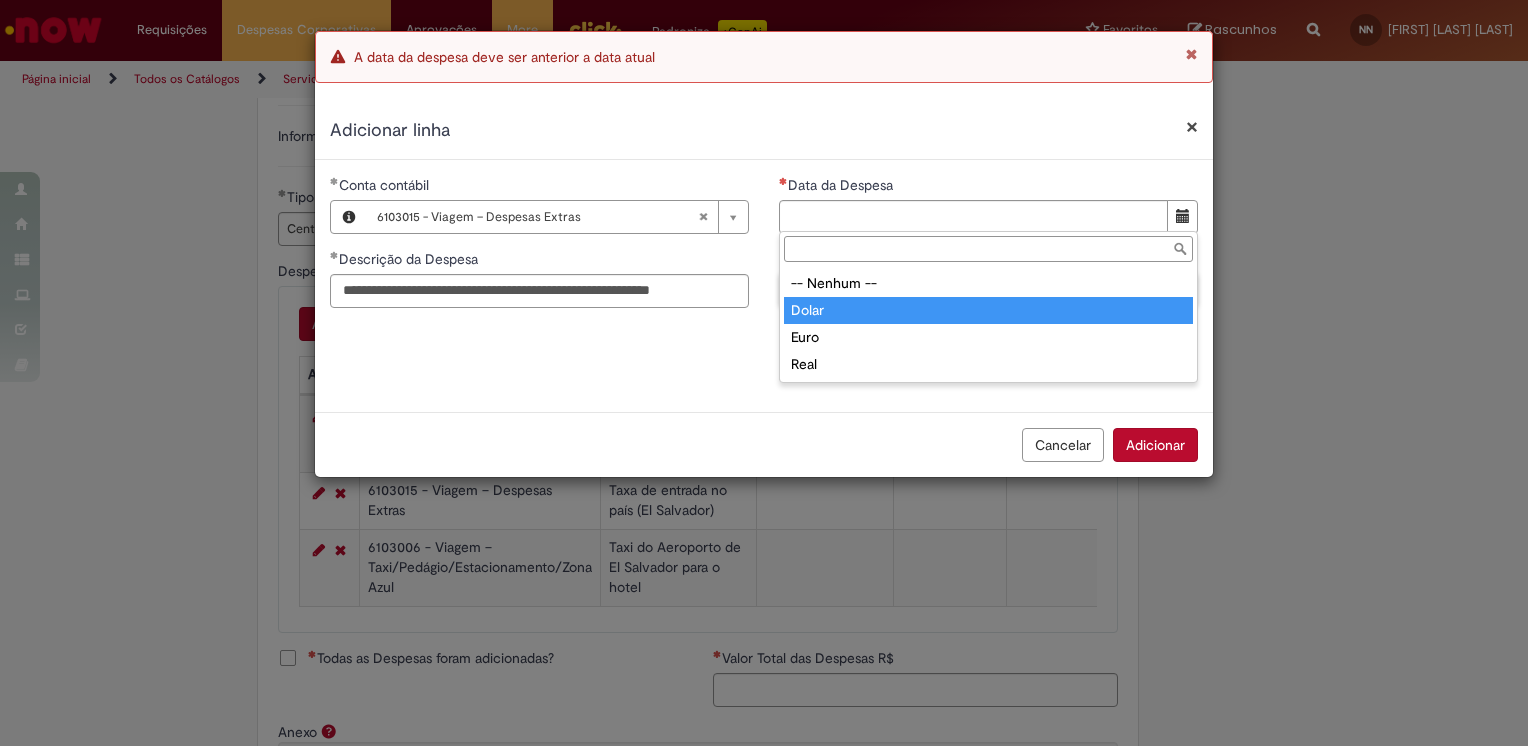 type on "*****" 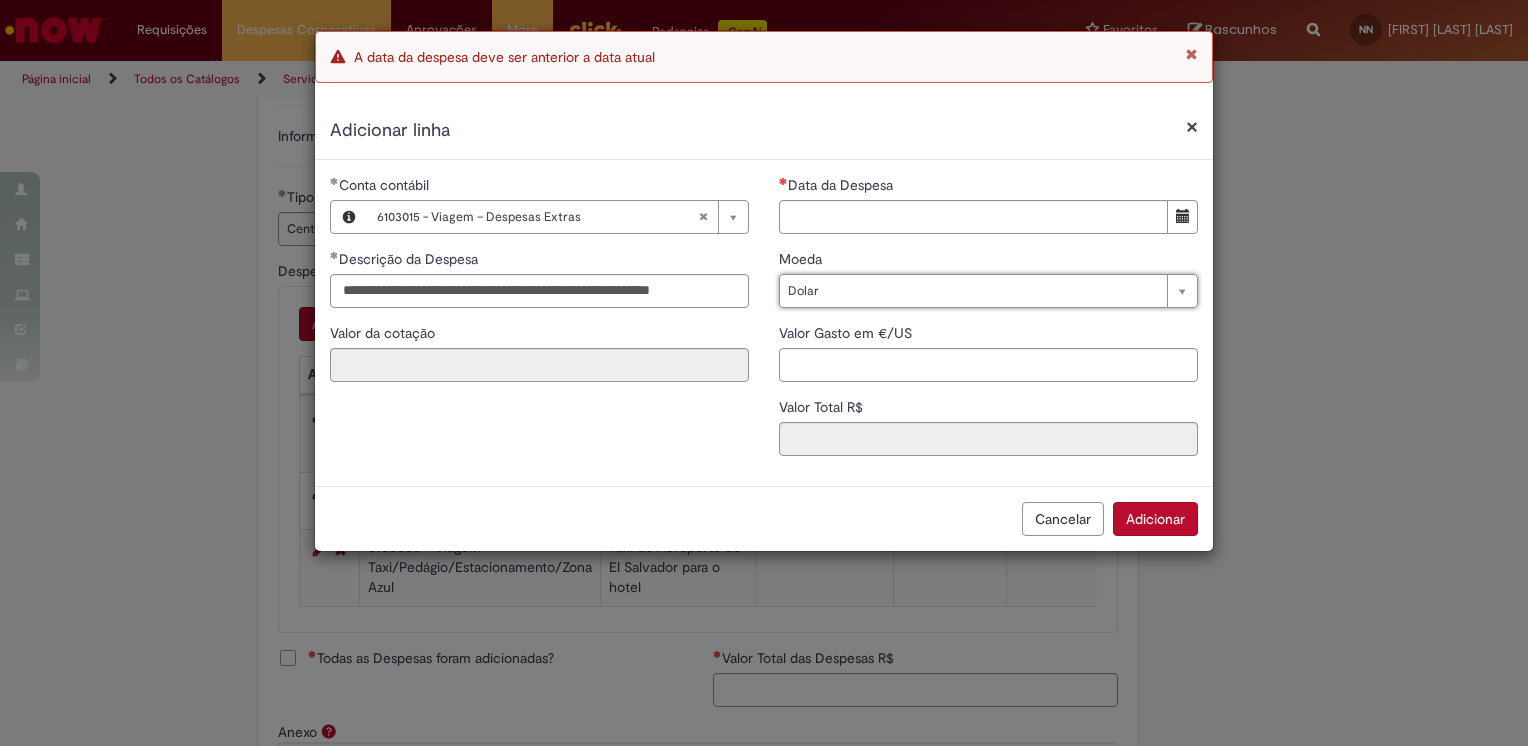 type on "****" 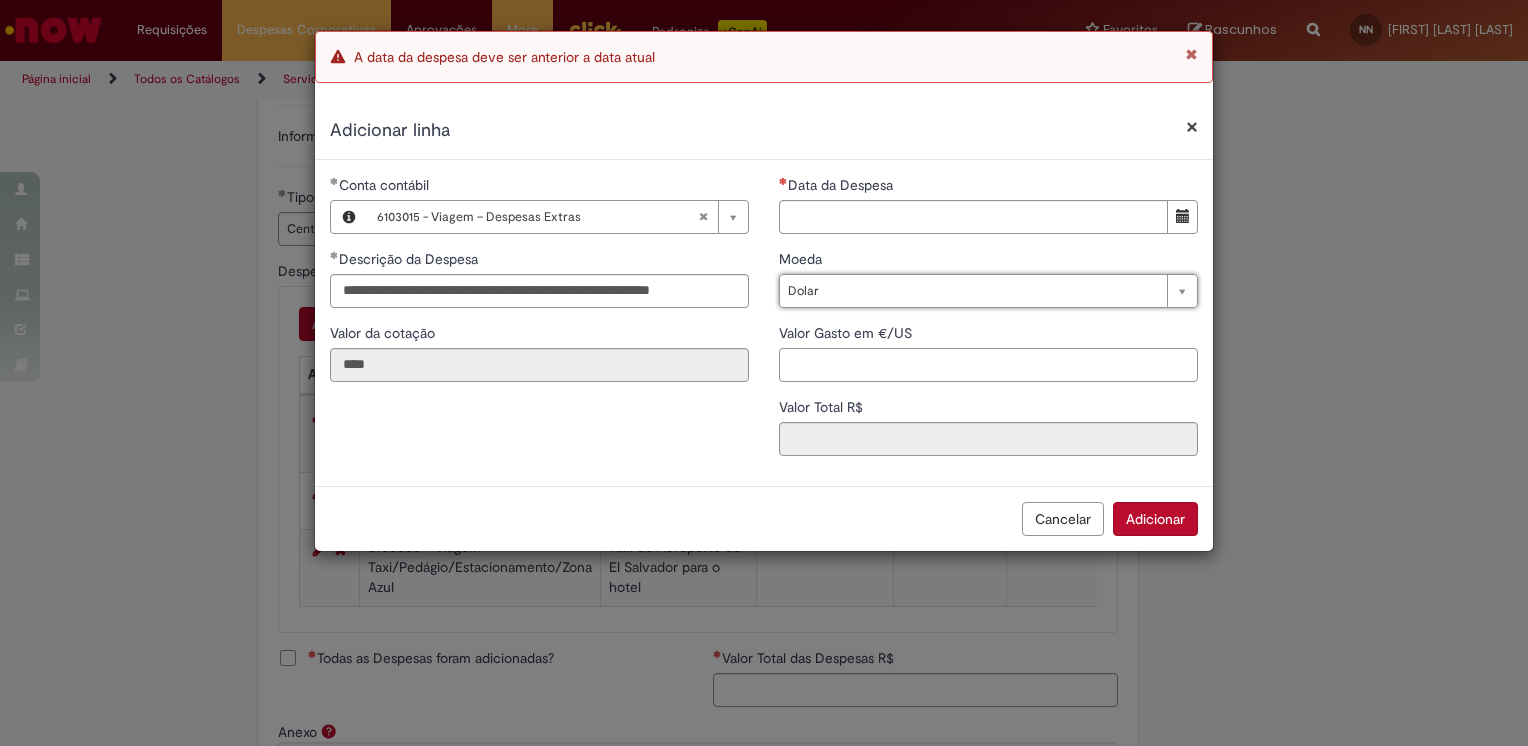 click on "Valor Gasto em €/US" at bounding box center (988, 365) 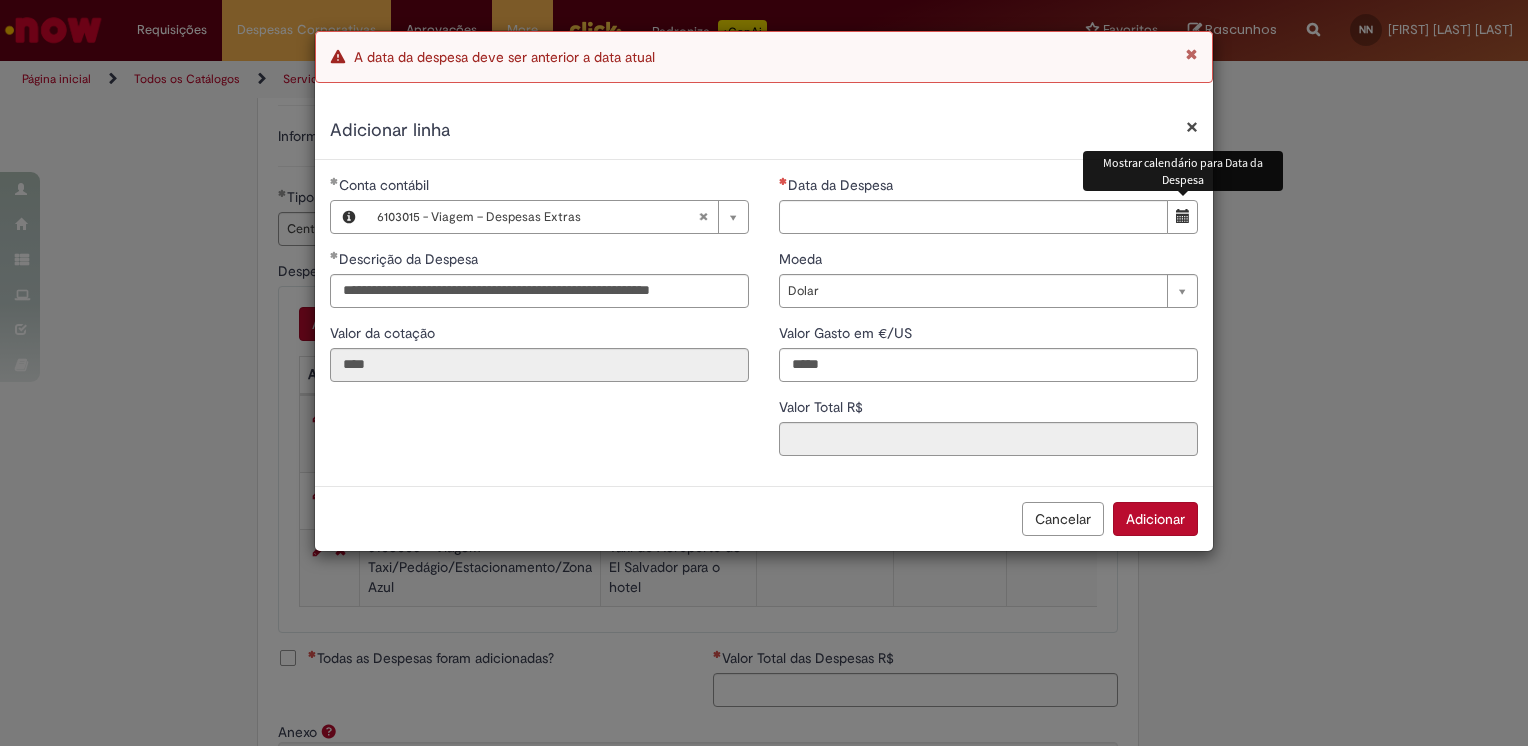type on "*****" 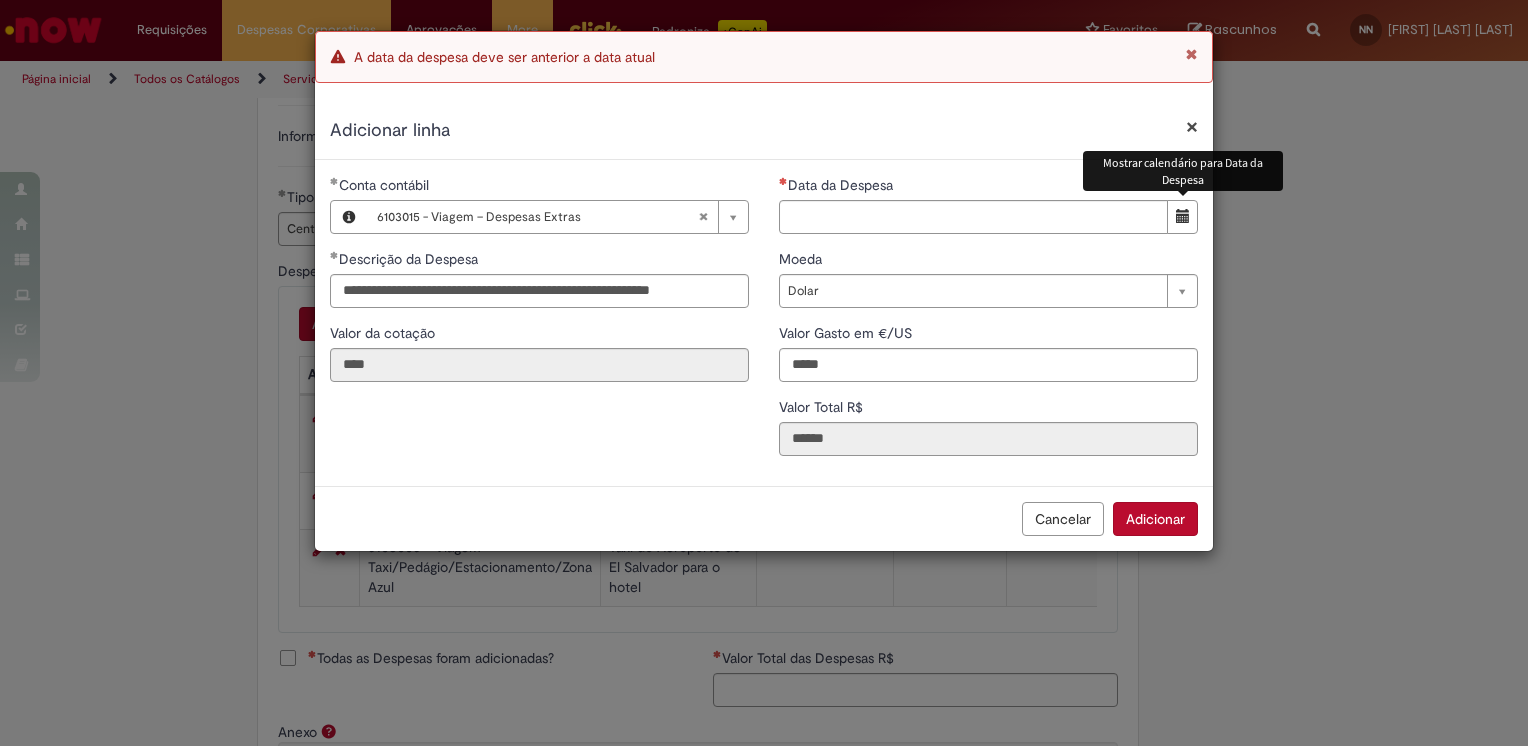 click at bounding box center (1183, 216) 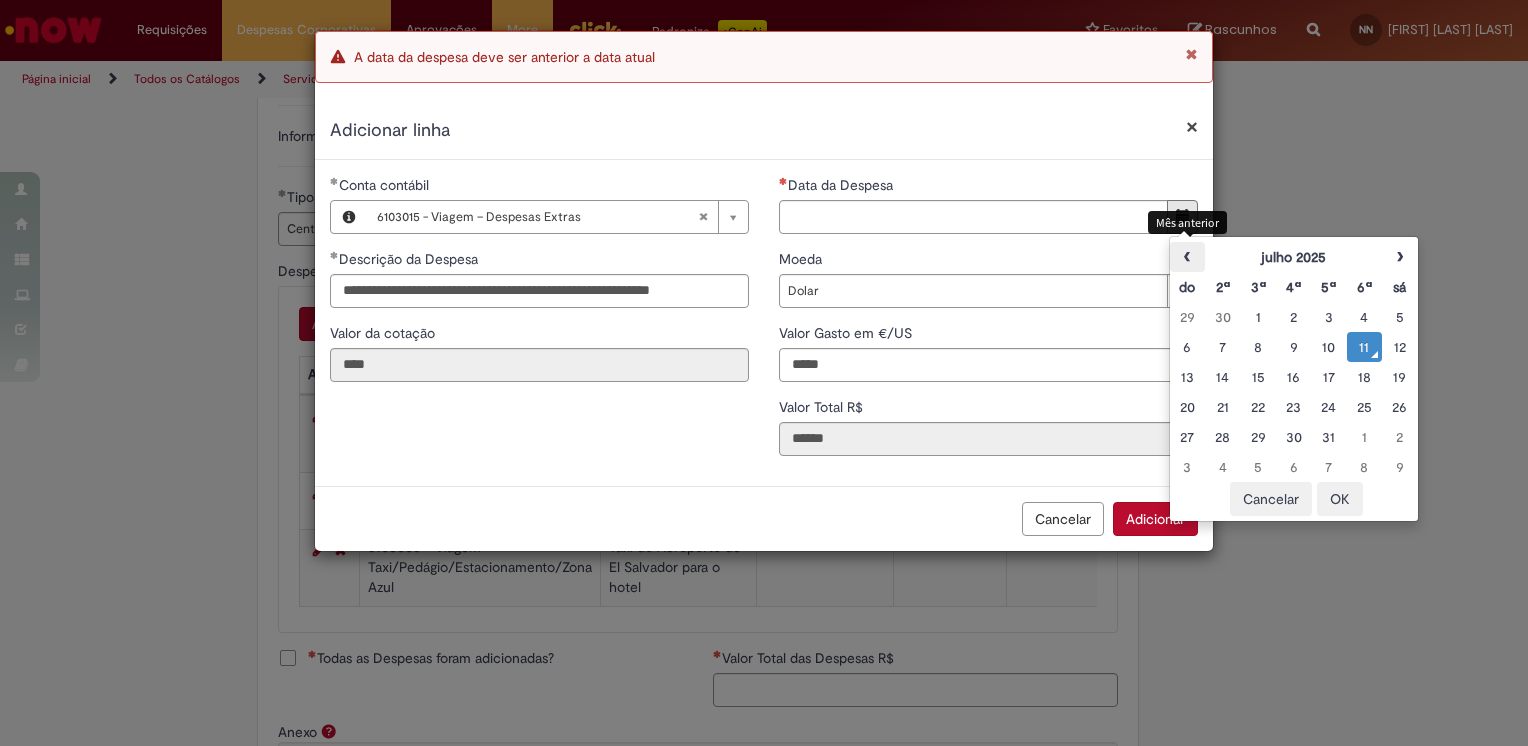 click on "‹" at bounding box center [1187, 257] 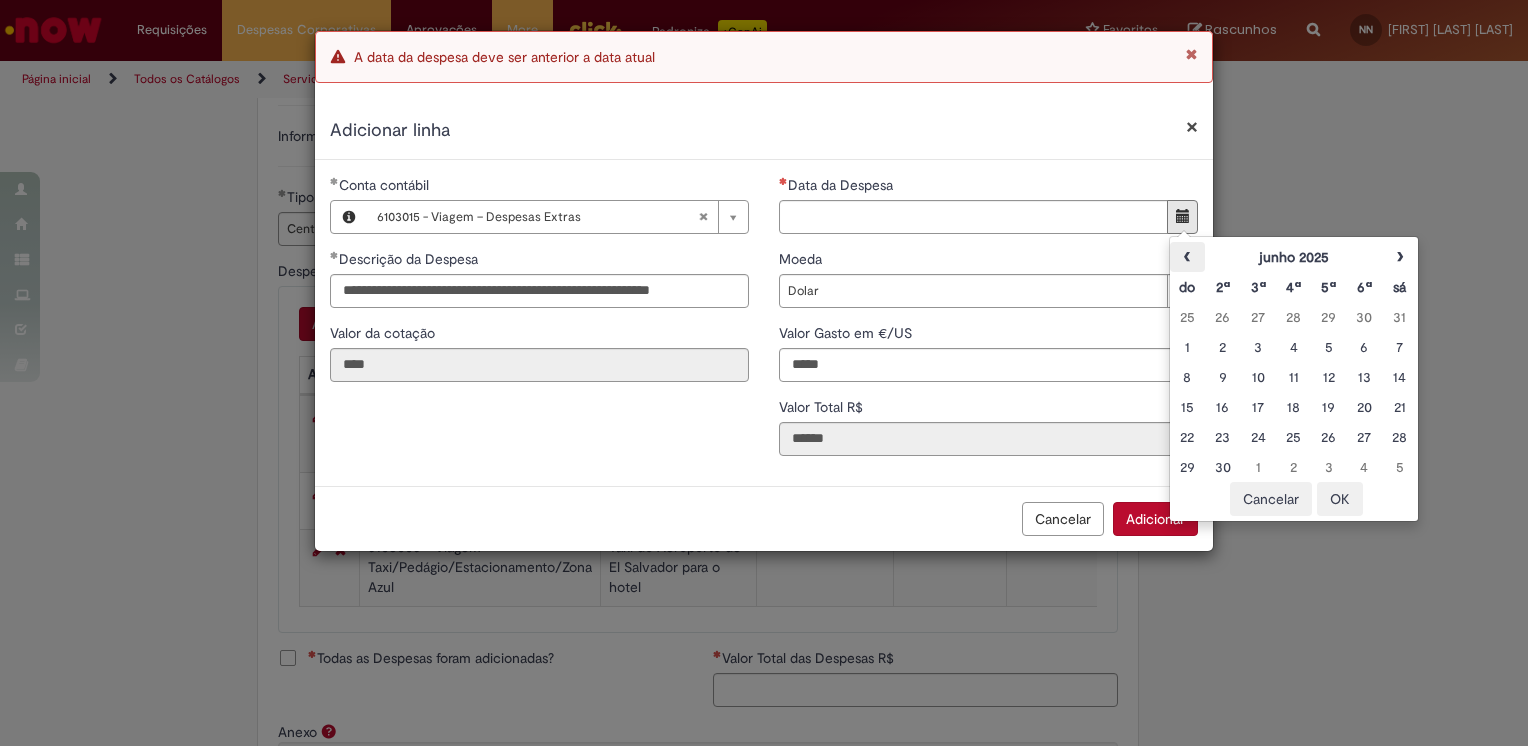 click on "‹" at bounding box center (1187, 257) 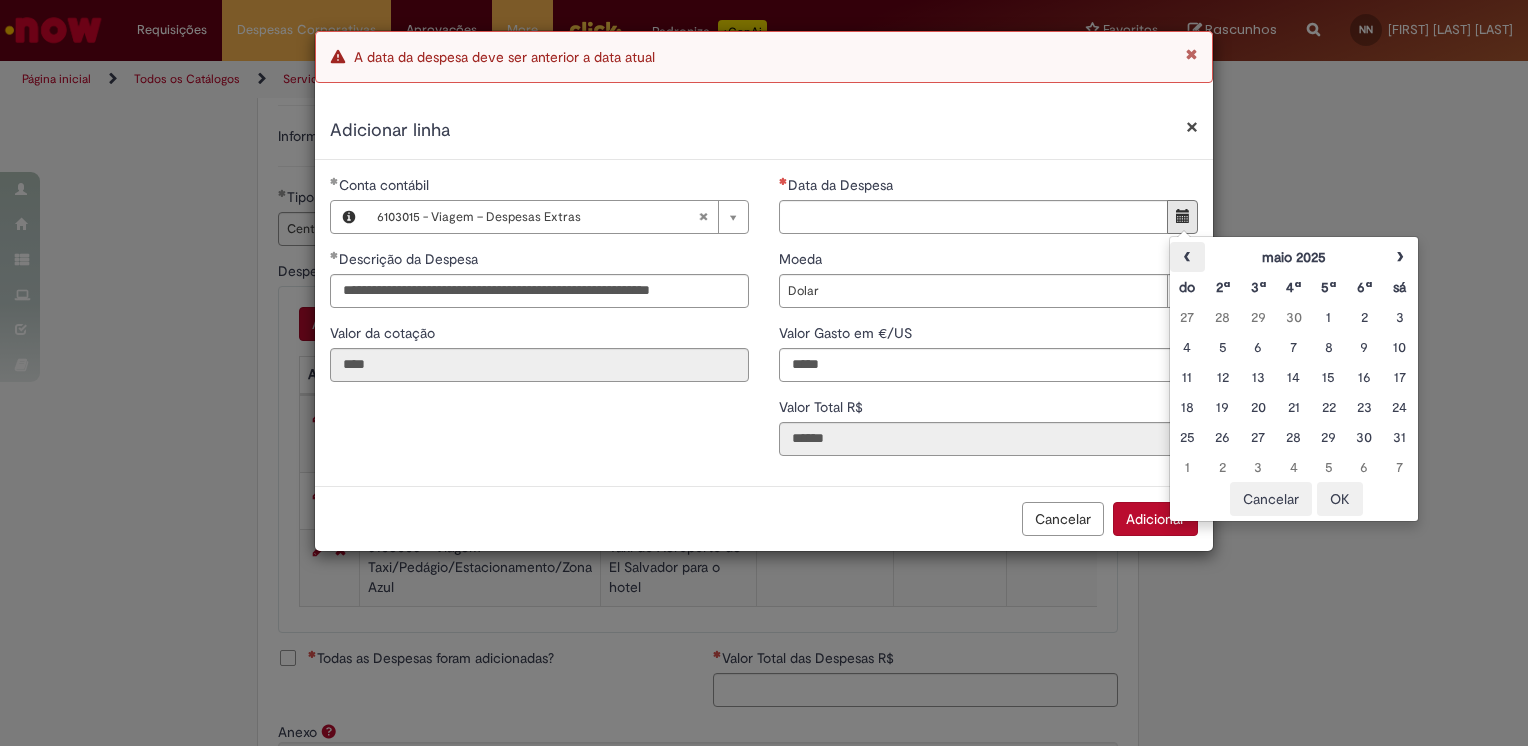 click on "‹" at bounding box center (1187, 257) 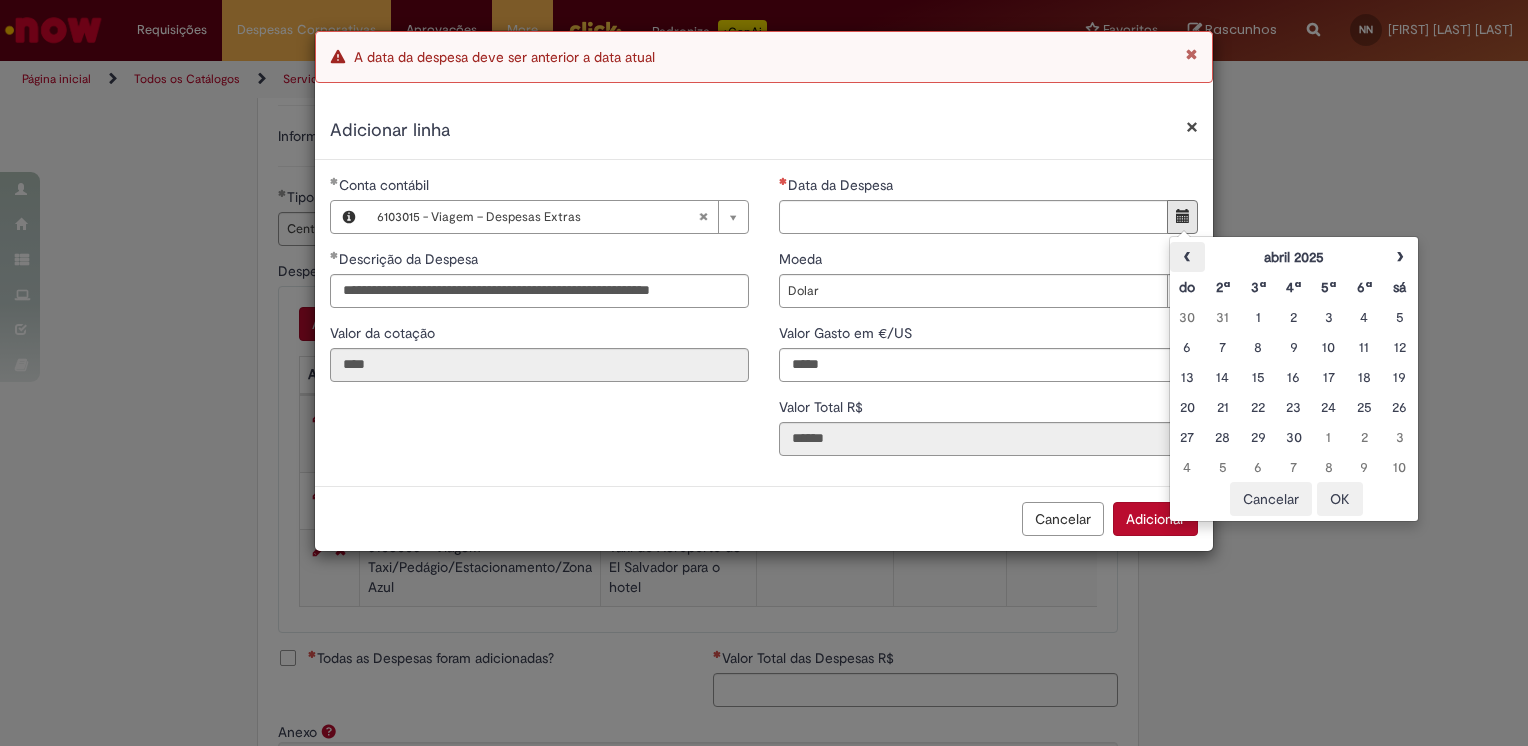 click on "‹" at bounding box center [1187, 257] 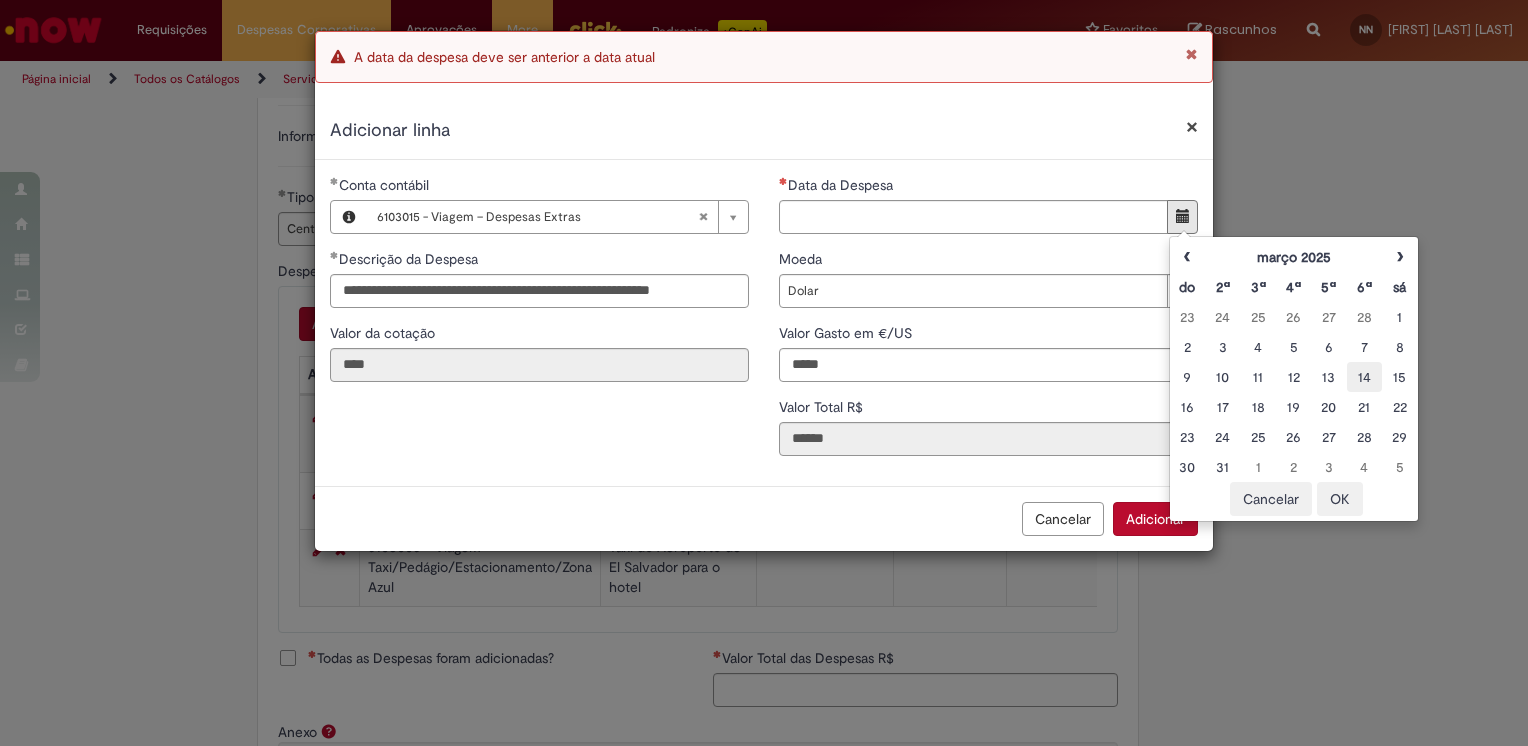 click on "14" at bounding box center [1364, 377] 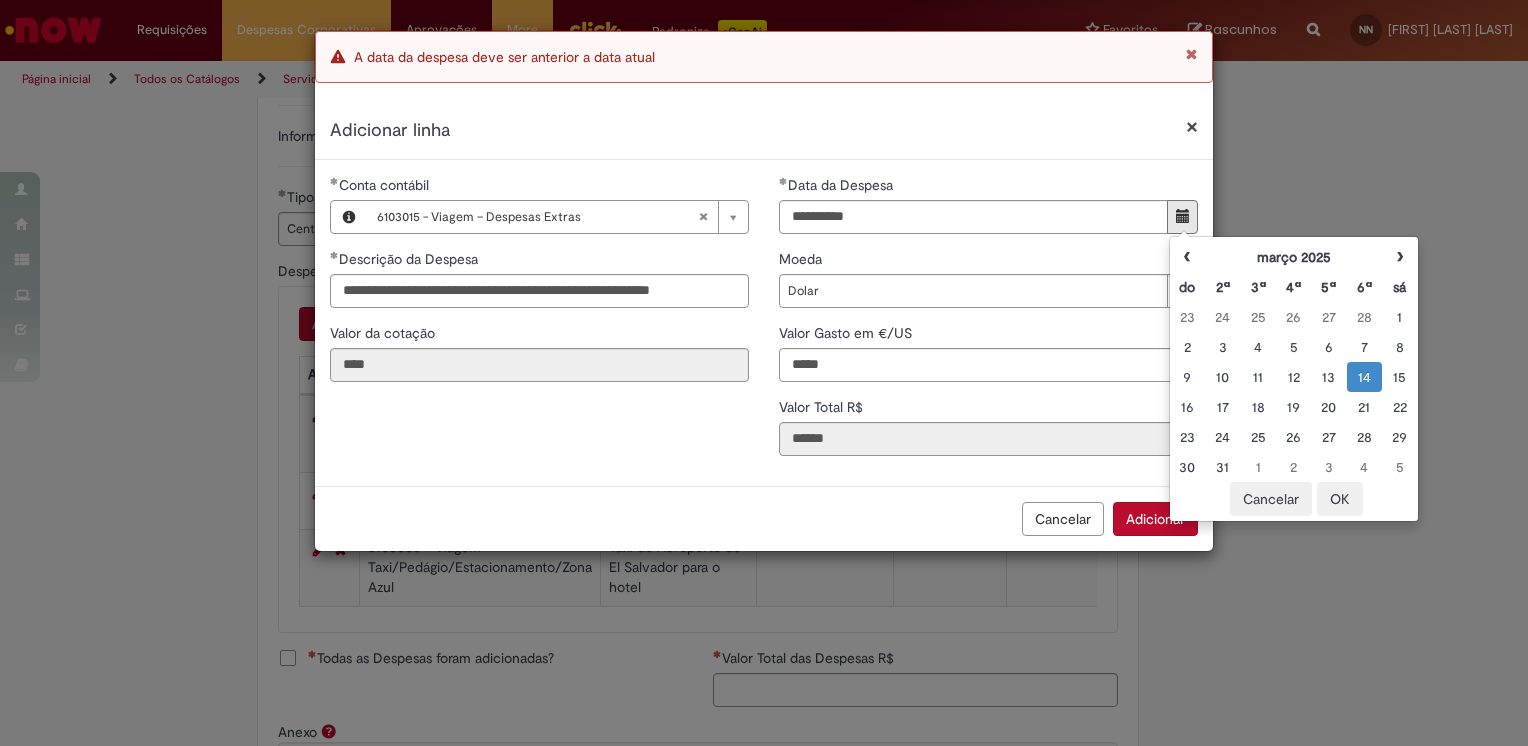 click on "Cancelar   Adicionar" at bounding box center [764, 518] 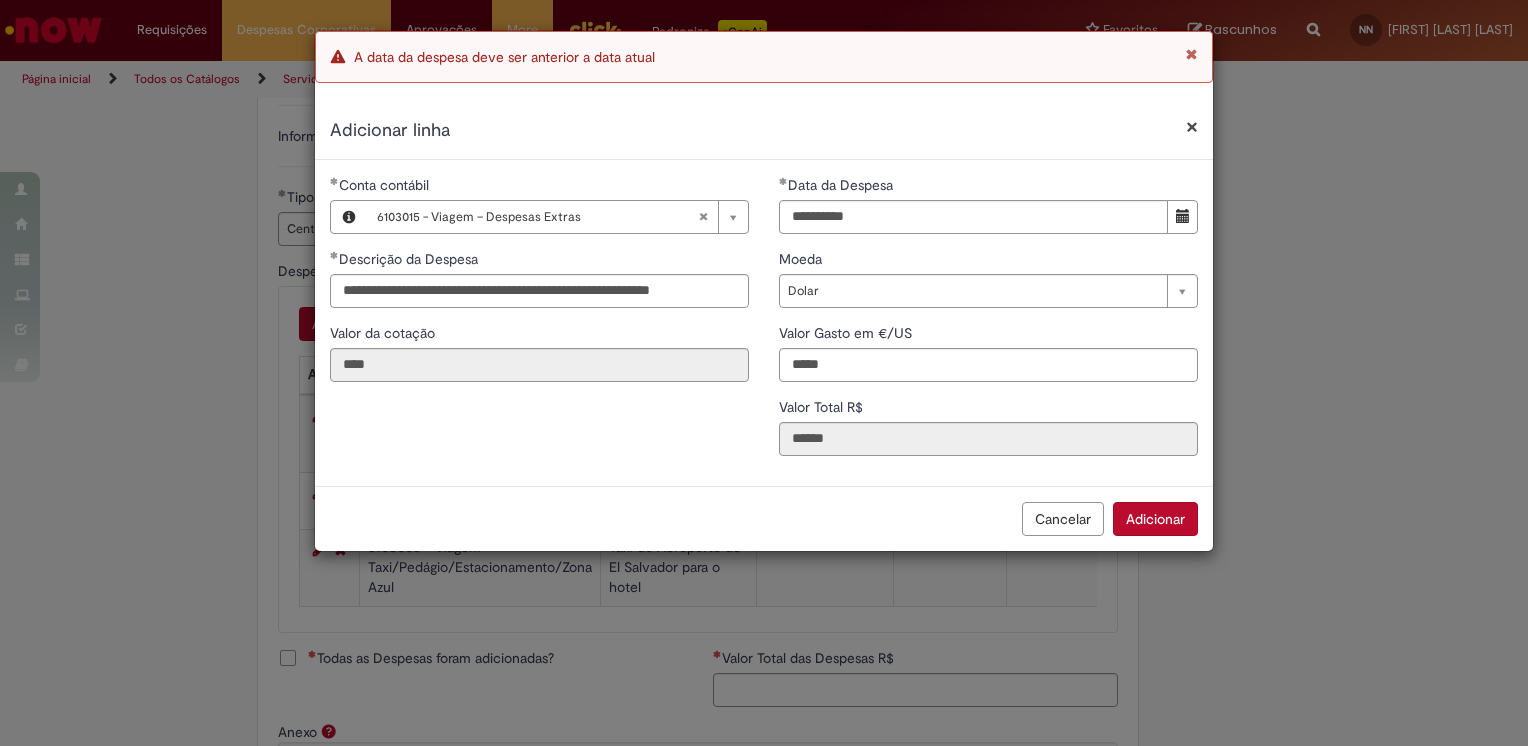 click on "Adicionar" at bounding box center [1155, 519] 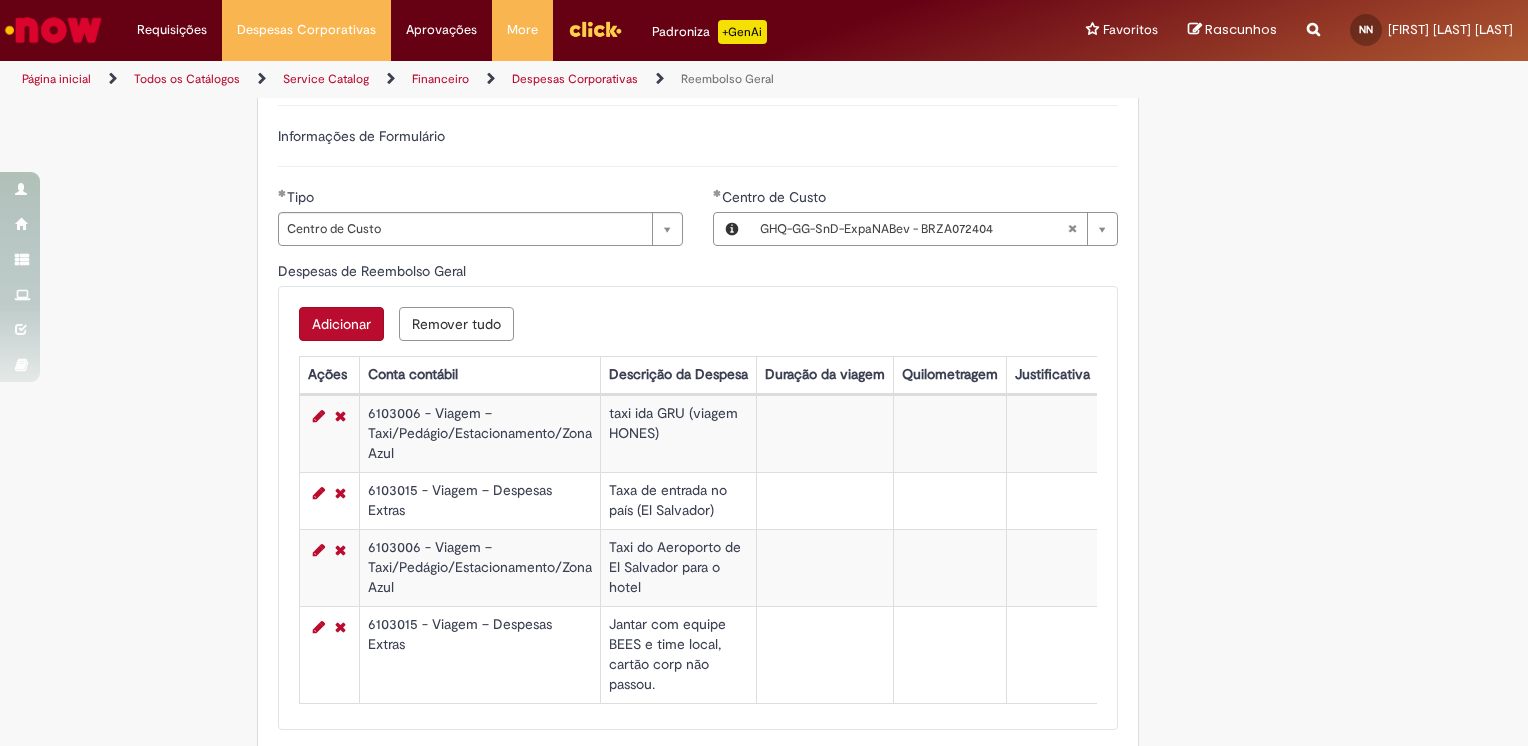 click on "Adicionar" at bounding box center (341, 324) 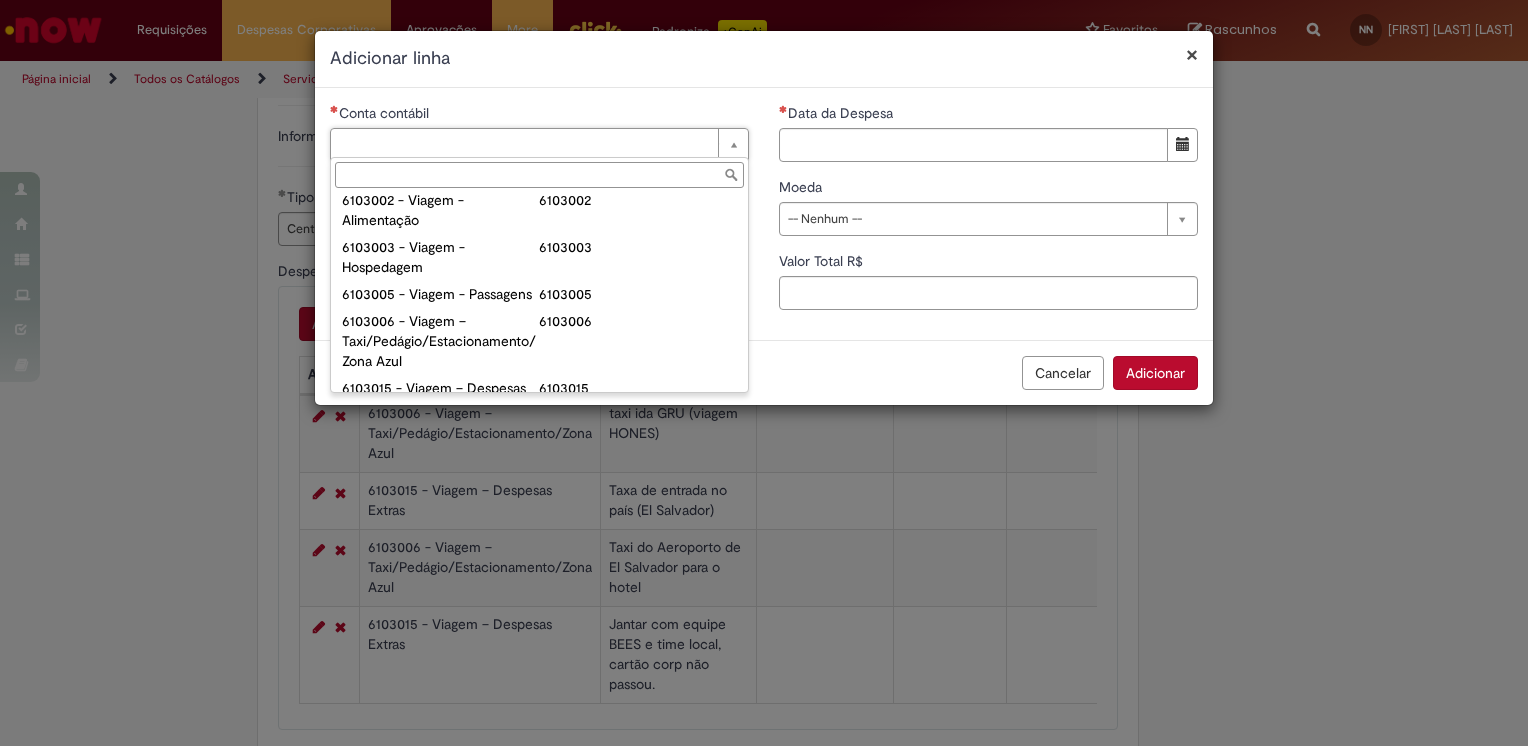 scroll, scrollTop: 860, scrollLeft: 0, axis: vertical 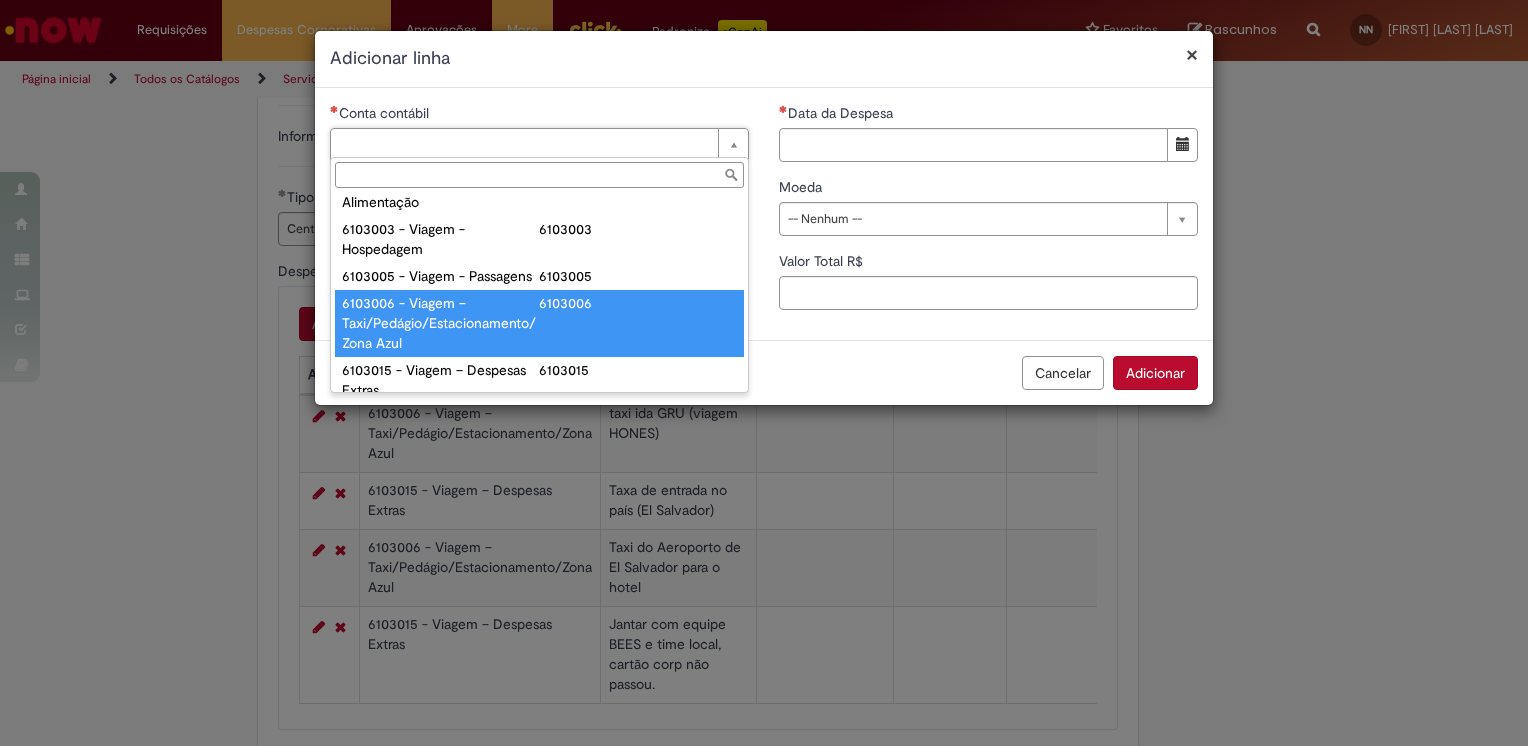 type on "**********" 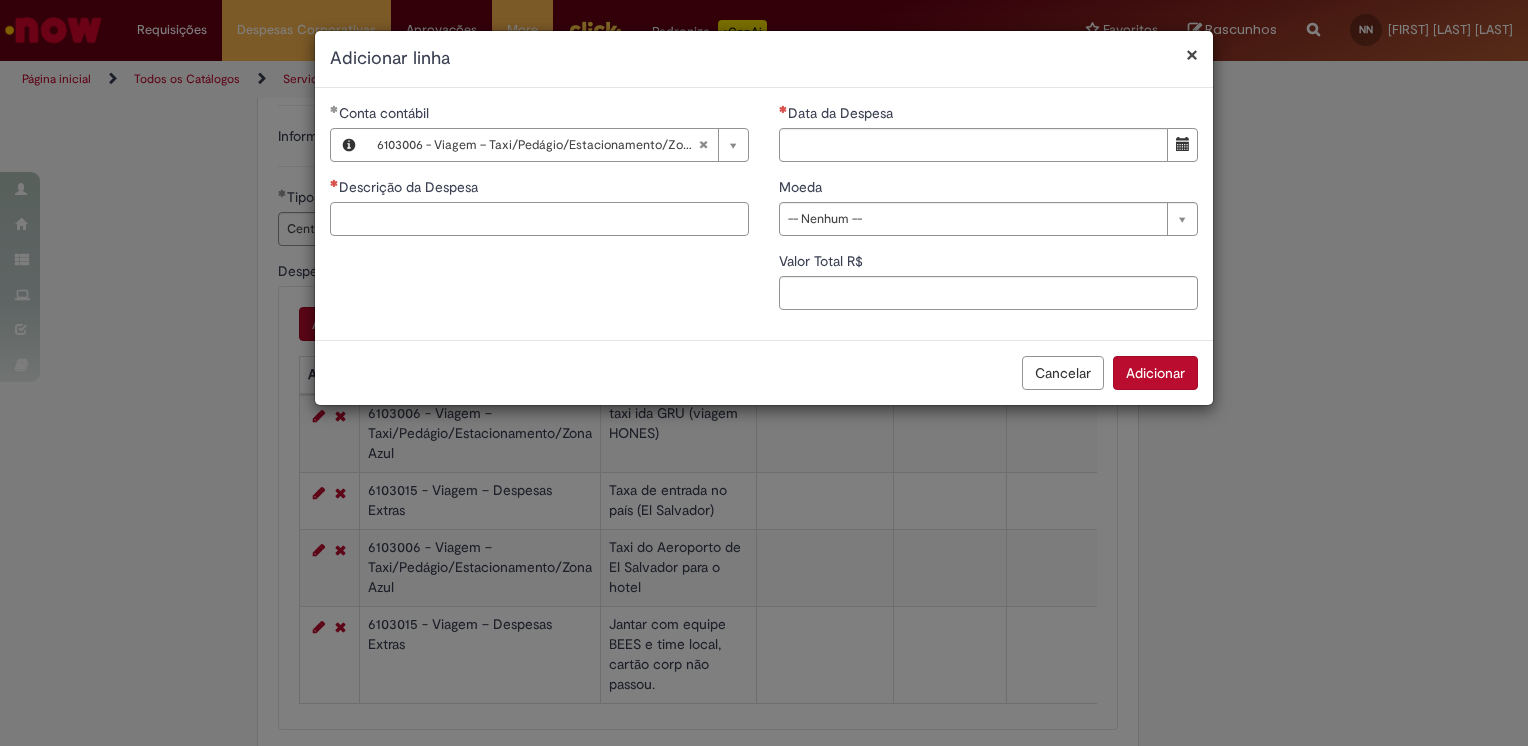 click on "Descrição da Despesa" at bounding box center (539, 219) 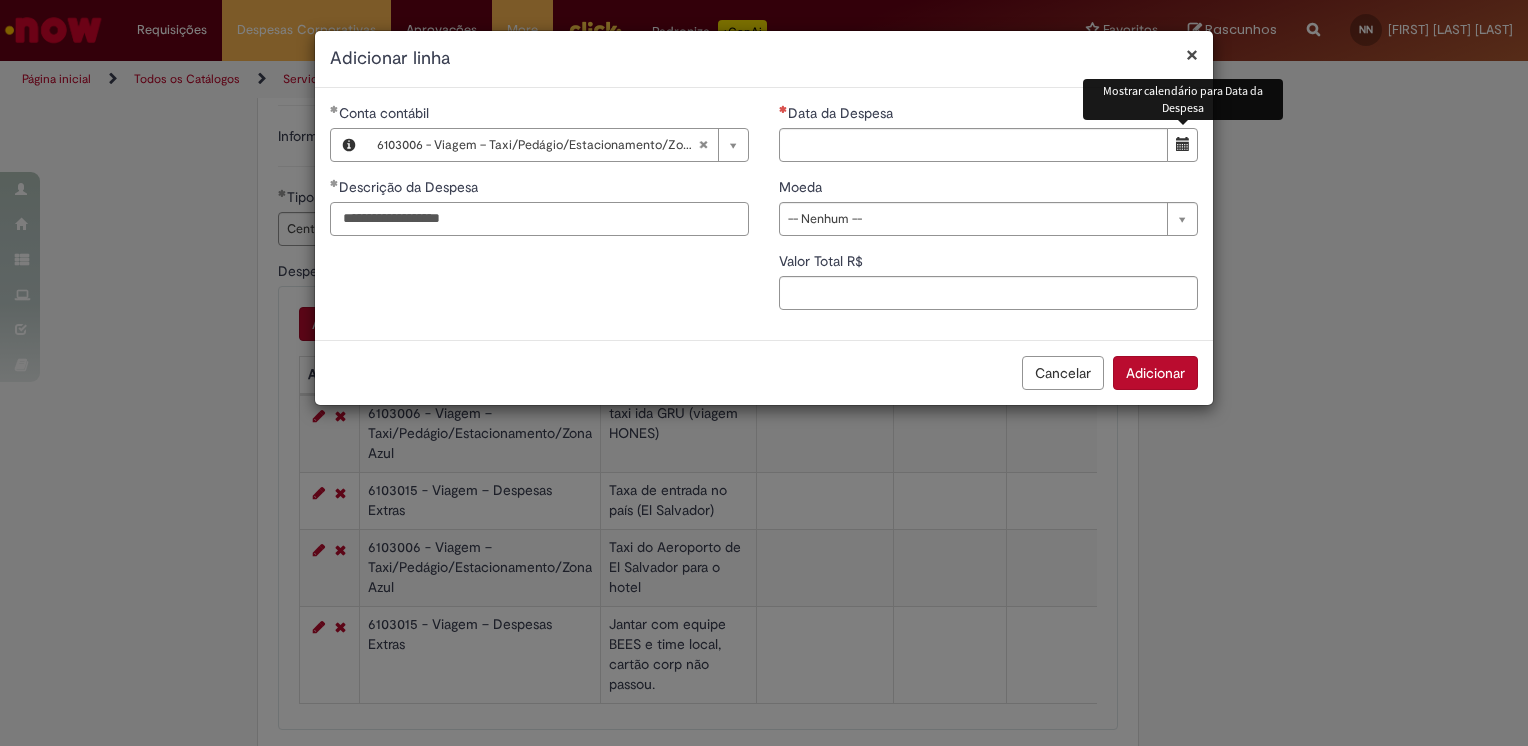 type on "**********" 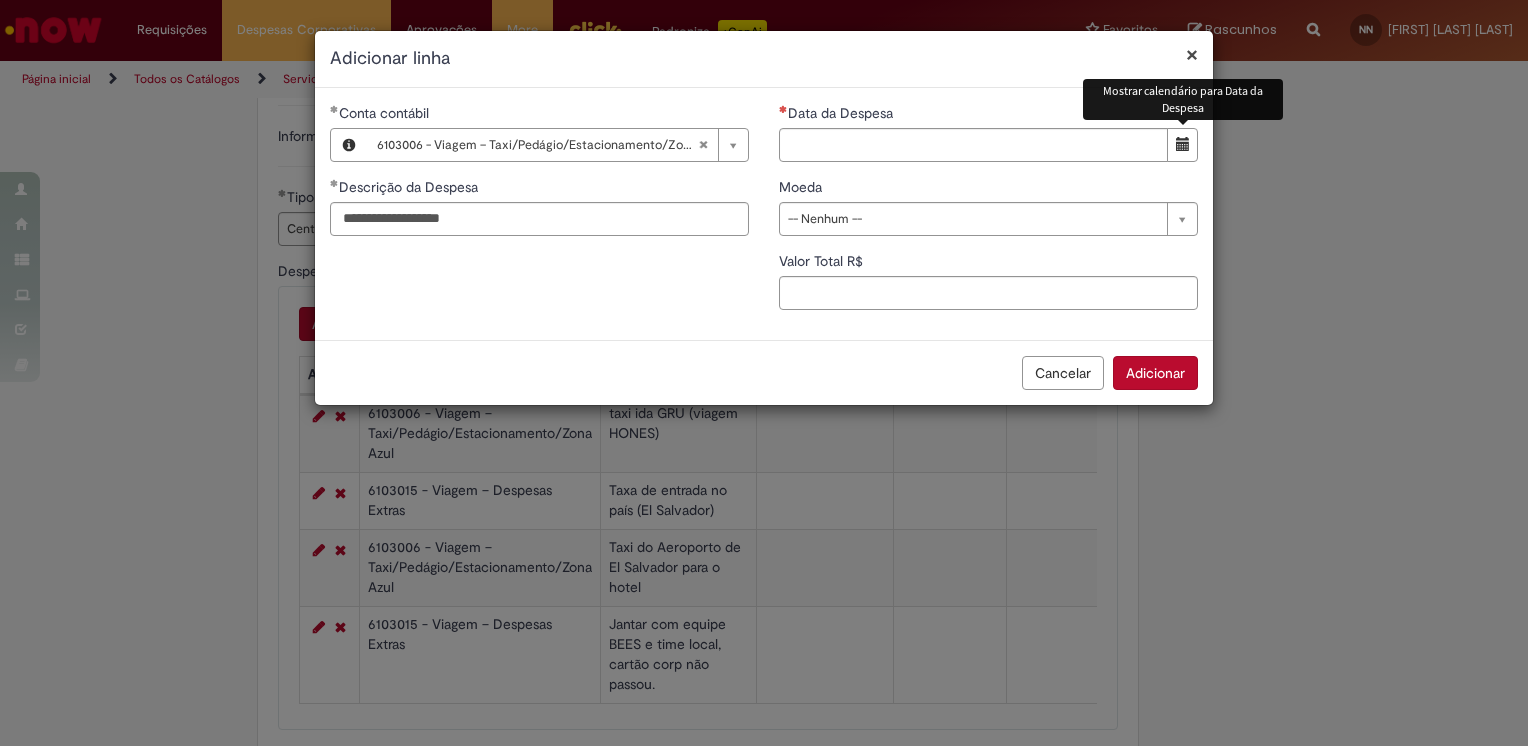 click at bounding box center [1183, 144] 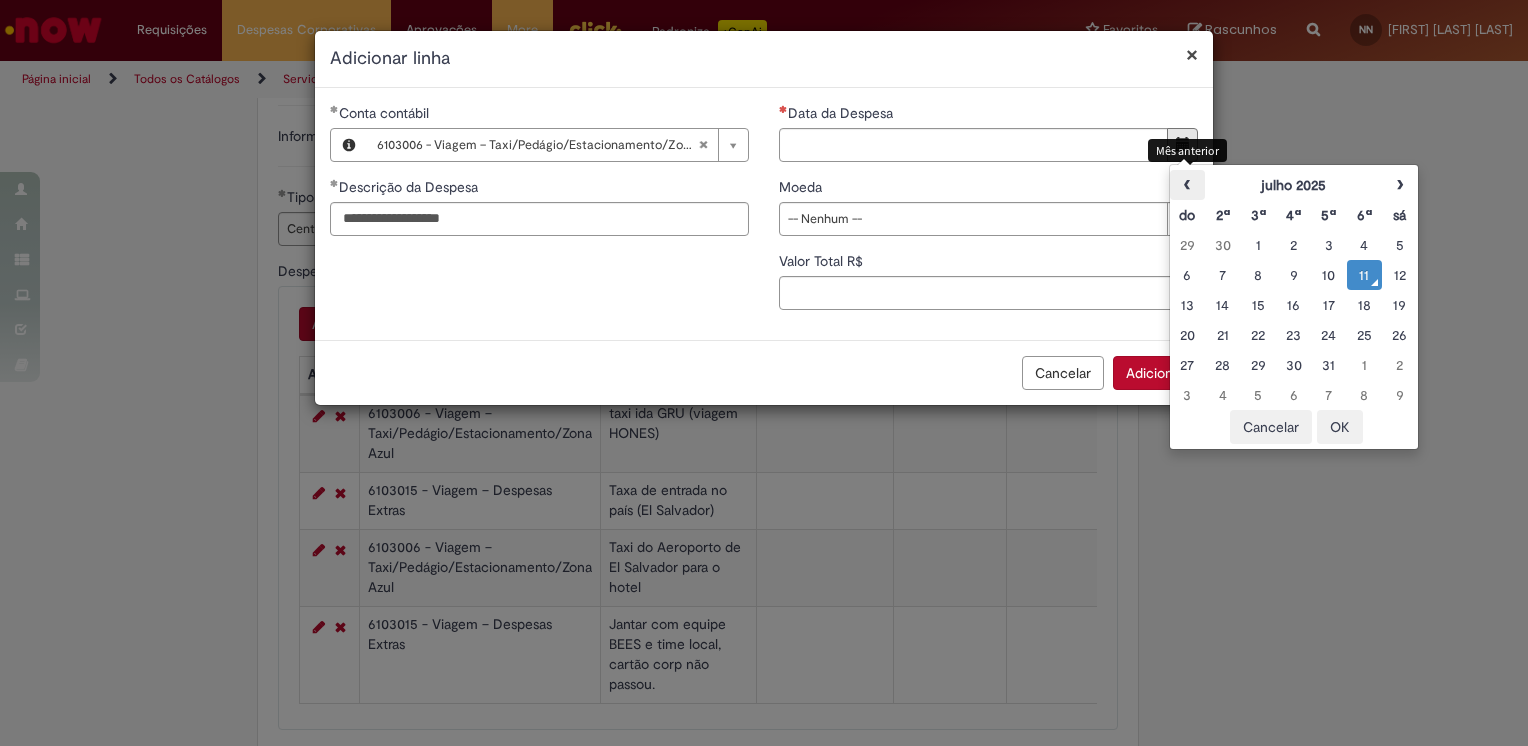 click on "‹" at bounding box center [1187, 185] 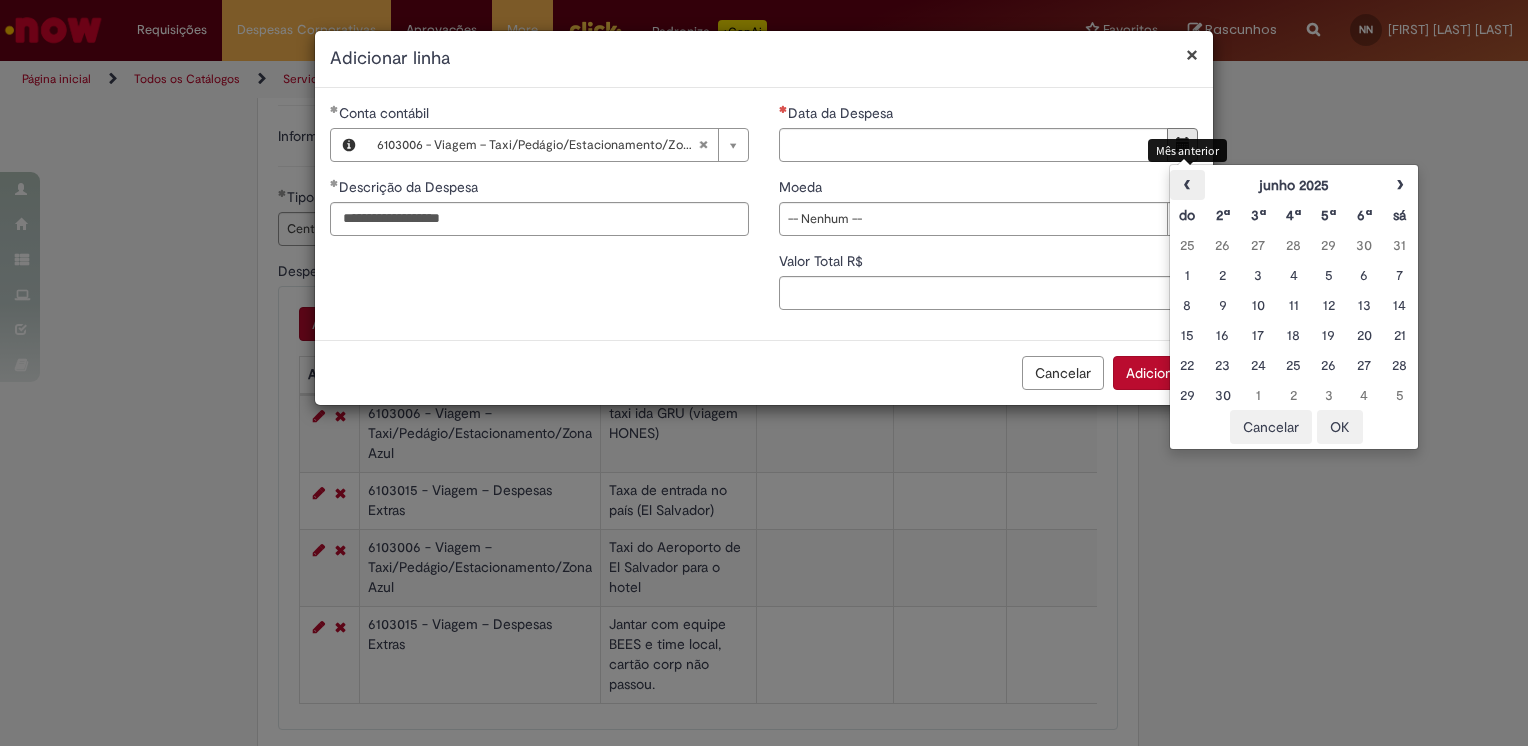 click on "‹" at bounding box center (1187, 185) 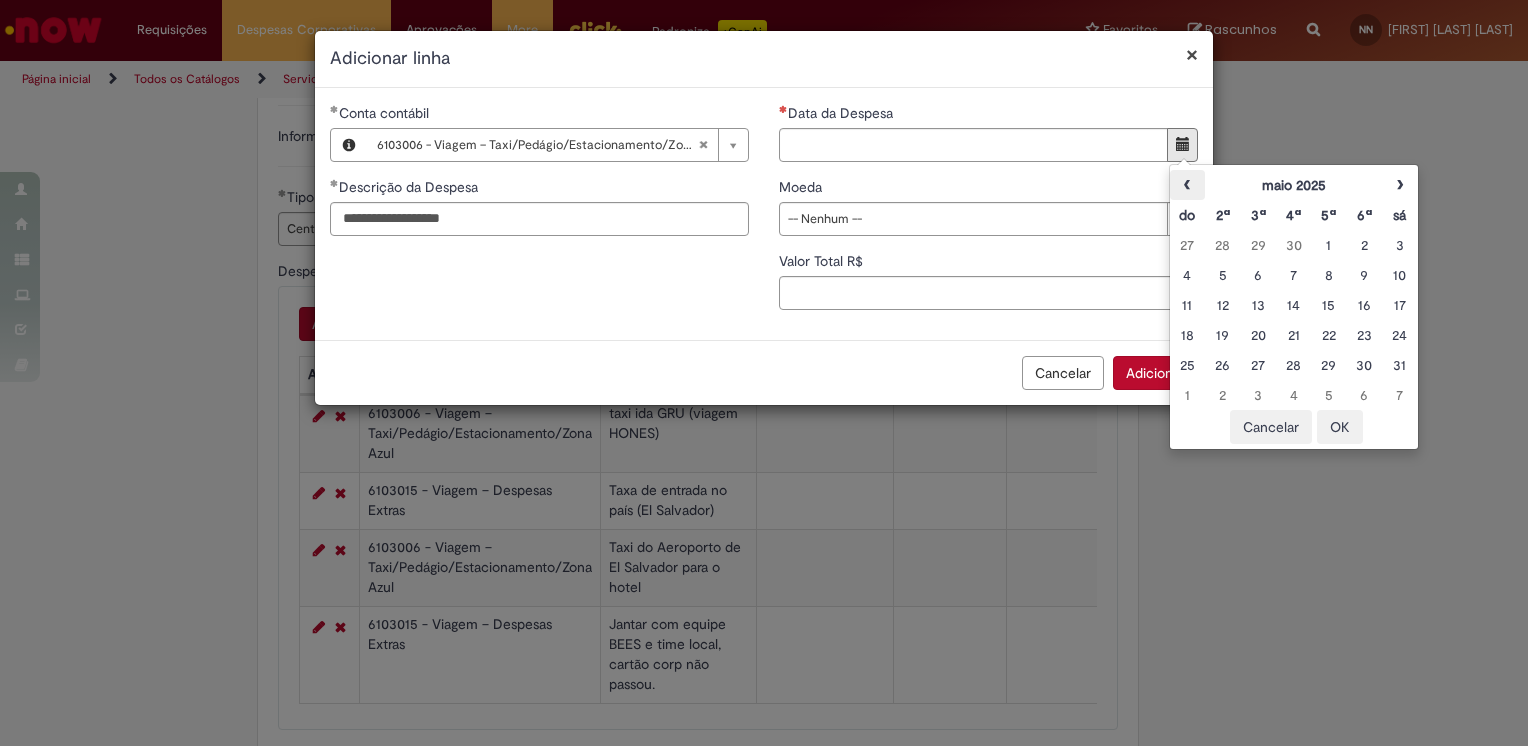 click on "‹" at bounding box center [1187, 185] 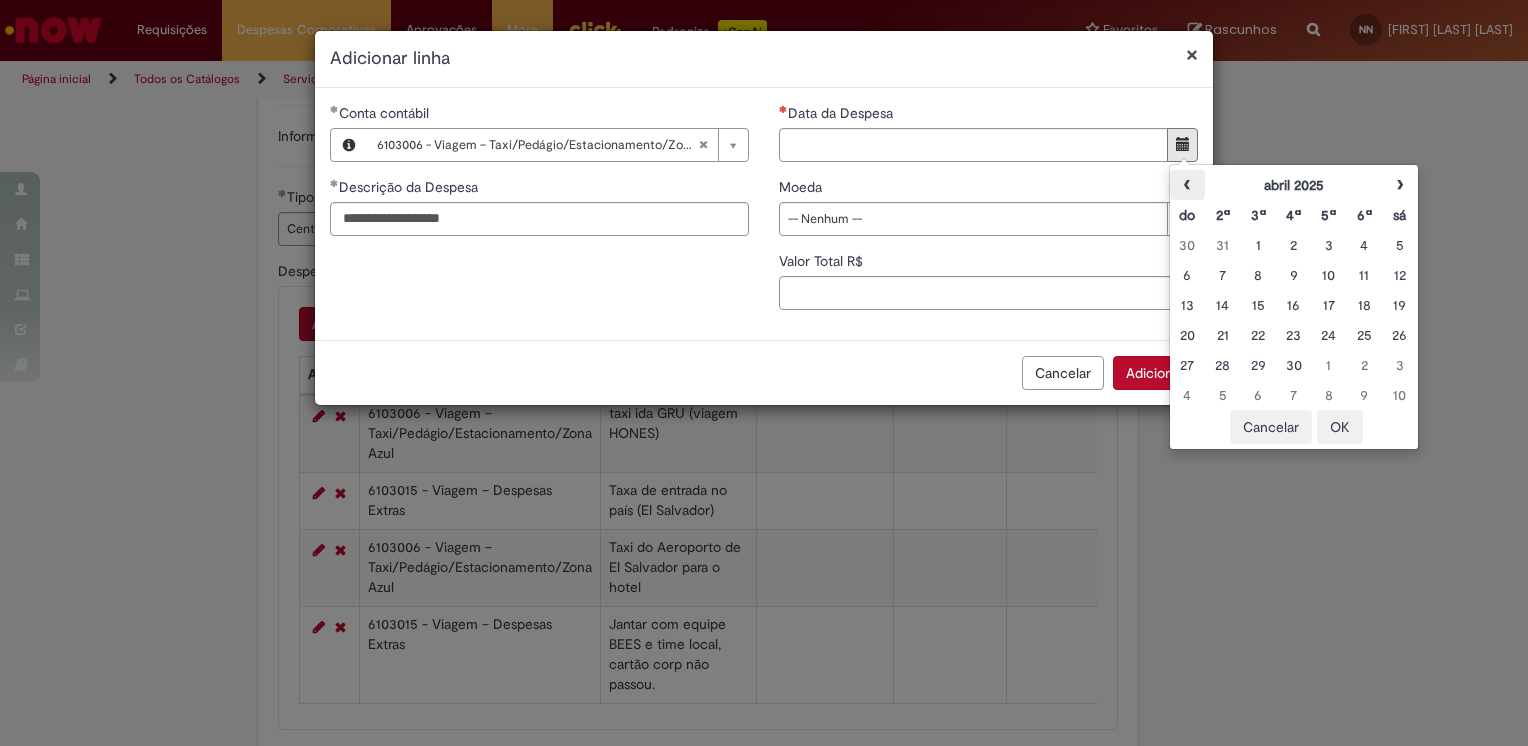 click on "‹" at bounding box center [1187, 185] 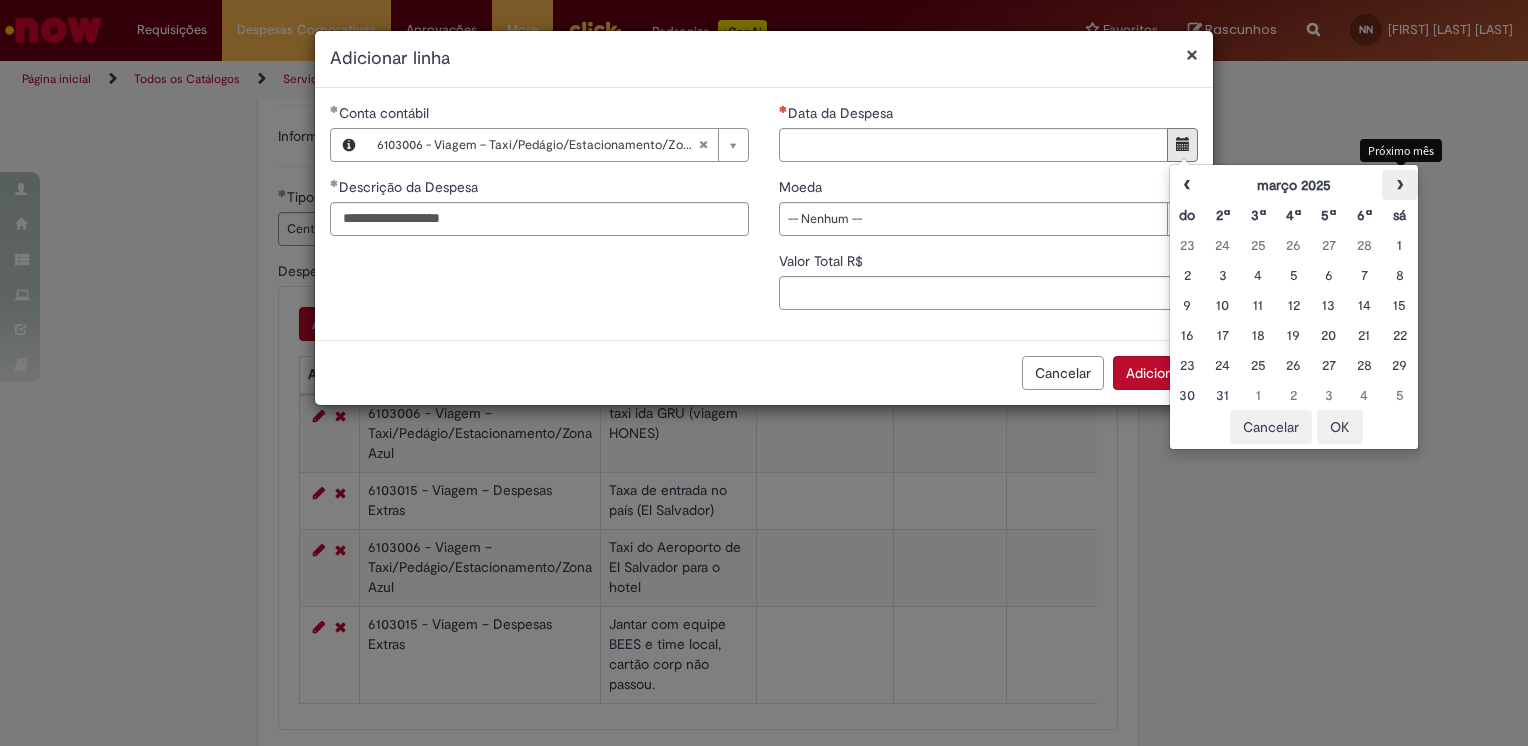 click on "›" at bounding box center [1399, 185] 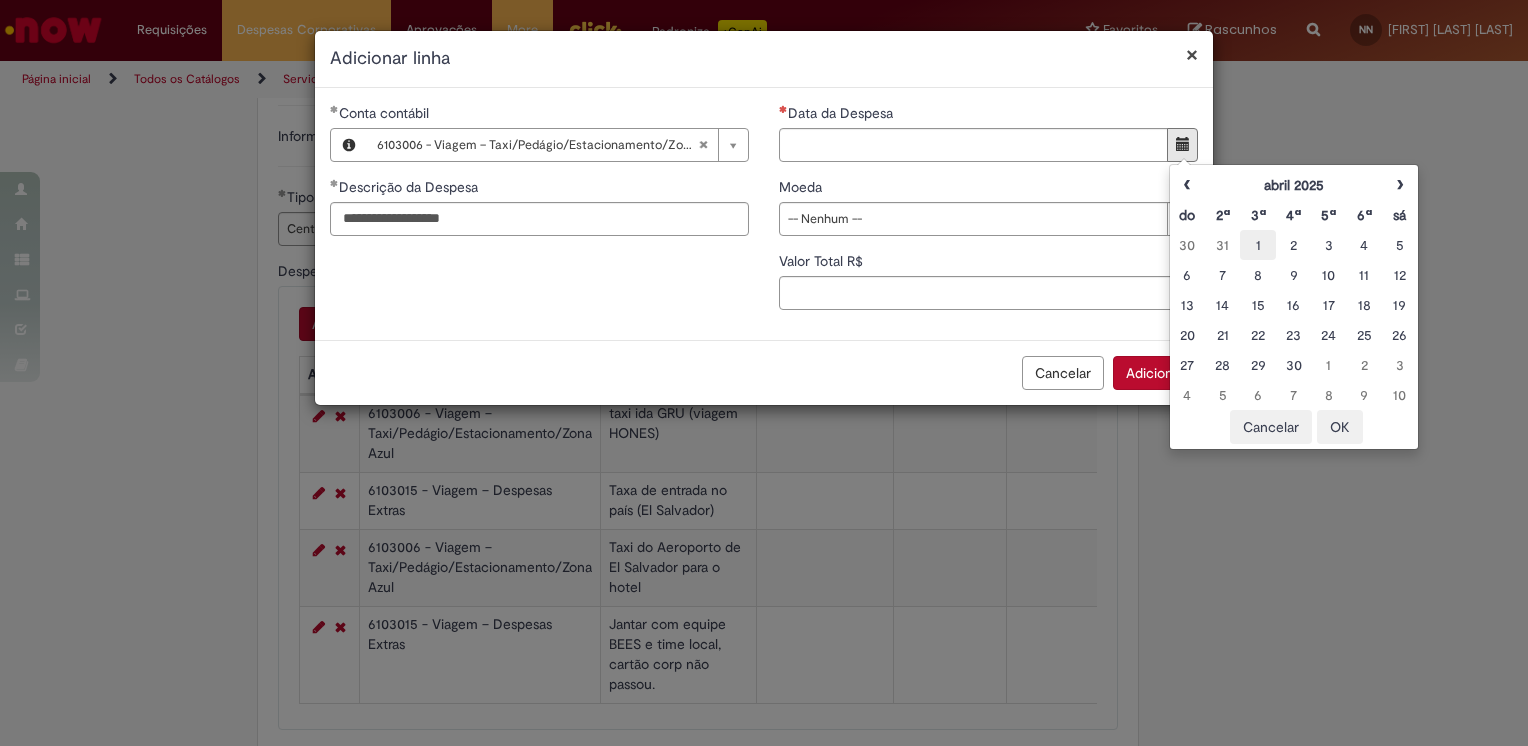 click on "1" at bounding box center [1257, 245] 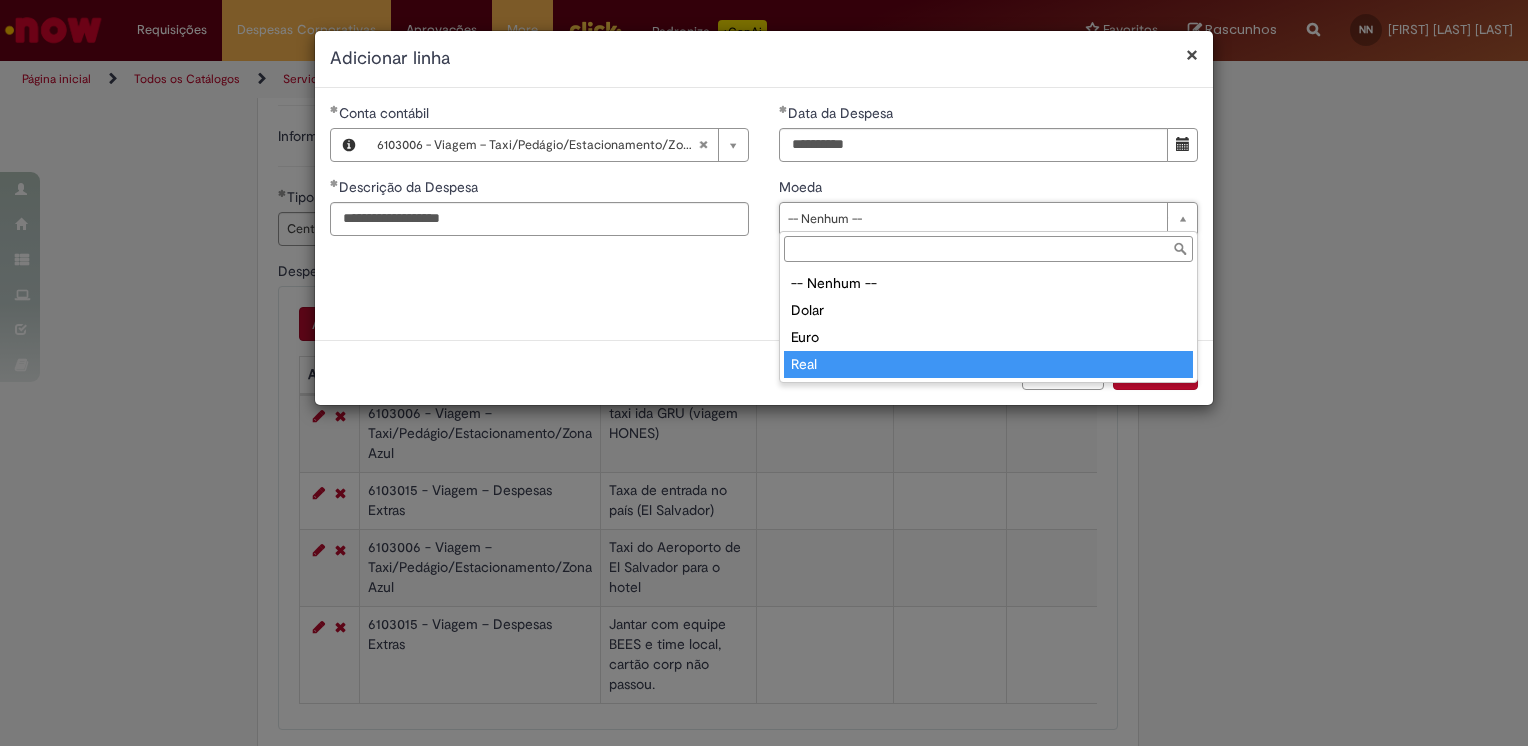 type on "****" 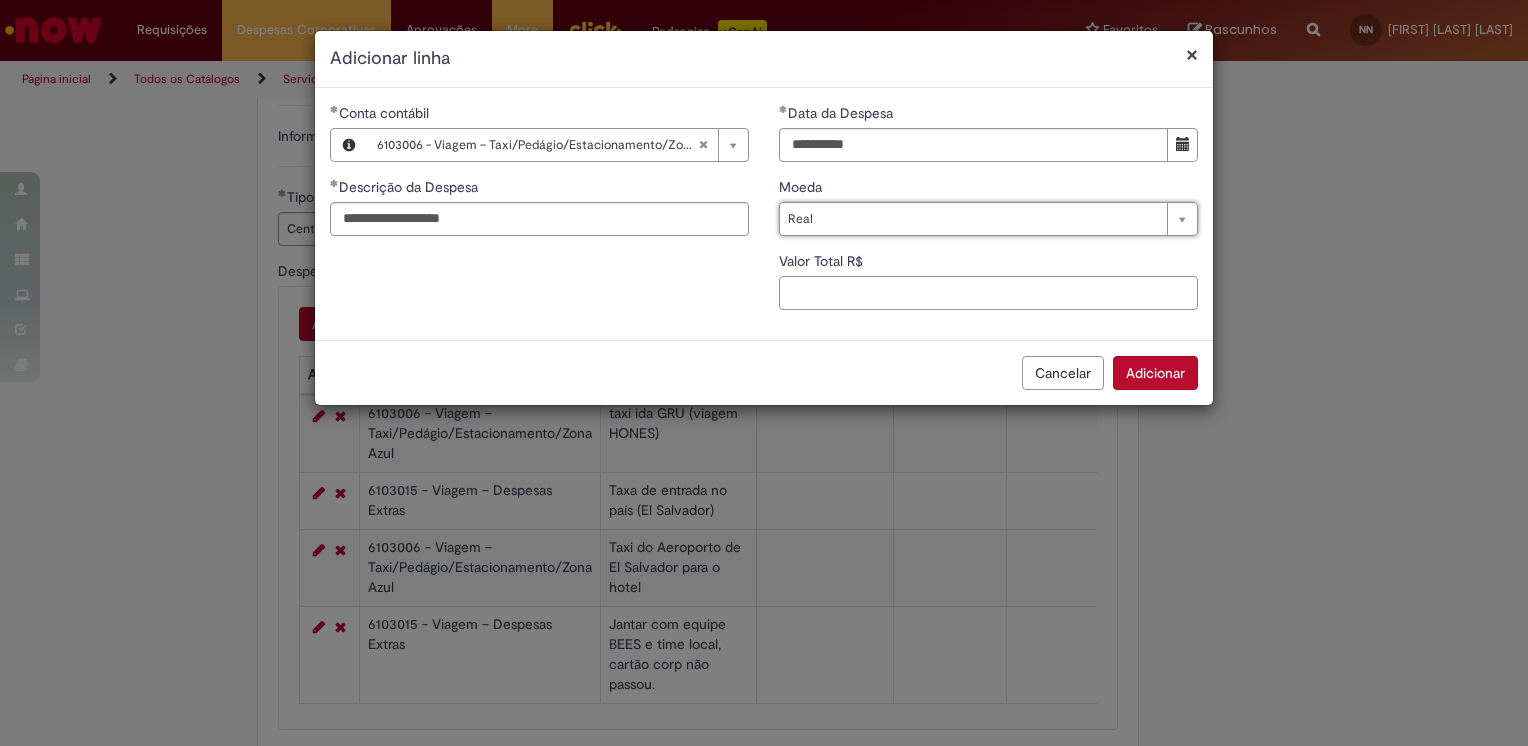 click on "Valor Total R$" at bounding box center [988, 293] 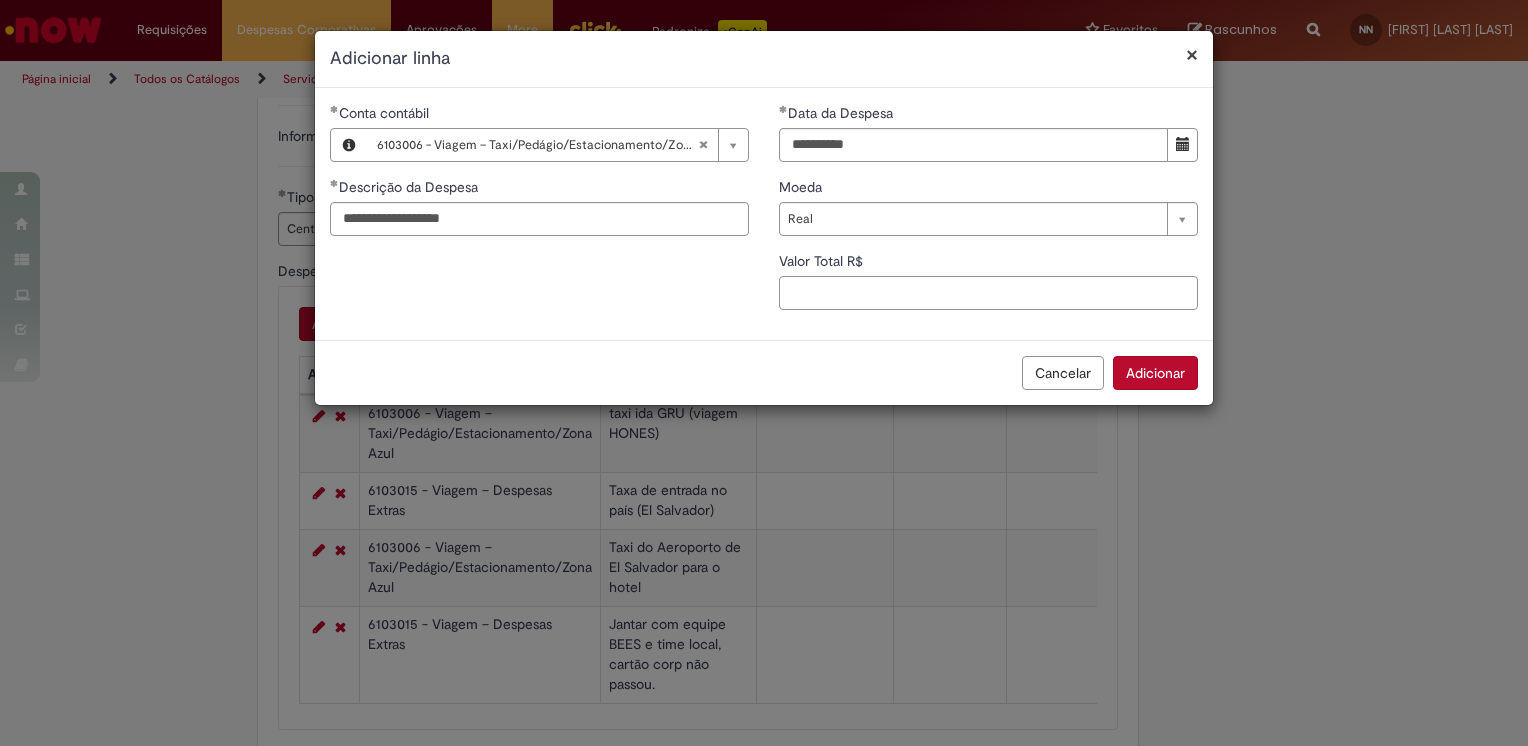 click on "Valor Total R$" at bounding box center (988, 293) 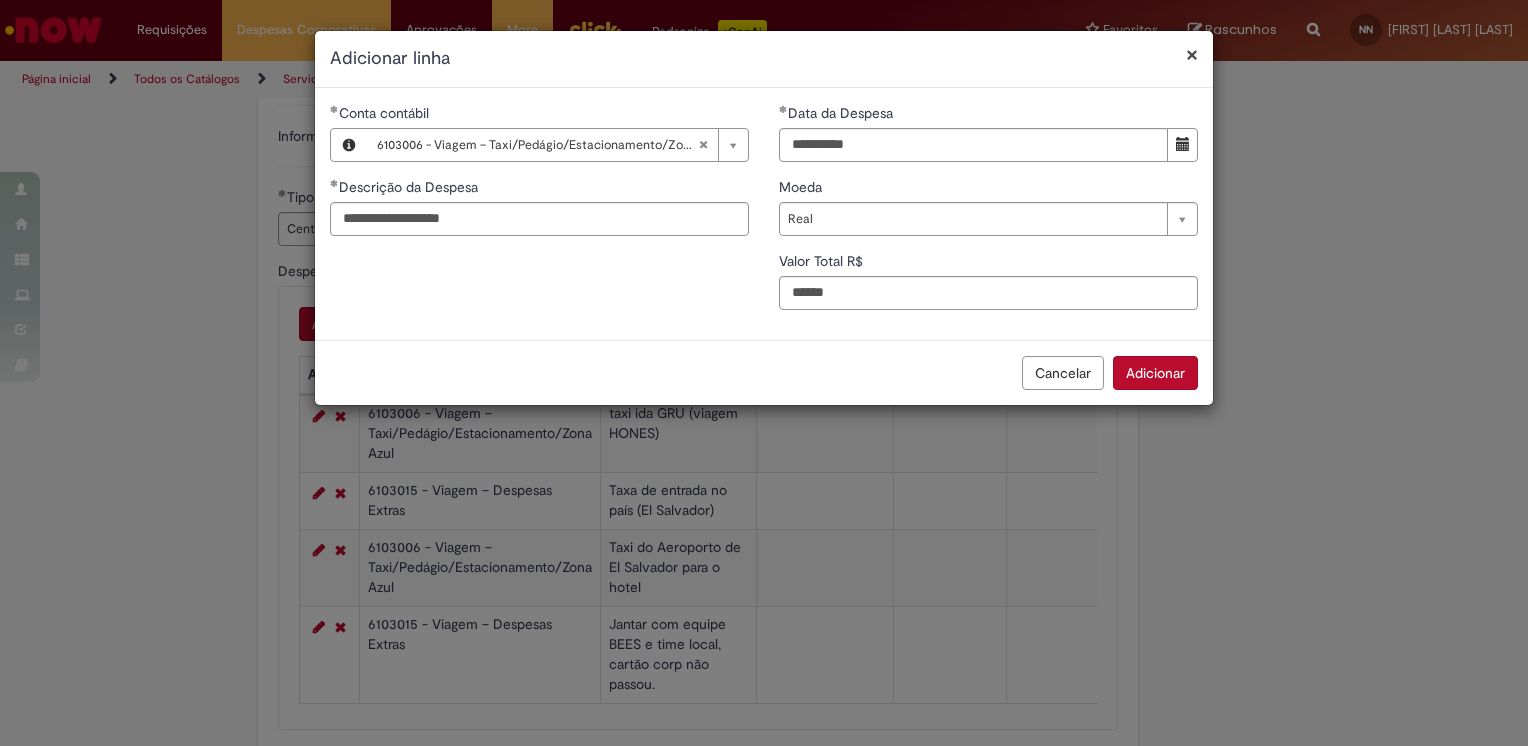 type on "*****" 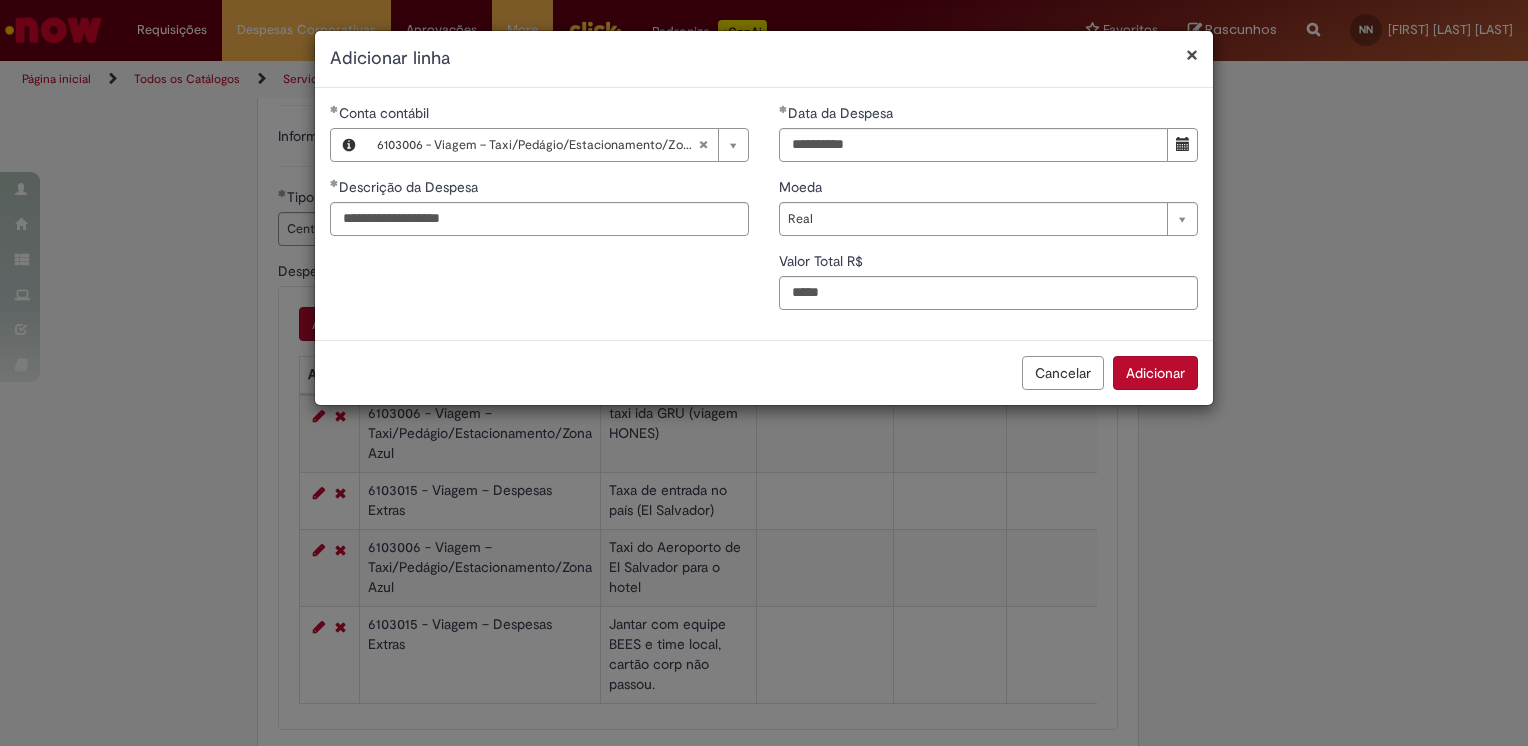 click on "Adicionar" at bounding box center [1155, 373] 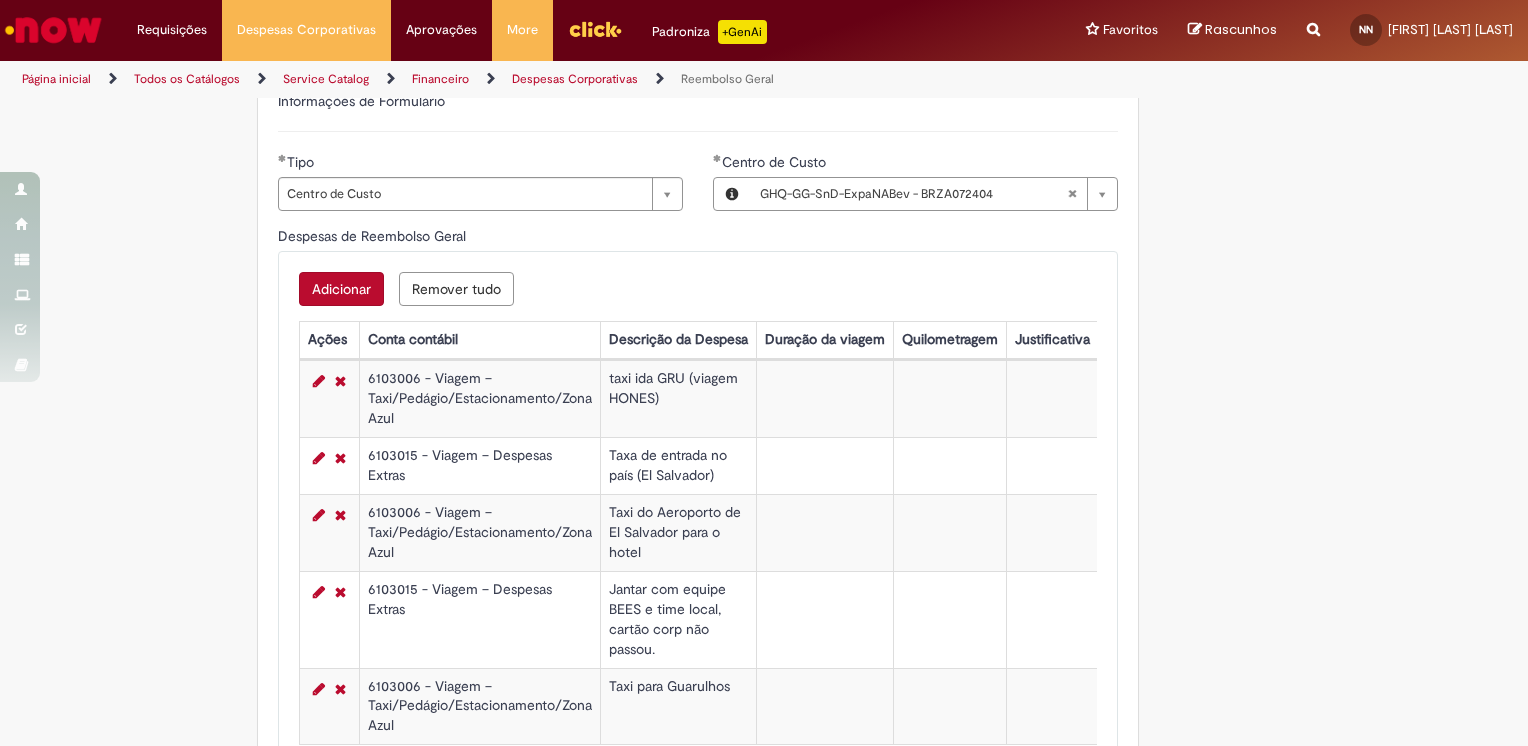 scroll, scrollTop: 706, scrollLeft: 0, axis: vertical 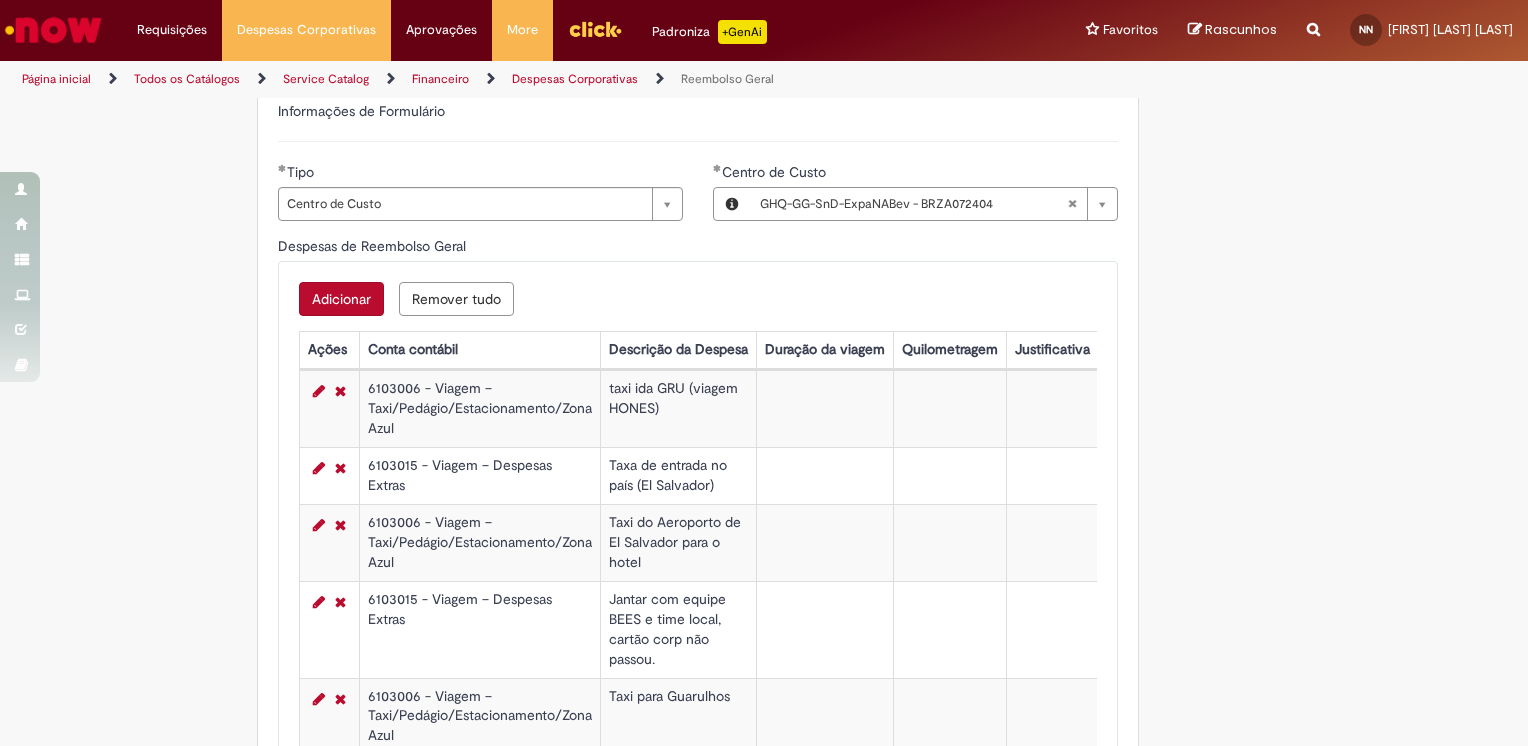 click on "Adicionar" at bounding box center [341, 299] 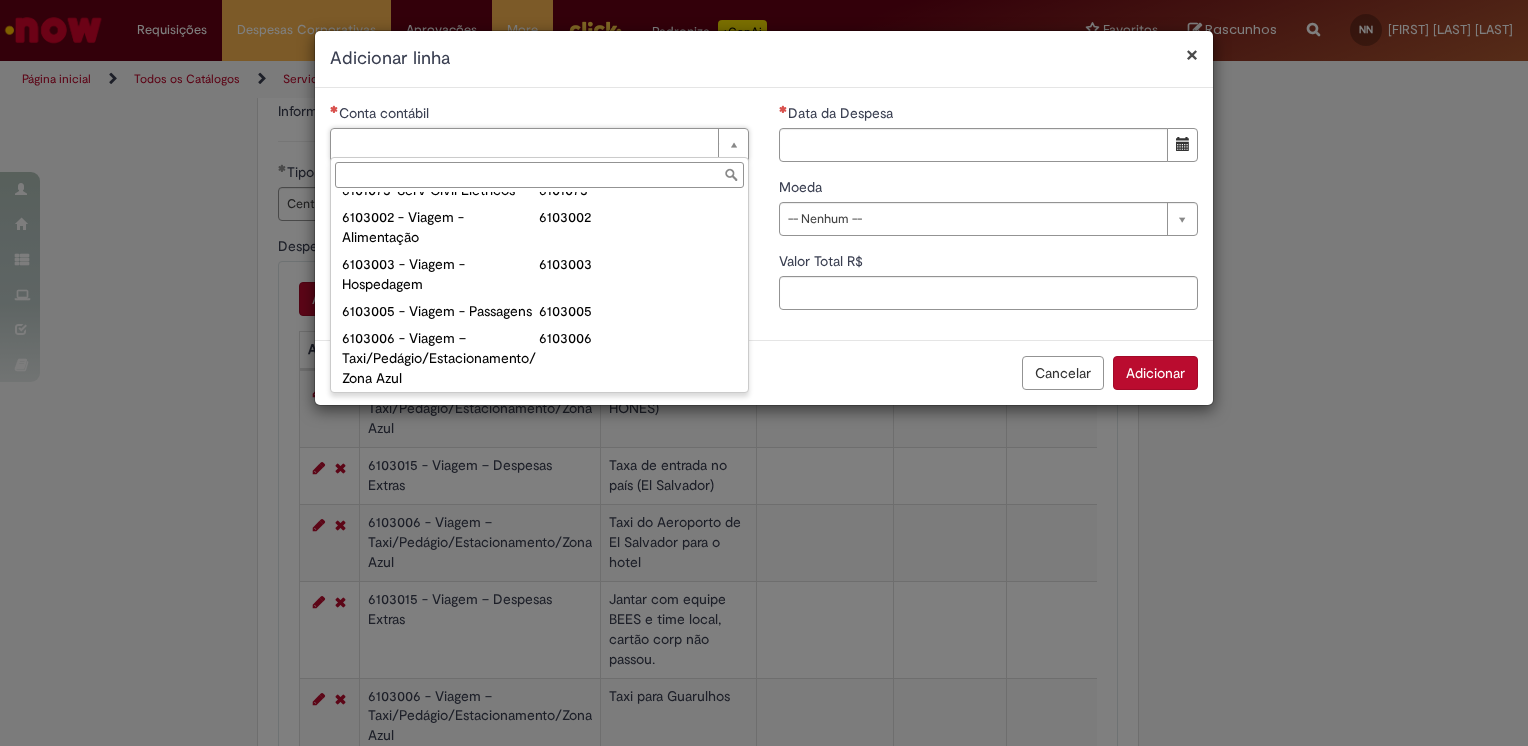 scroll, scrollTop: 834, scrollLeft: 0, axis: vertical 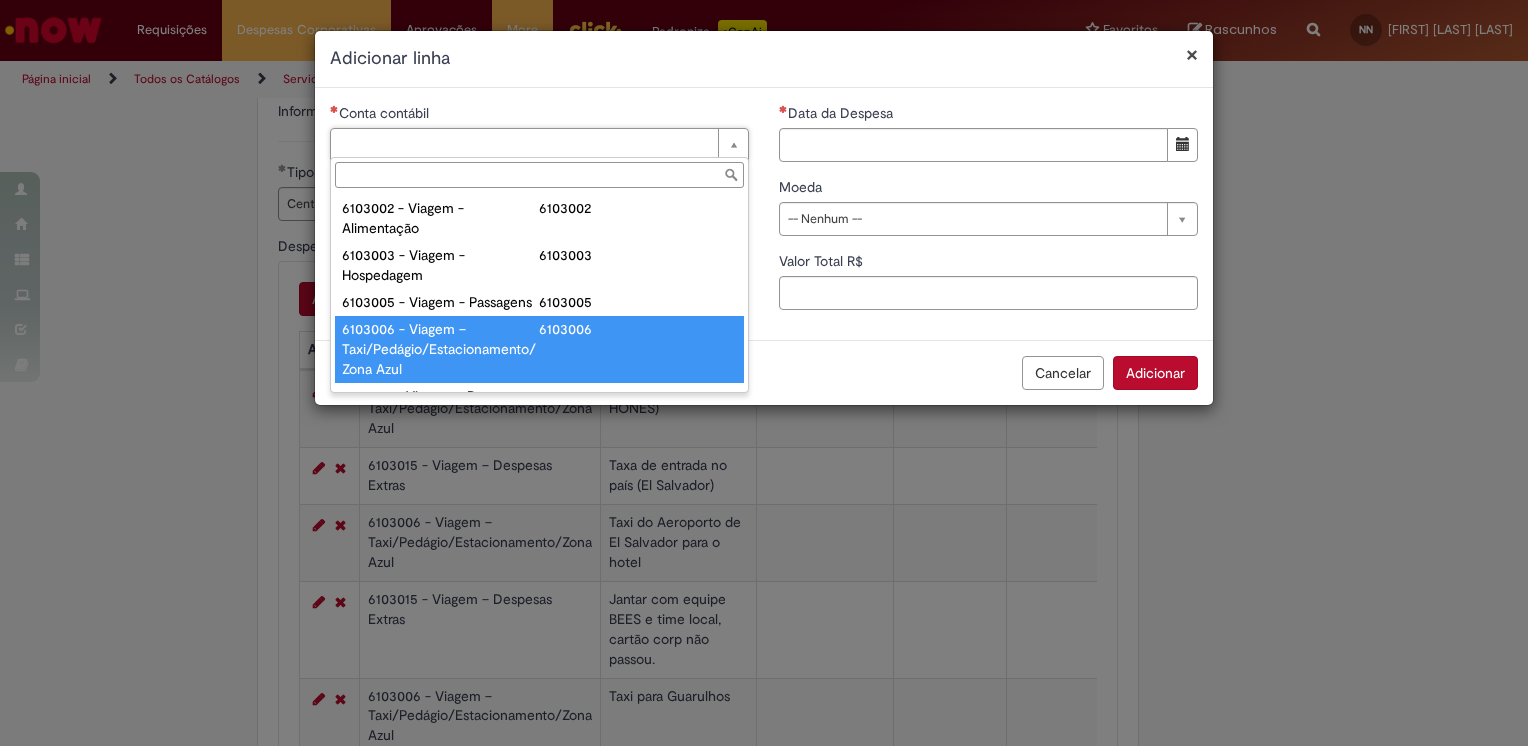 type on "**********" 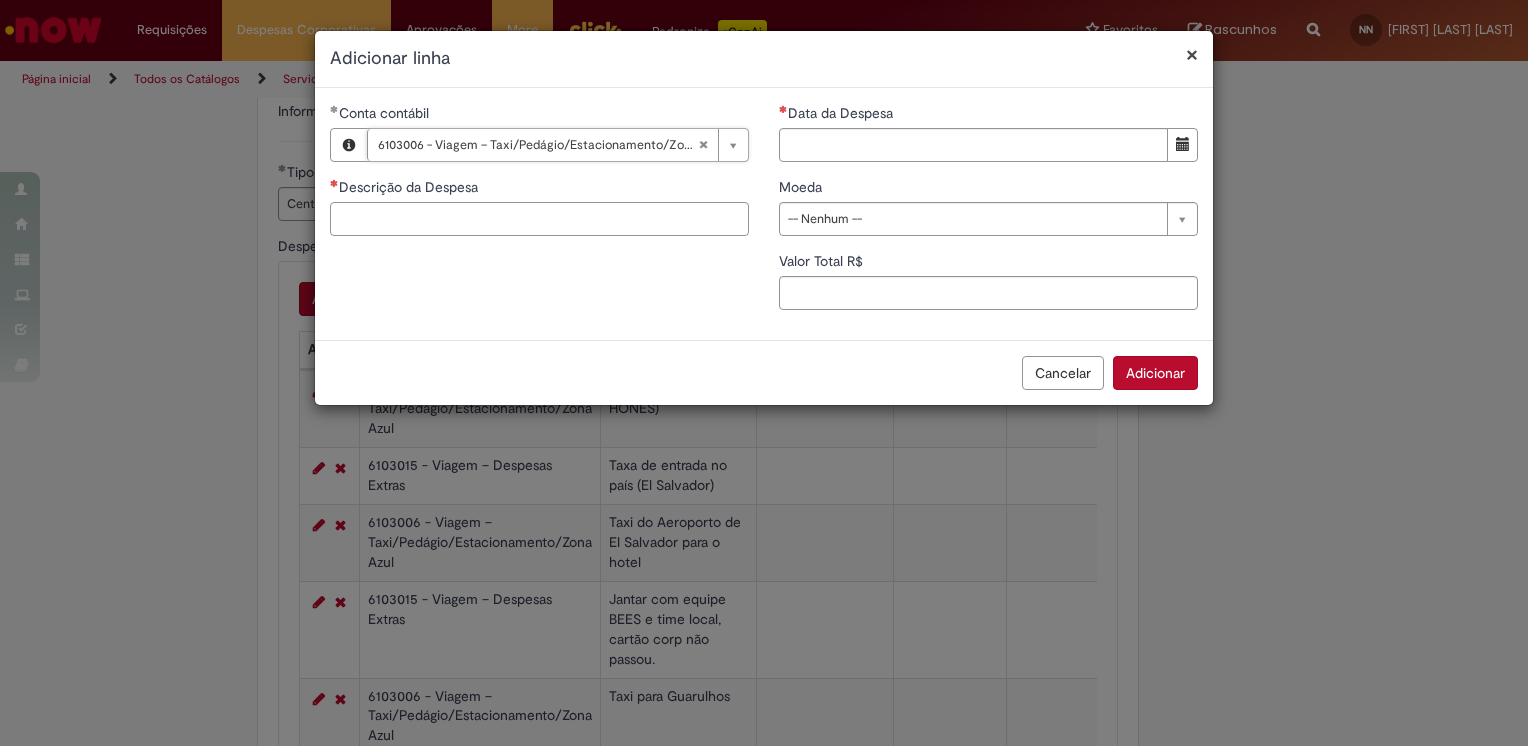 click on "Descrição da Despesa" at bounding box center [539, 219] 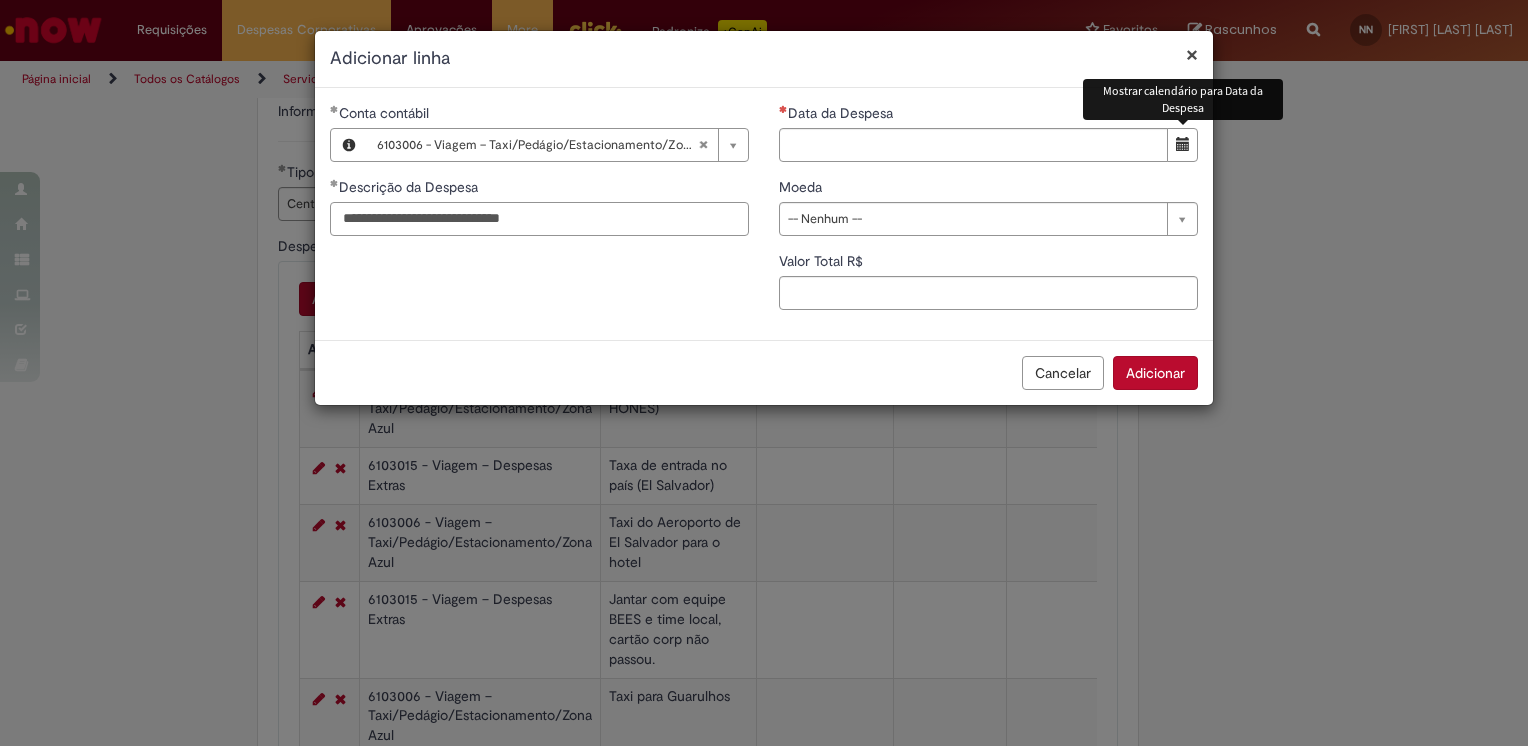 type on "**********" 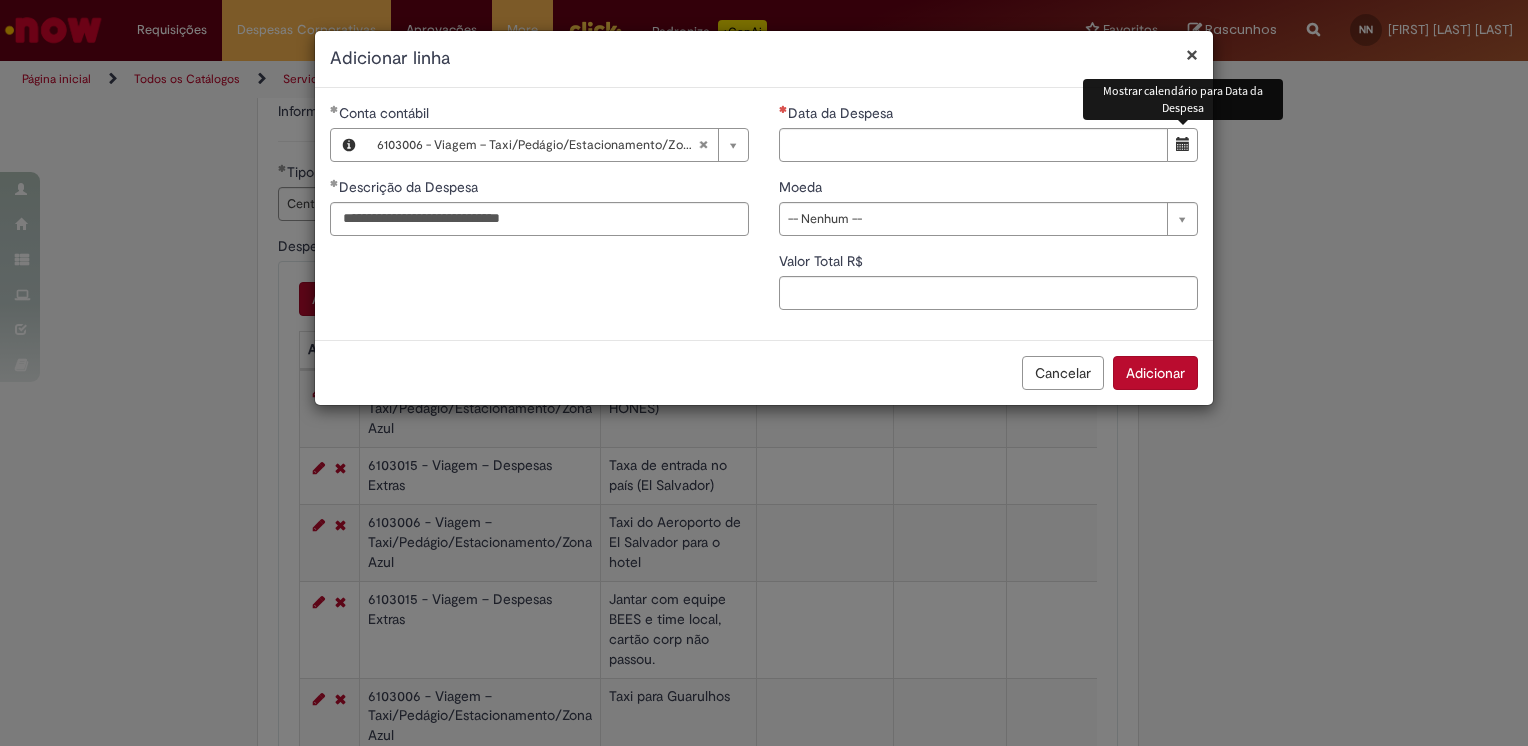 click at bounding box center (1182, 145) 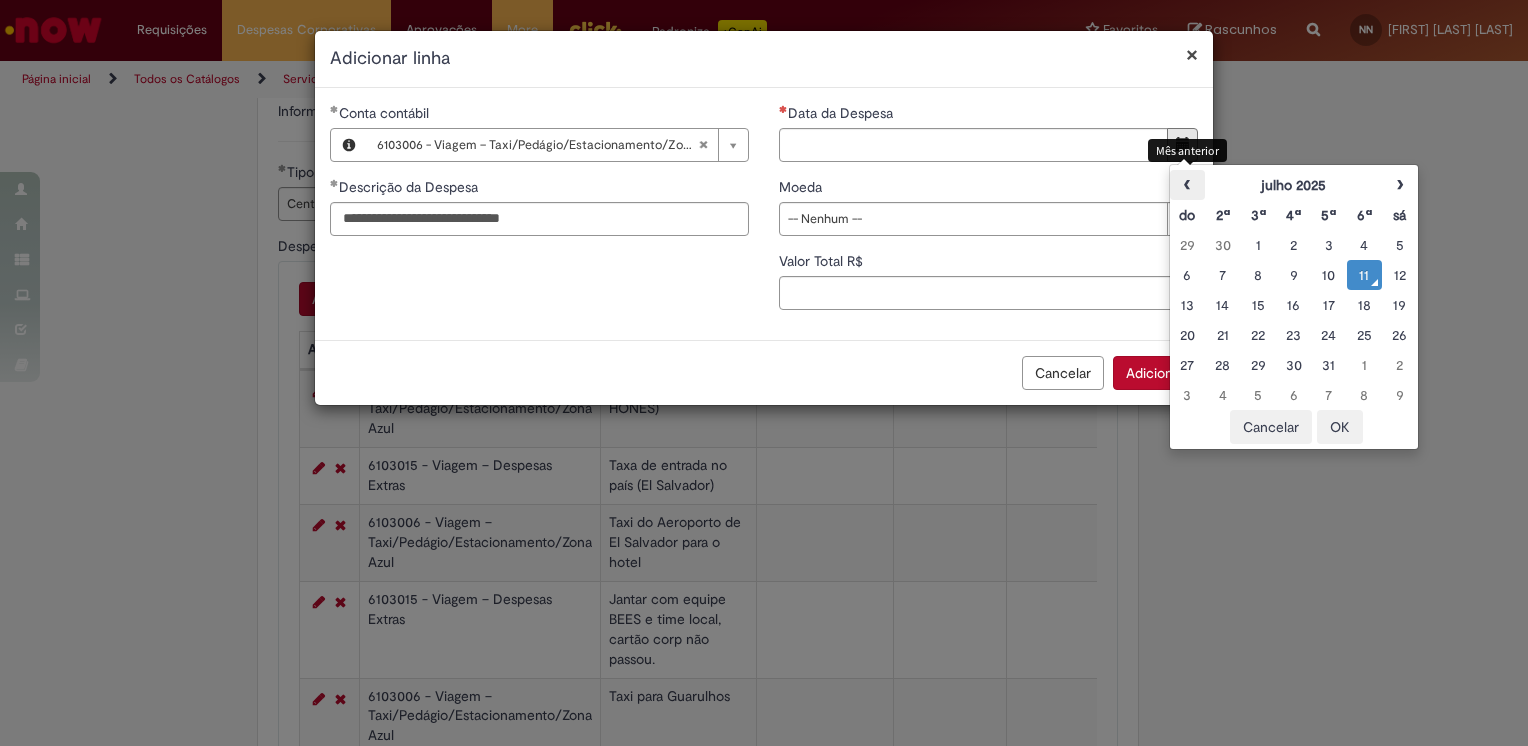 click on "‹" at bounding box center [1187, 185] 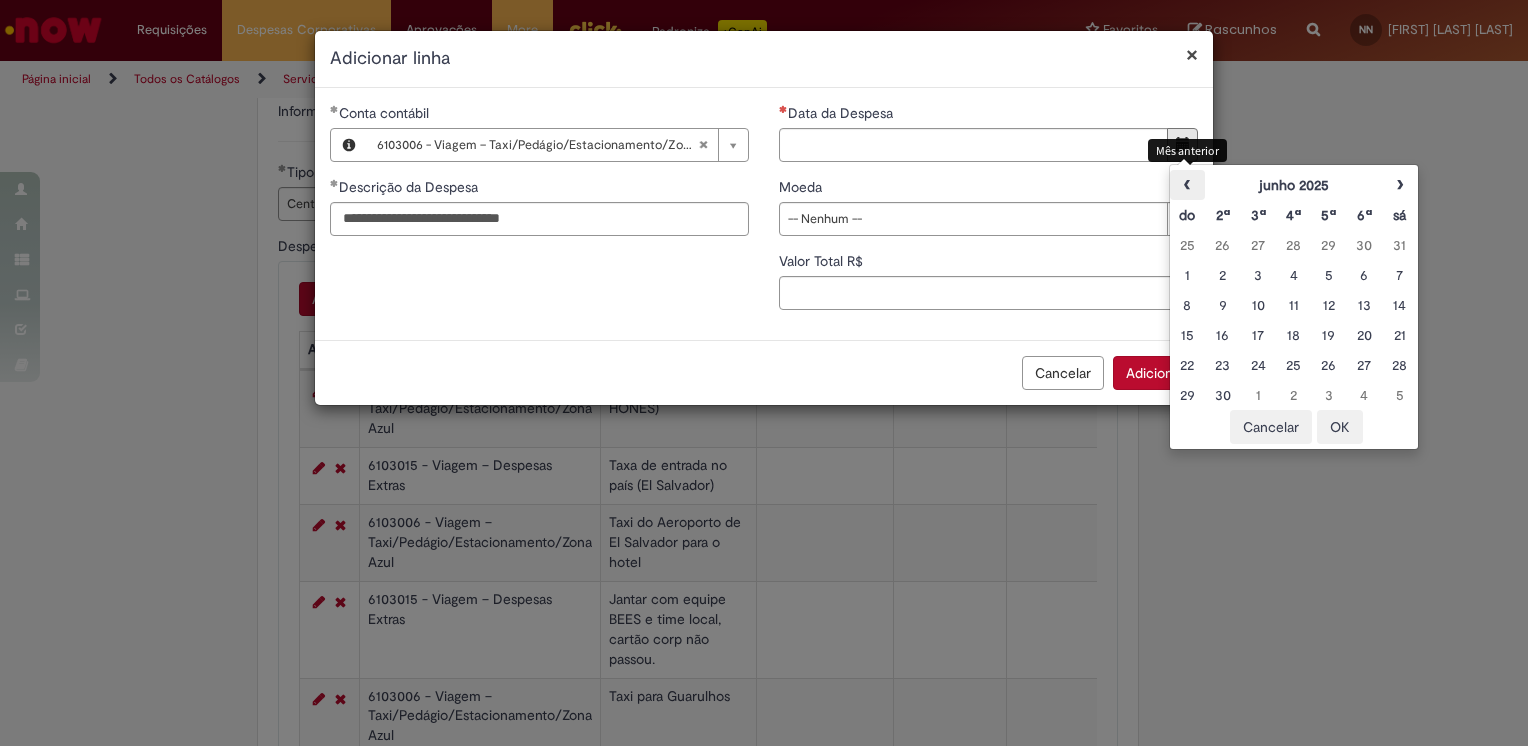 click on "‹" at bounding box center (1187, 185) 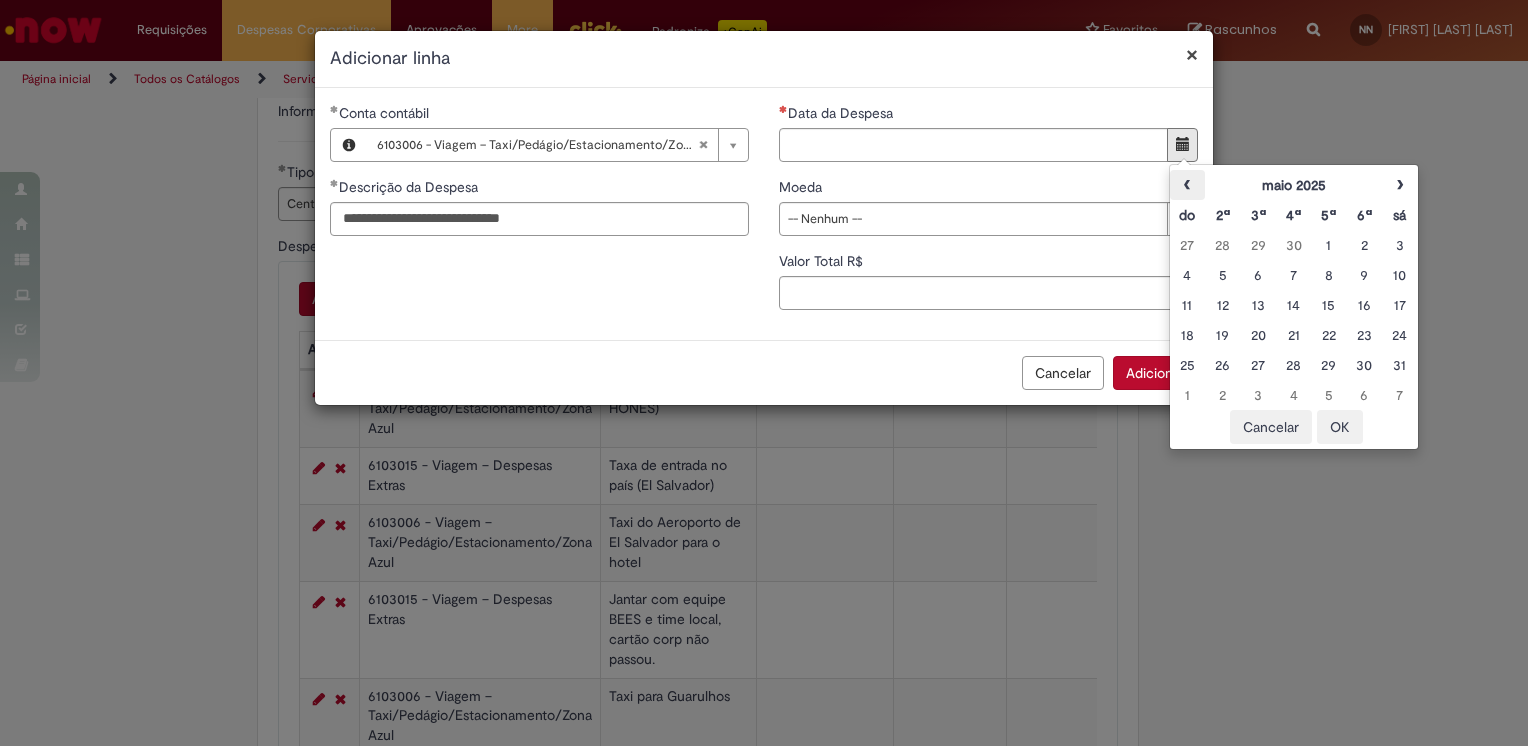 click on "‹" at bounding box center [1187, 185] 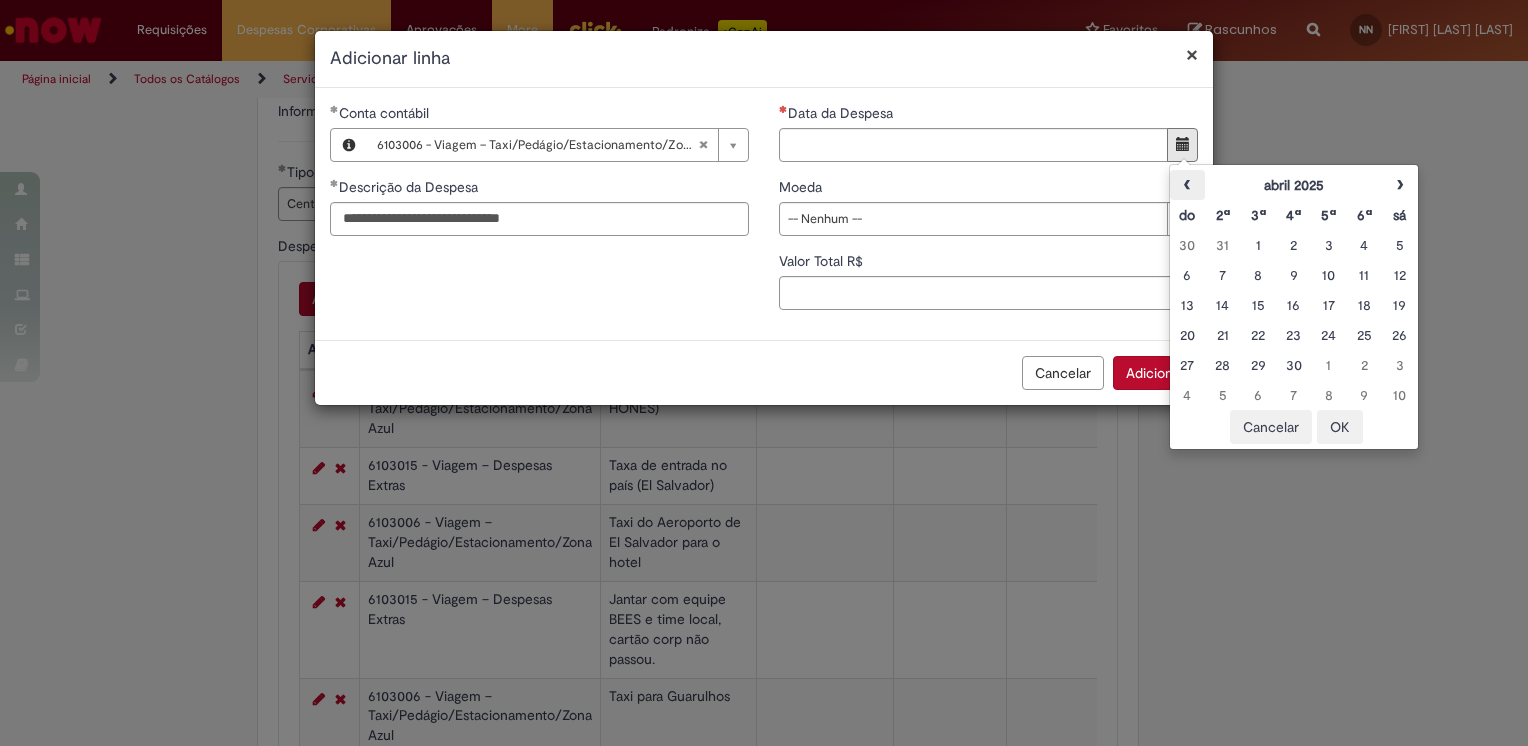 click on "‹" at bounding box center (1187, 185) 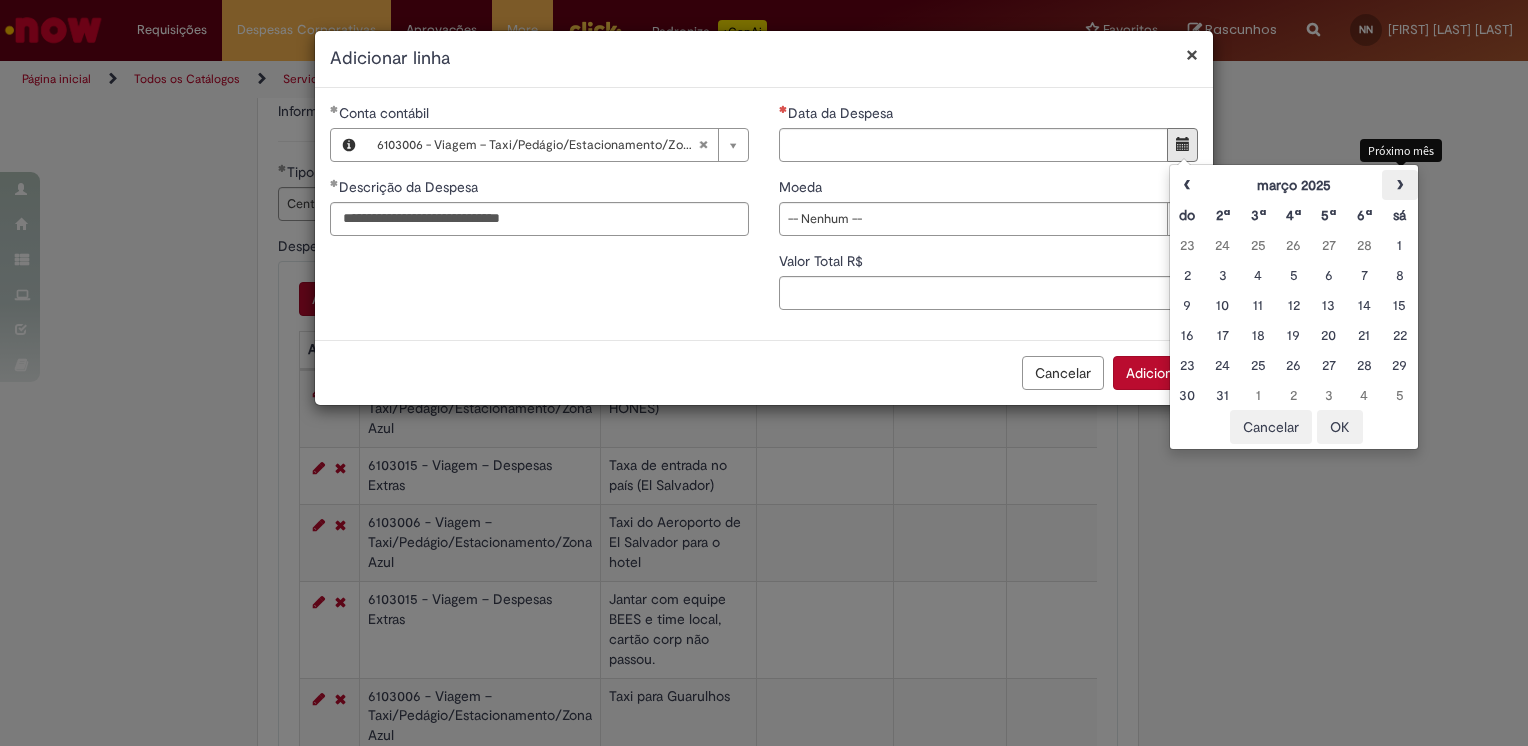 click on "›" at bounding box center [1399, 185] 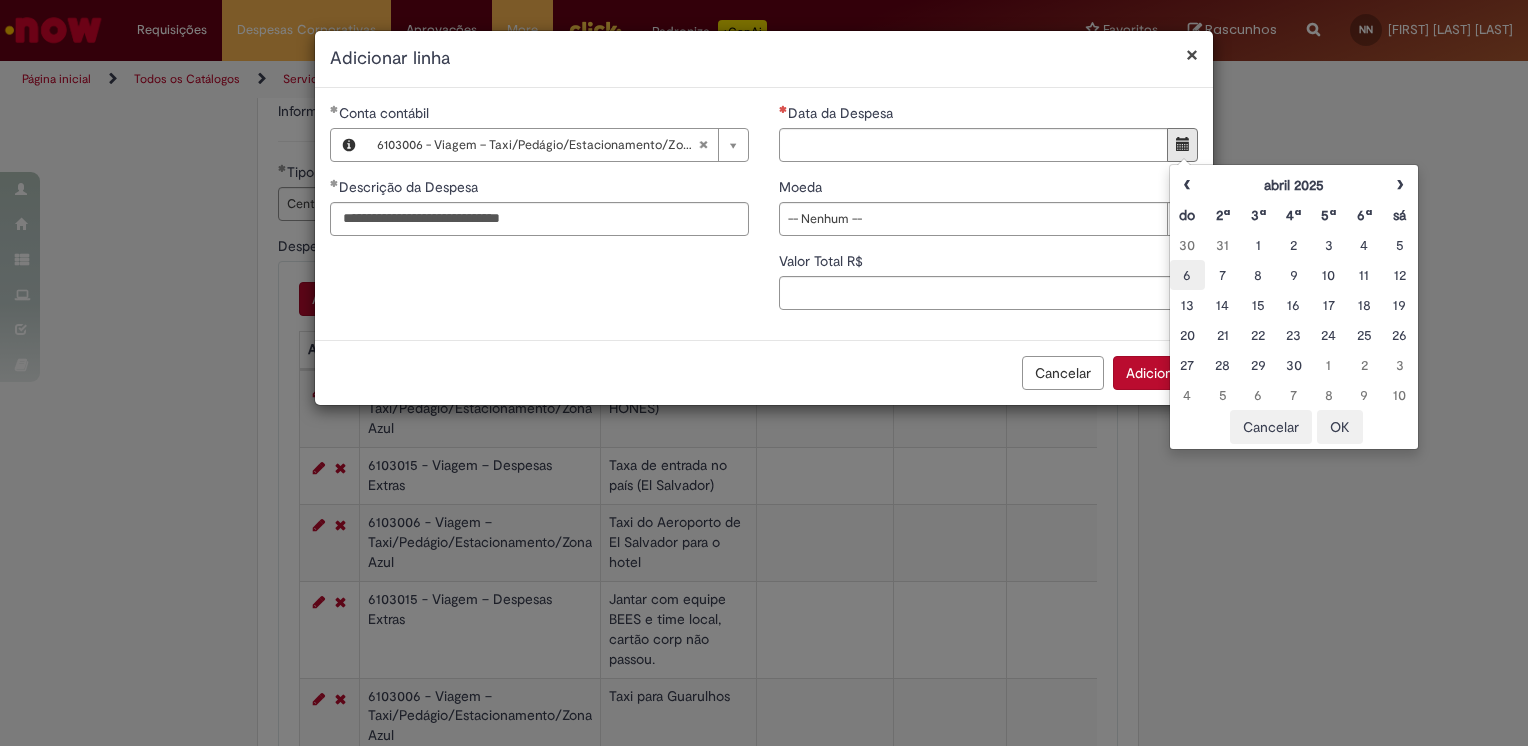 click on "6" at bounding box center (1187, 275) 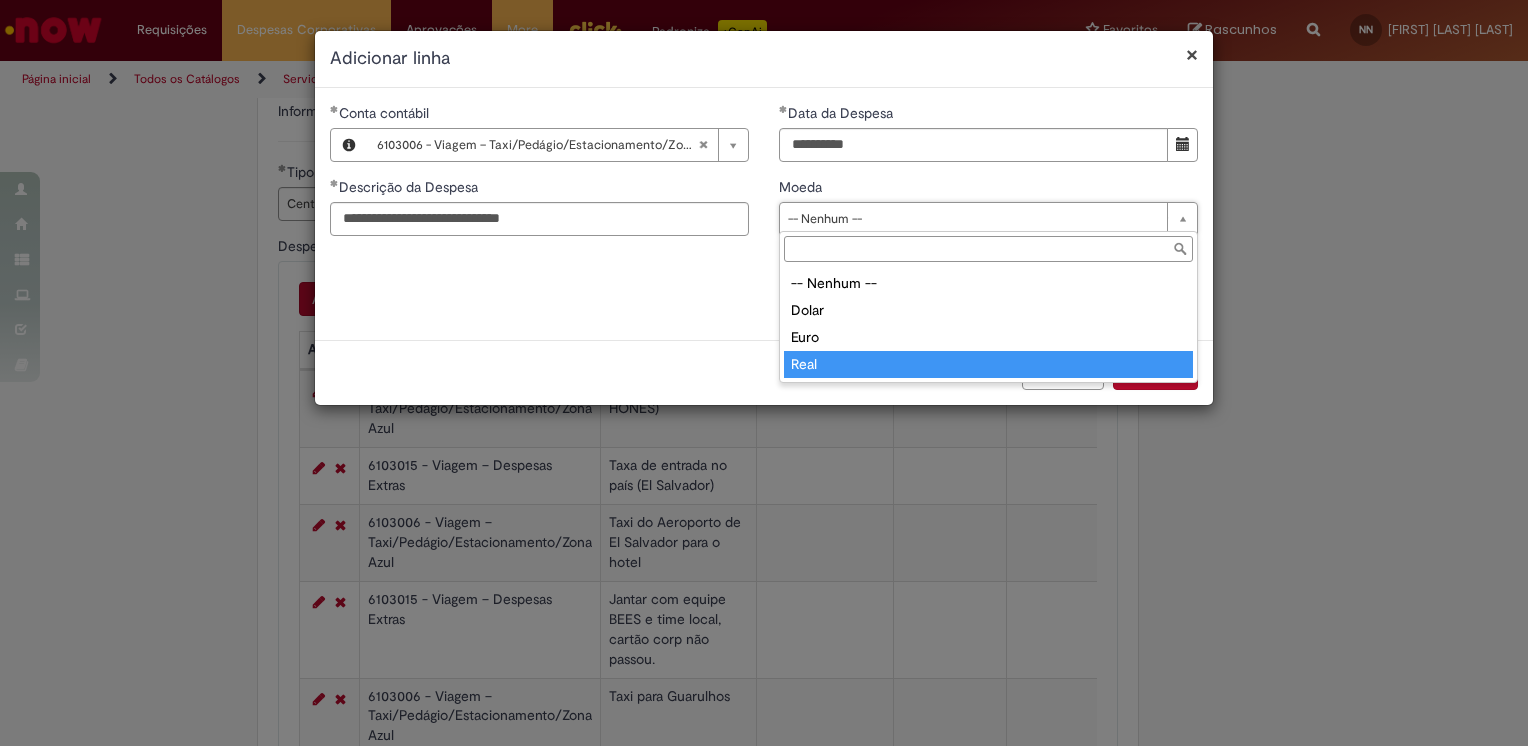 type on "****" 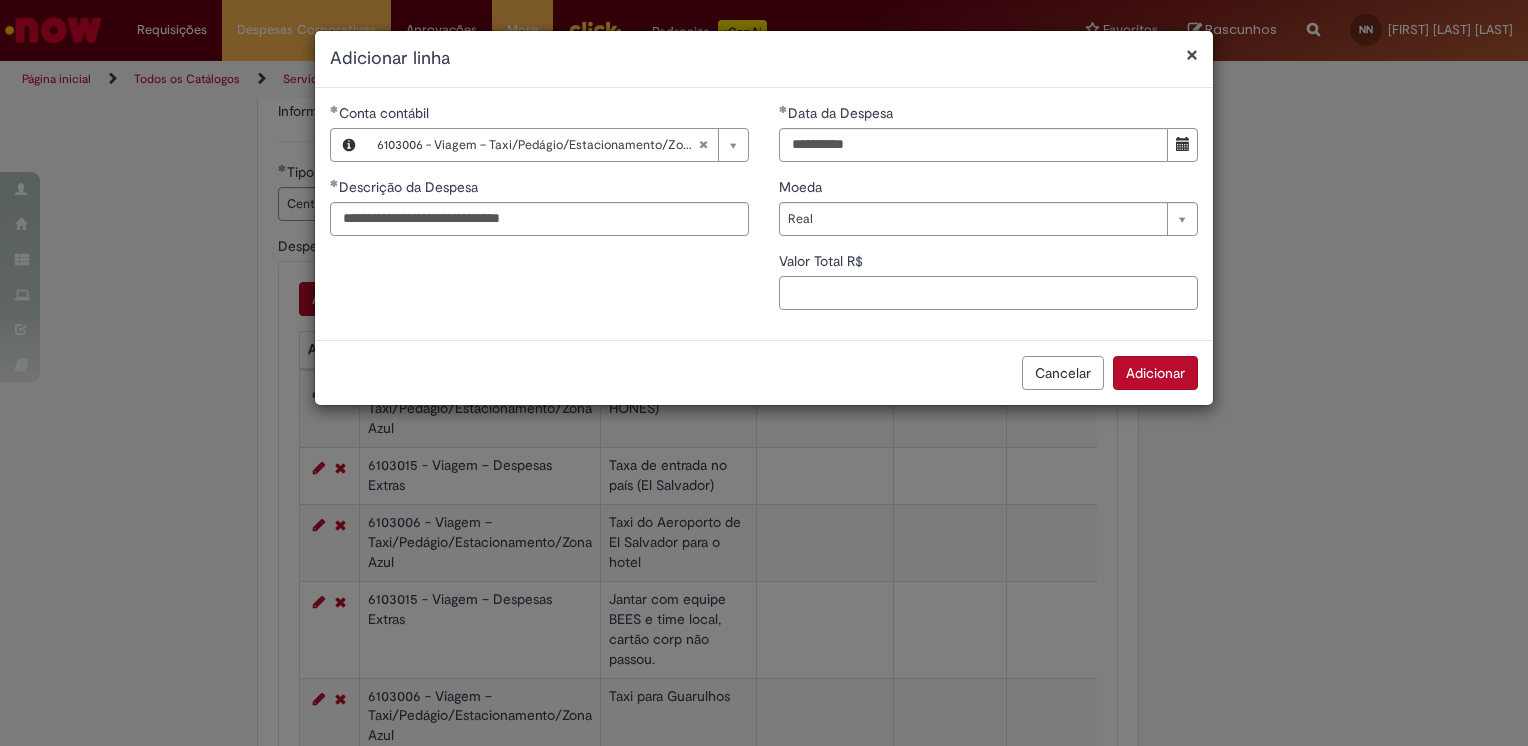 click on "Valor Total R$" at bounding box center [988, 293] 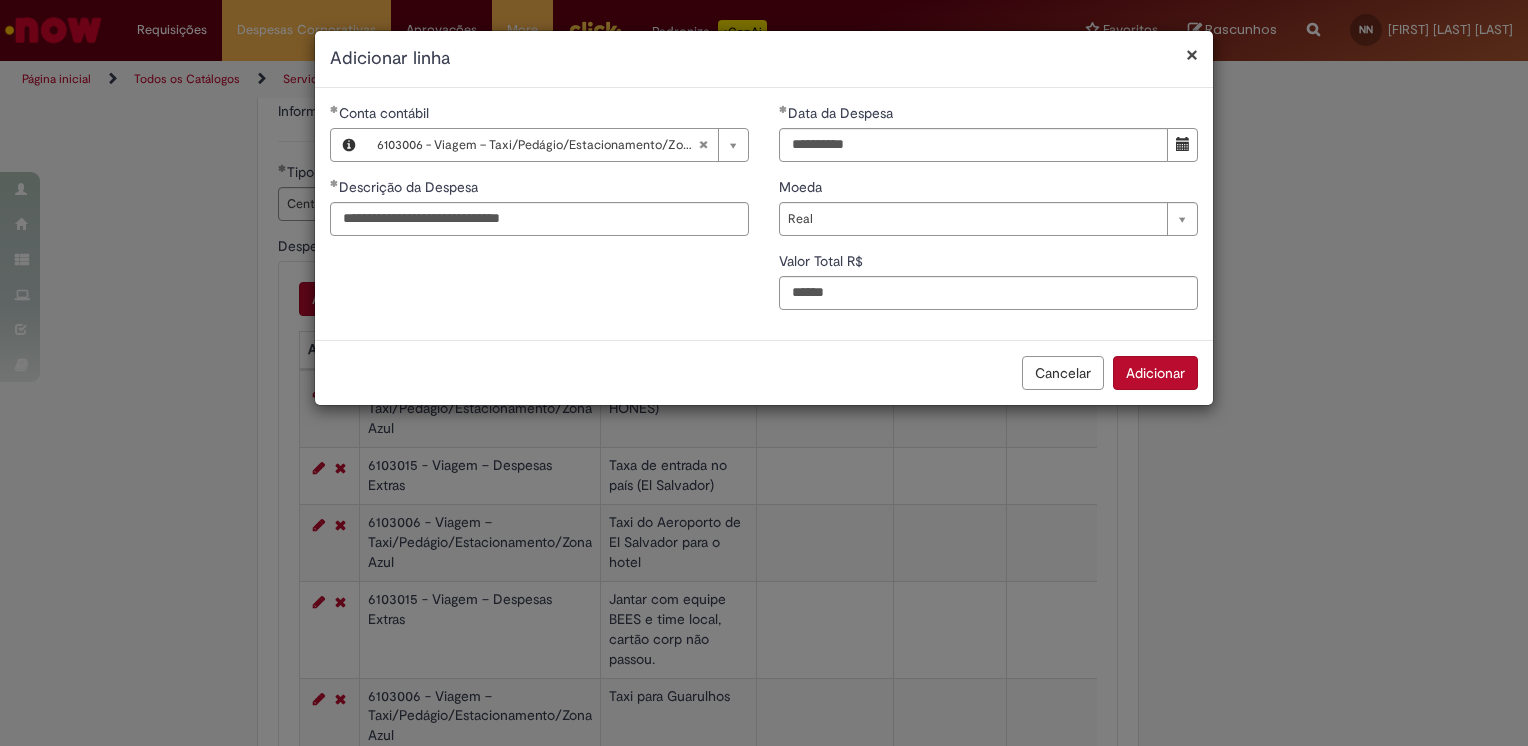 type on "*****" 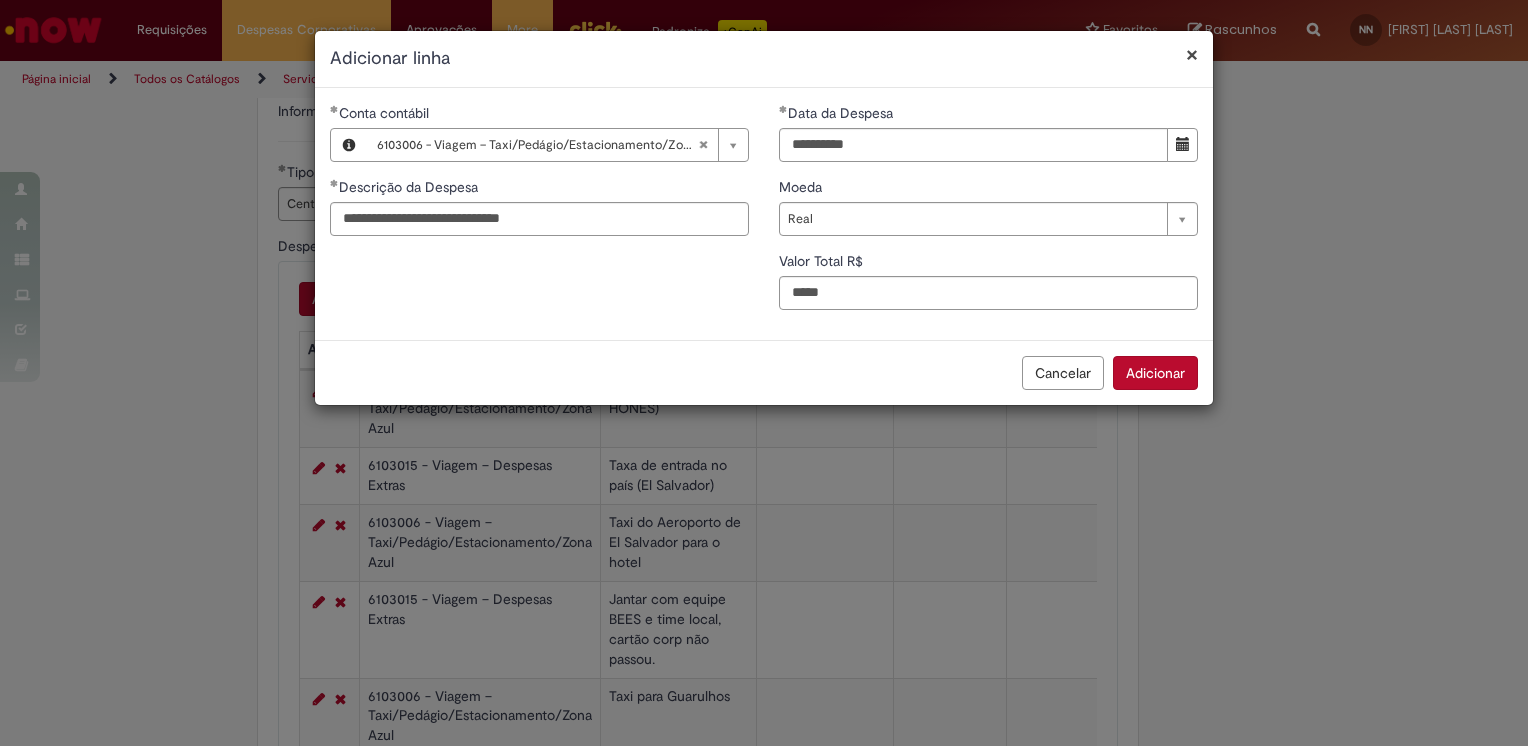 click on "Adicionar" at bounding box center [1155, 373] 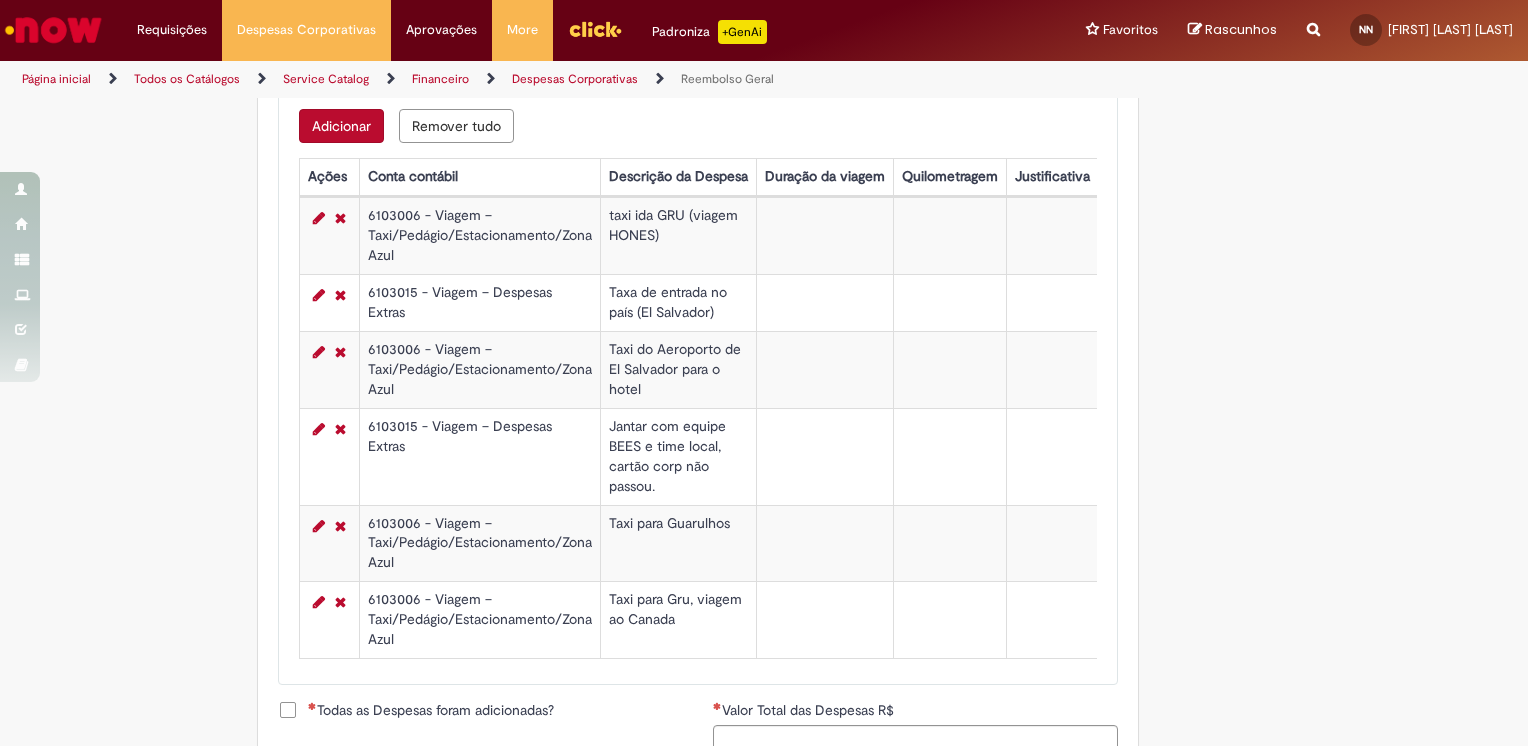 scroll, scrollTop: 869, scrollLeft: 0, axis: vertical 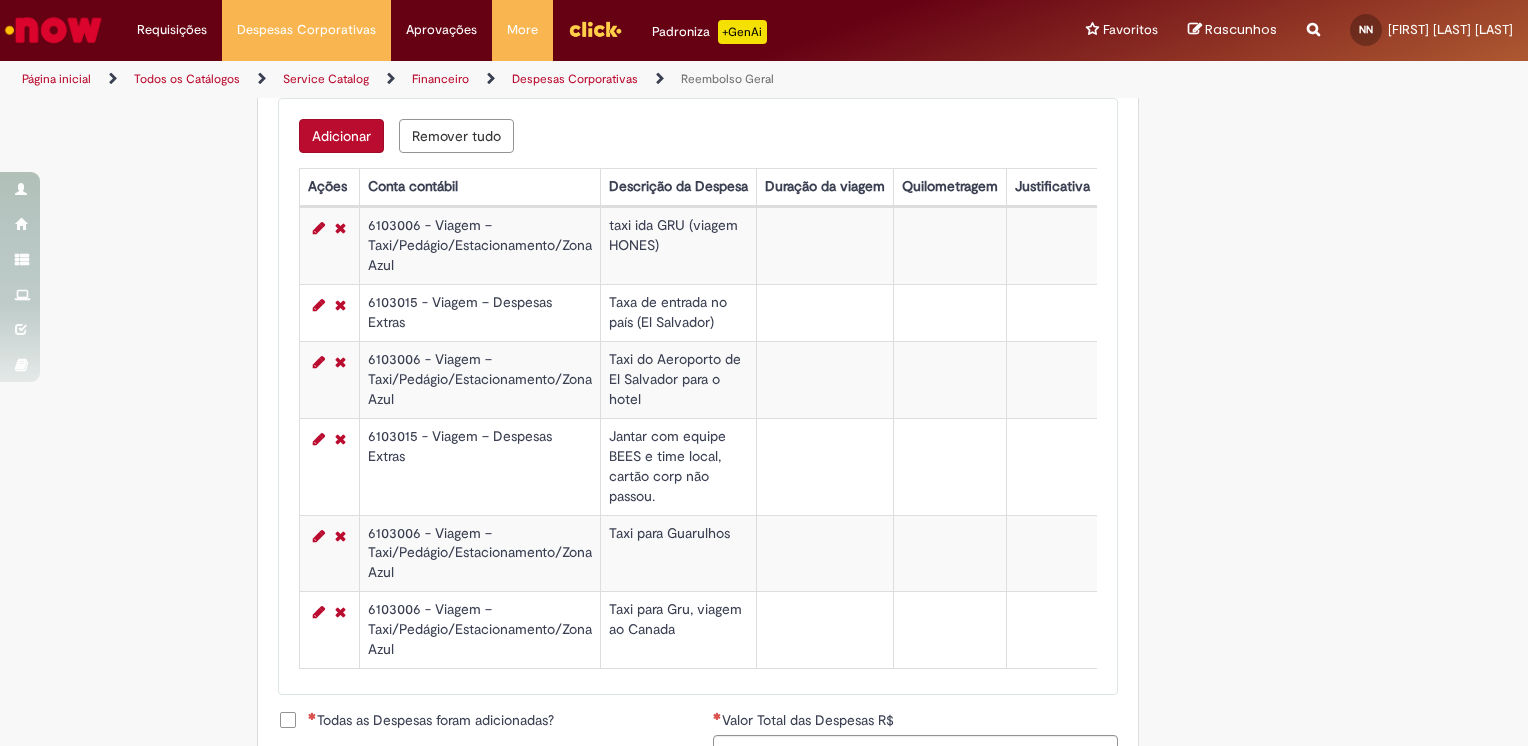 click on "Adicionar" at bounding box center (341, 136) 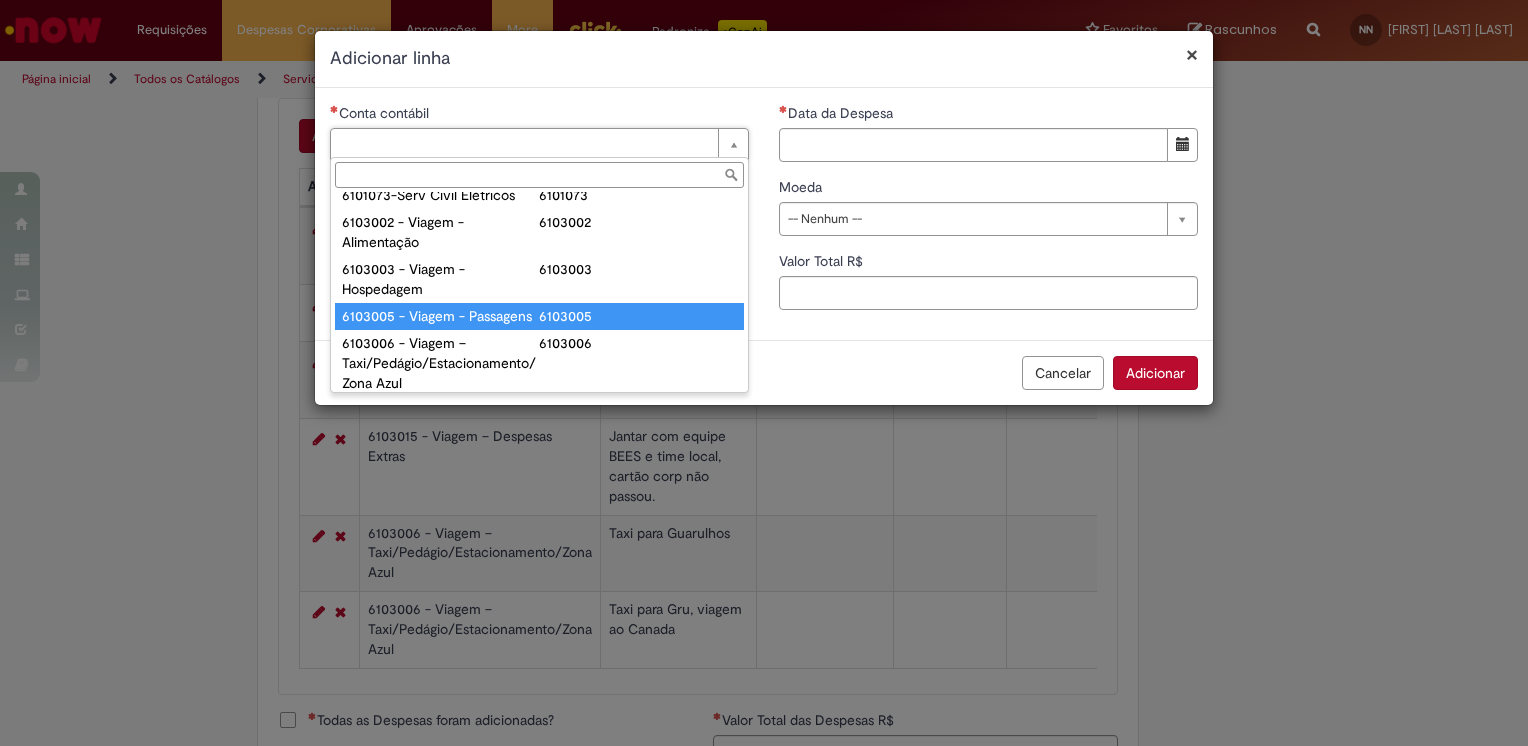 scroll, scrollTop: 942, scrollLeft: 0, axis: vertical 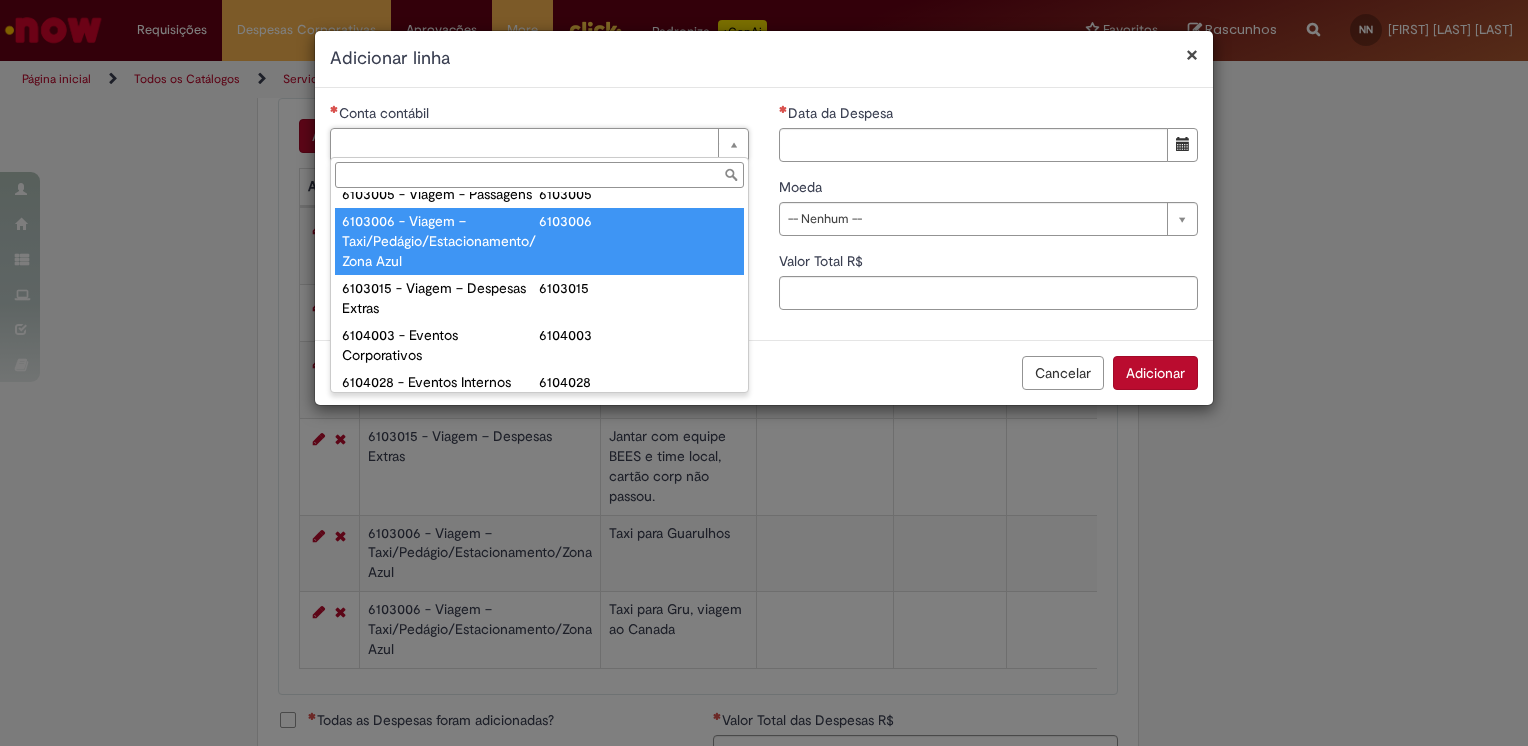type on "**********" 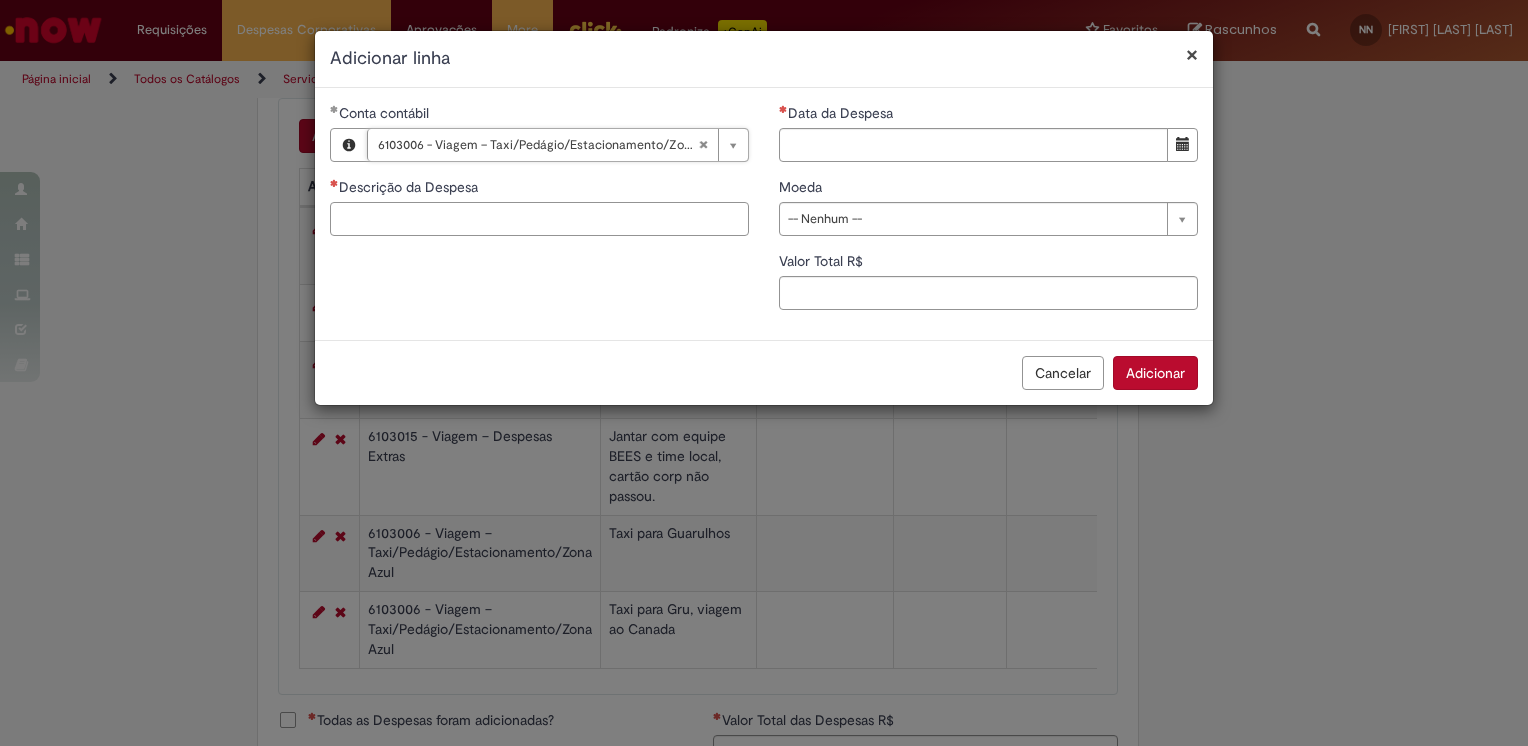 click on "Descrição da Despesa" at bounding box center (539, 219) 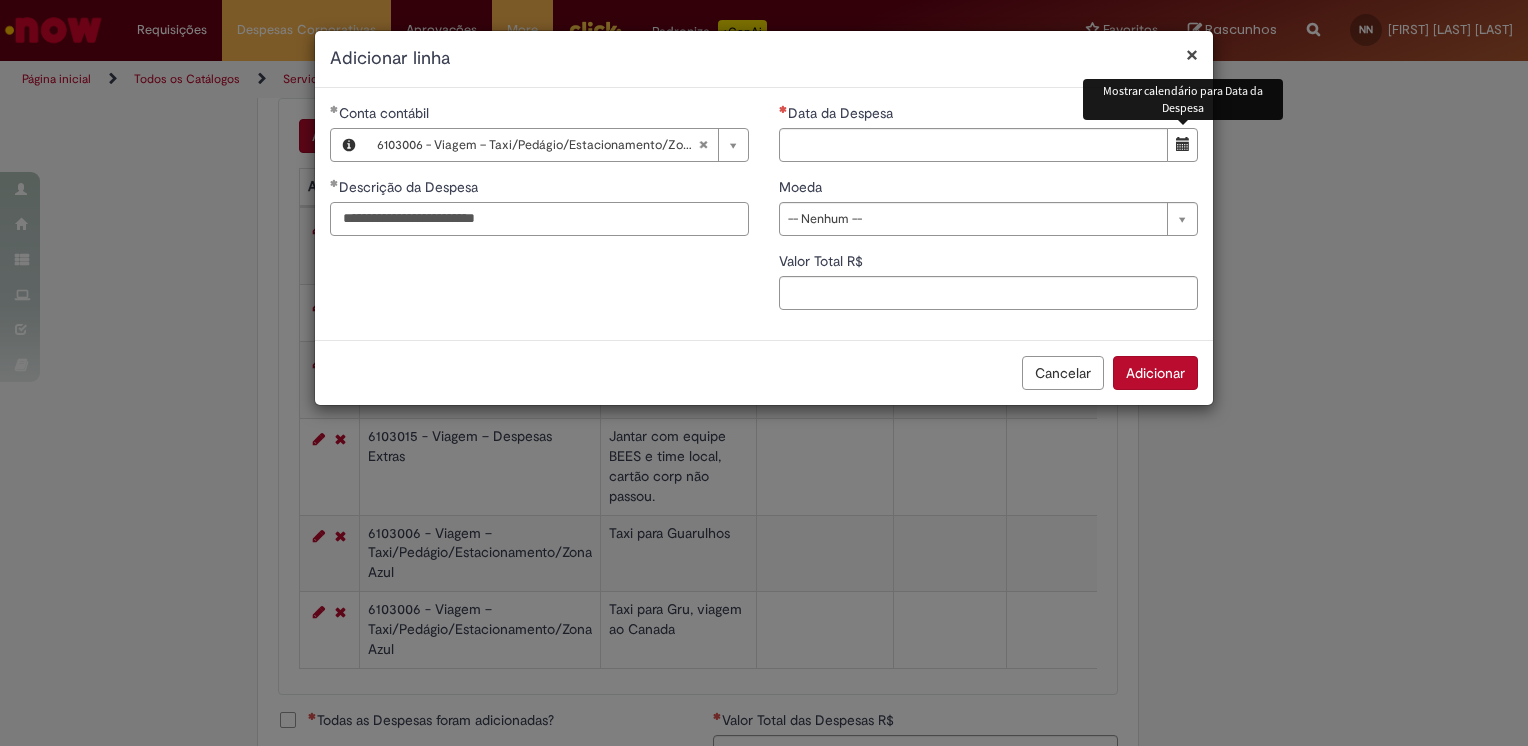 type on "**********" 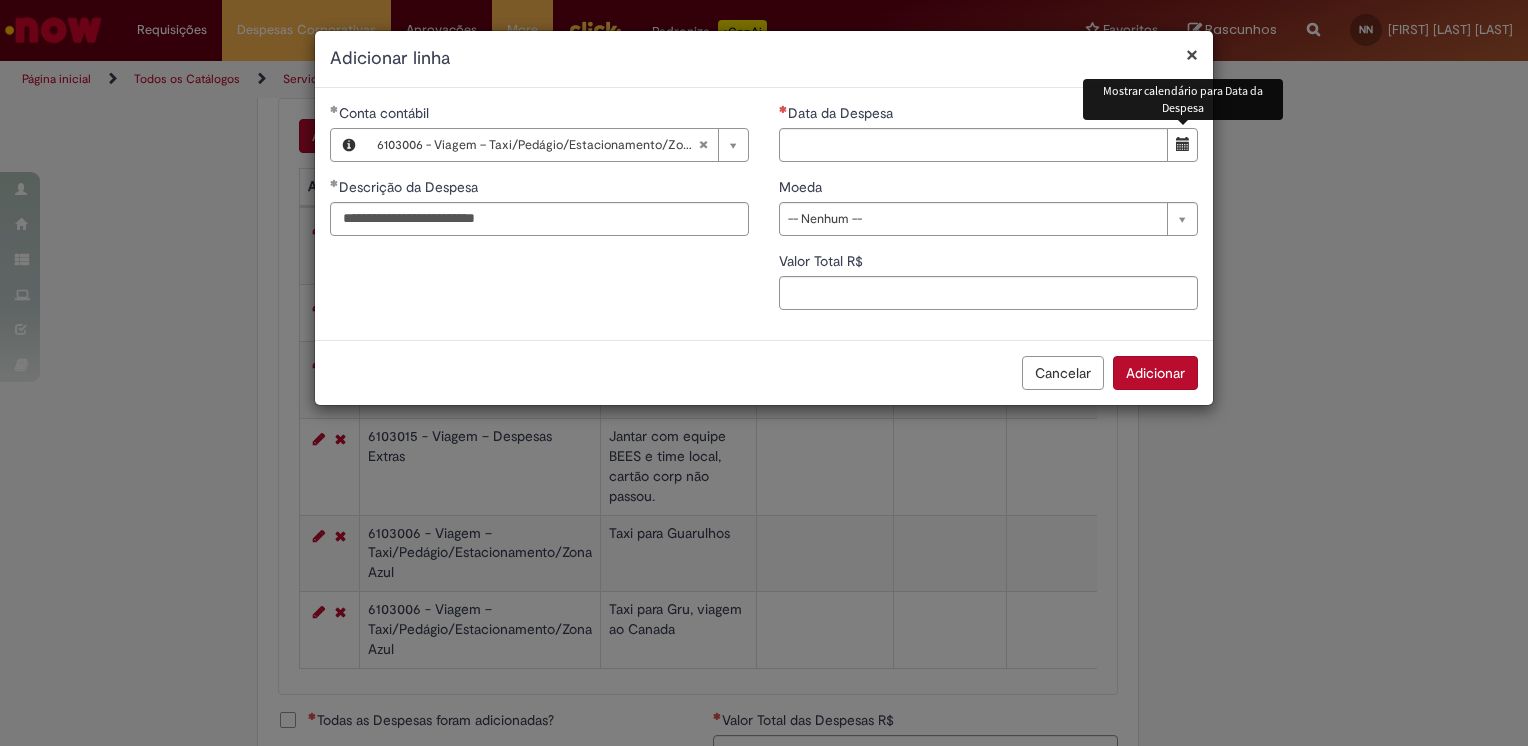 click at bounding box center [1183, 144] 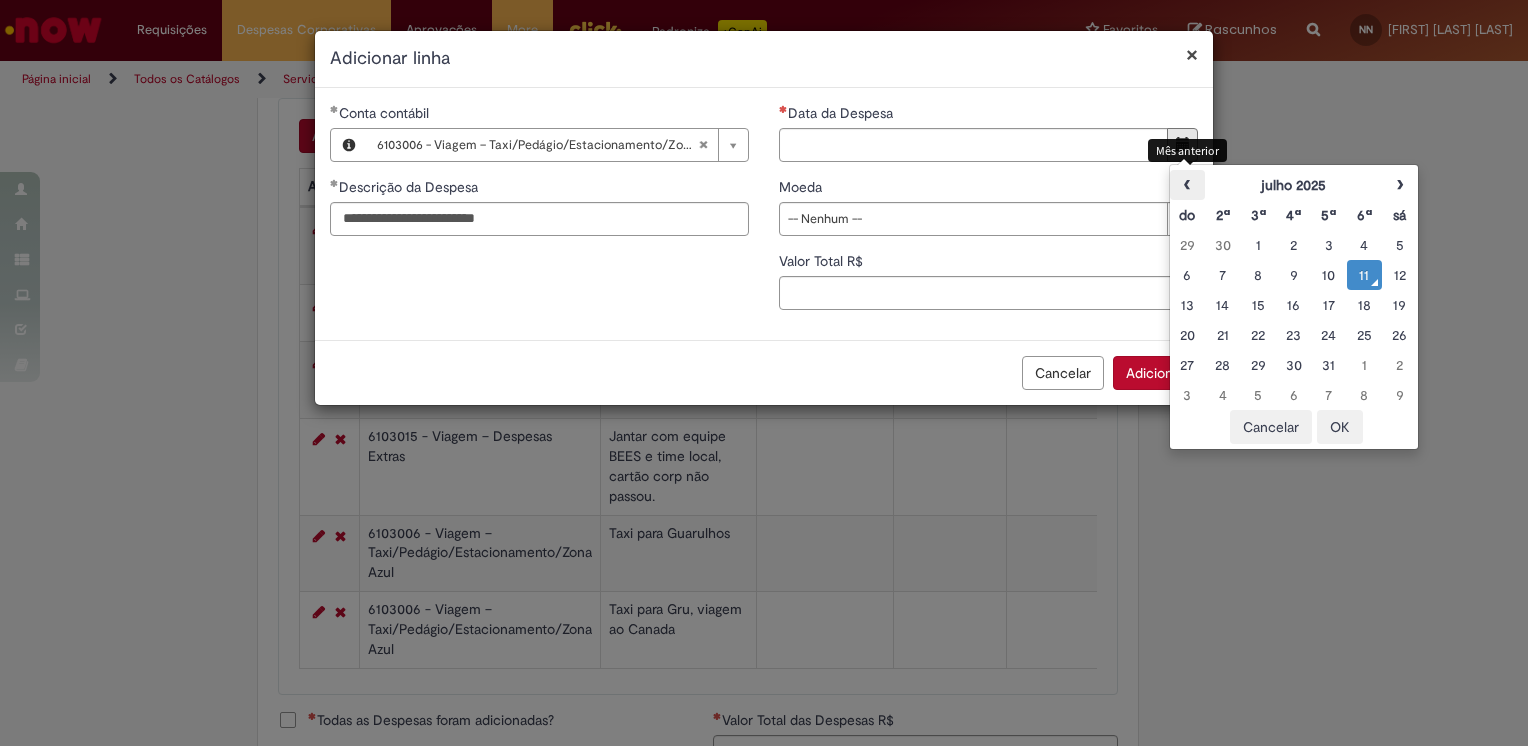 click on "‹" at bounding box center [1187, 185] 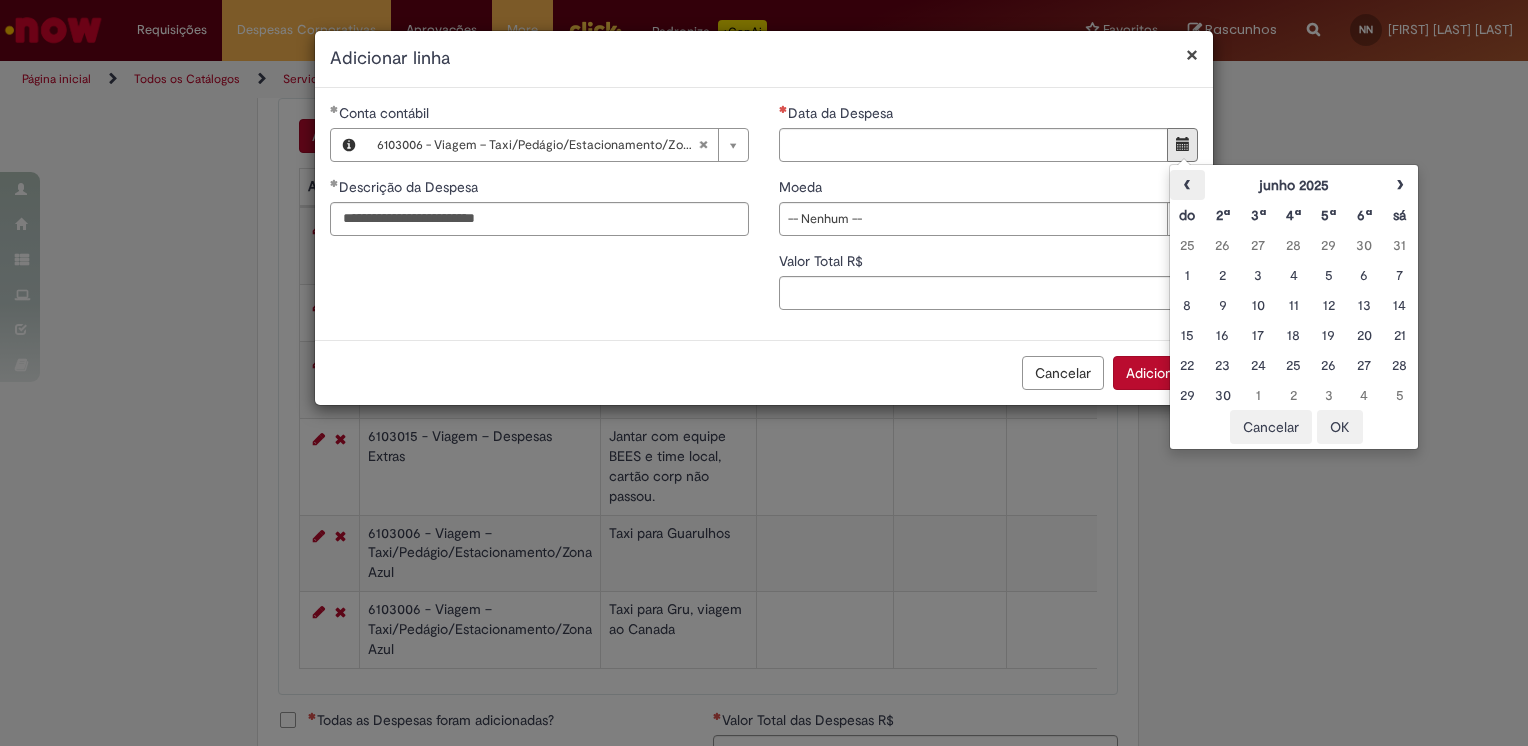 click on "‹" at bounding box center (1187, 185) 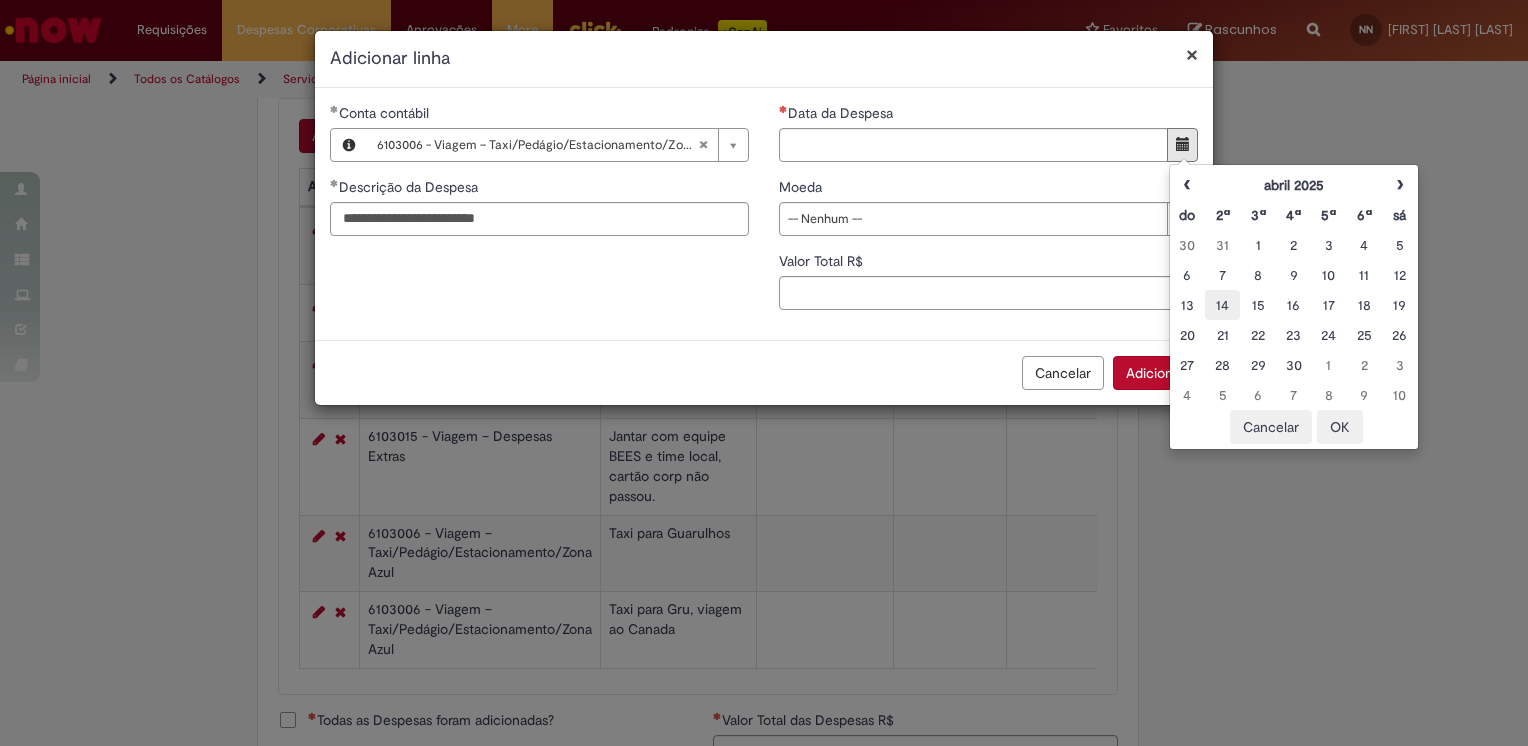 click on "14" at bounding box center (1222, 305) 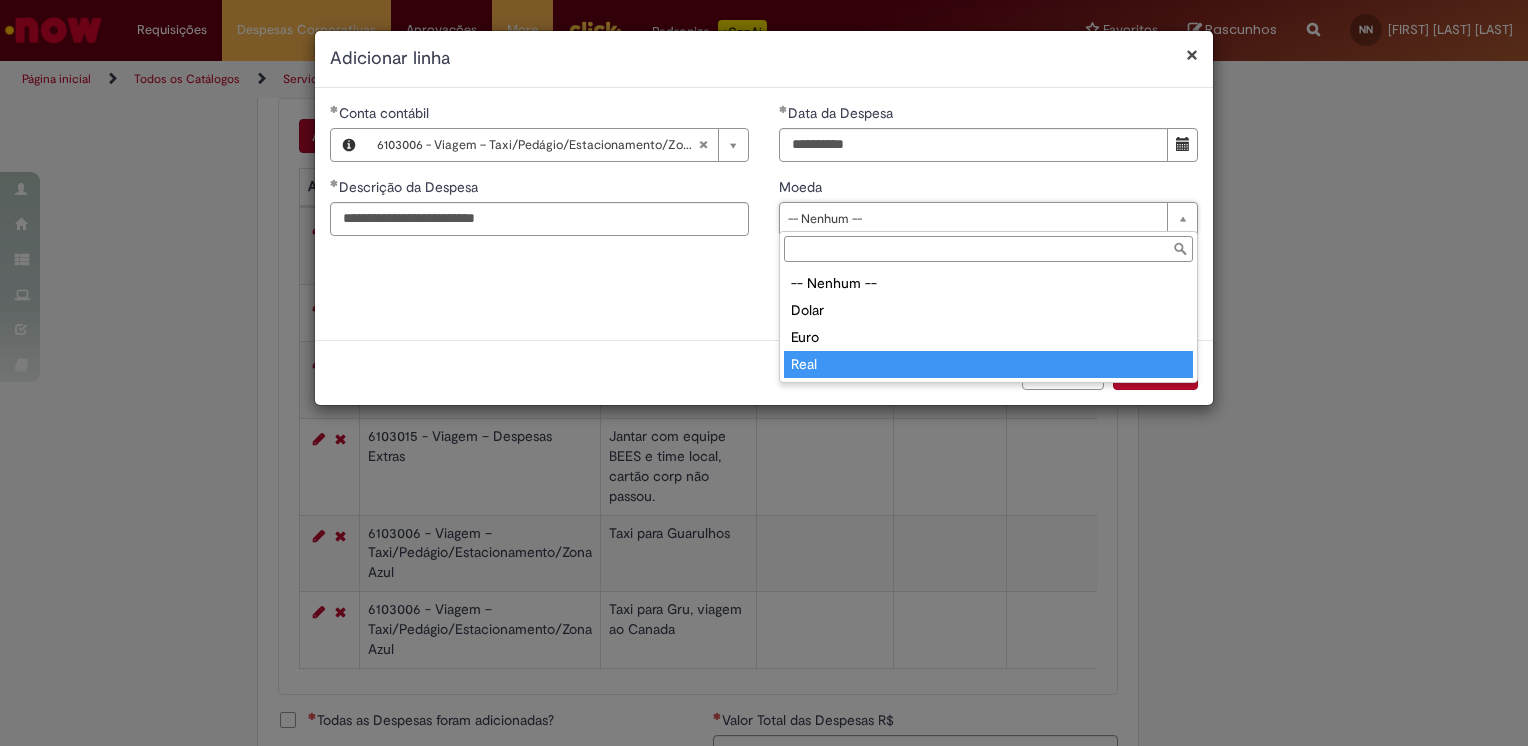 type on "****" 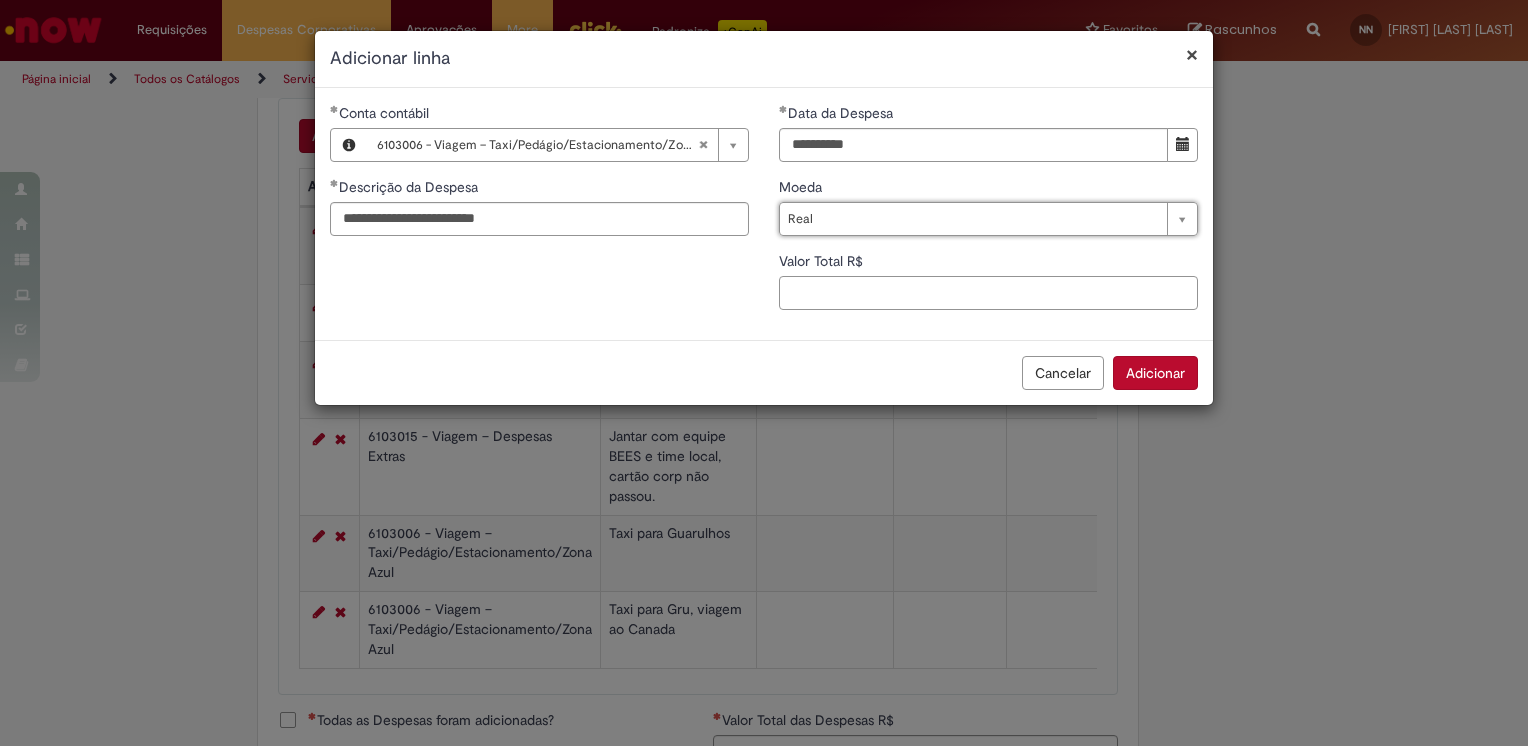 click on "Valor Total R$" at bounding box center [988, 293] 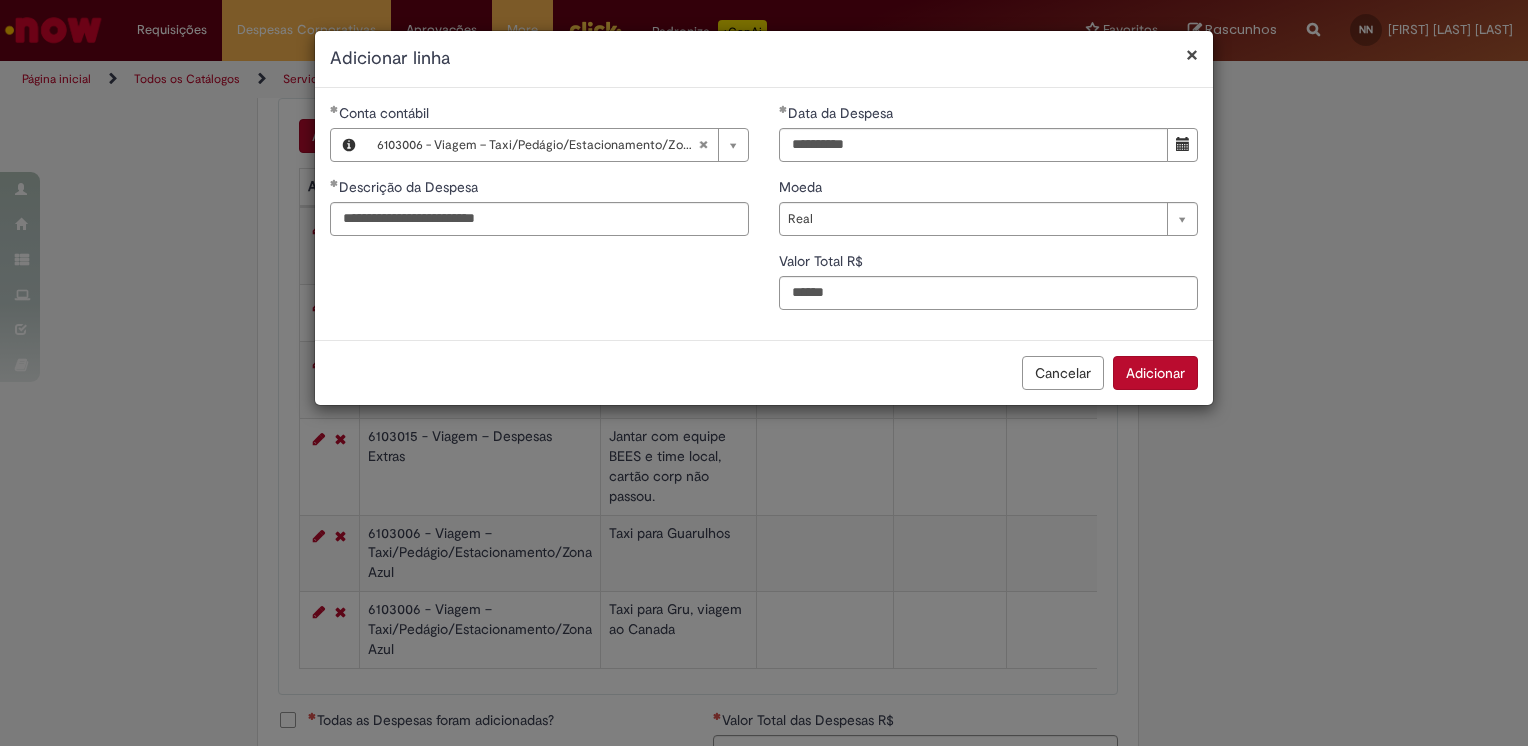 type on "*****" 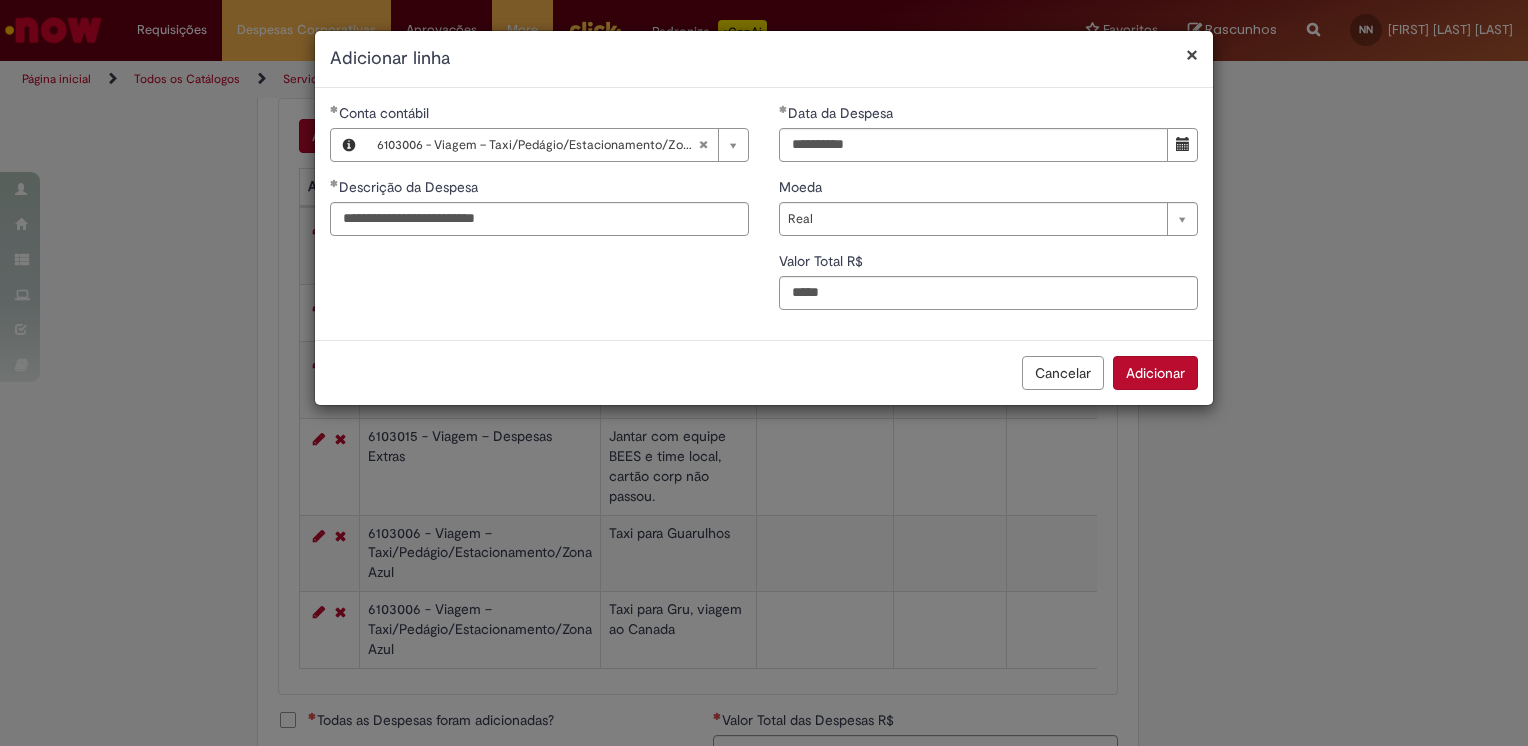 click on "Adicionar" at bounding box center (1155, 373) 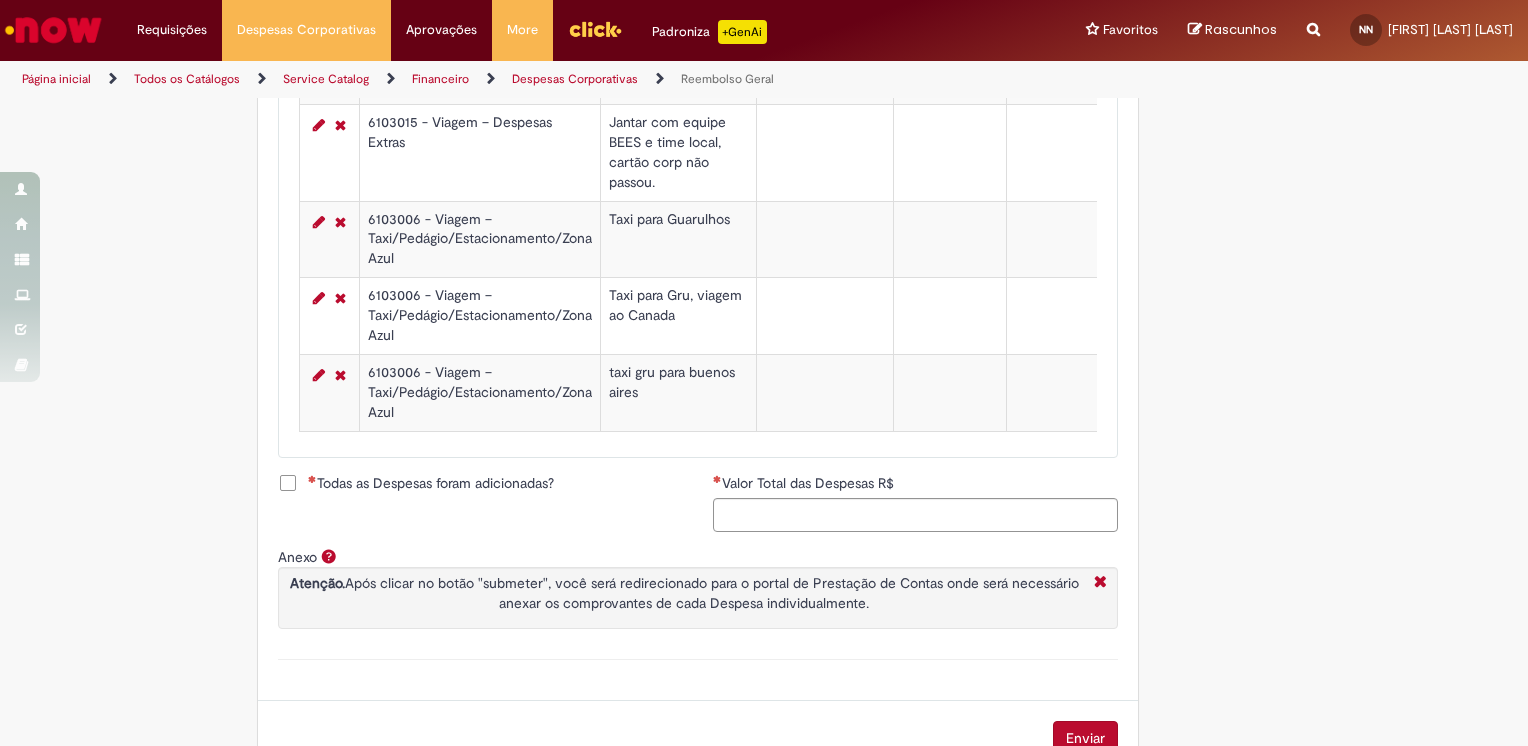 scroll, scrollTop: 1185, scrollLeft: 0, axis: vertical 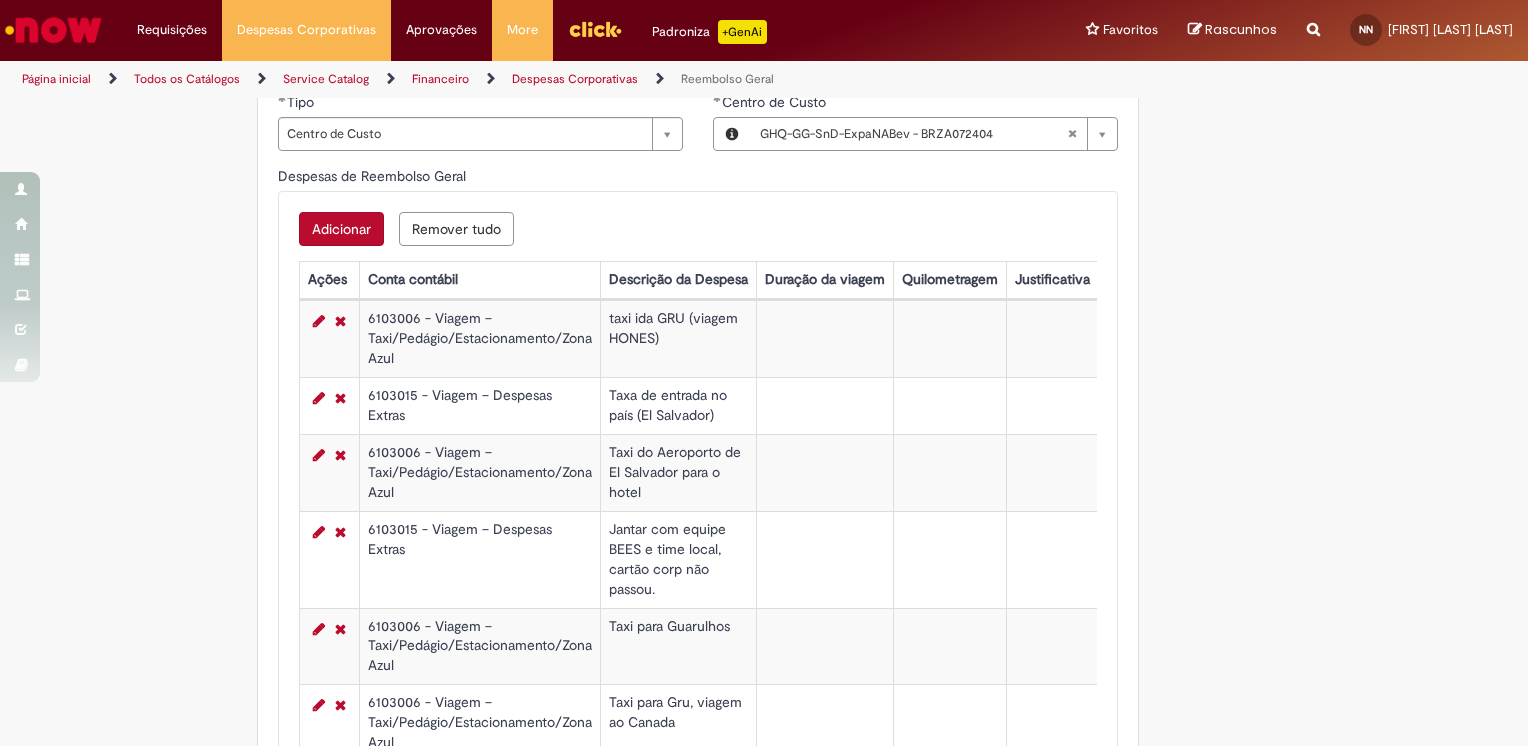 click on "Adicionar" at bounding box center [341, 229] 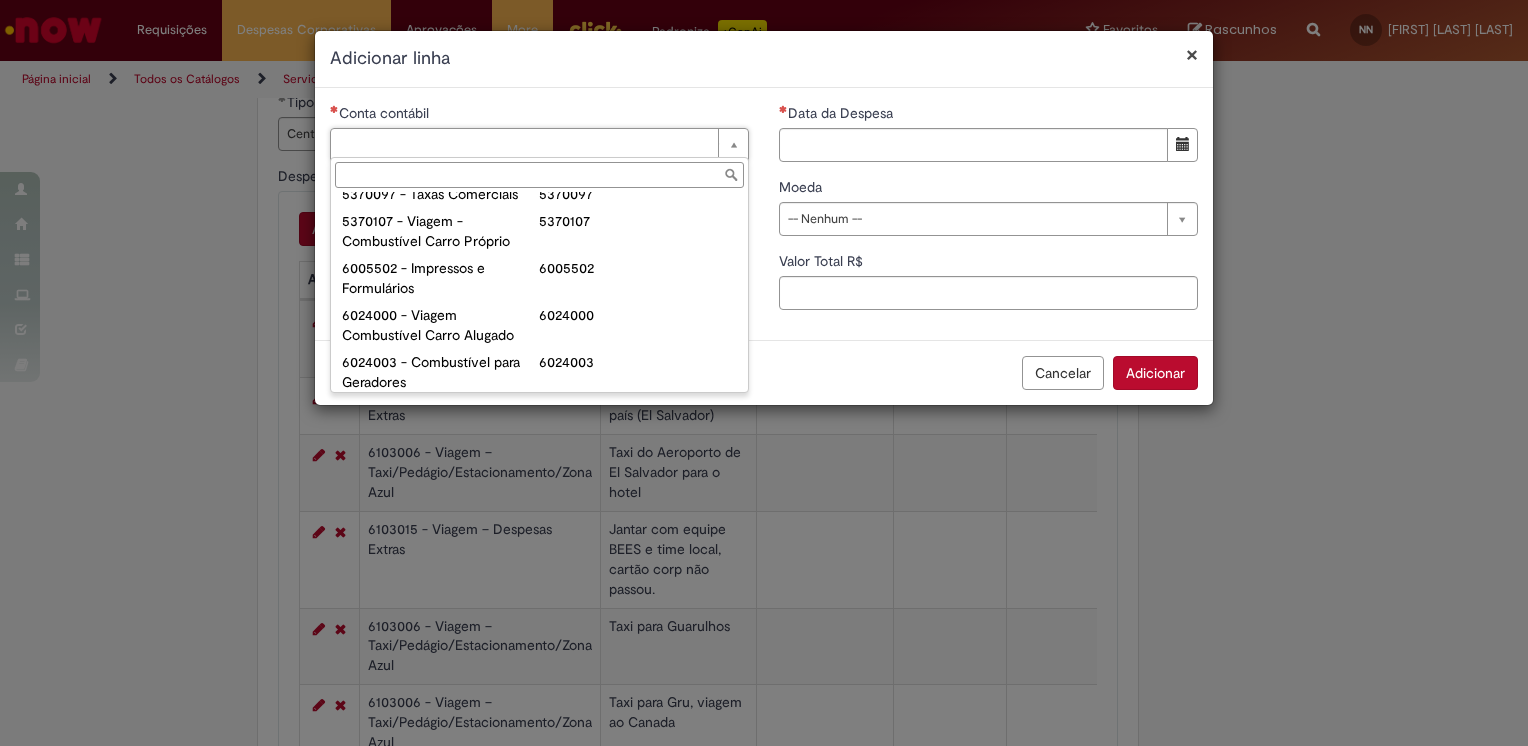scroll, scrollTop: 62, scrollLeft: 0, axis: vertical 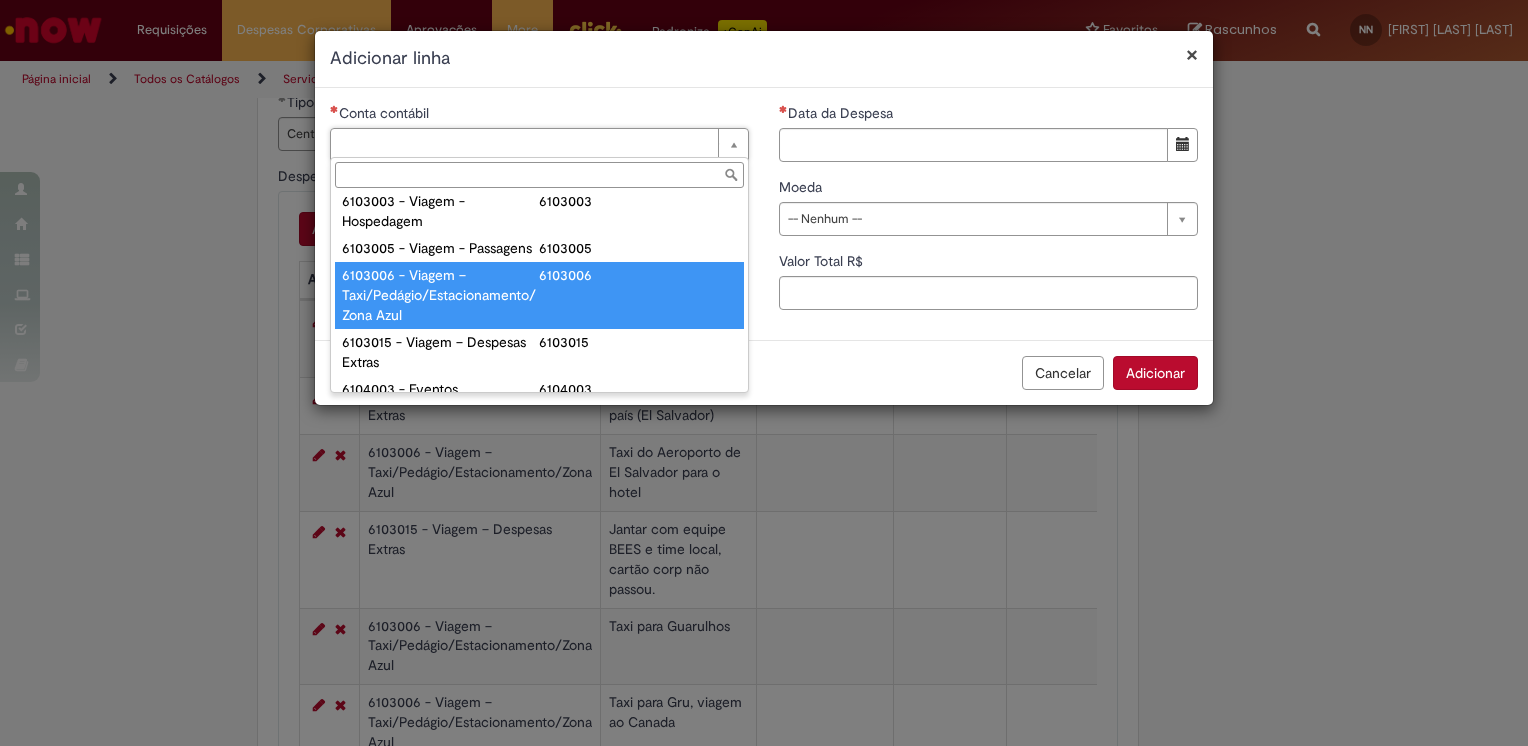 type on "**********" 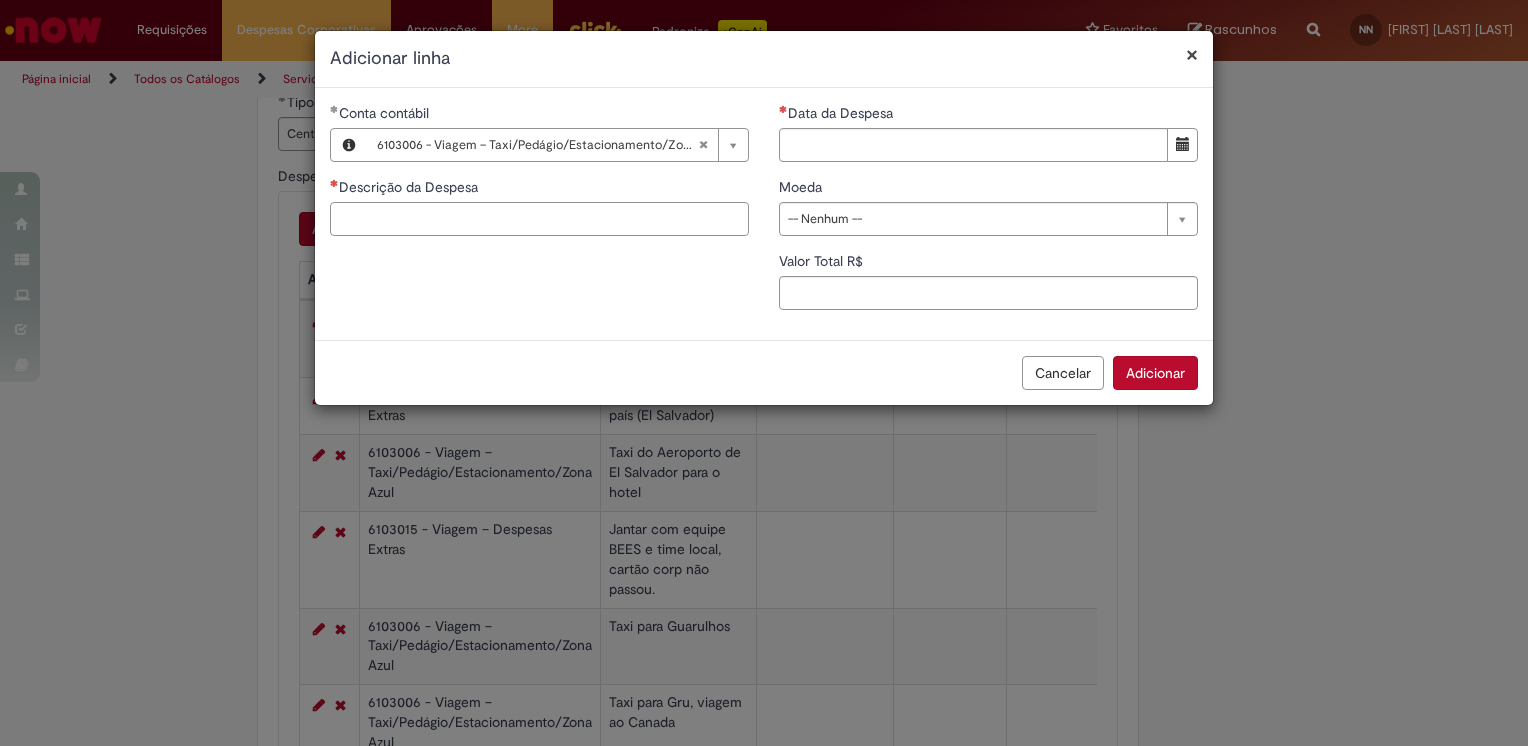 click on "Descrição da Despesa" at bounding box center [539, 219] 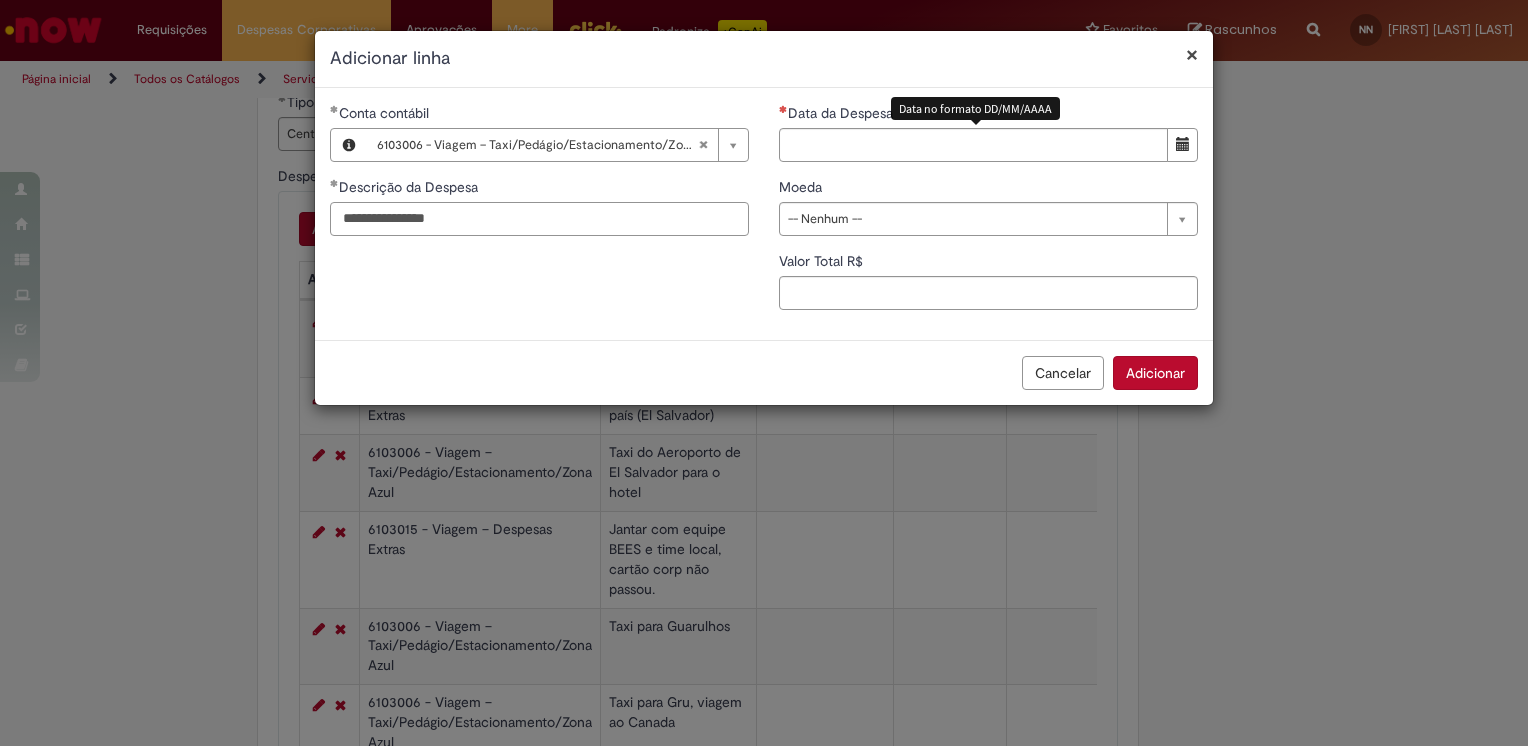 type on "**********" 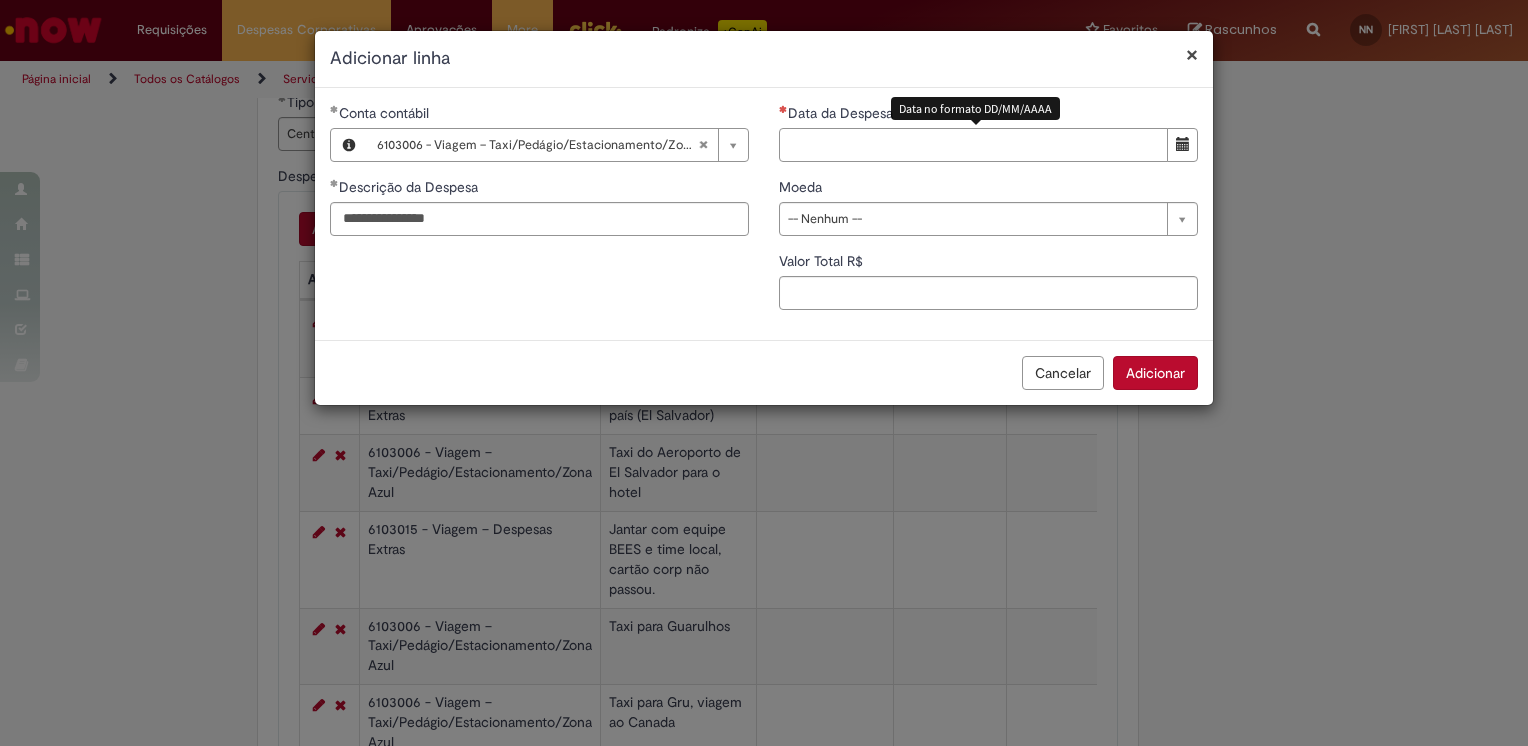 click on "Data da Despesa" at bounding box center [973, 145] 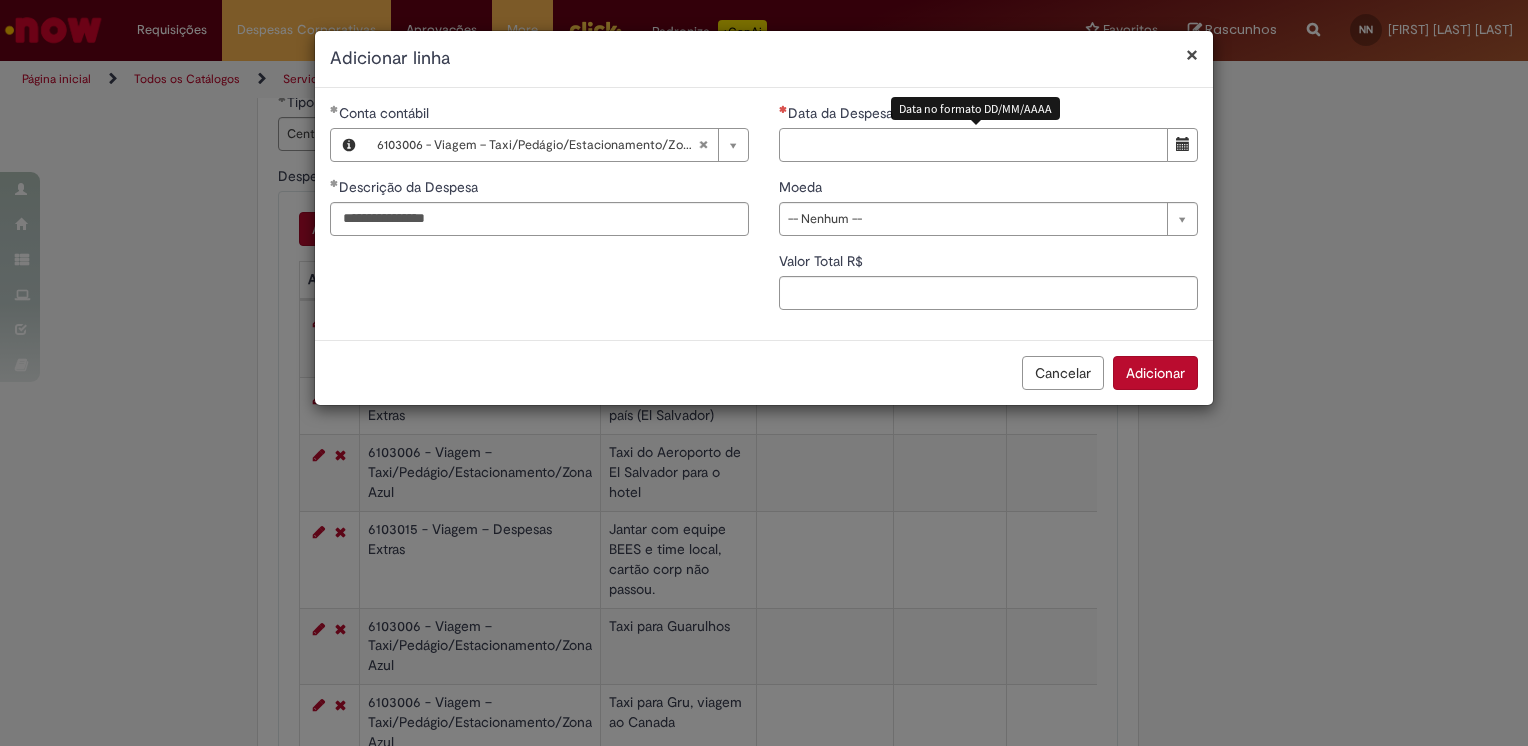 click on "Data da Despesa" at bounding box center (973, 145) 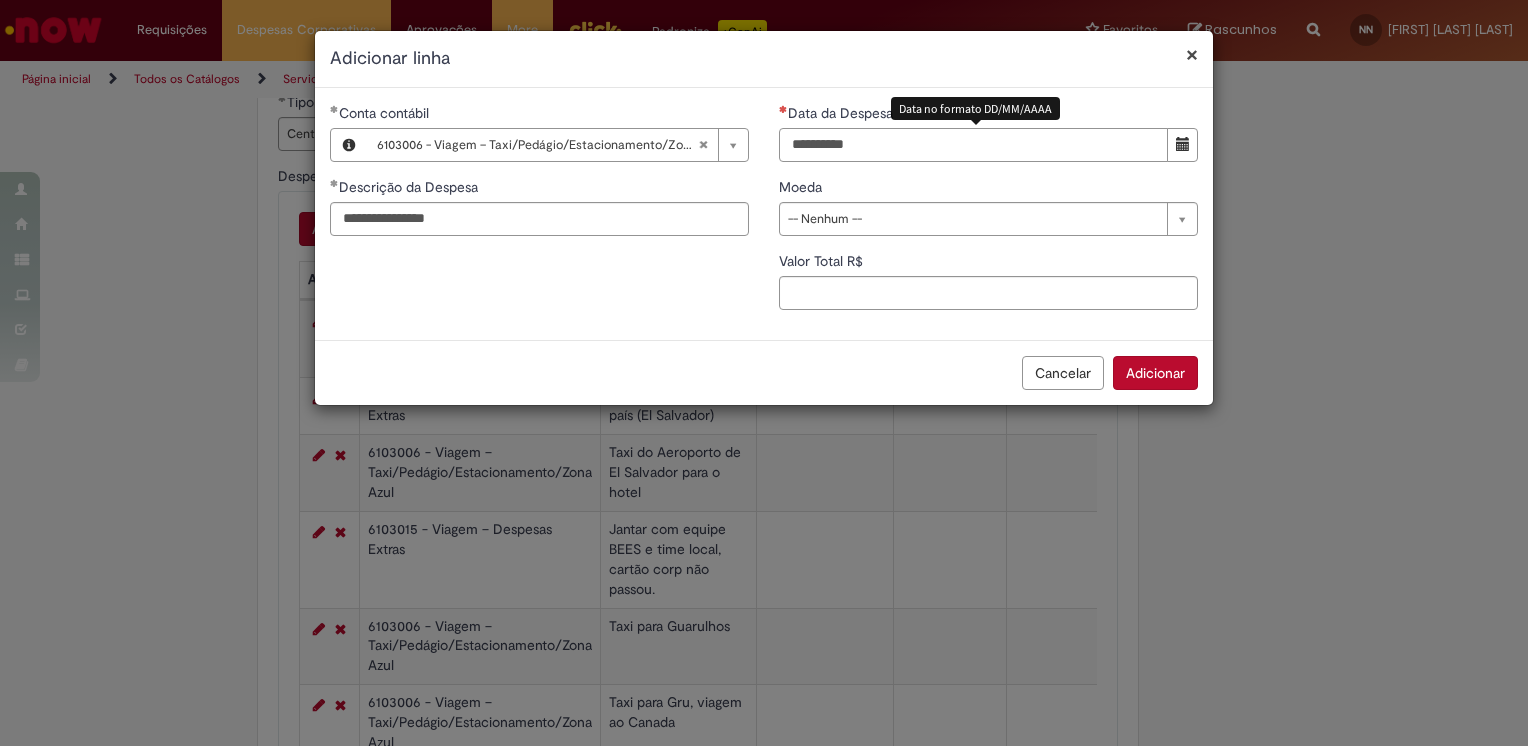 type on "**********" 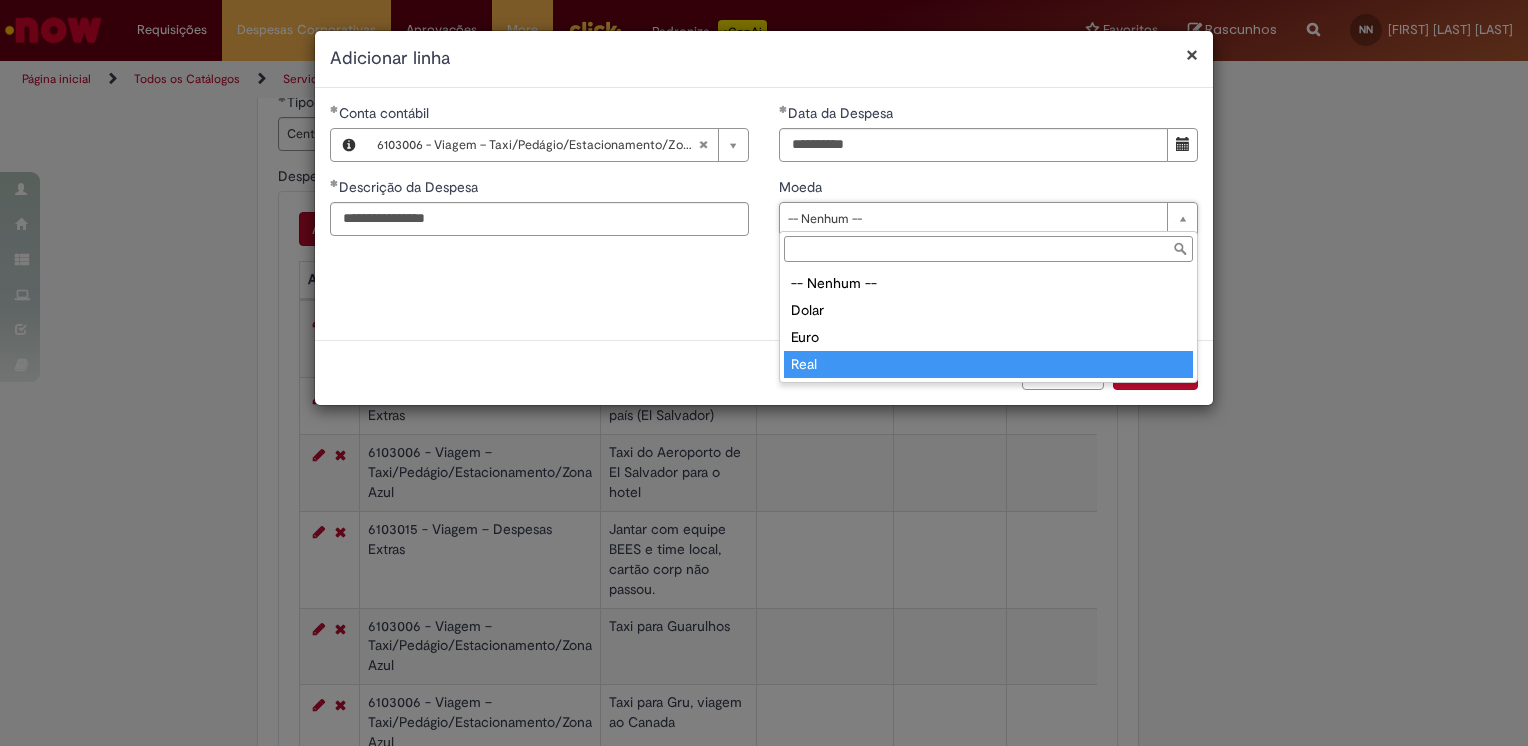 type on "****" 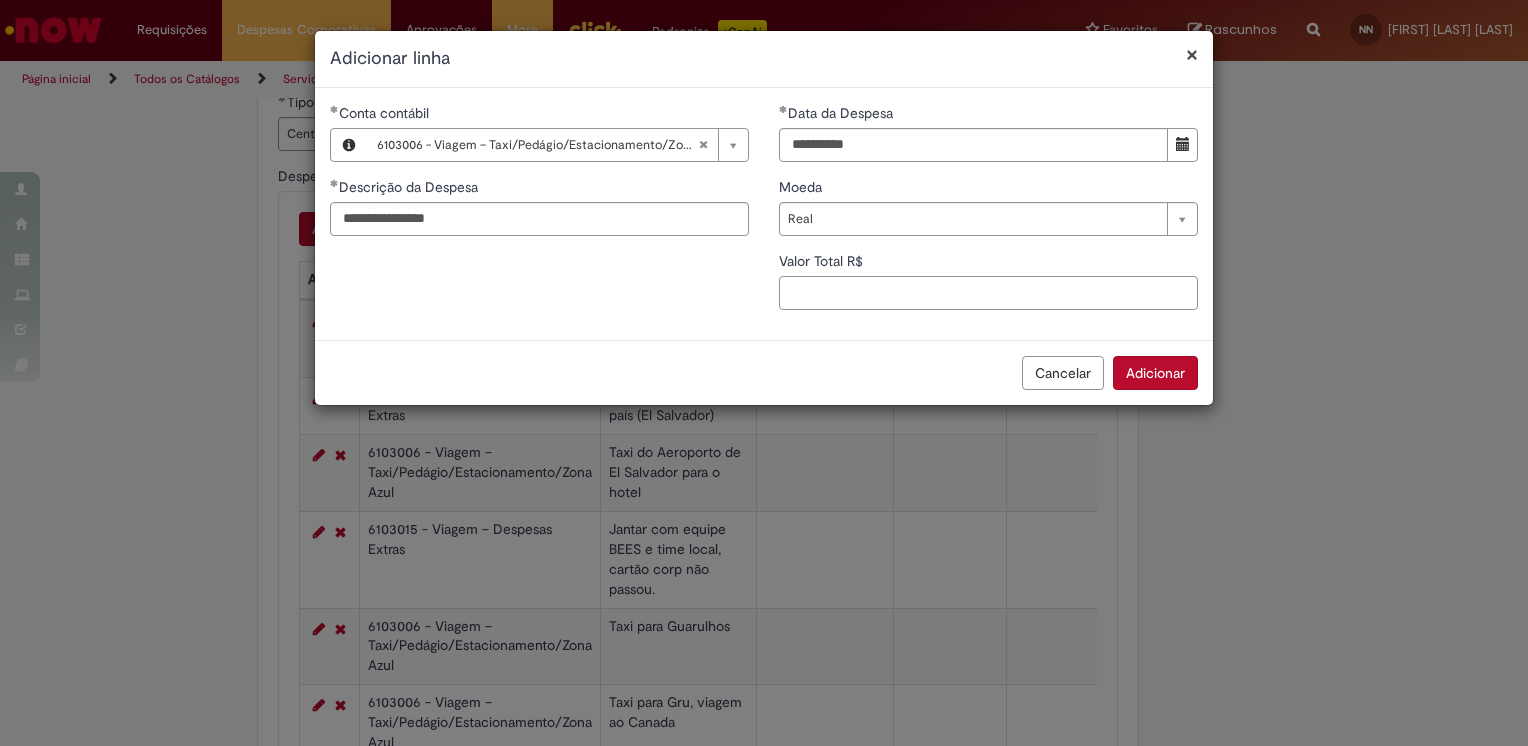 click on "Valor Total R$" at bounding box center [988, 293] 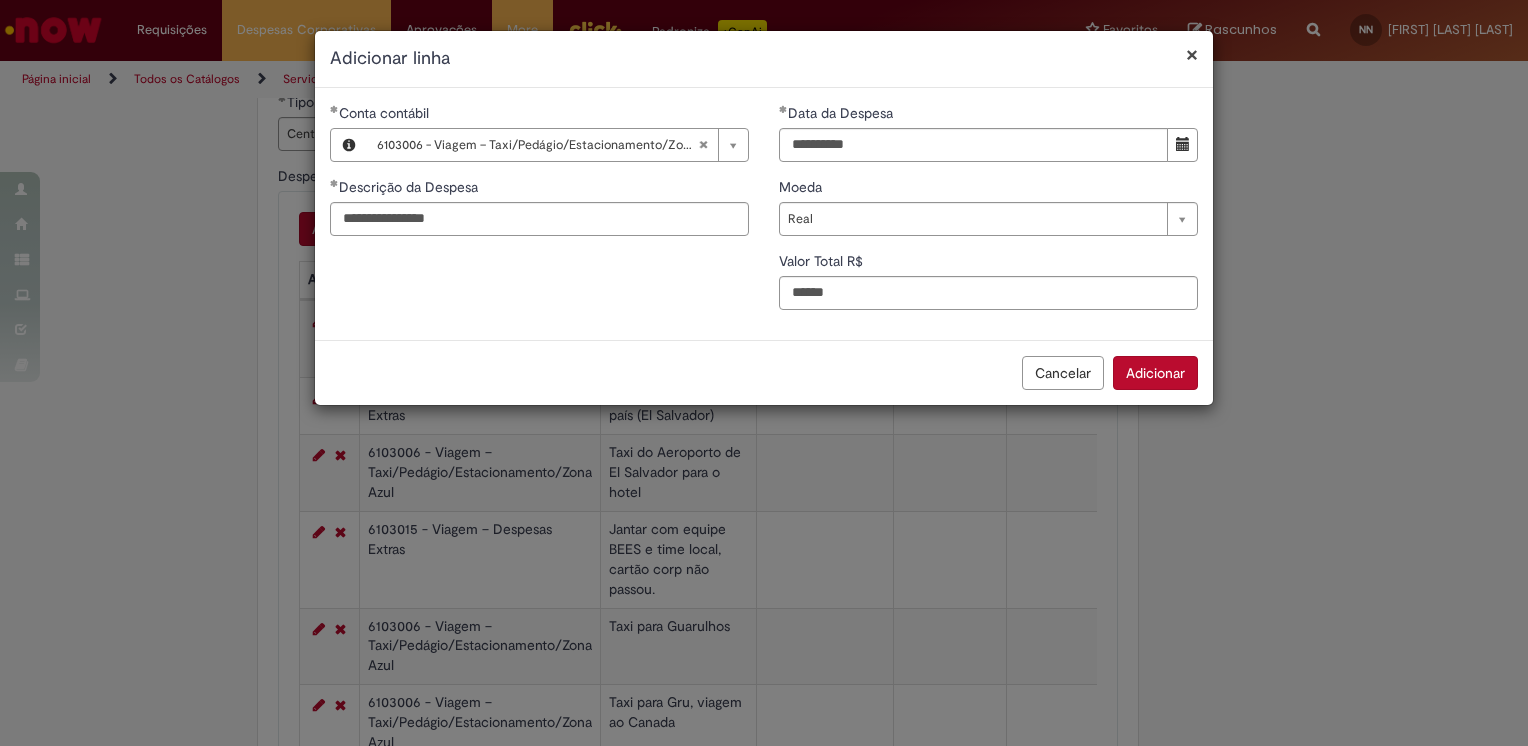 type on "*****" 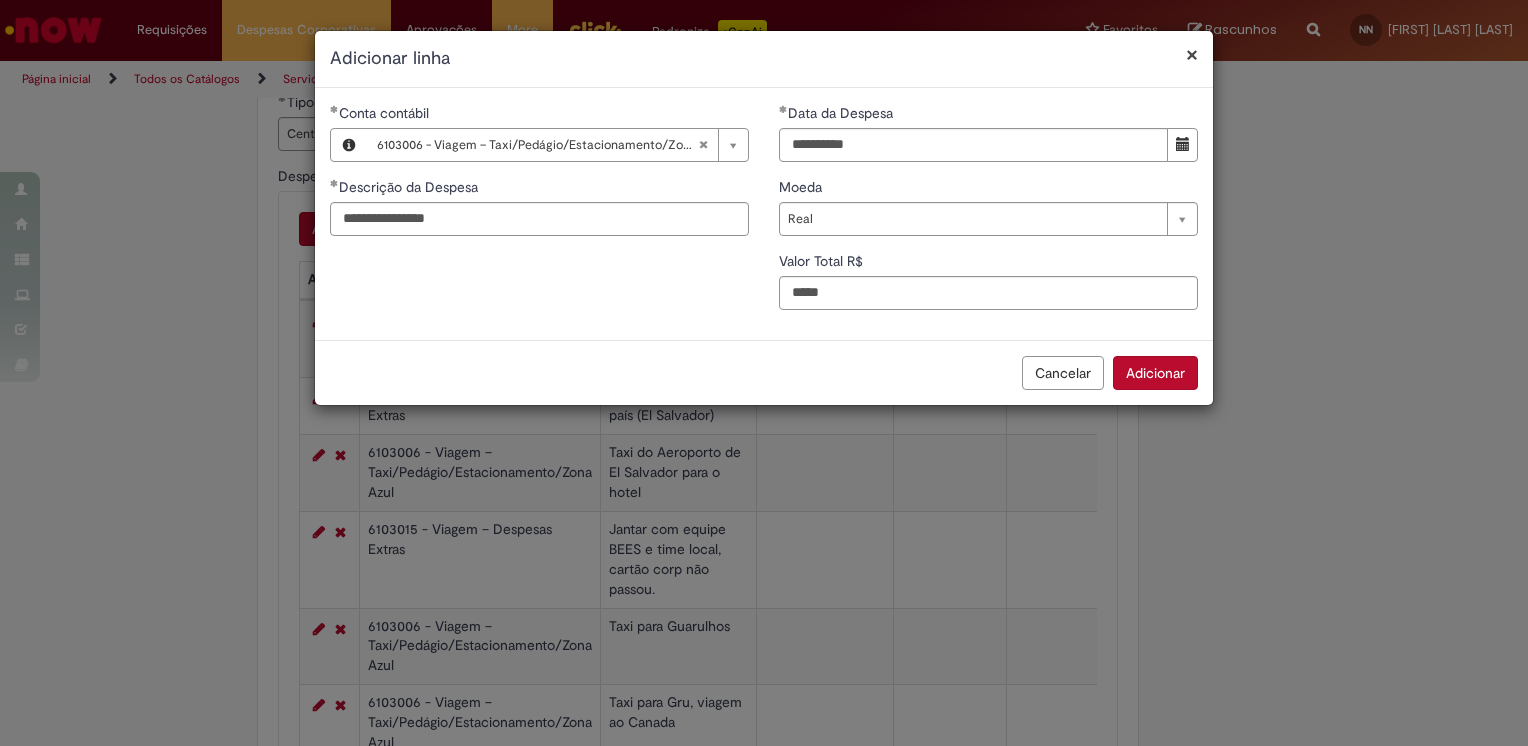 click on "Adicionar" at bounding box center [1155, 373] 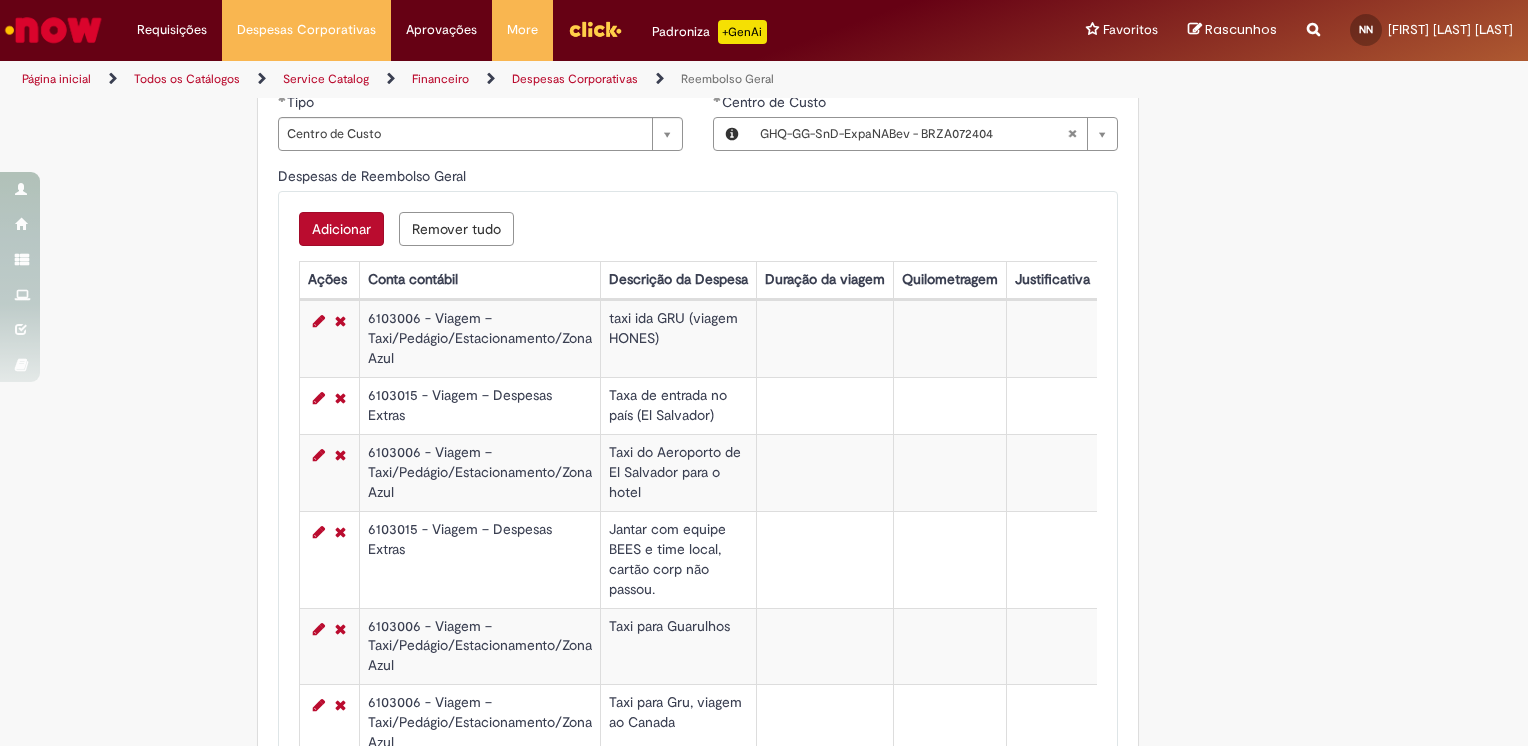 click on "Adicionar" at bounding box center [341, 229] 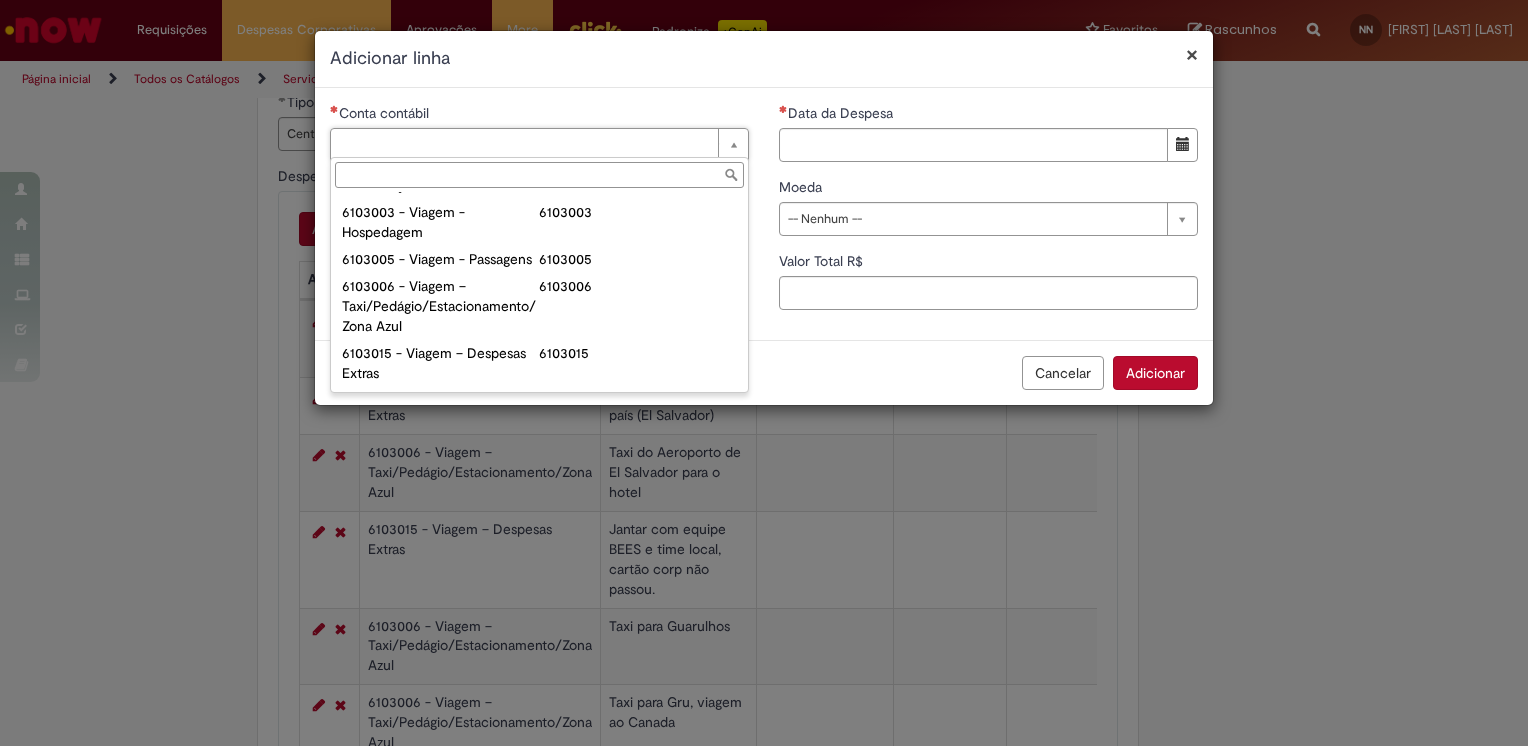 scroll, scrollTop: 894, scrollLeft: 0, axis: vertical 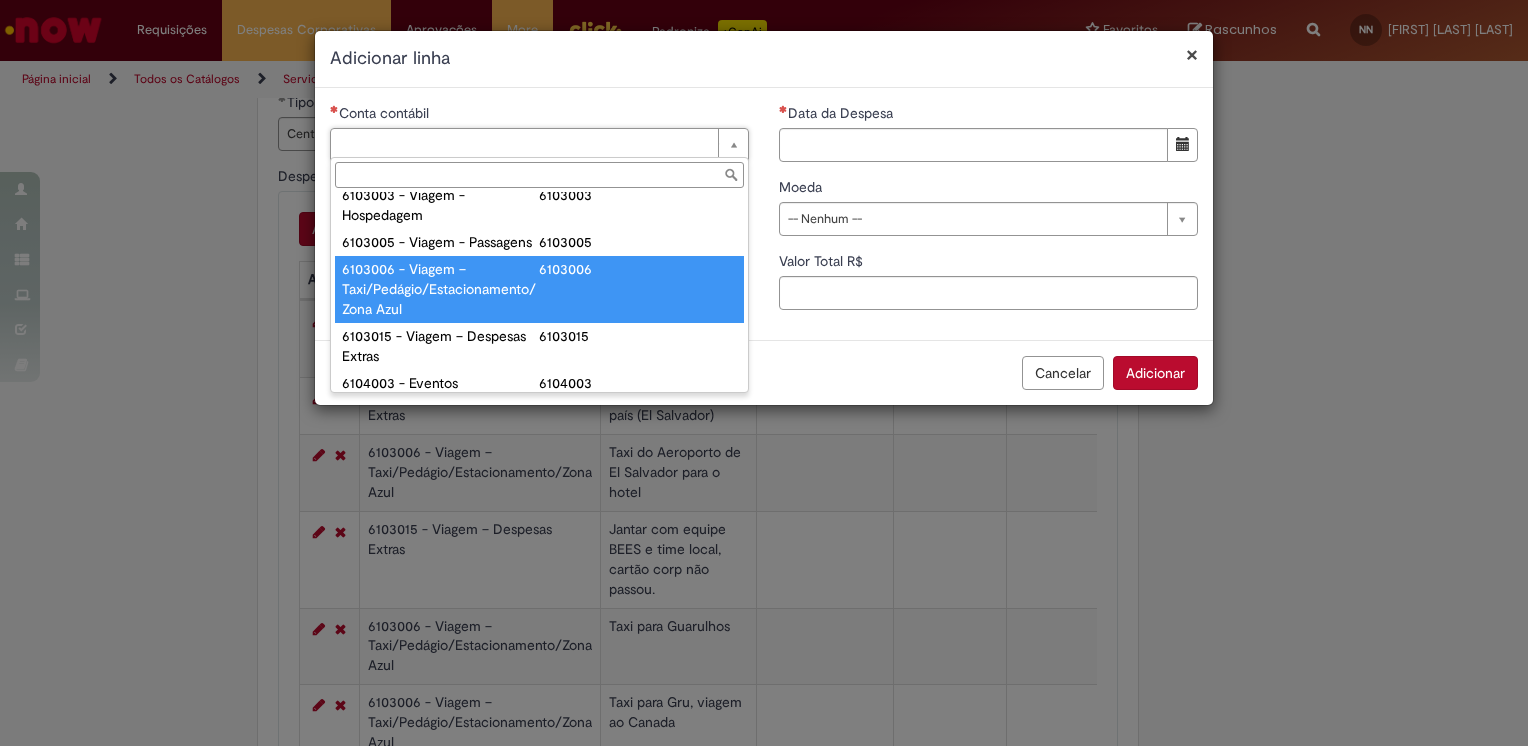 type on "**********" 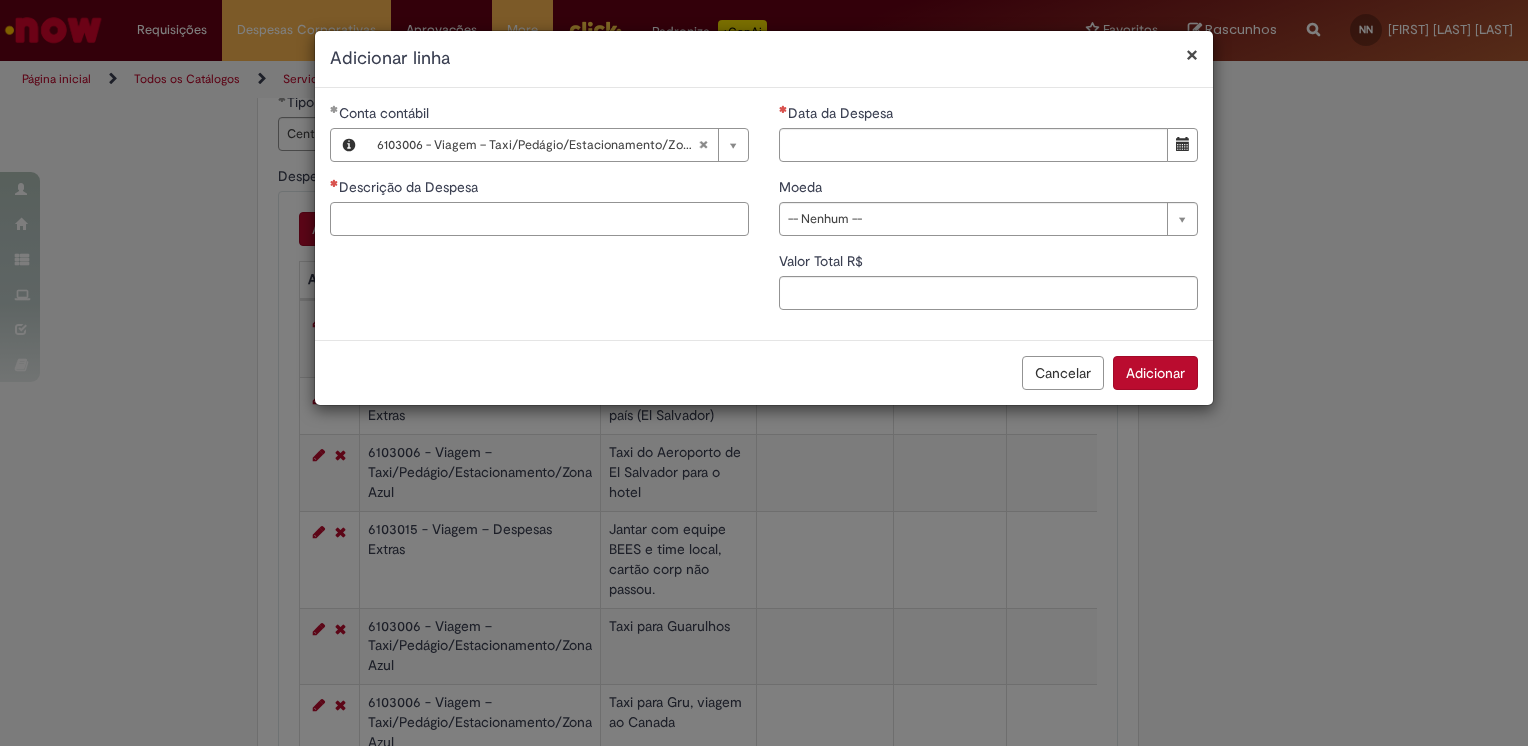 click on "Descrição da Despesa" at bounding box center (539, 219) 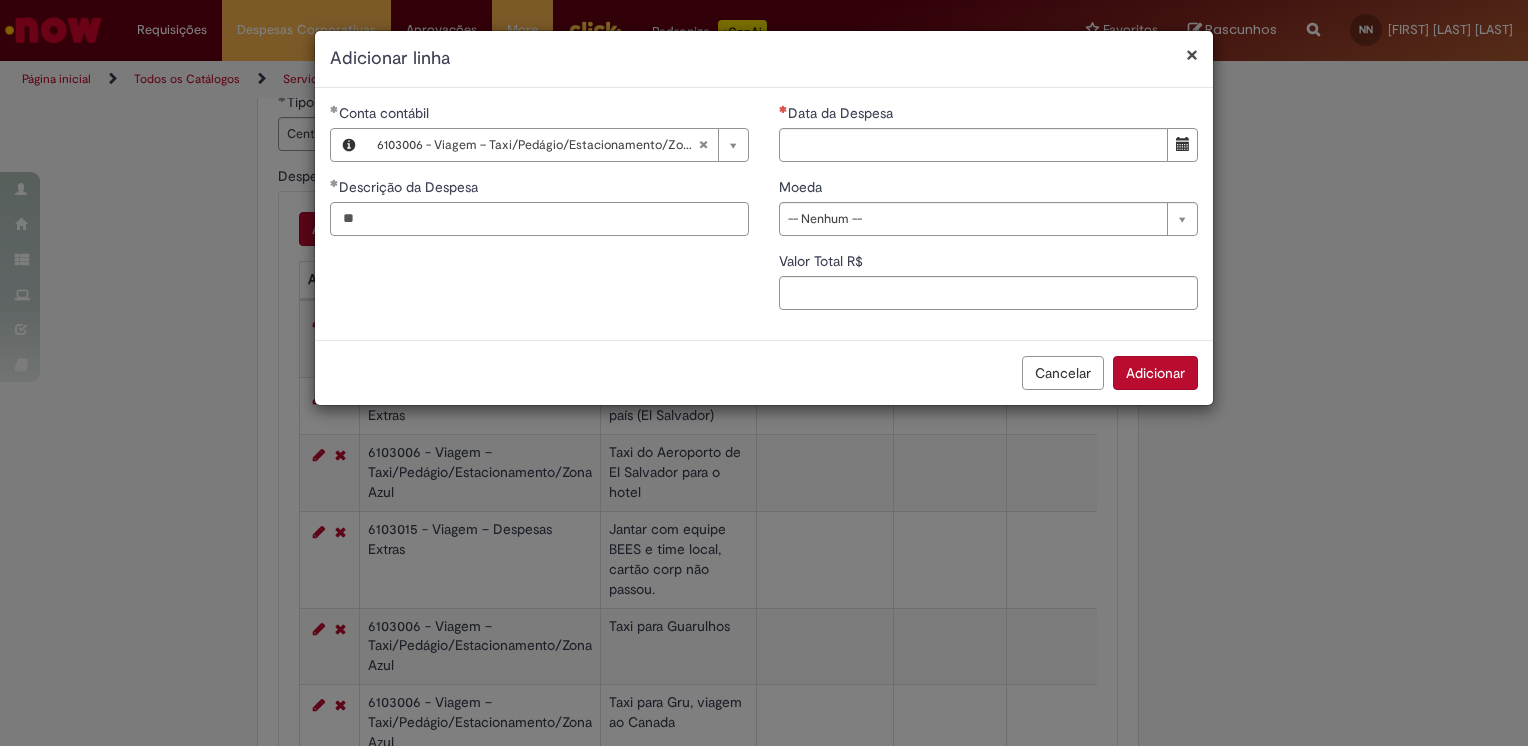 type on "*" 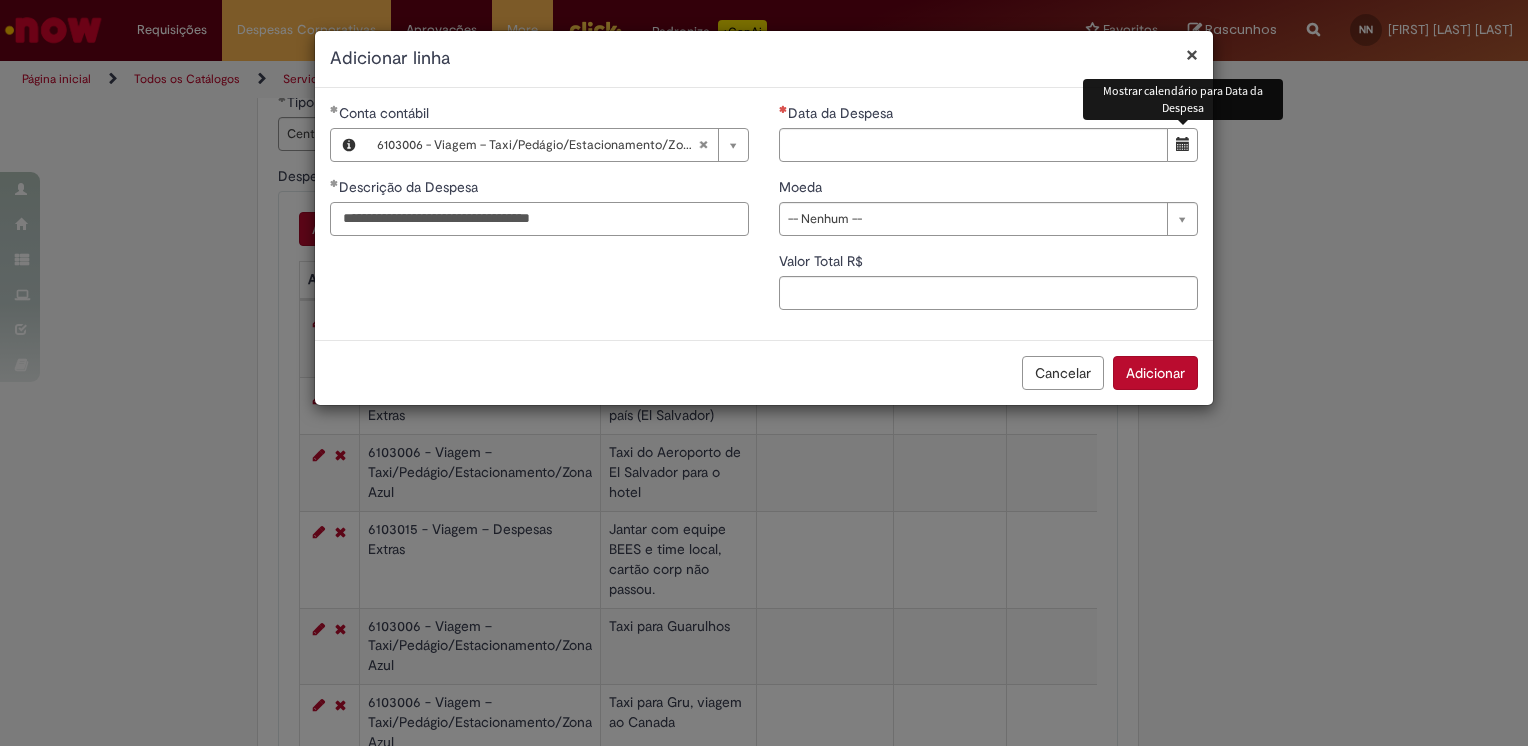 type on "**********" 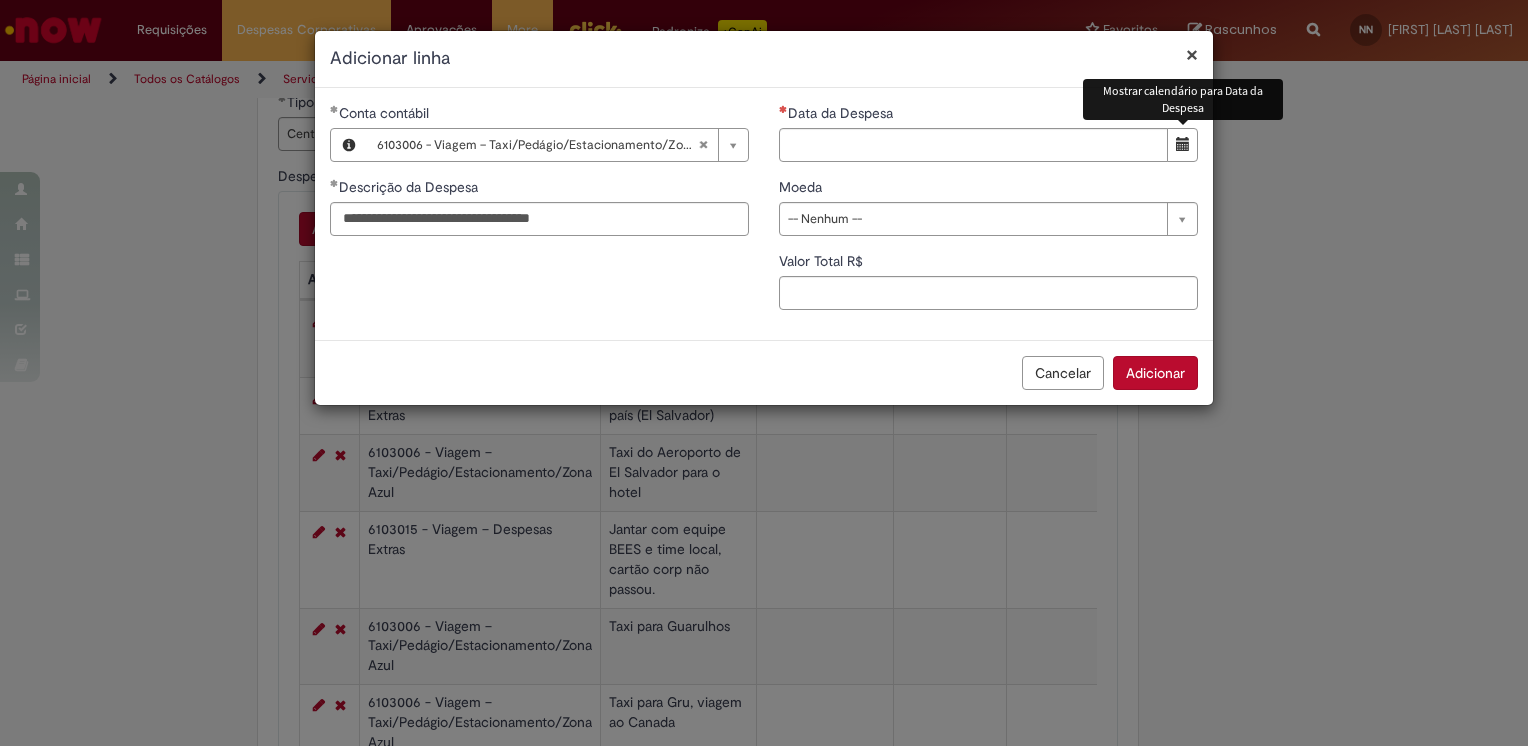 click at bounding box center (1183, 144) 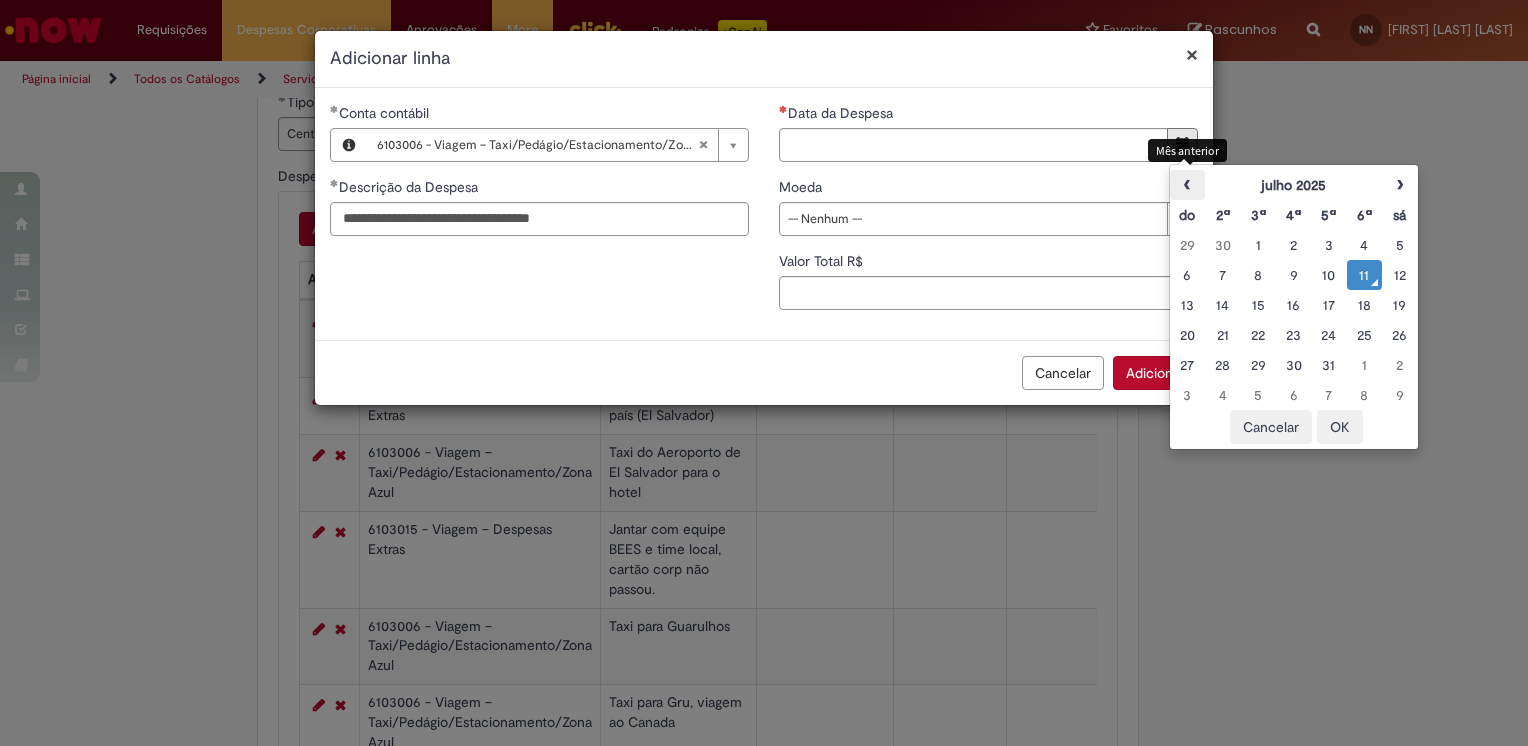 click on "‹" at bounding box center (1187, 185) 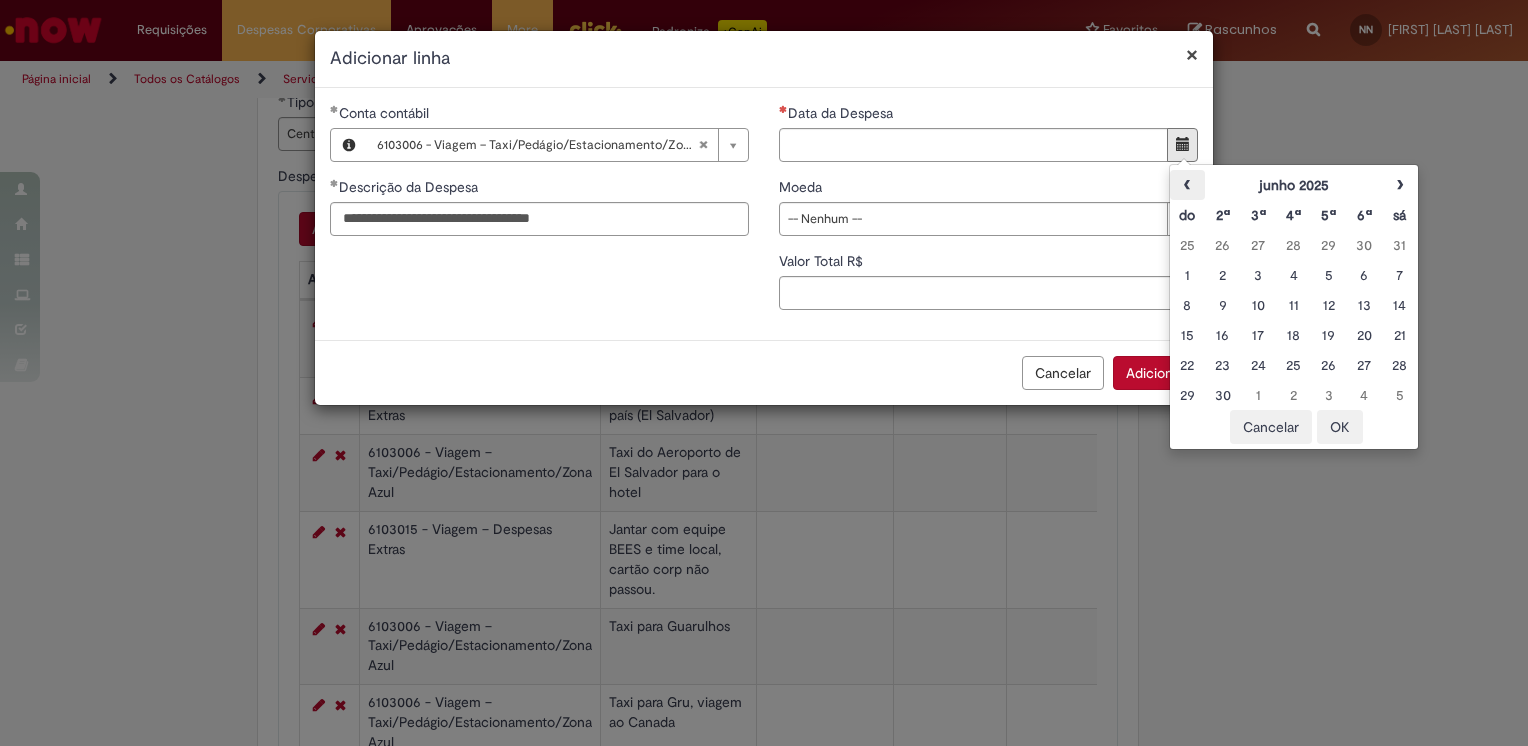 click on "‹" at bounding box center (1187, 185) 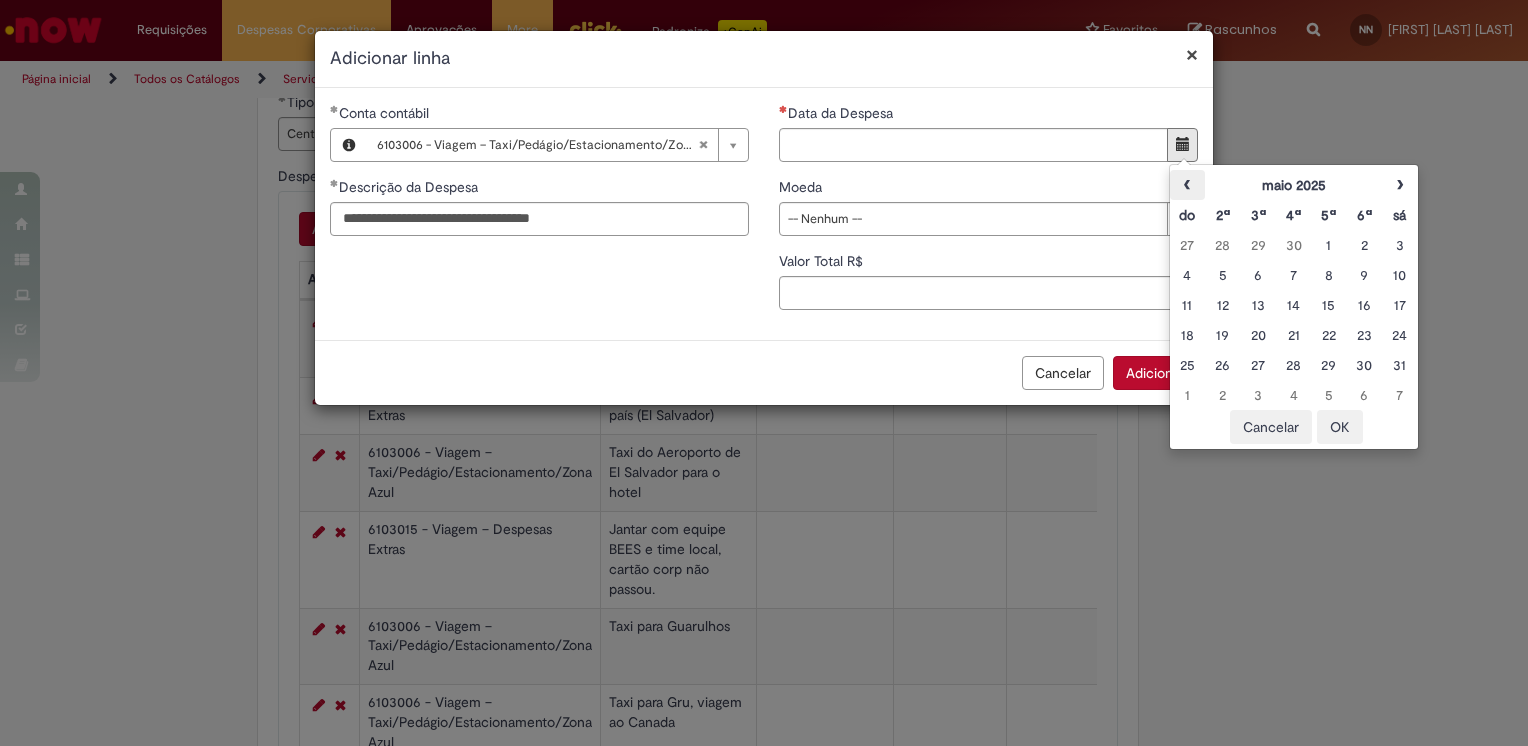click on "‹" at bounding box center [1187, 185] 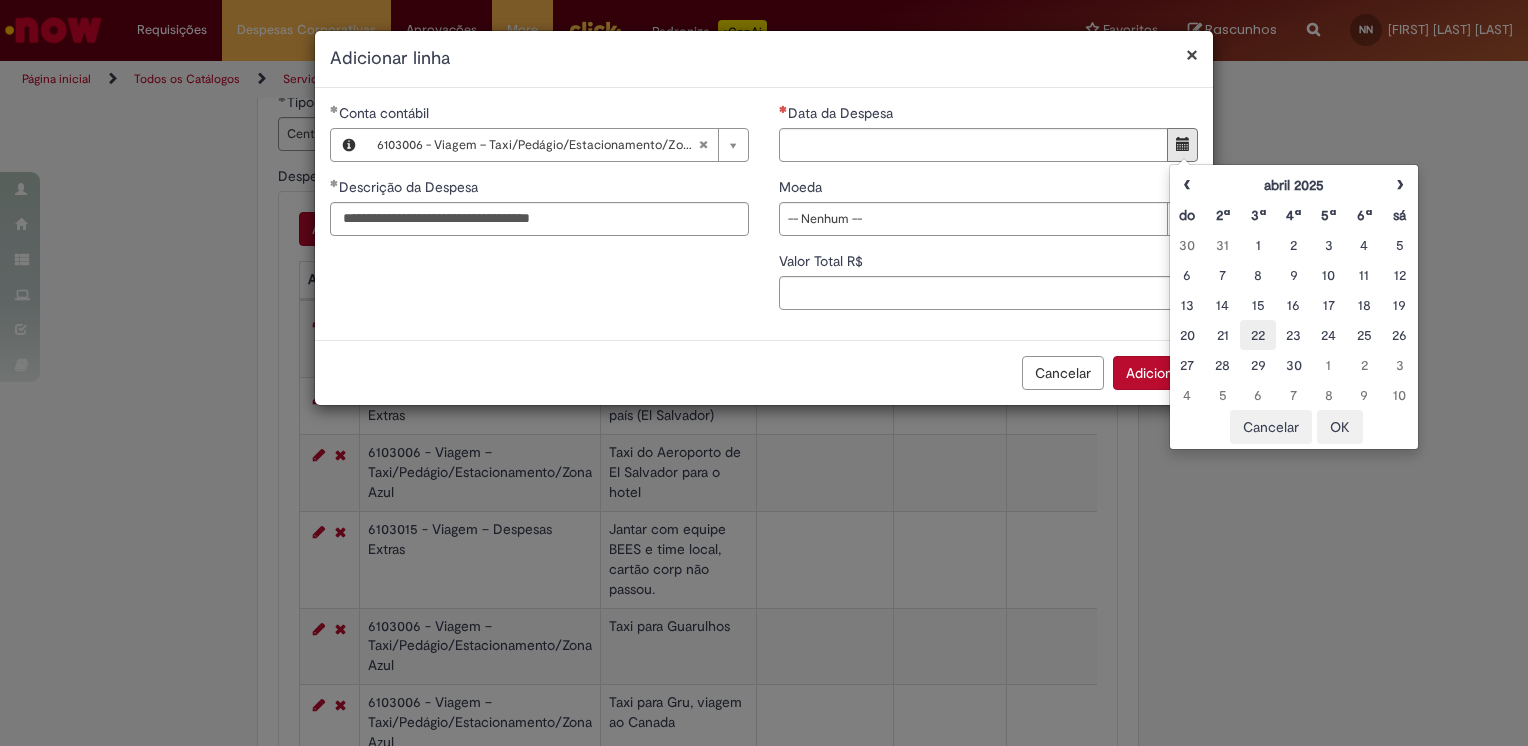 click on "22" at bounding box center (1257, 335) 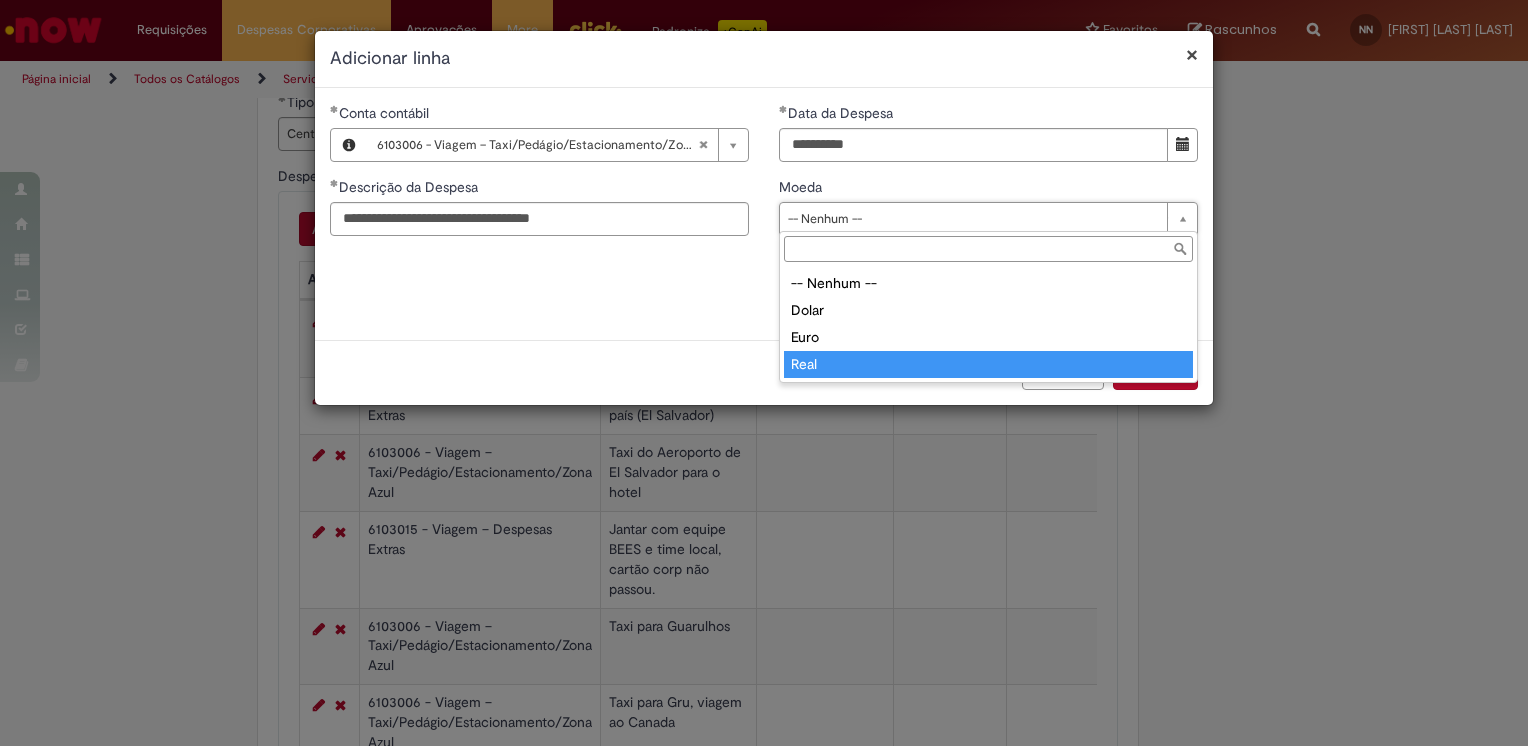 type on "****" 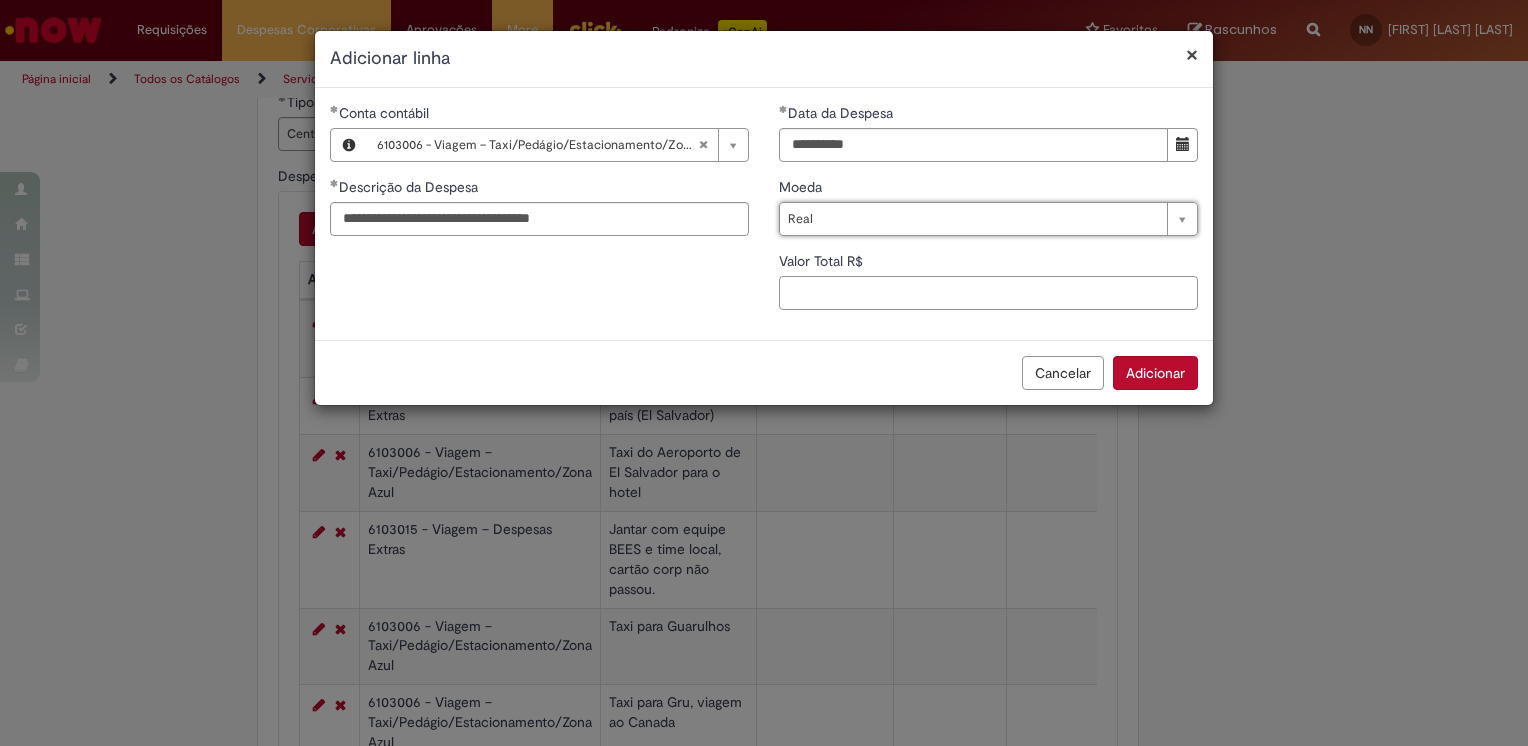 click on "Valor Total R$" at bounding box center (988, 293) 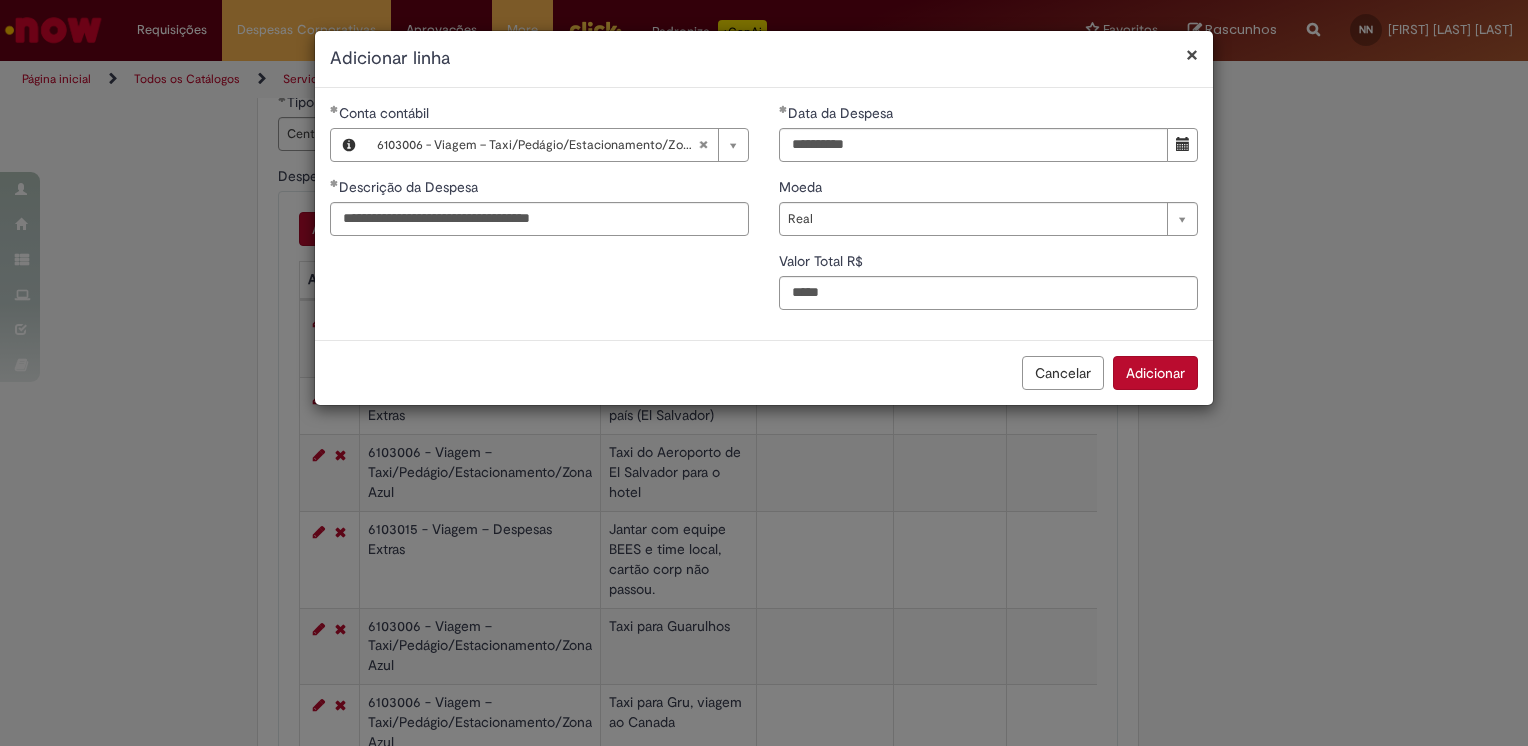 click on "Adicionar" at bounding box center (1155, 373) 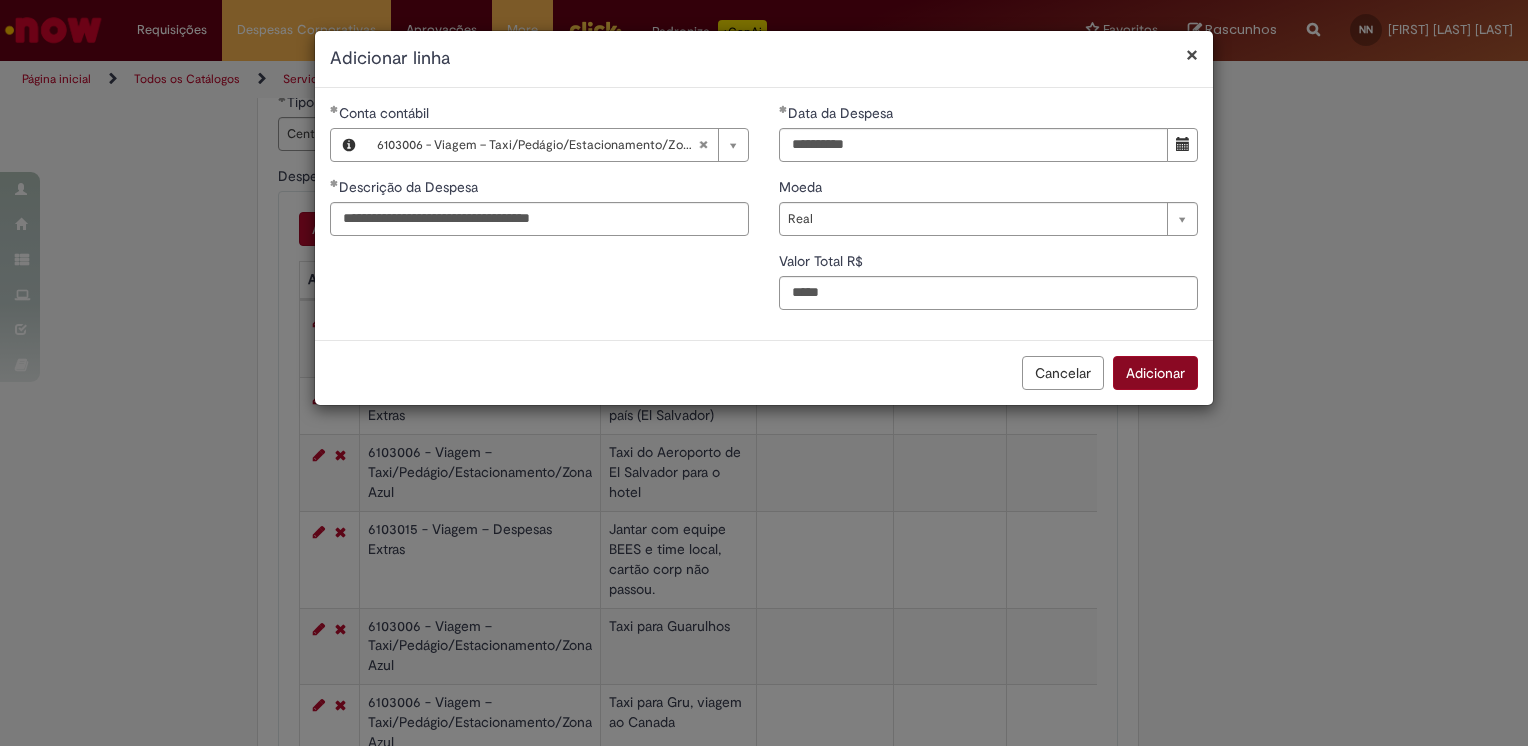 type on "*****" 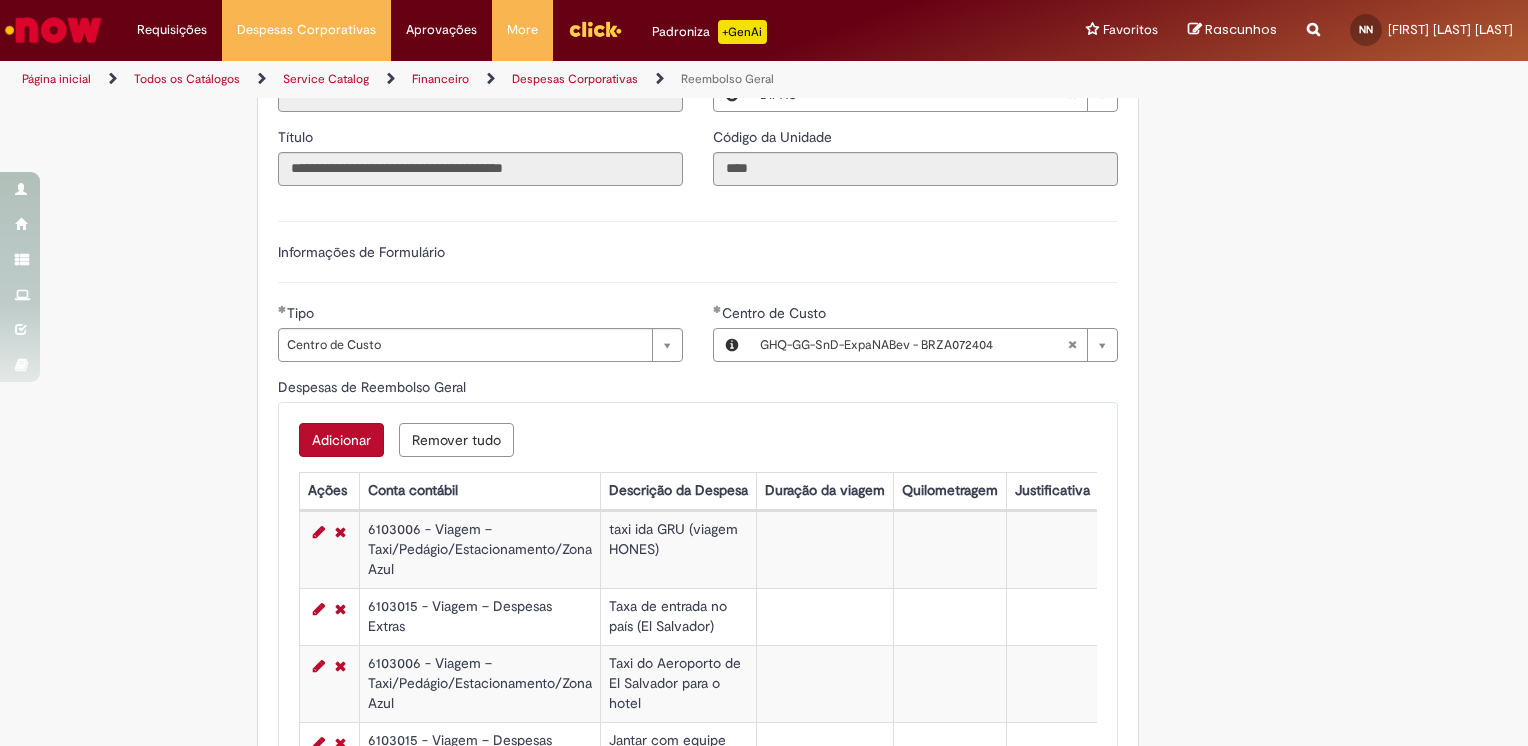 scroll, scrollTop: 590, scrollLeft: 0, axis: vertical 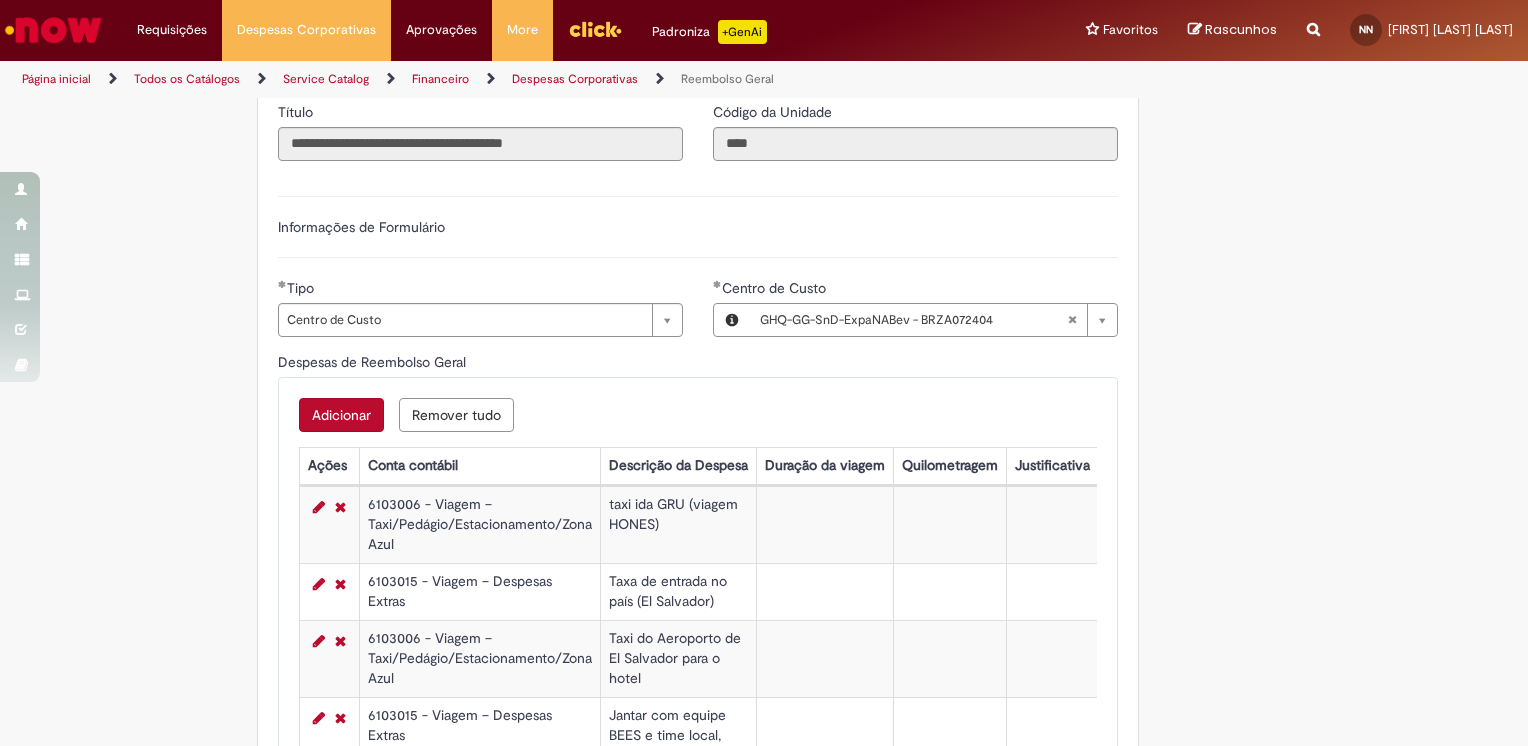 click on "Adicionar" at bounding box center (341, 415) 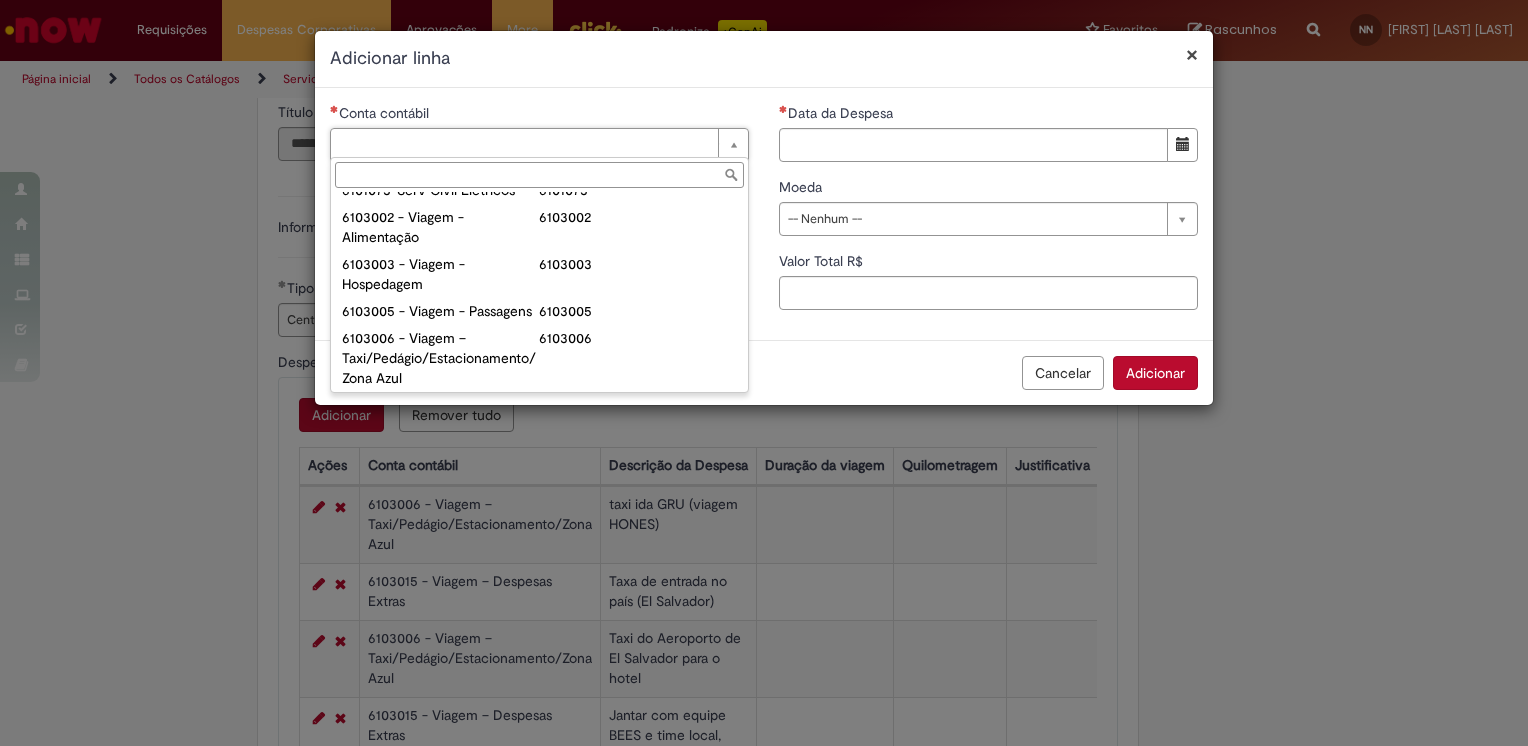 scroll, scrollTop: 842, scrollLeft: 0, axis: vertical 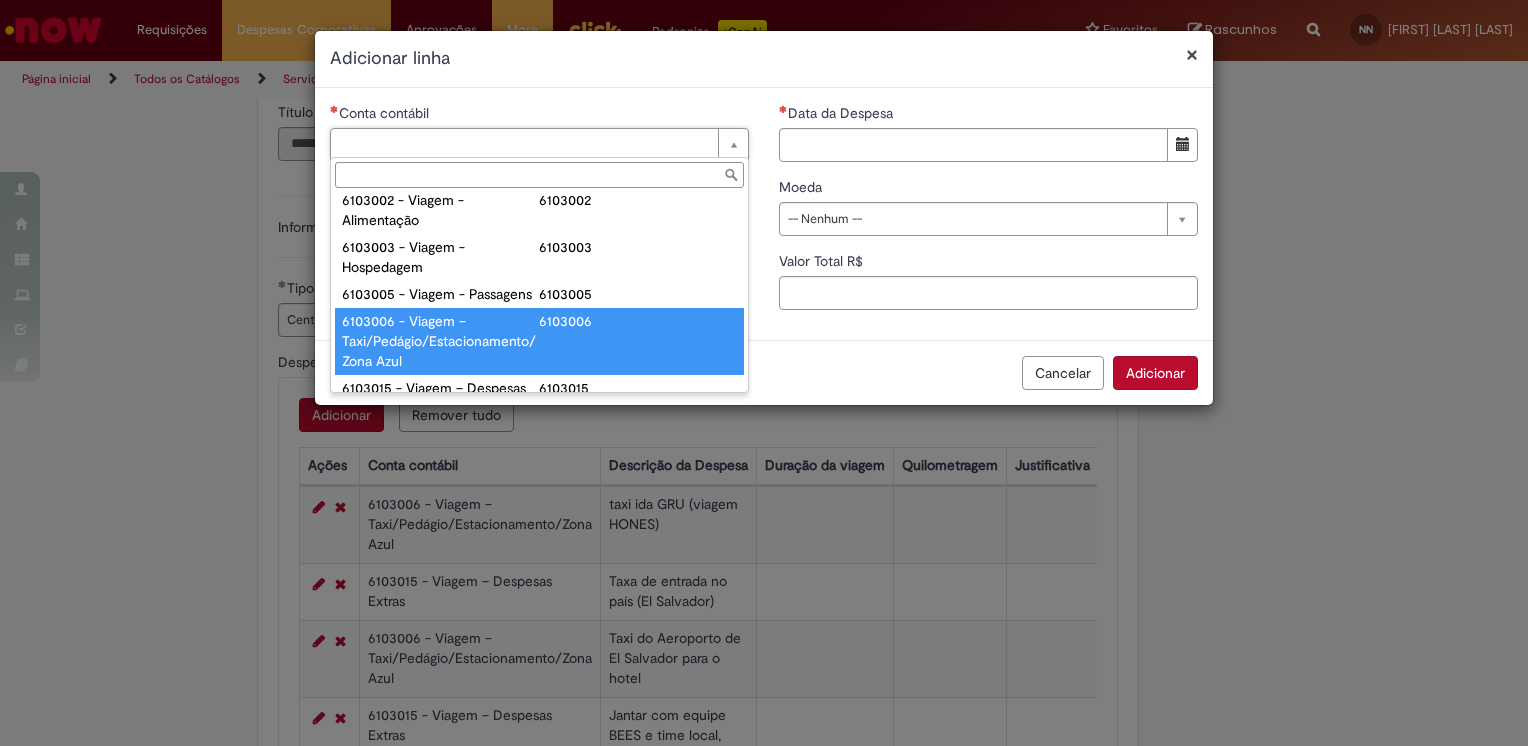 type on "**********" 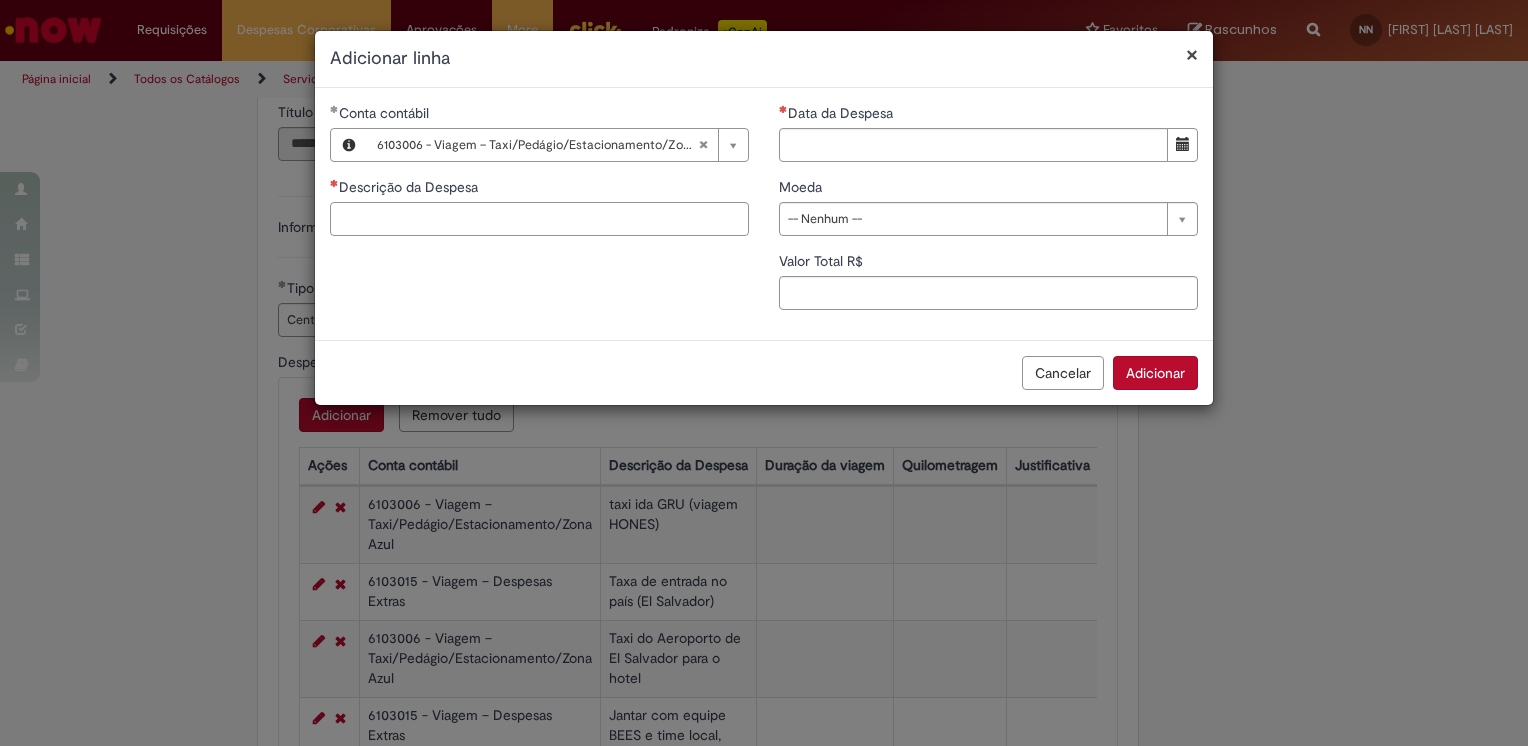 click on "Descrição da Despesa" at bounding box center [539, 219] 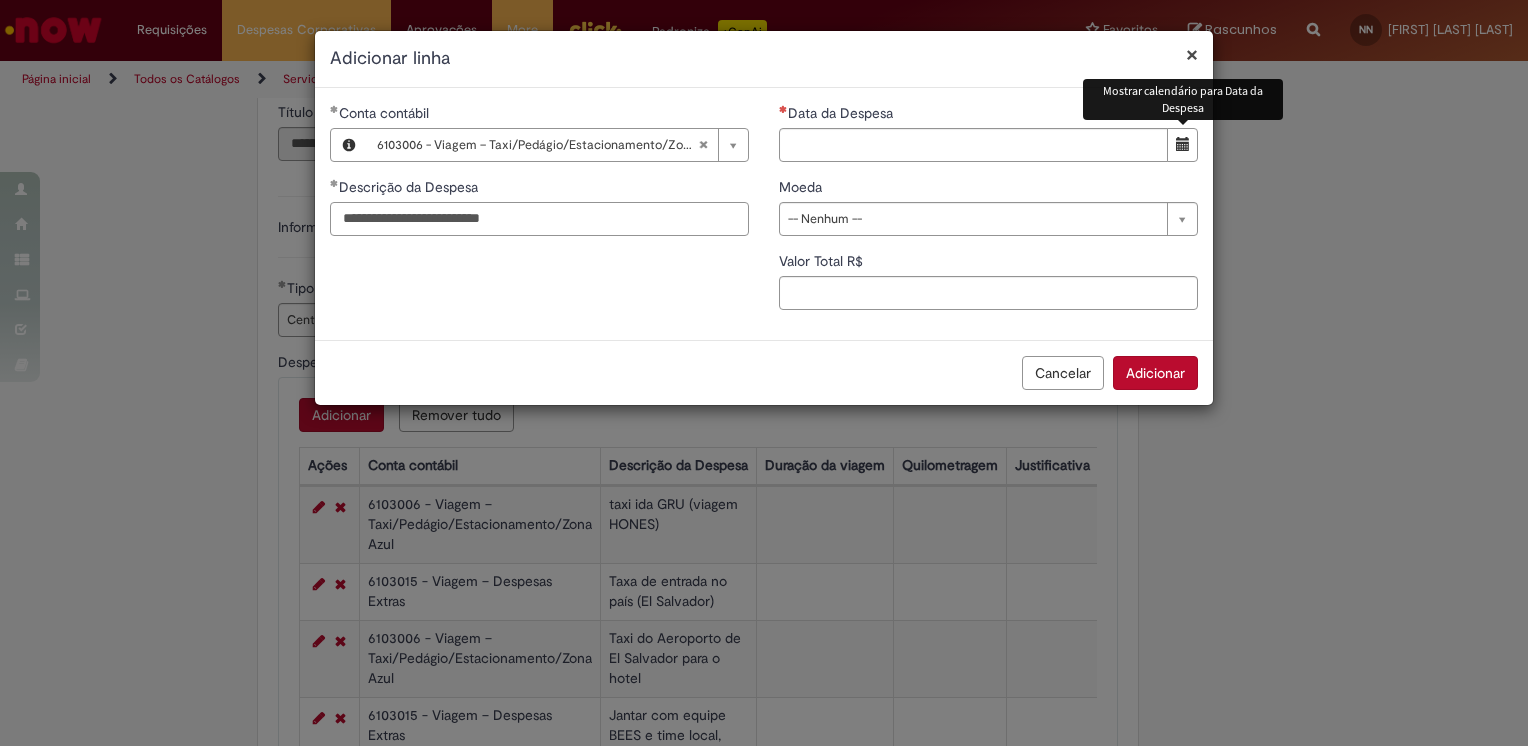 type on "**********" 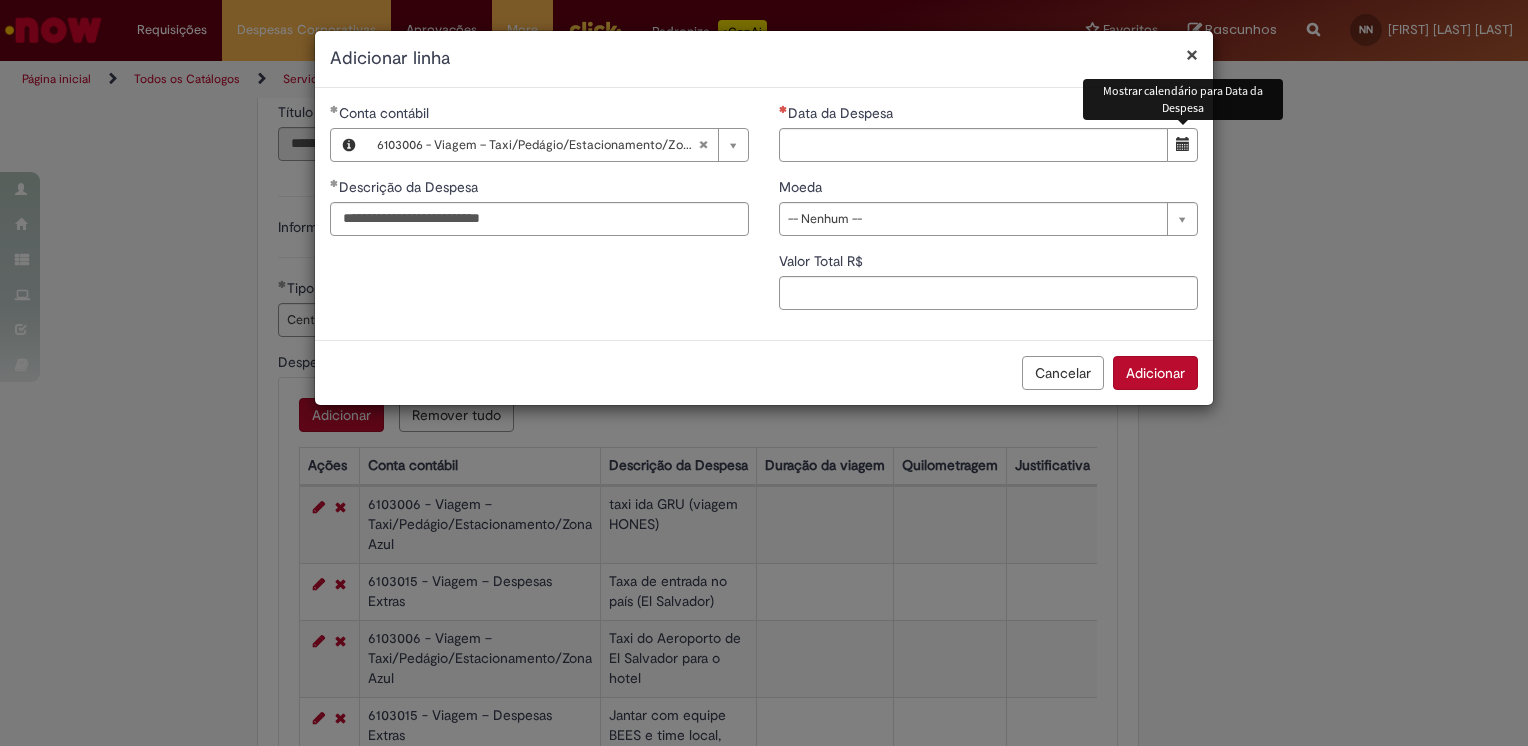 click at bounding box center (1183, 144) 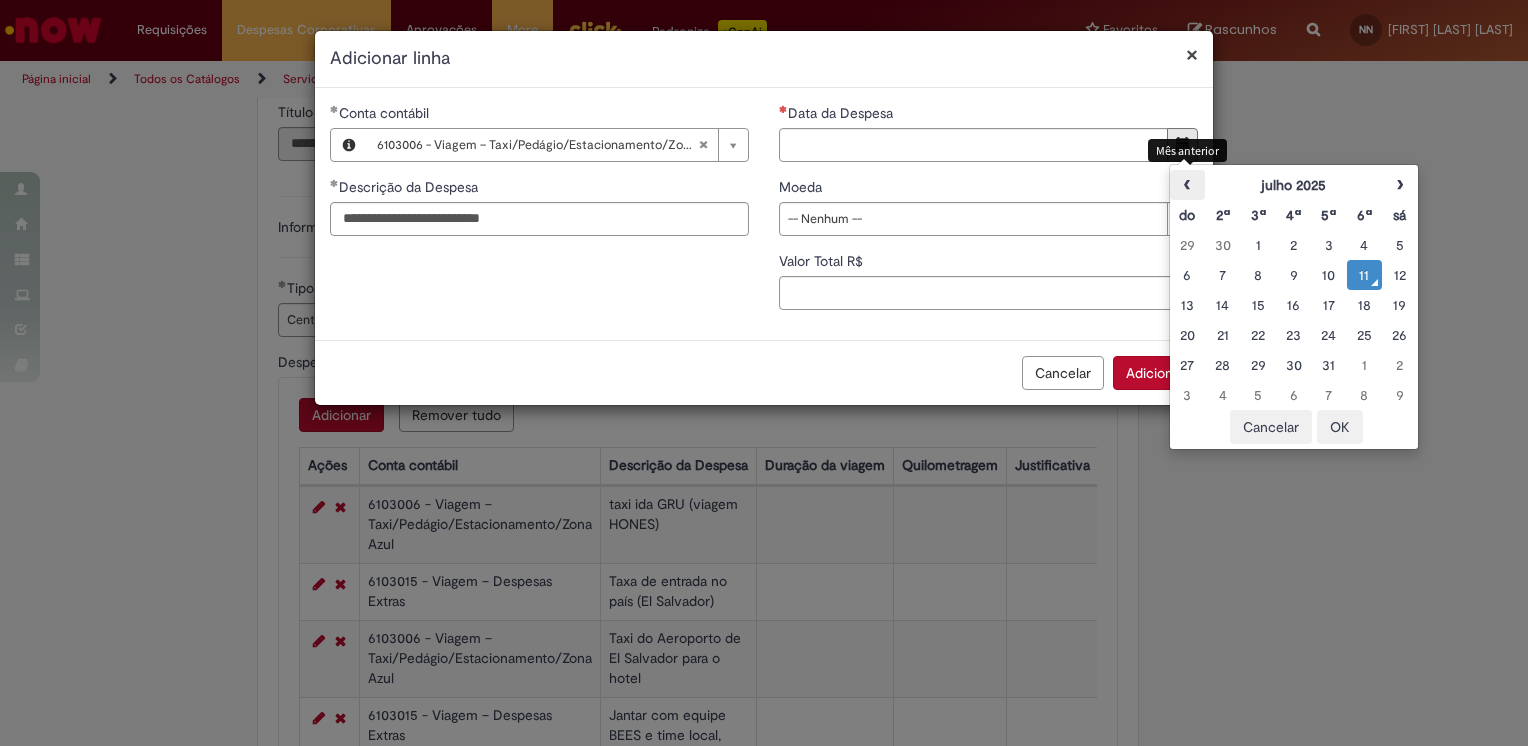 click on "‹" at bounding box center (1187, 185) 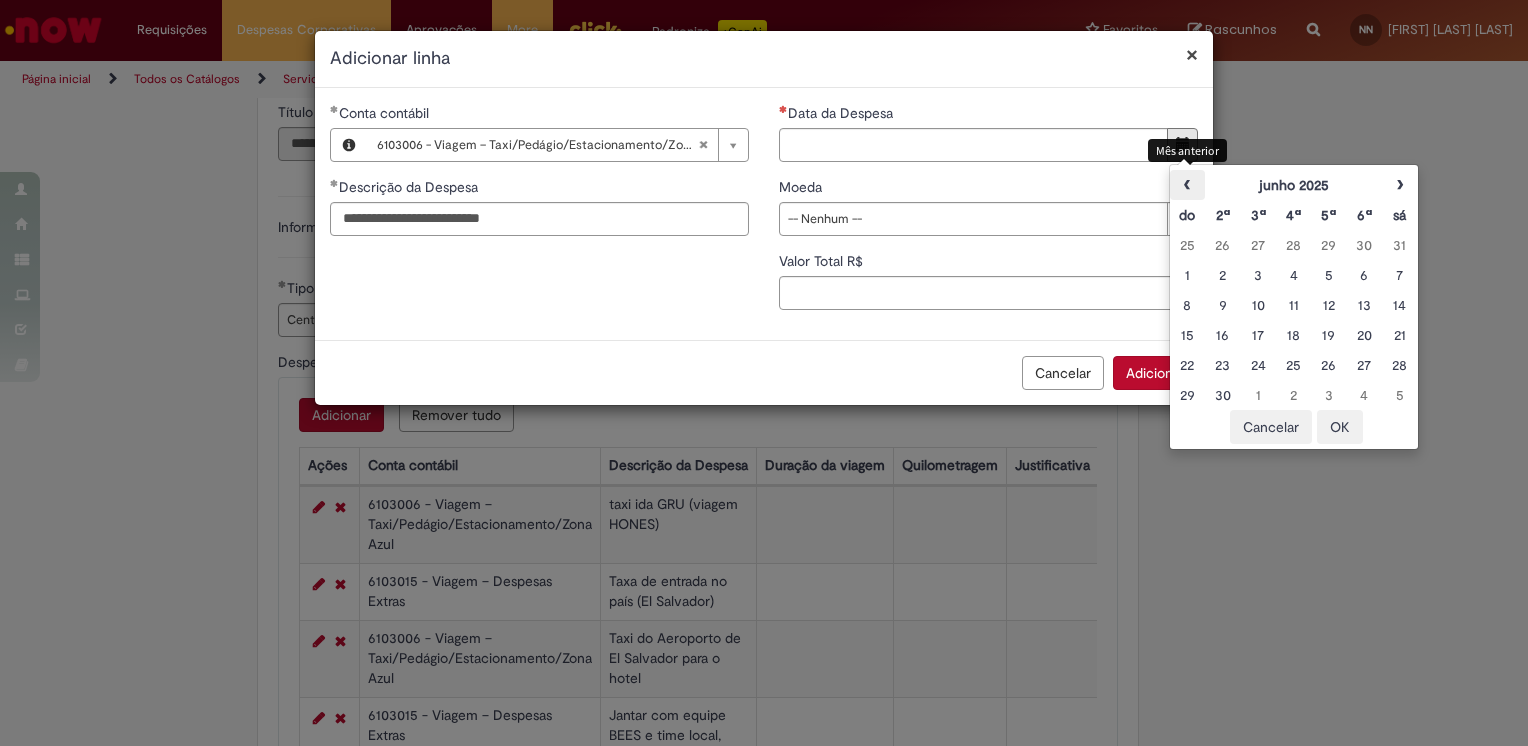 click on "‹" at bounding box center (1187, 185) 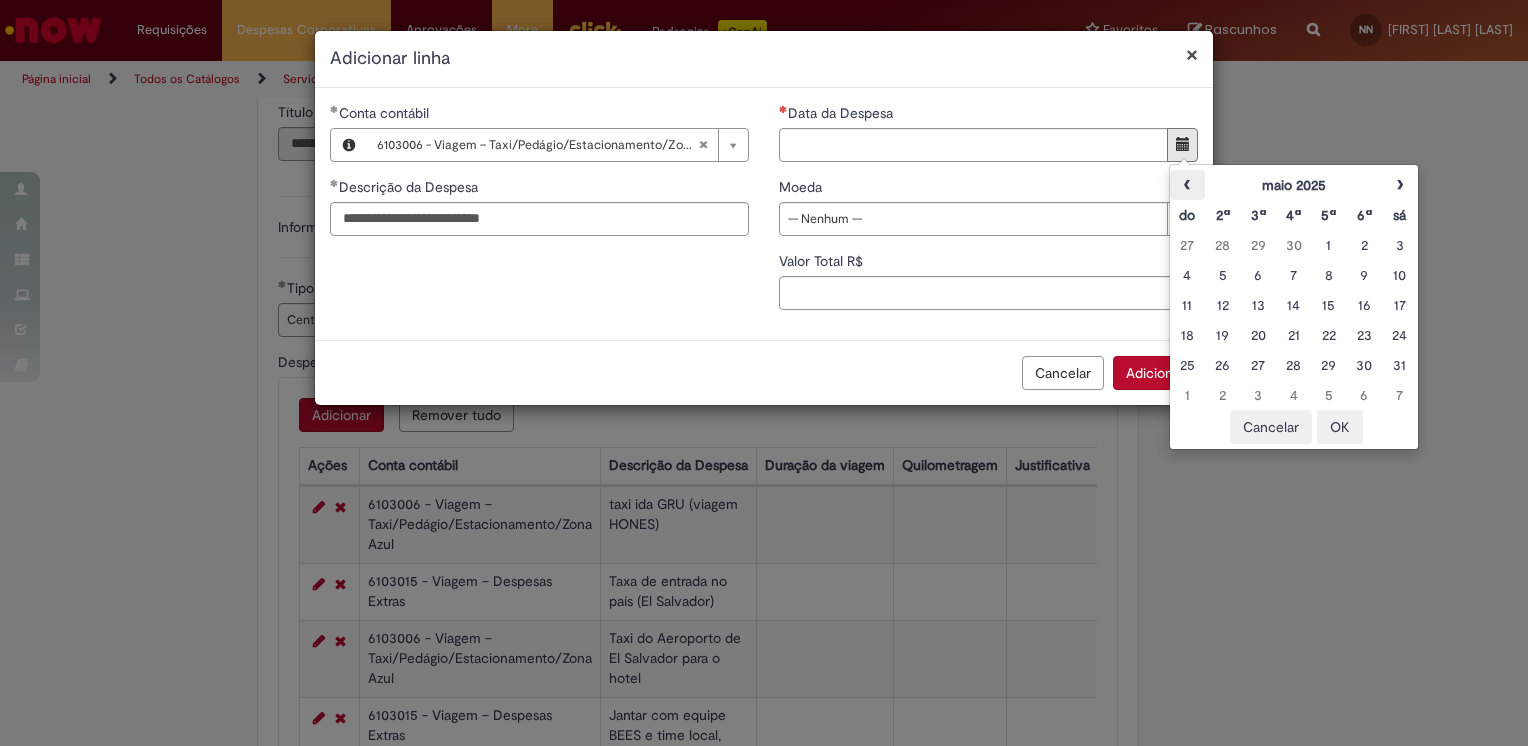 click on "‹" at bounding box center (1187, 185) 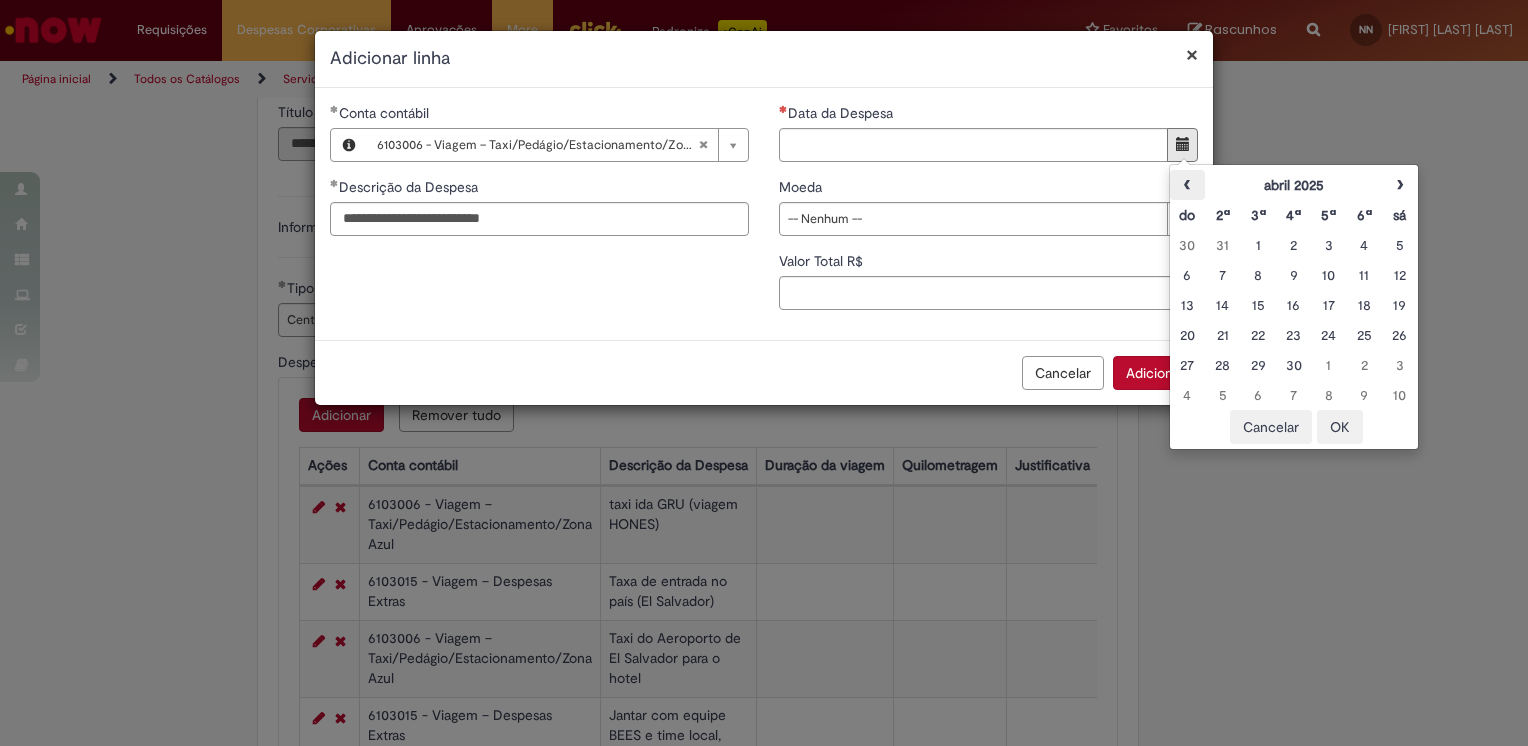 click on "‹" at bounding box center (1187, 185) 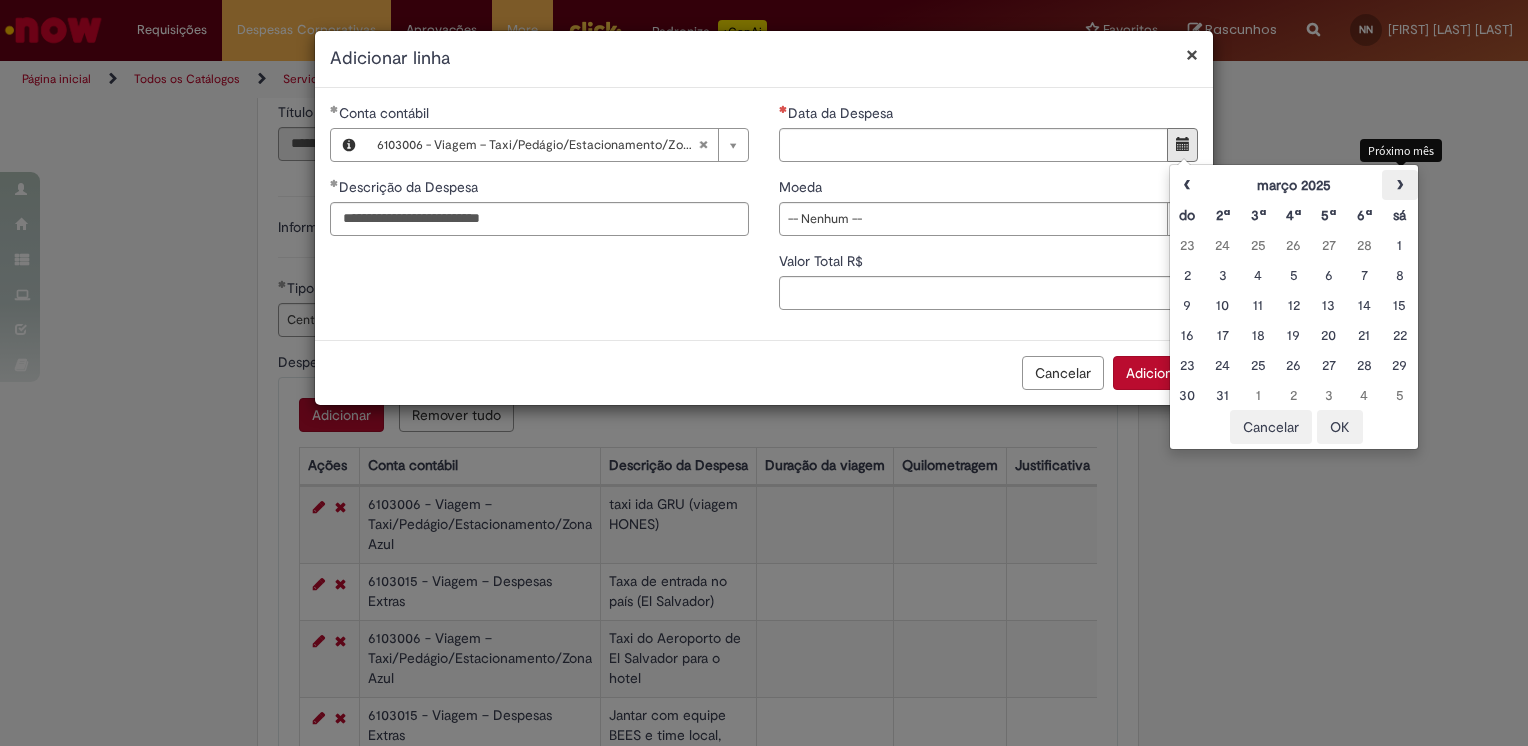 click on "›" at bounding box center (1399, 185) 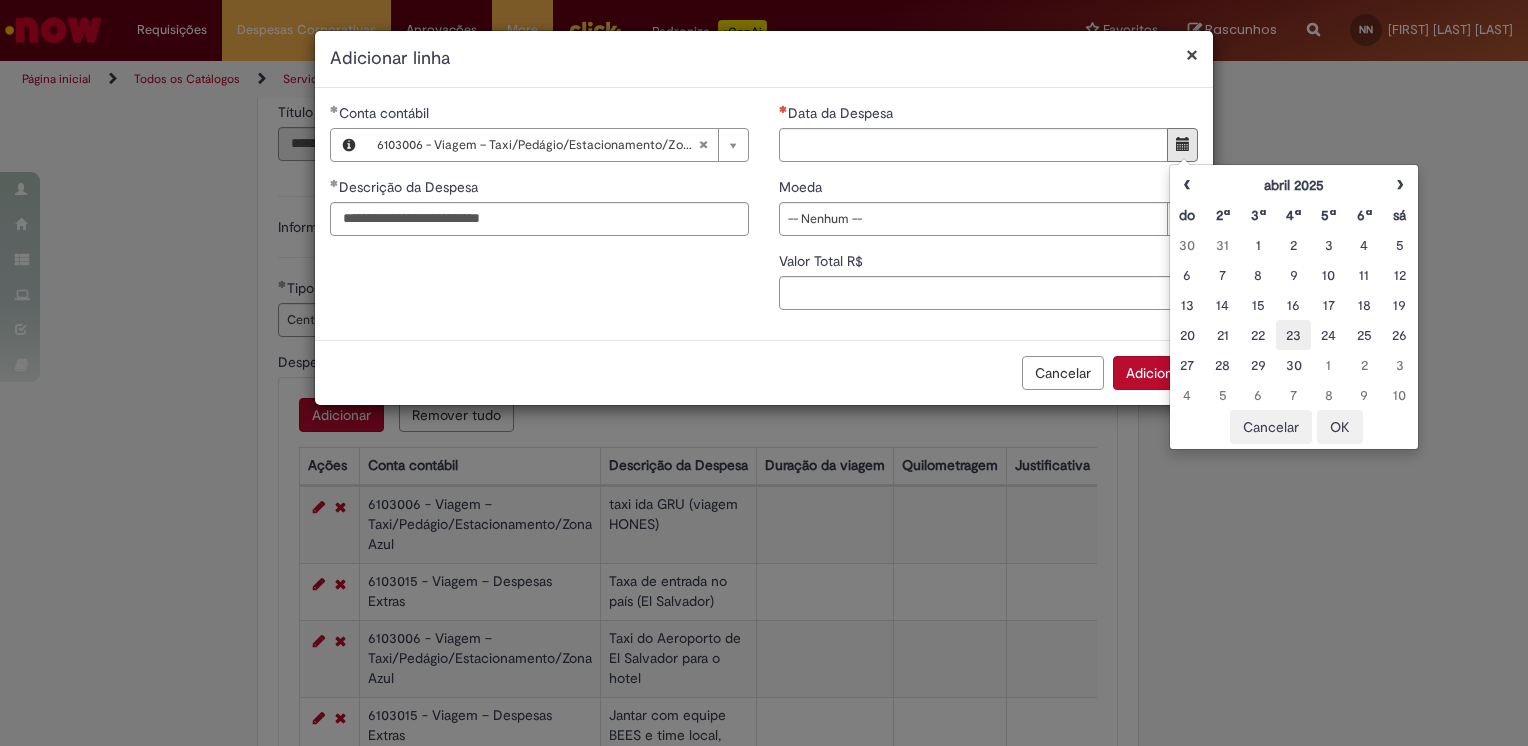 click on "23" at bounding box center [1293, 335] 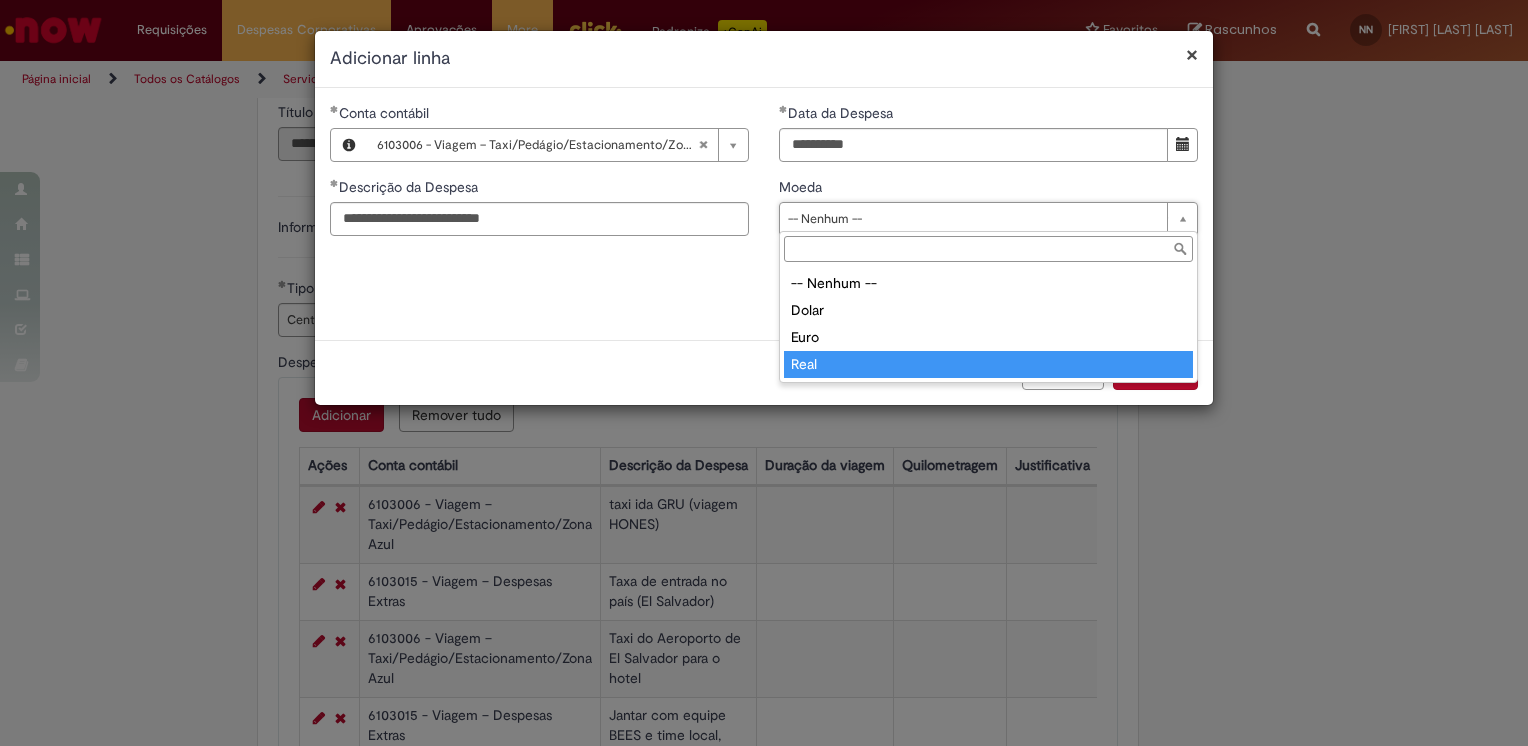type on "****" 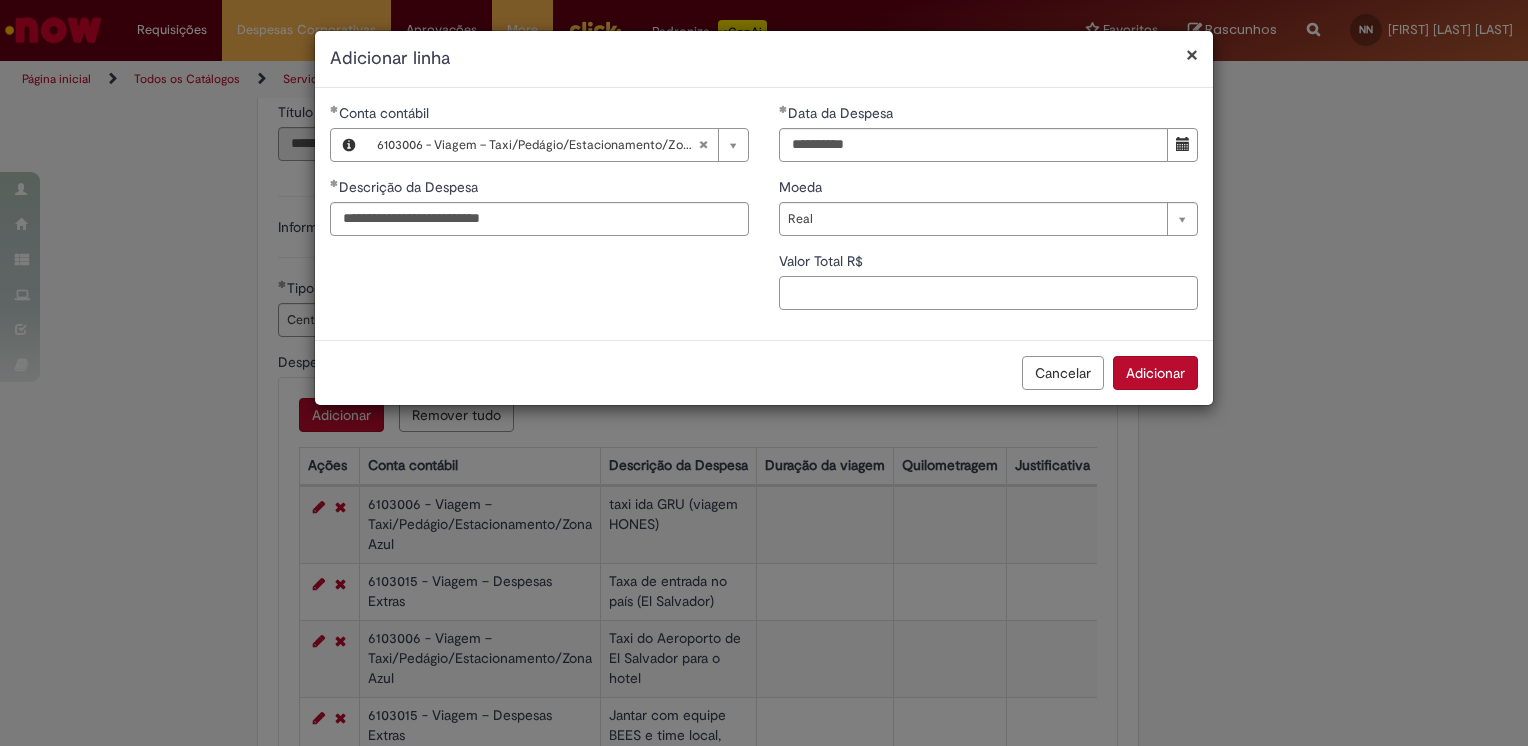 click on "Valor Total R$" at bounding box center (988, 293) 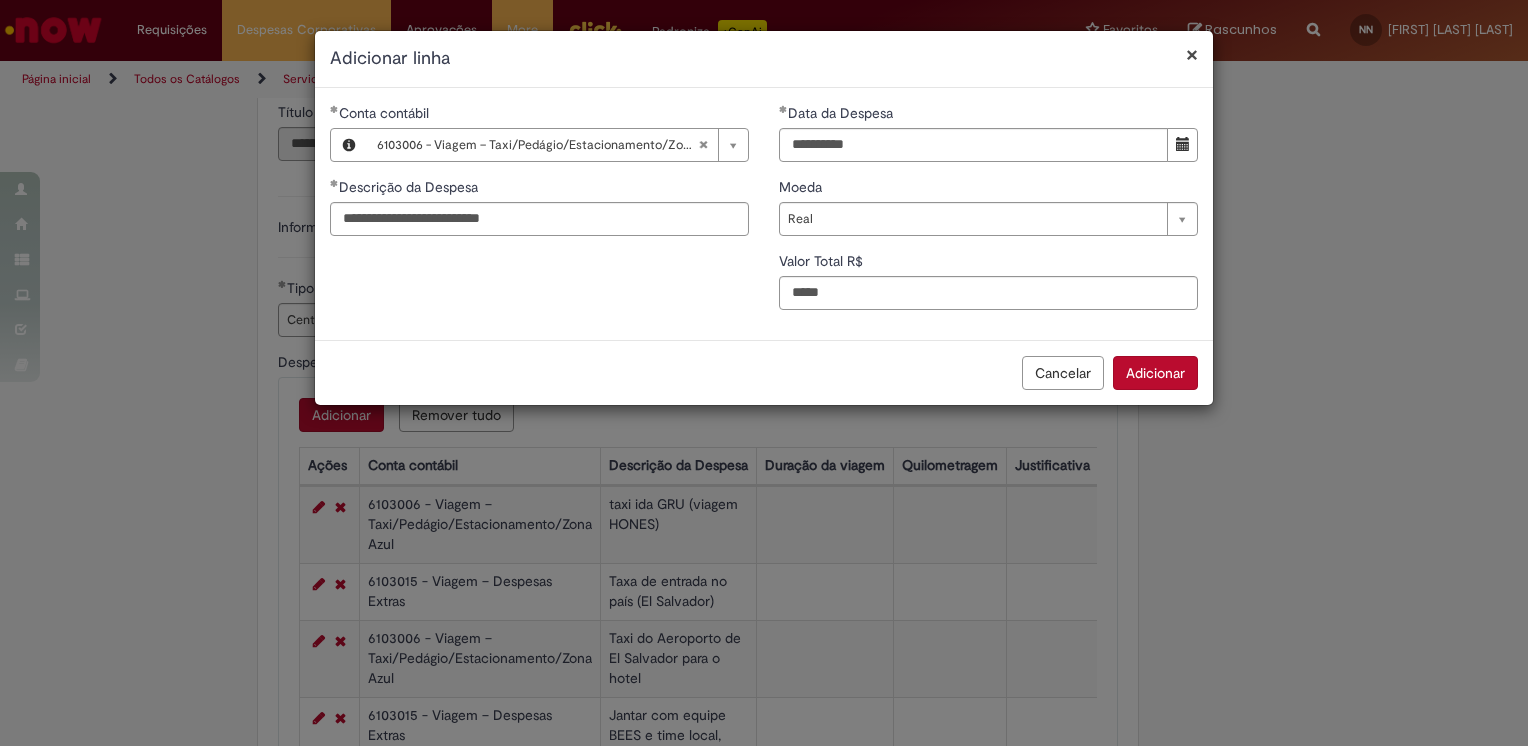 type on "*****" 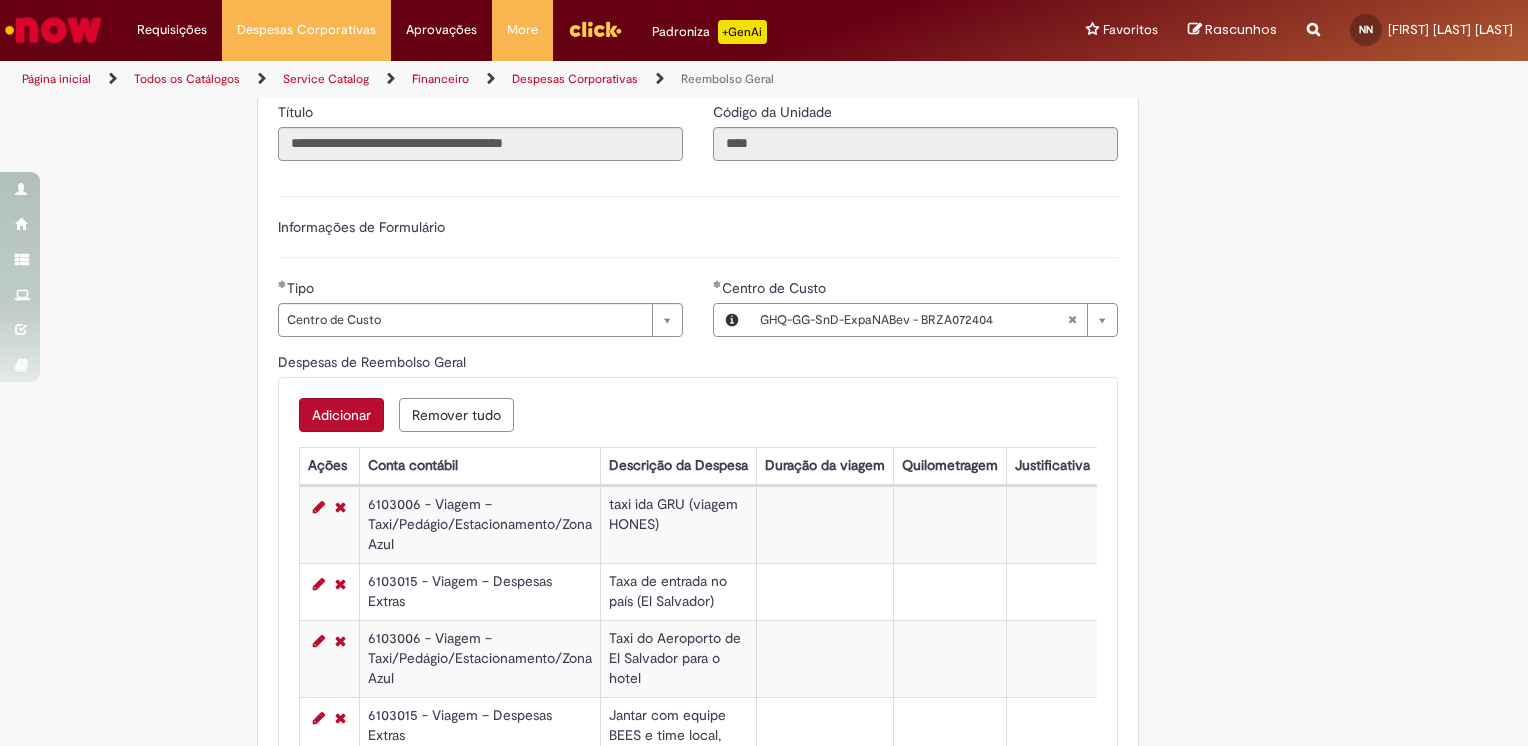 click on "Adicionar" at bounding box center [341, 415] 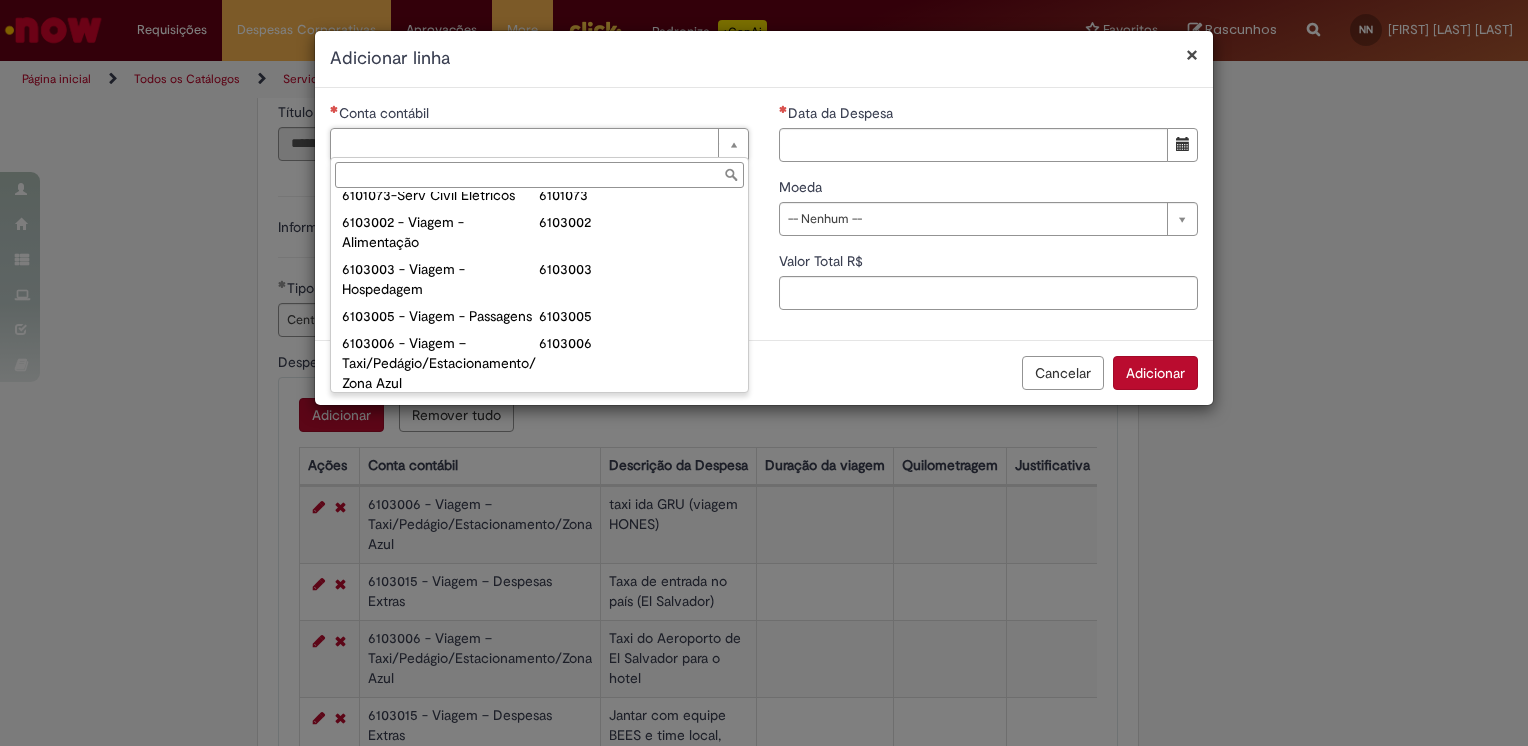 scroll, scrollTop: 868, scrollLeft: 0, axis: vertical 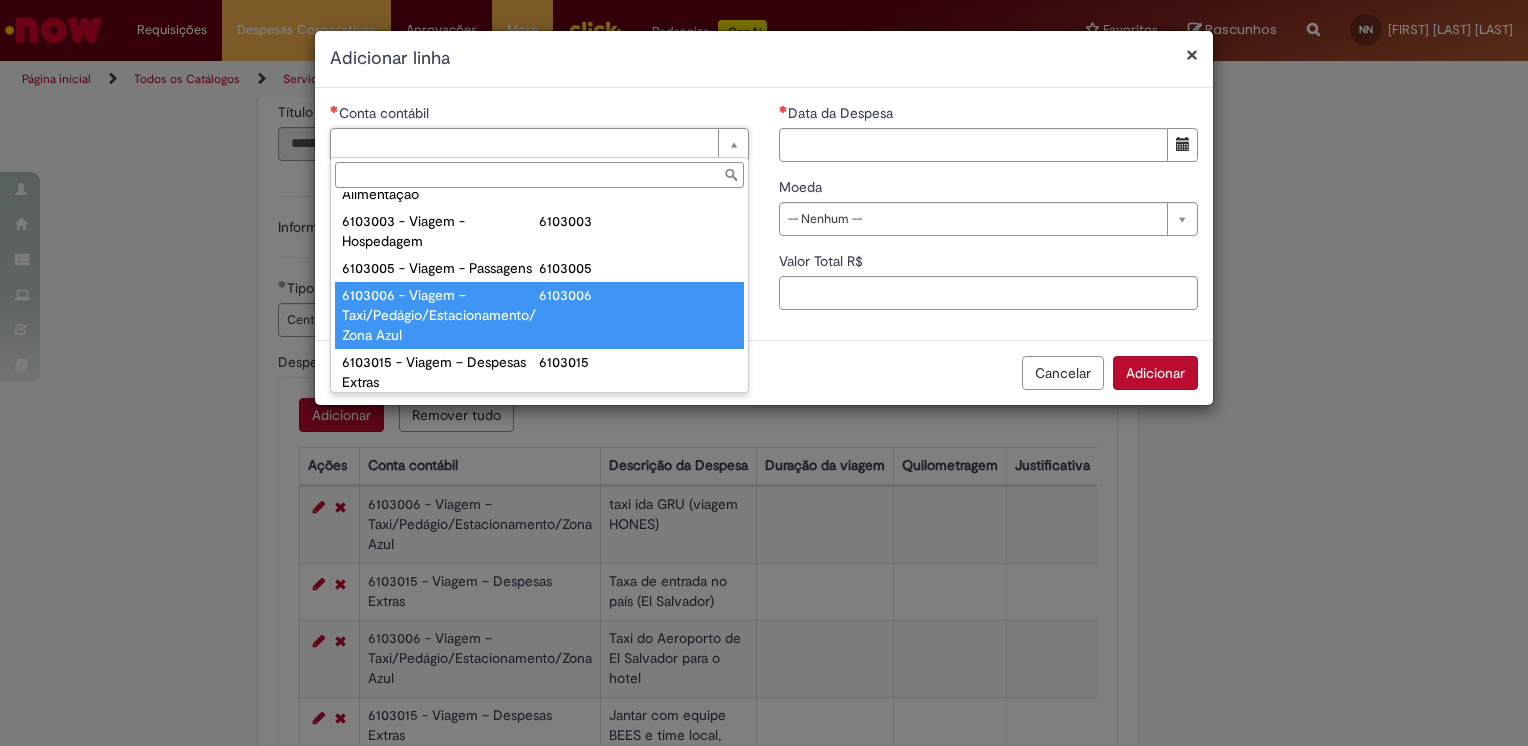 type on "**********" 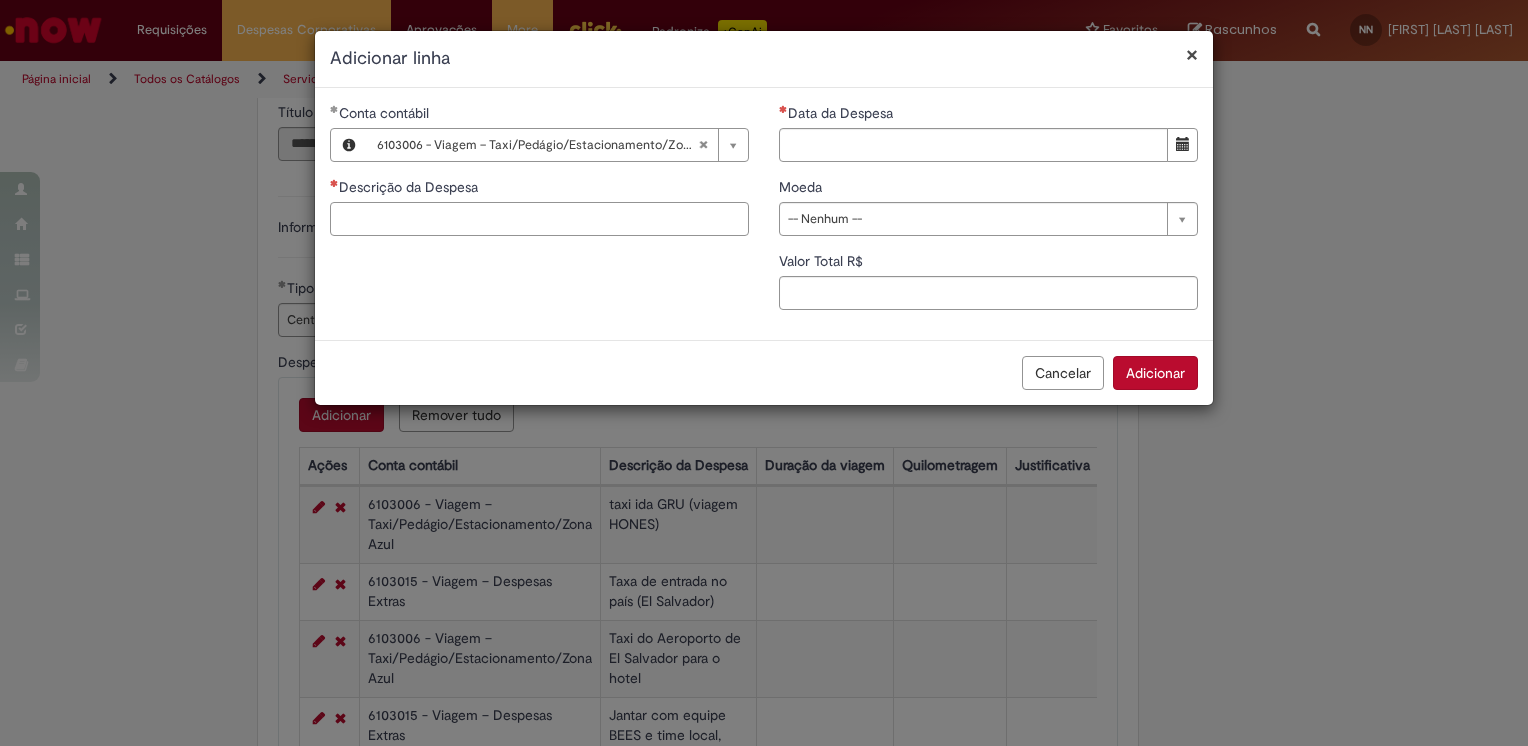 click on "Descrição da Despesa" at bounding box center (539, 219) 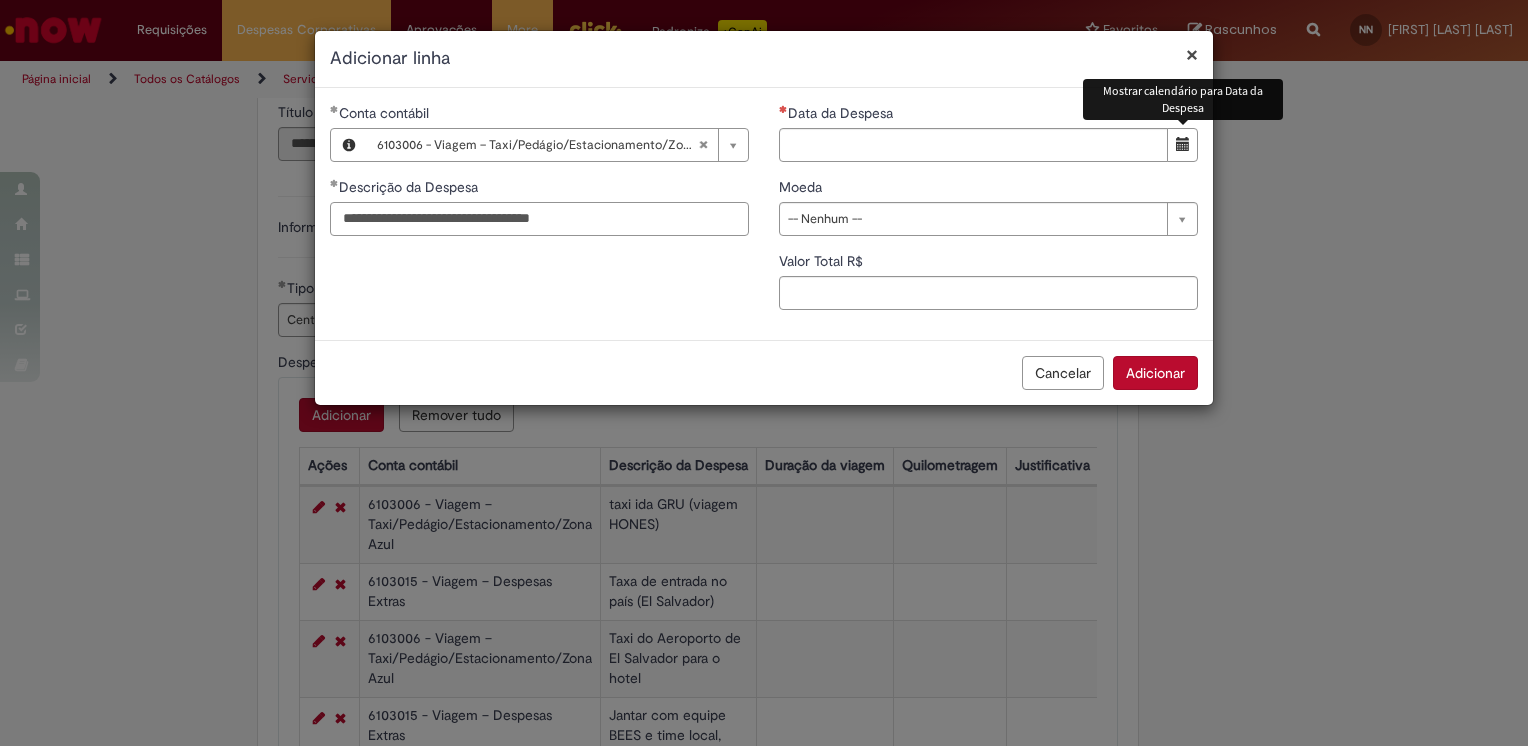 type on "**********" 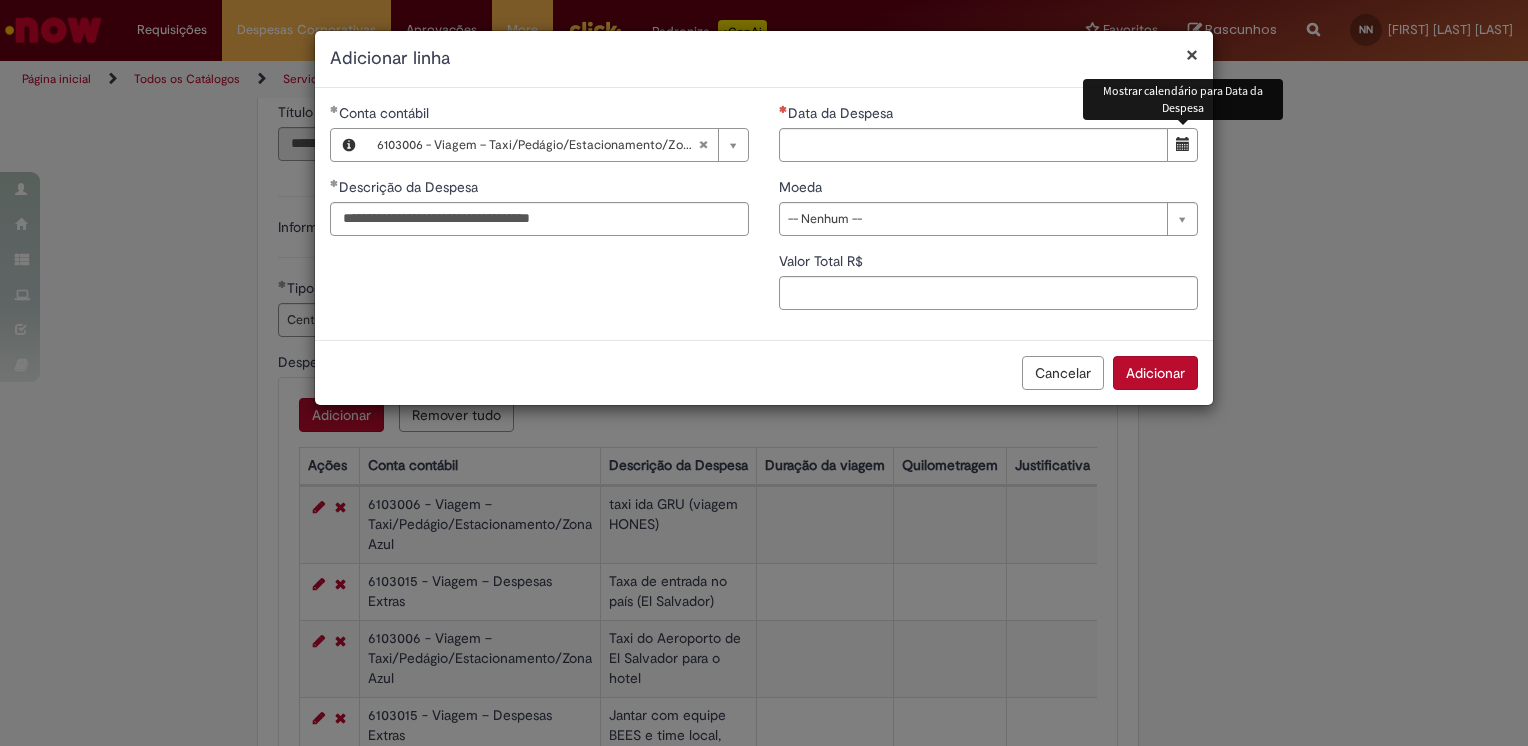 click at bounding box center [1182, 145] 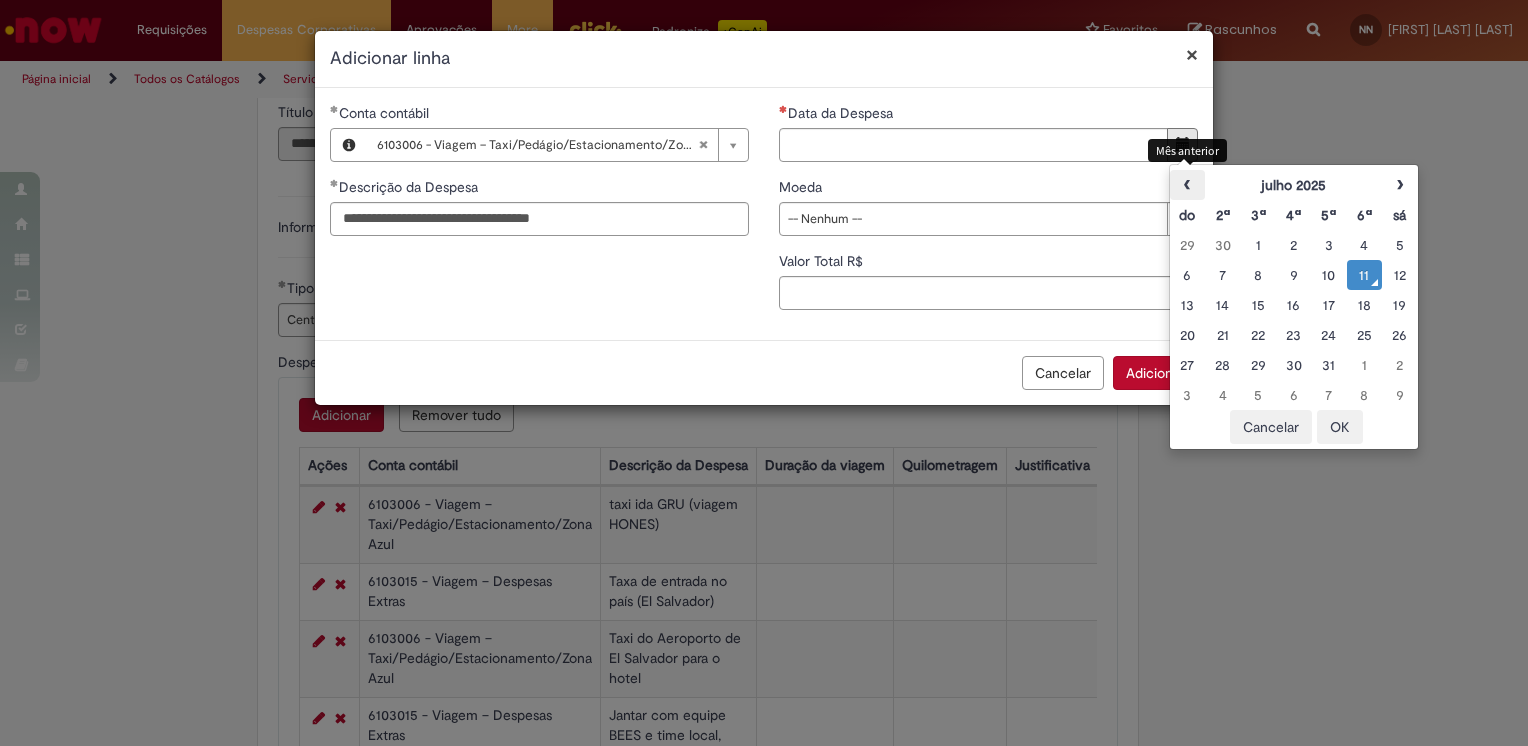 click on "‹" at bounding box center [1187, 185] 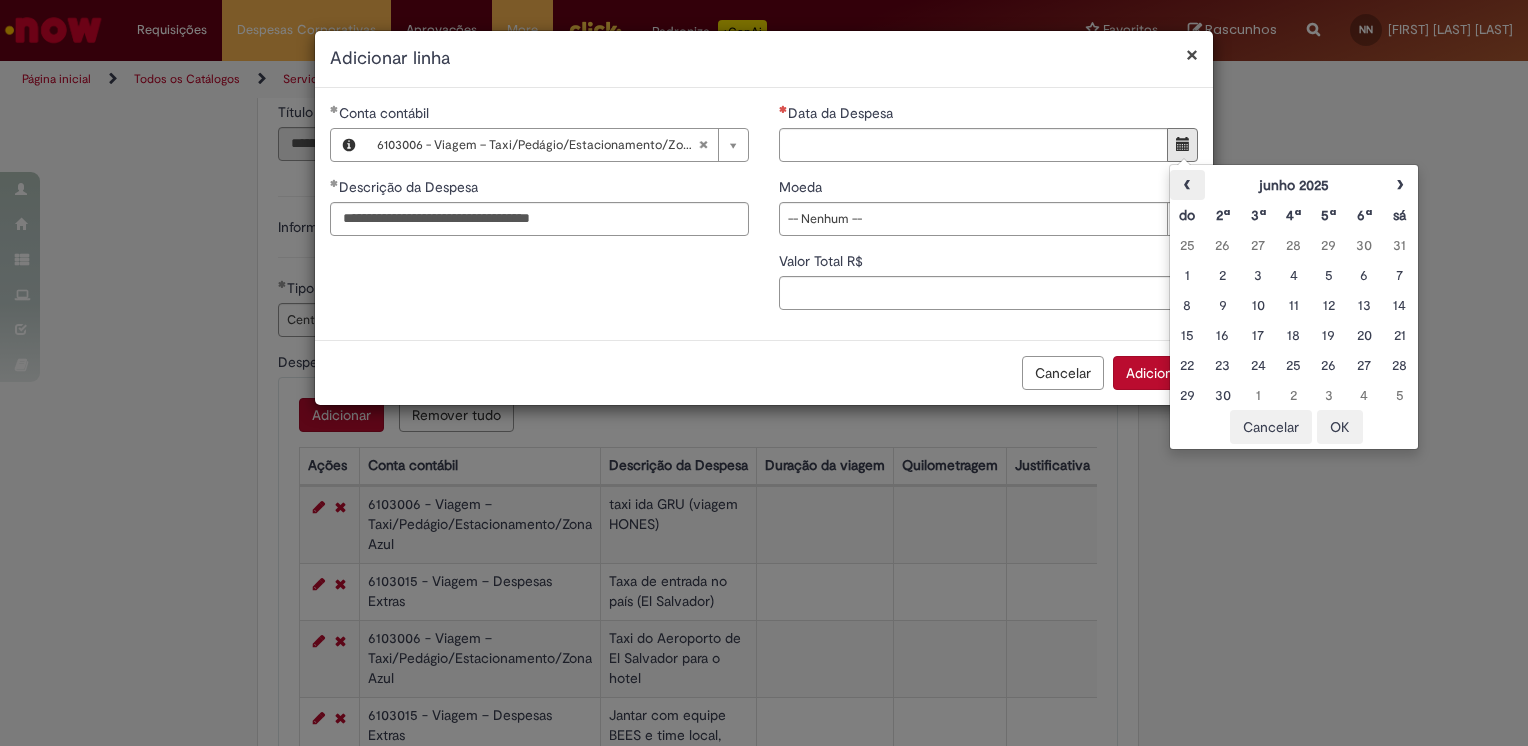 click on "‹" at bounding box center [1187, 185] 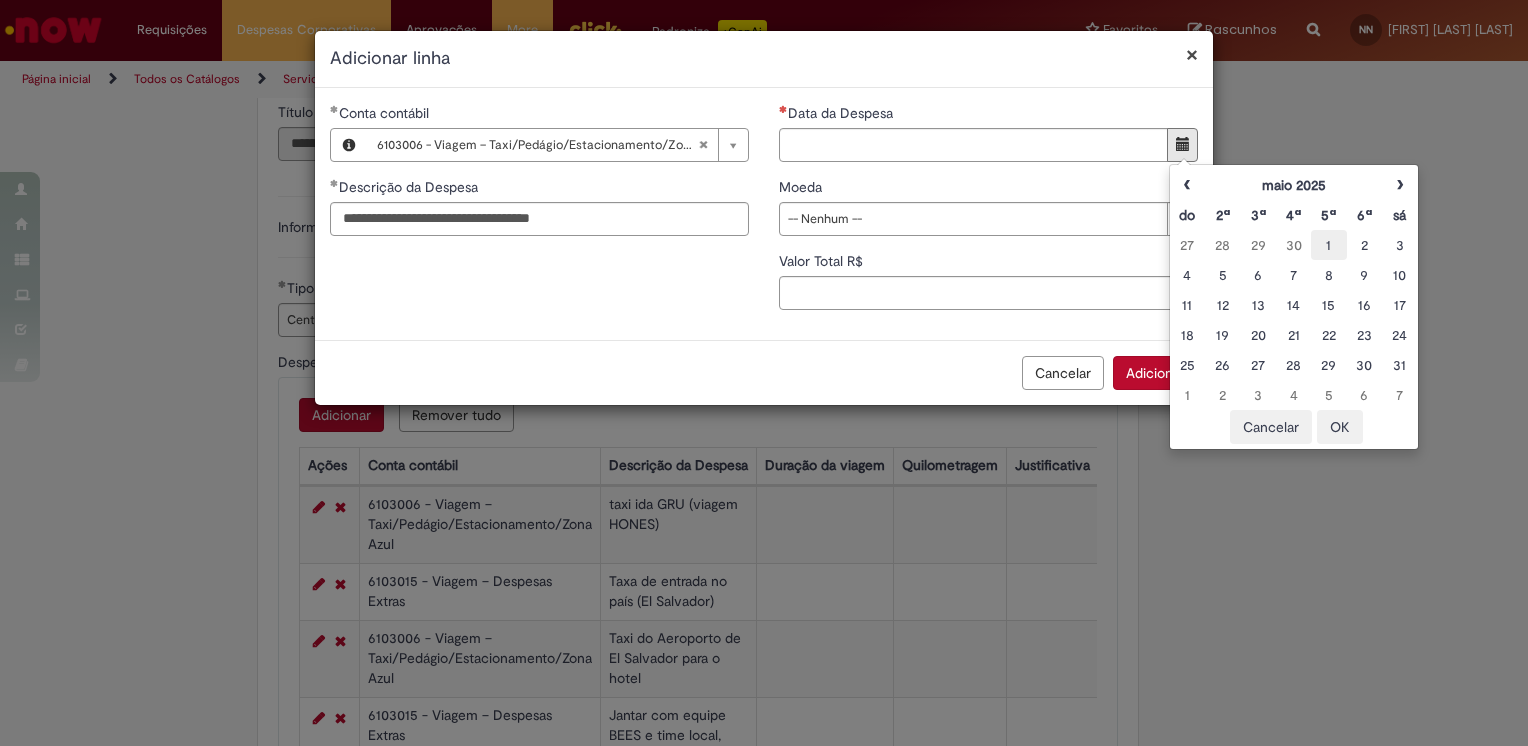 click on "1" at bounding box center (1328, 245) 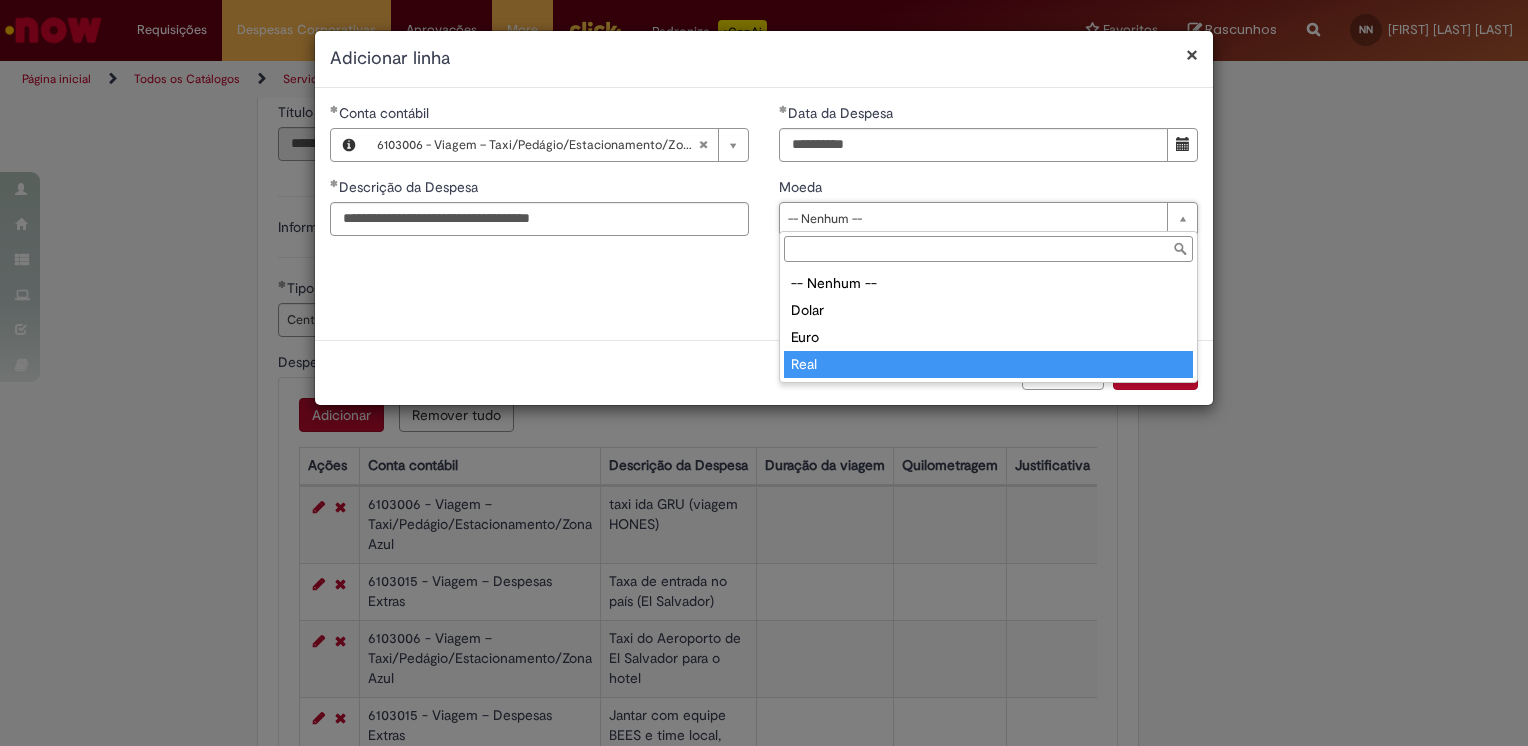 type on "****" 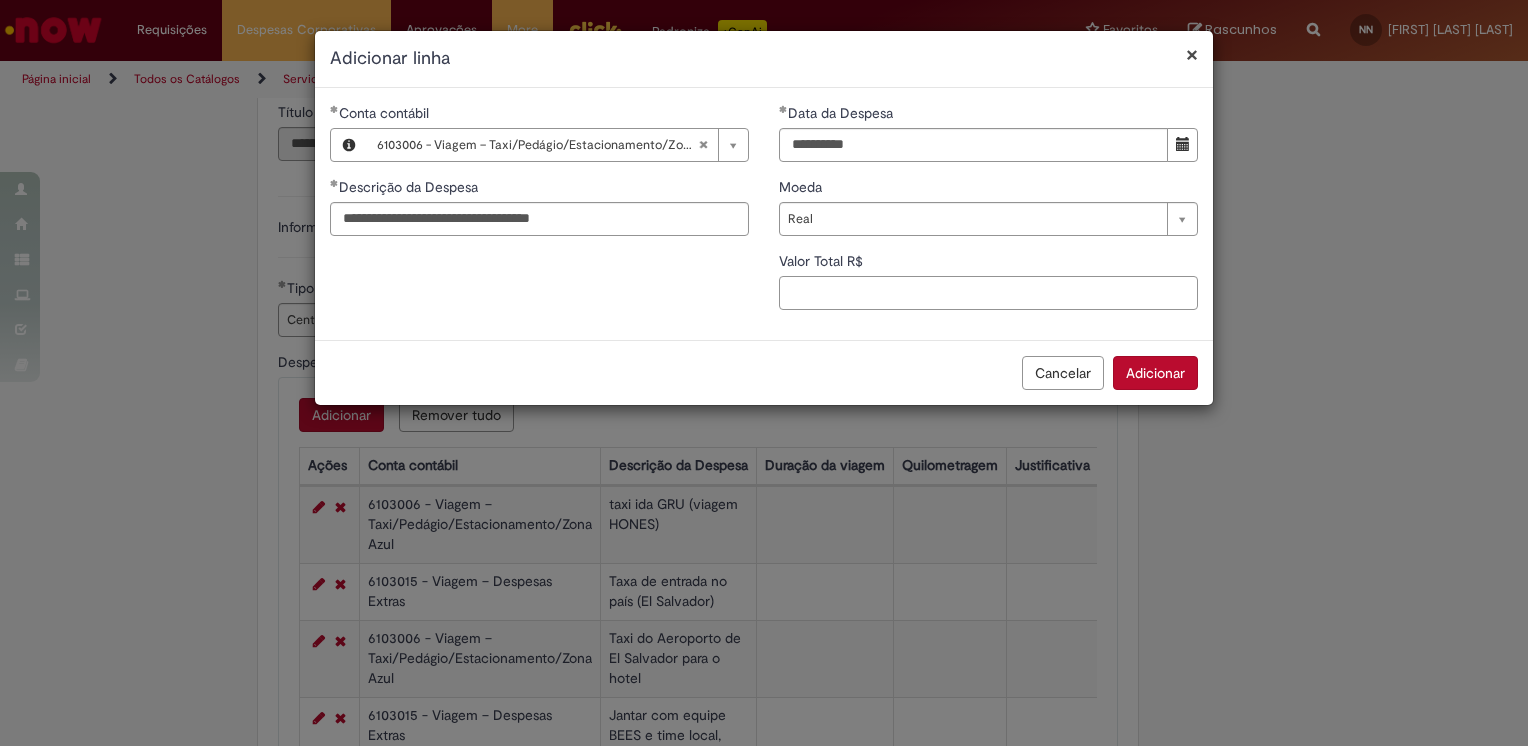 click on "Valor Total R$" at bounding box center [988, 293] 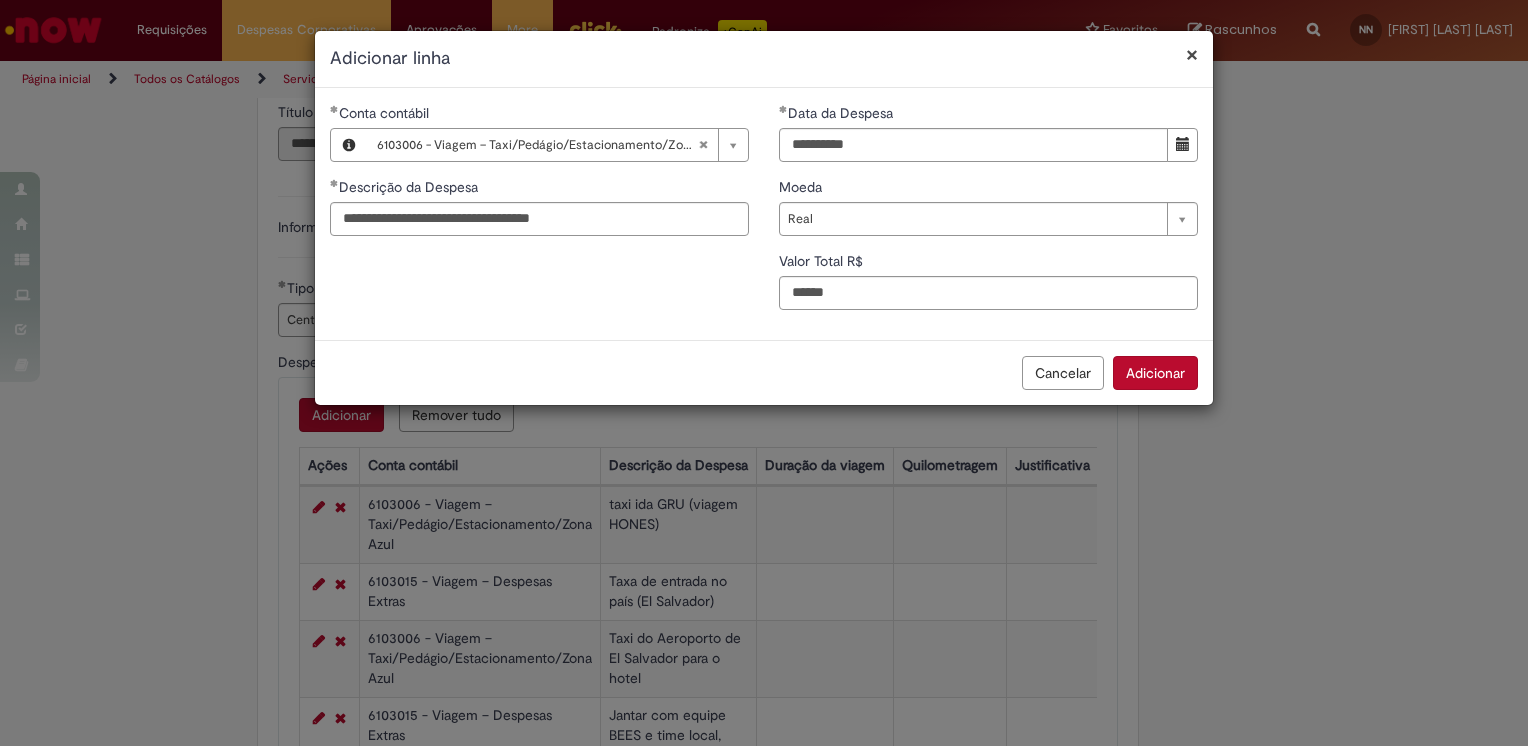 type on "*****" 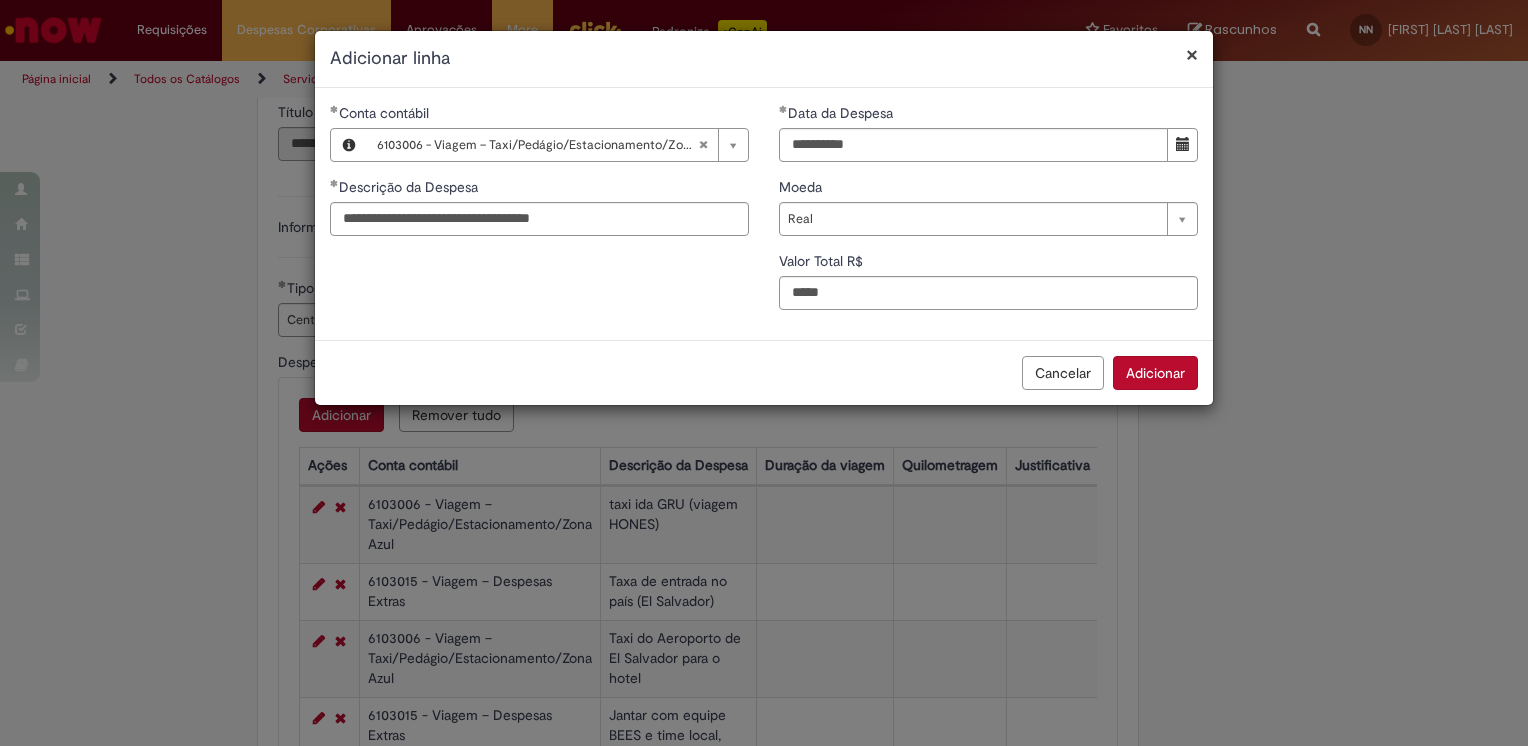 click on "Adicionar" at bounding box center (1155, 373) 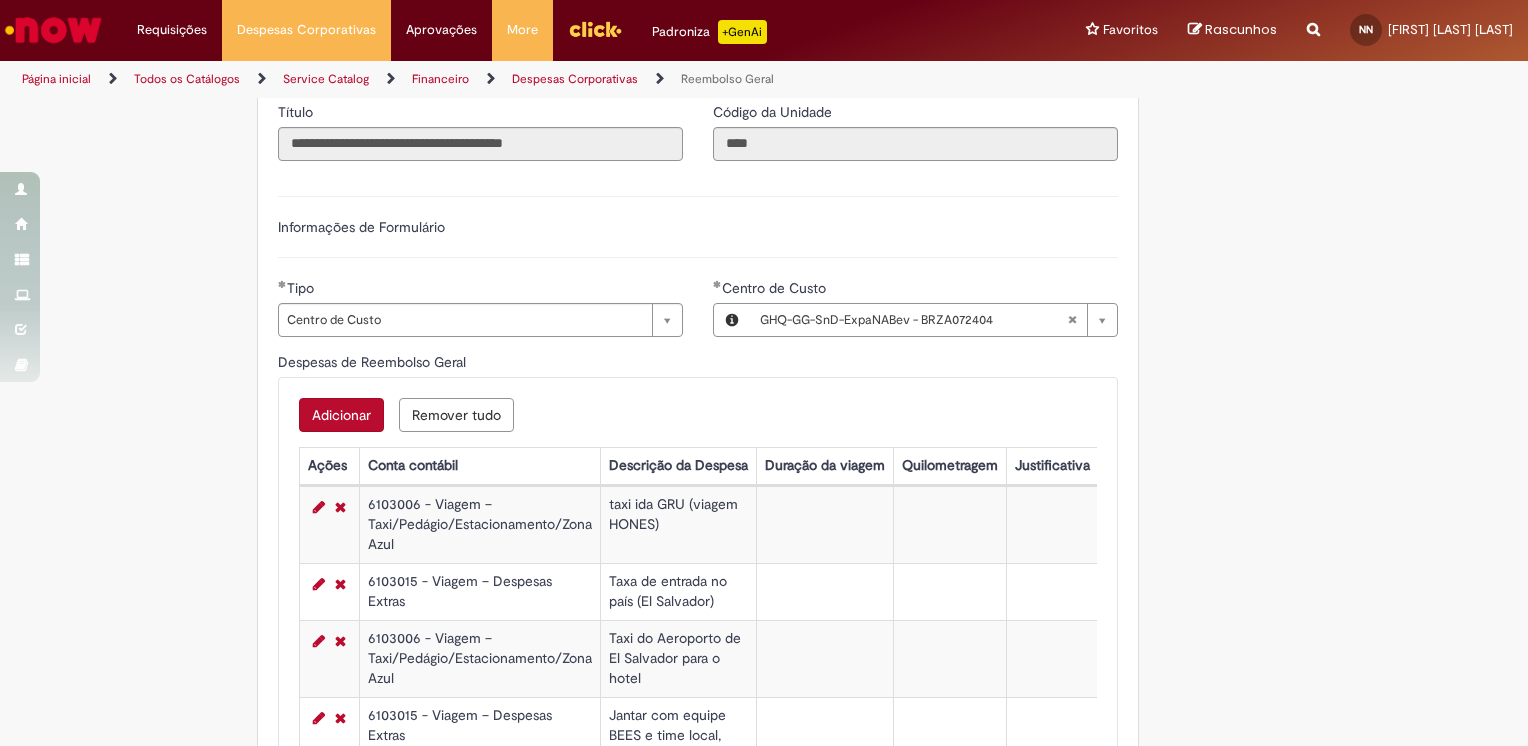 click on "Adicionar" at bounding box center (341, 415) 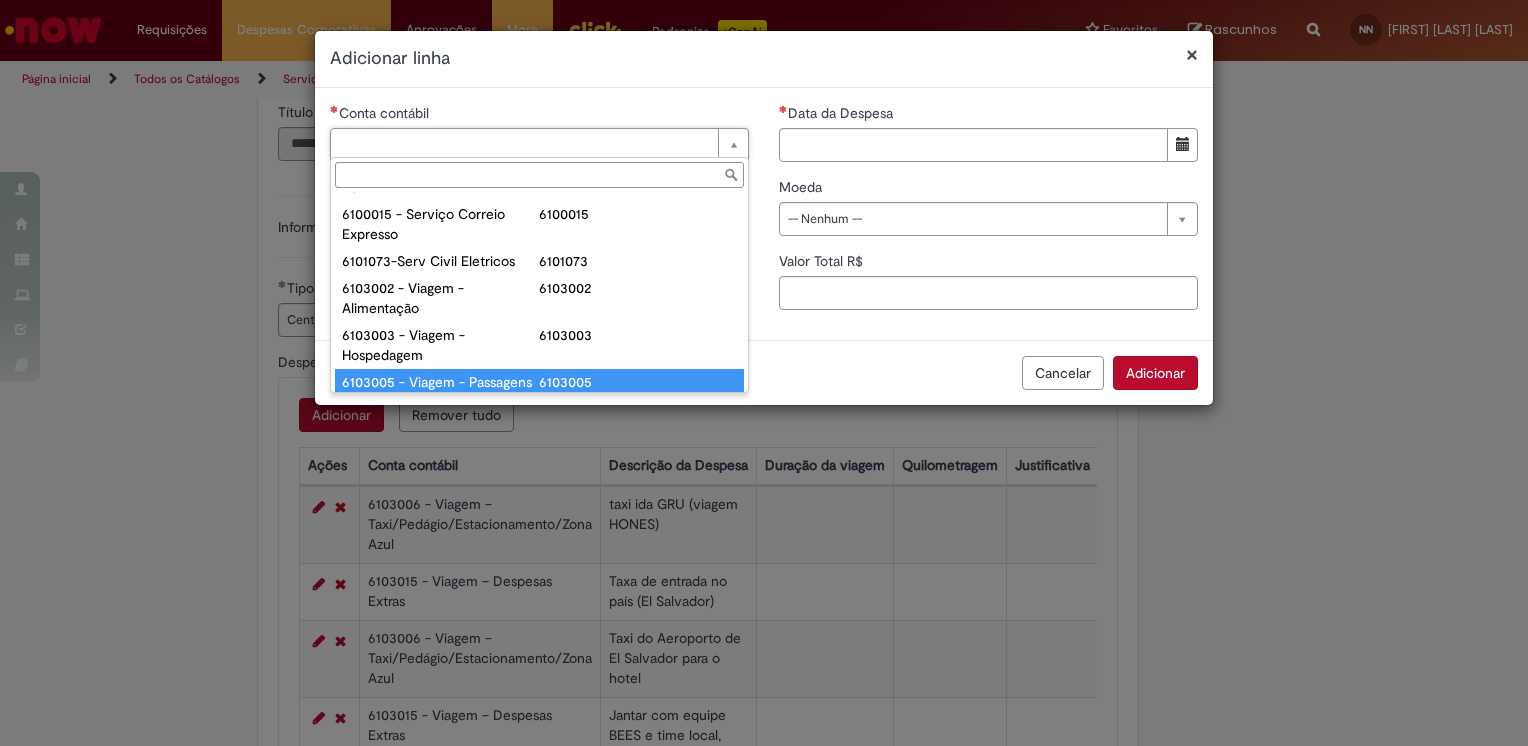 scroll, scrollTop: 820, scrollLeft: 0, axis: vertical 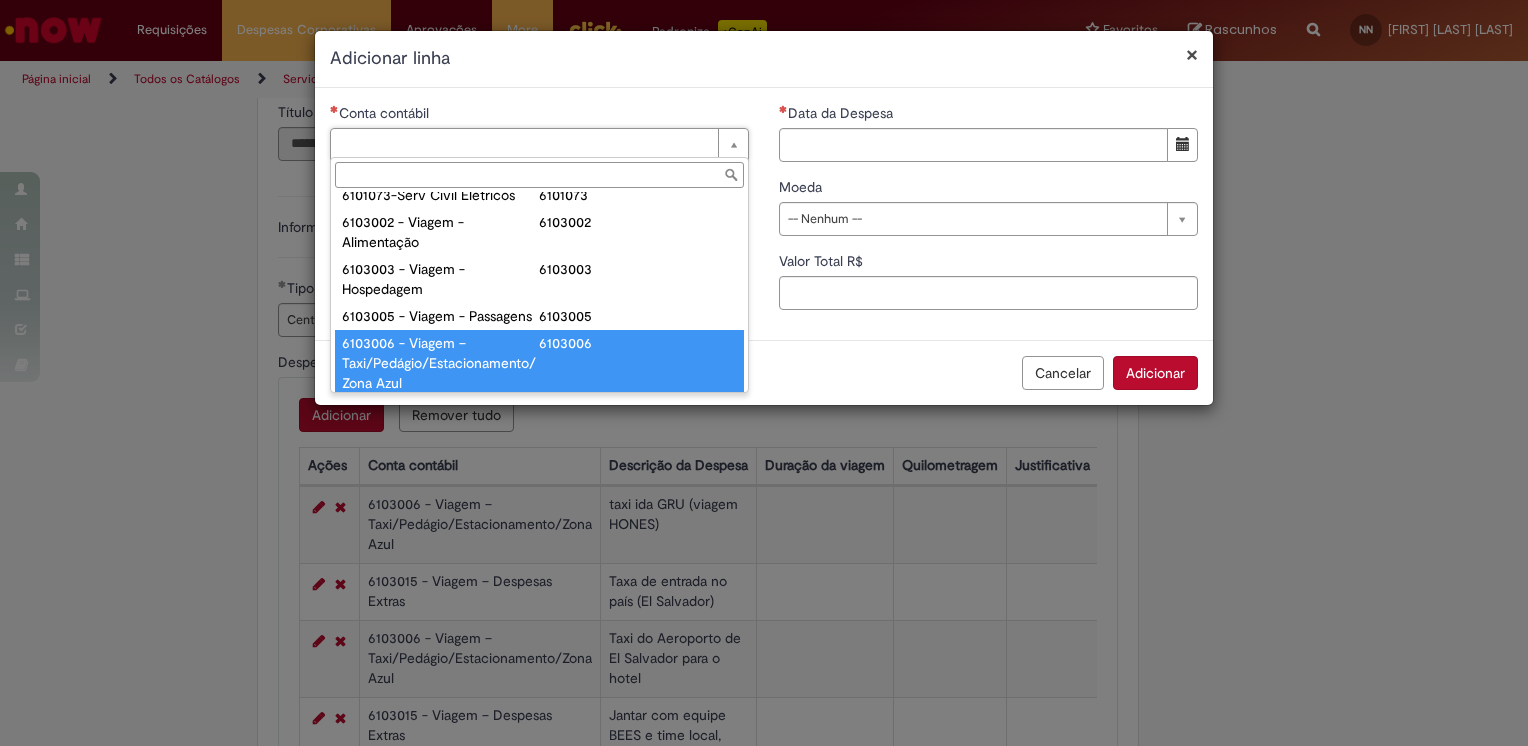 type on "**********" 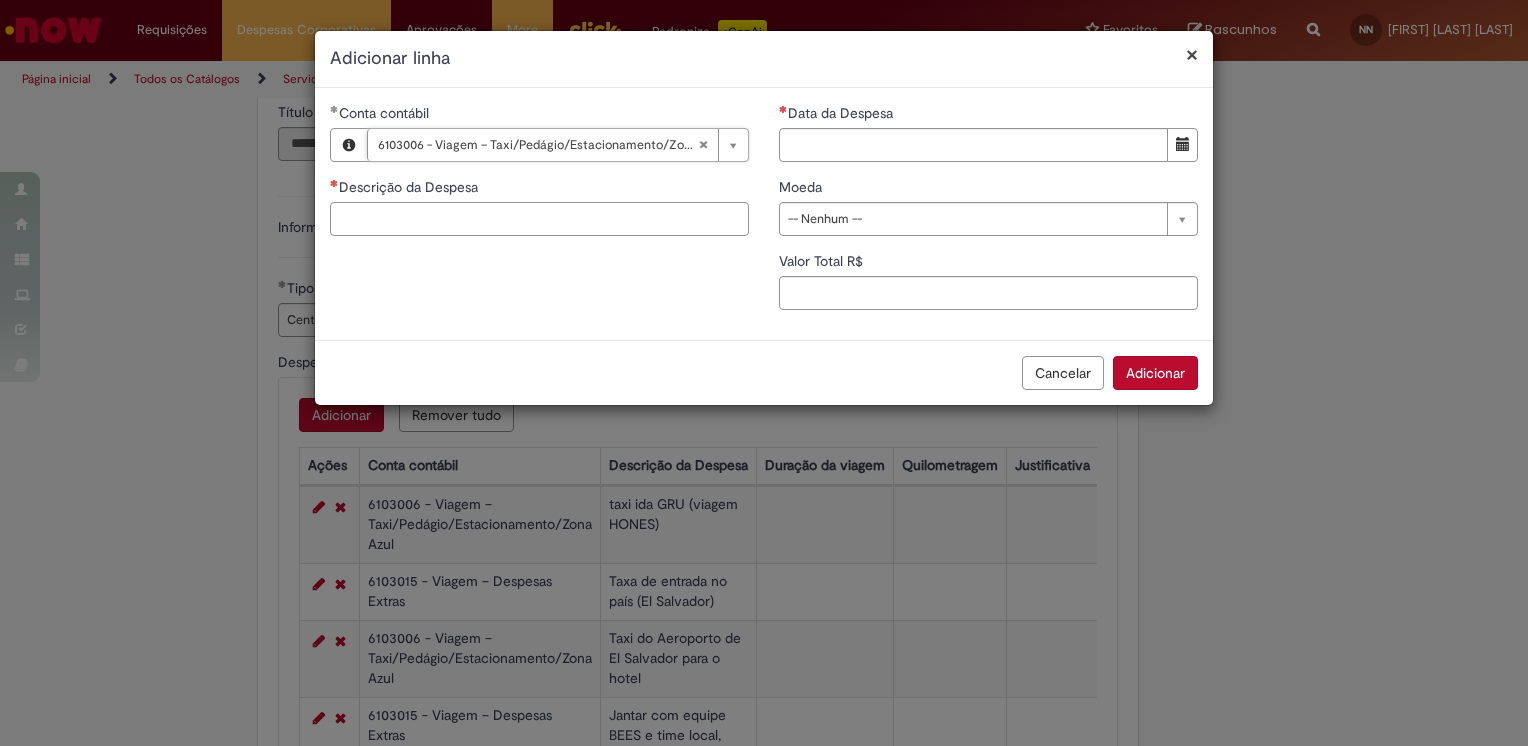 click on "Descrição da Despesa" at bounding box center (539, 219) 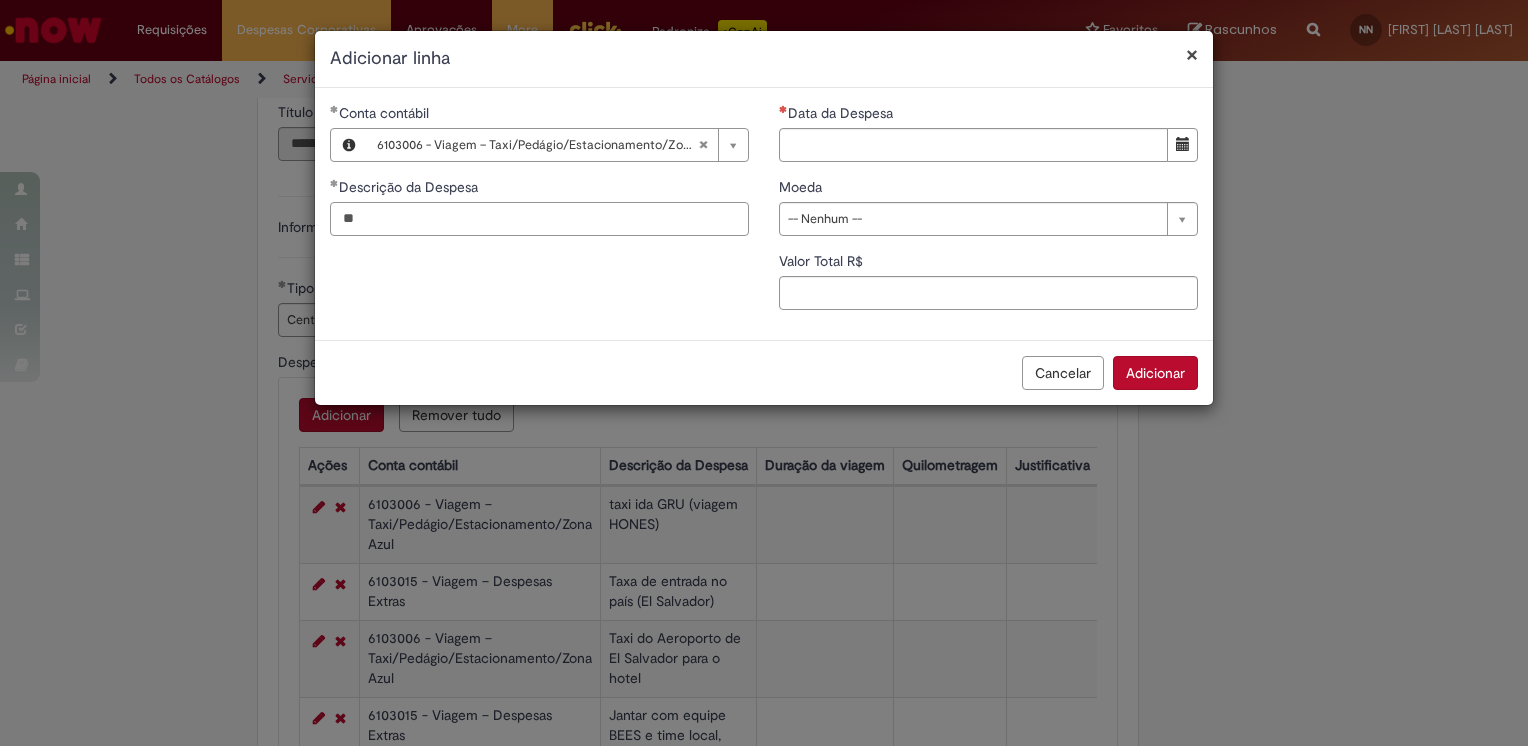 type on "*" 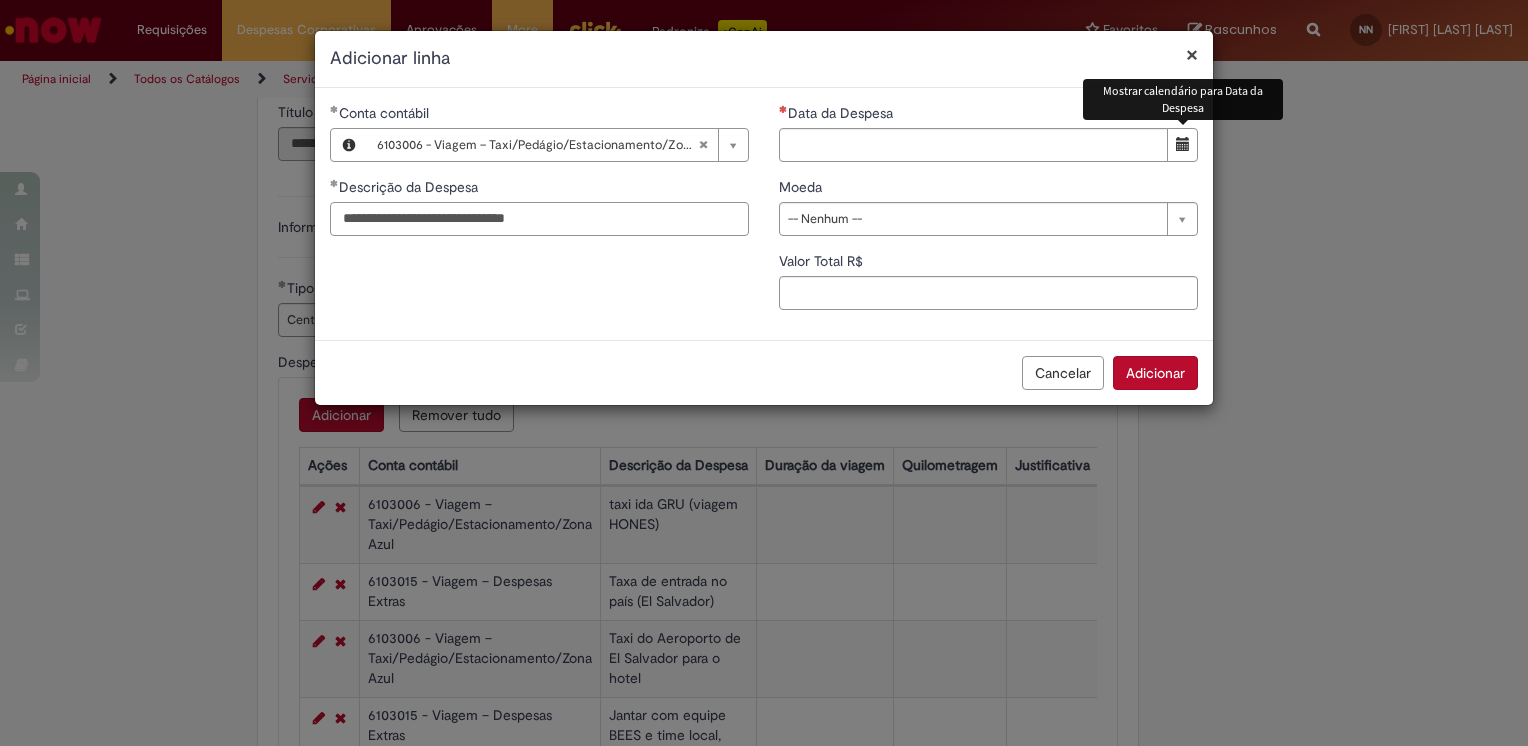 type on "**********" 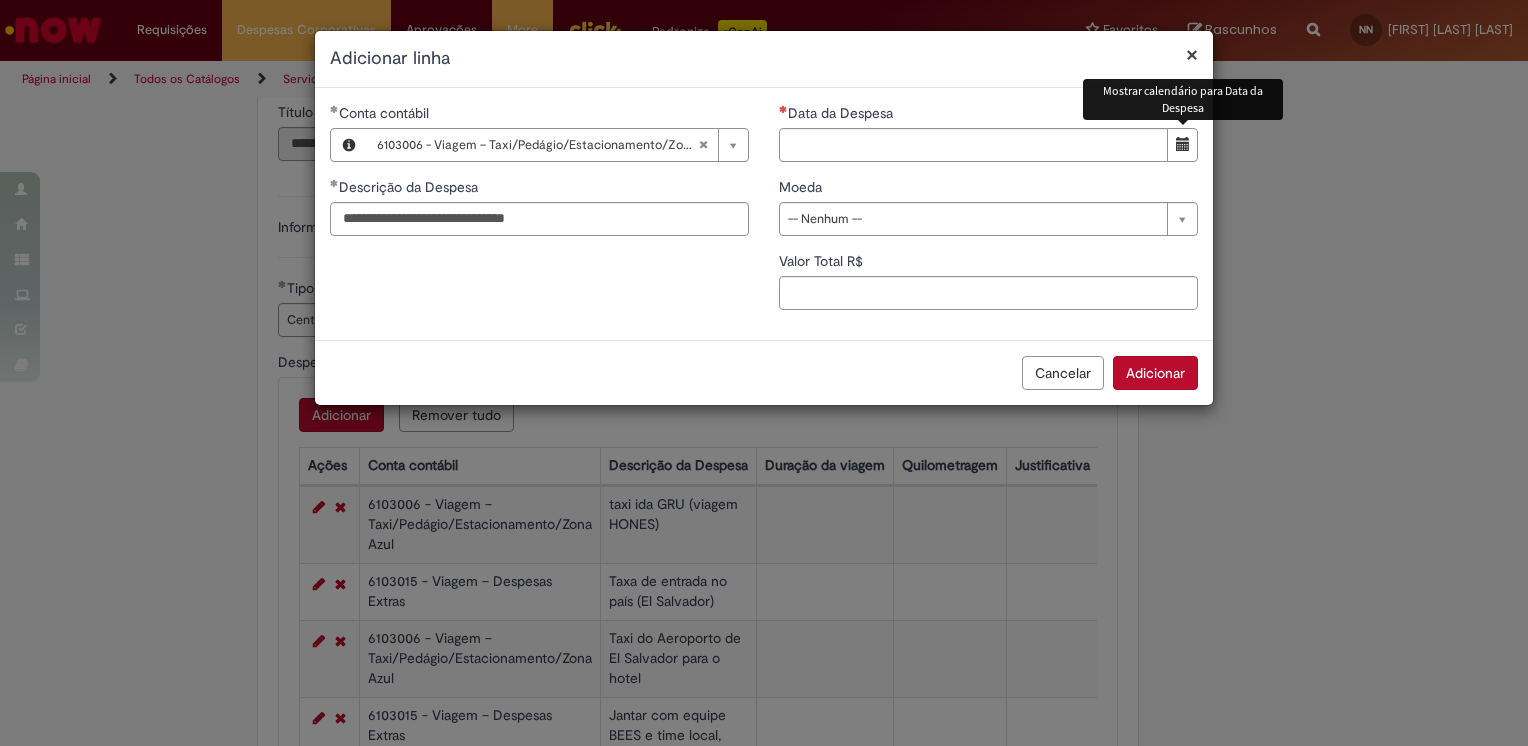 click at bounding box center [1182, 145] 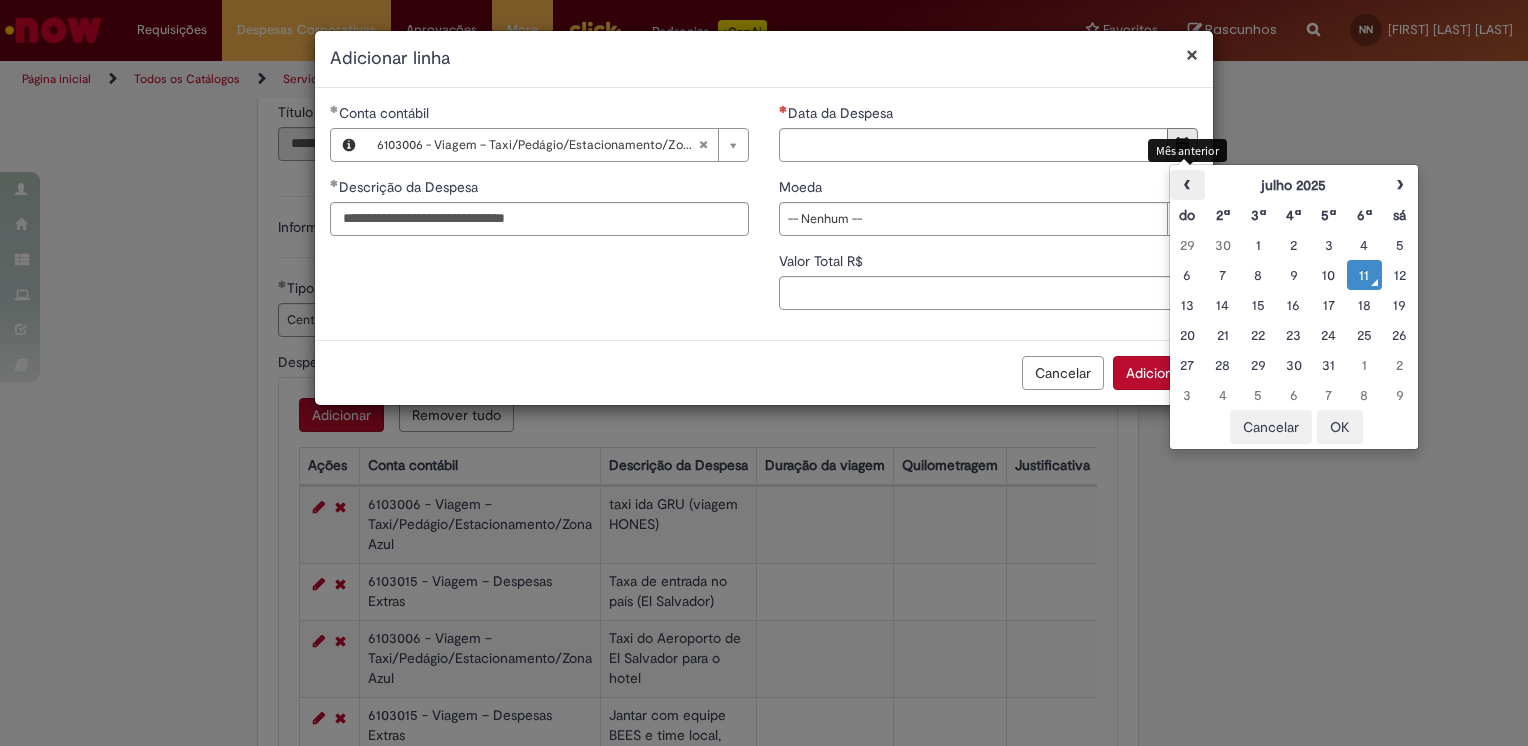click on "‹" at bounding box center (1187, 185) 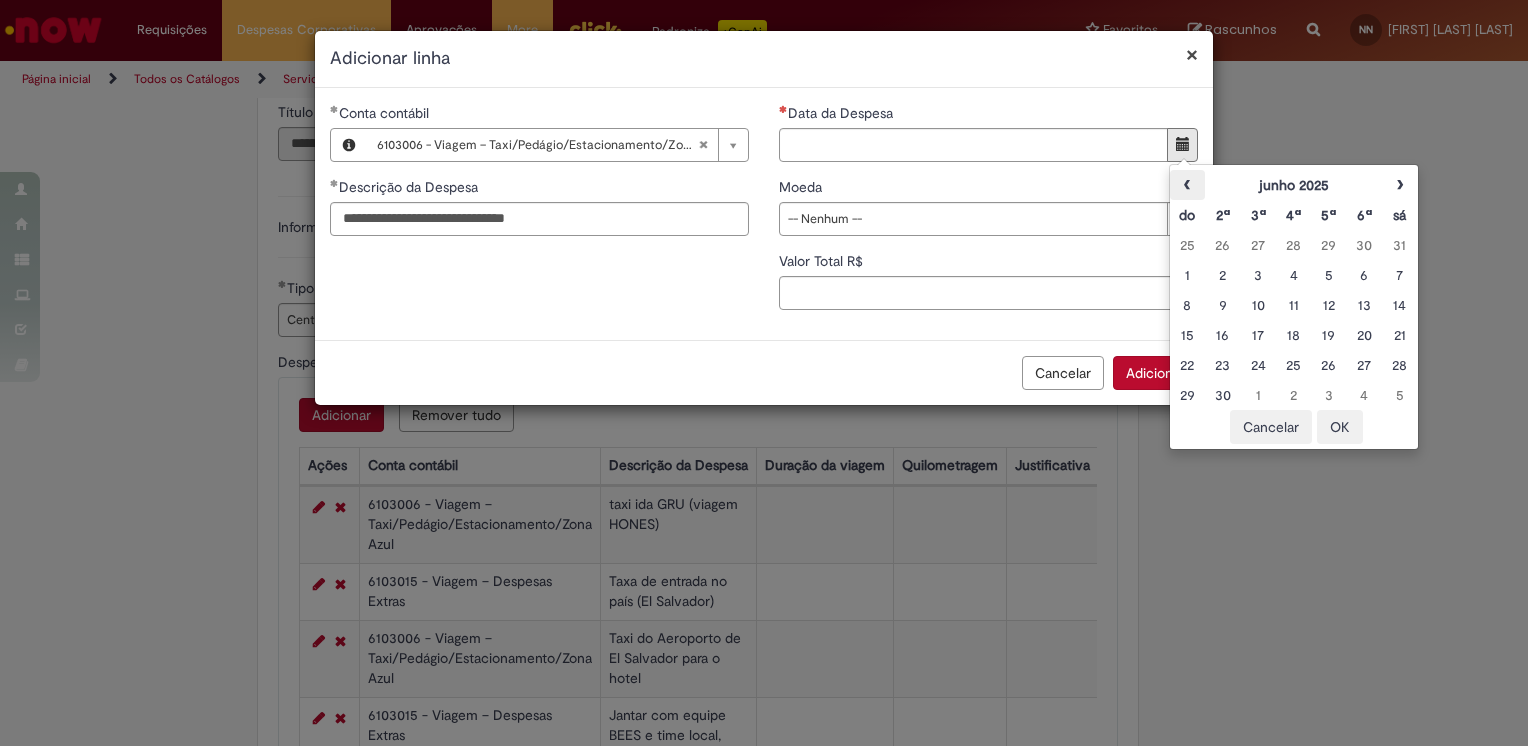 click on "‹" at bounding box center (1187, 185) 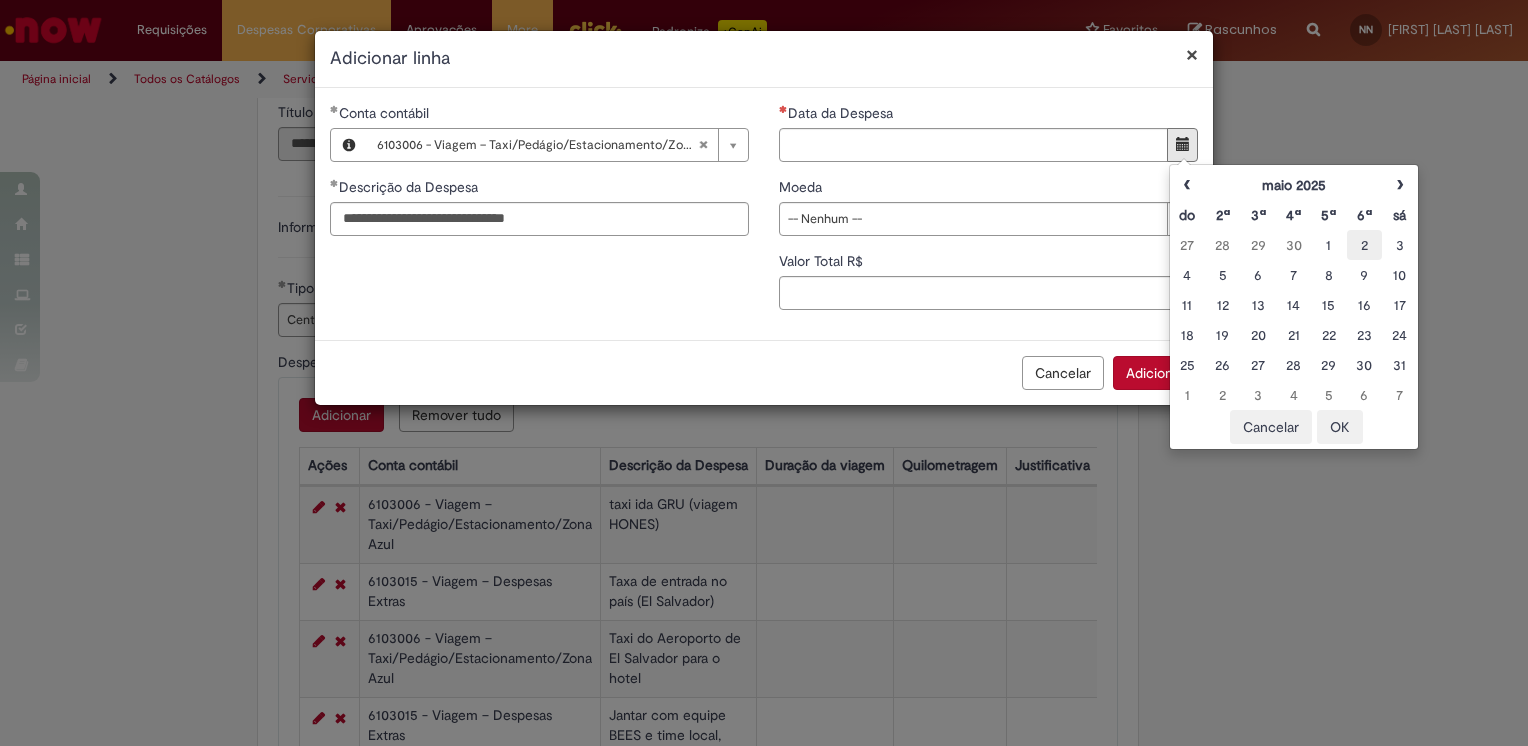 click on "2" at bounding box center [1364, 245] 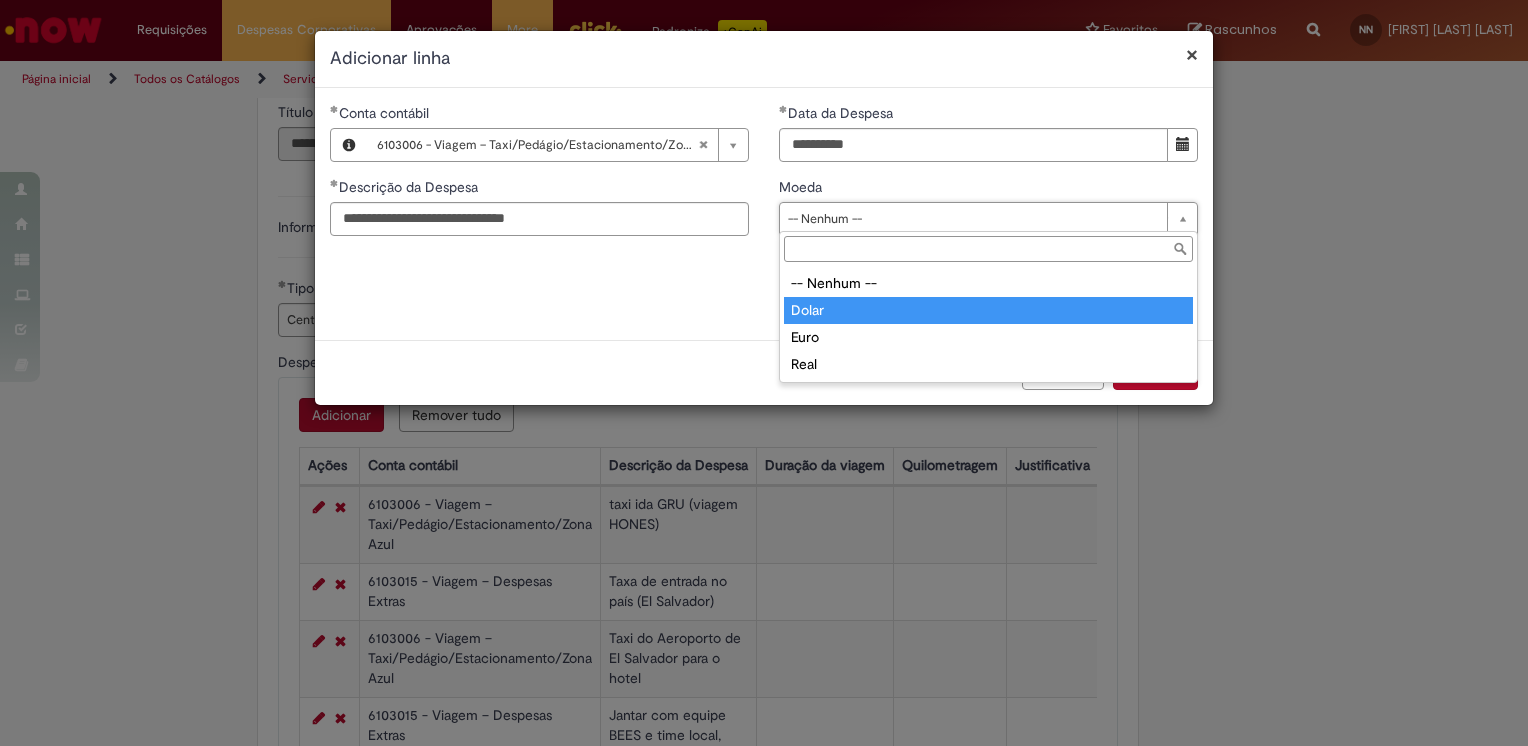 type on "*****" 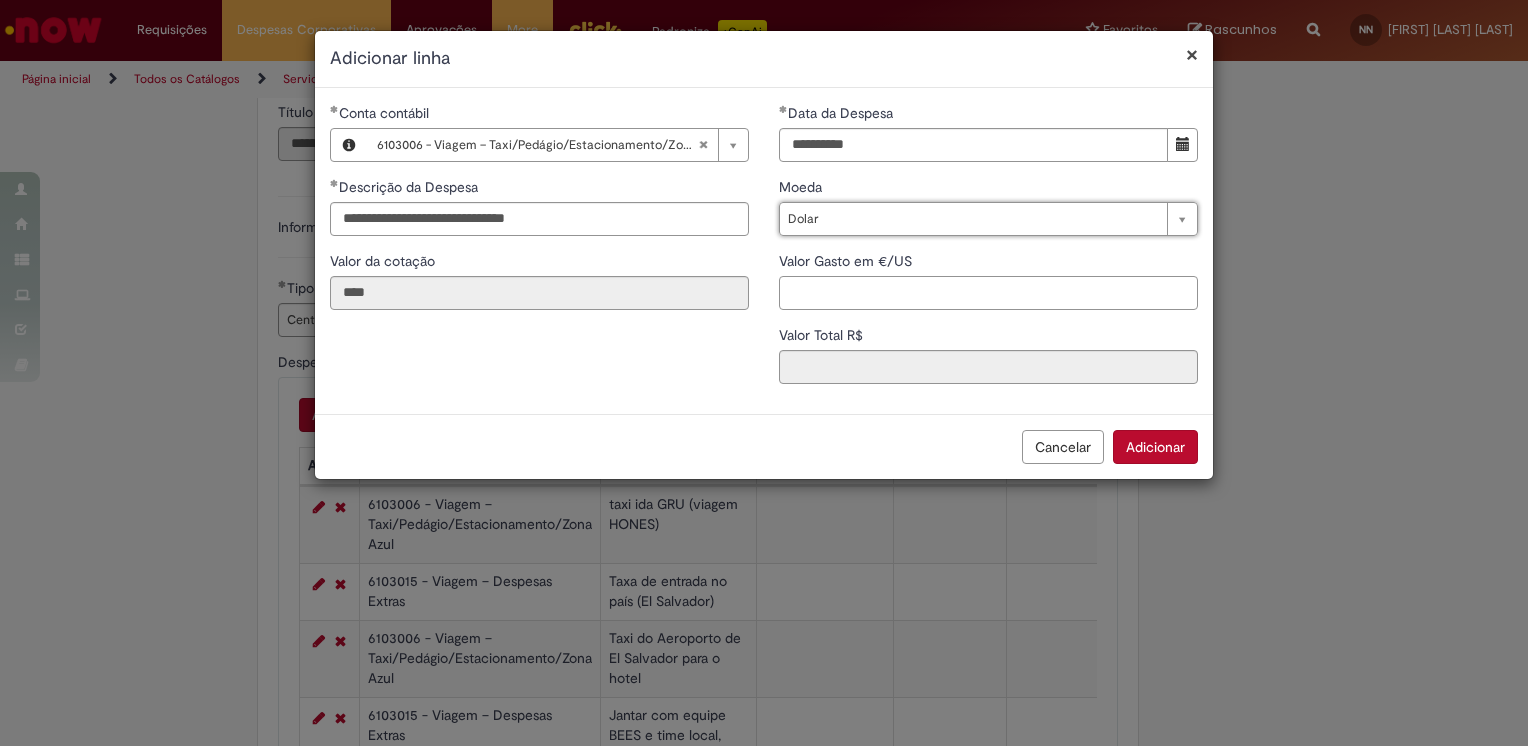 click on "Valor Gasto em €/US" at bounding box center (988, 293) 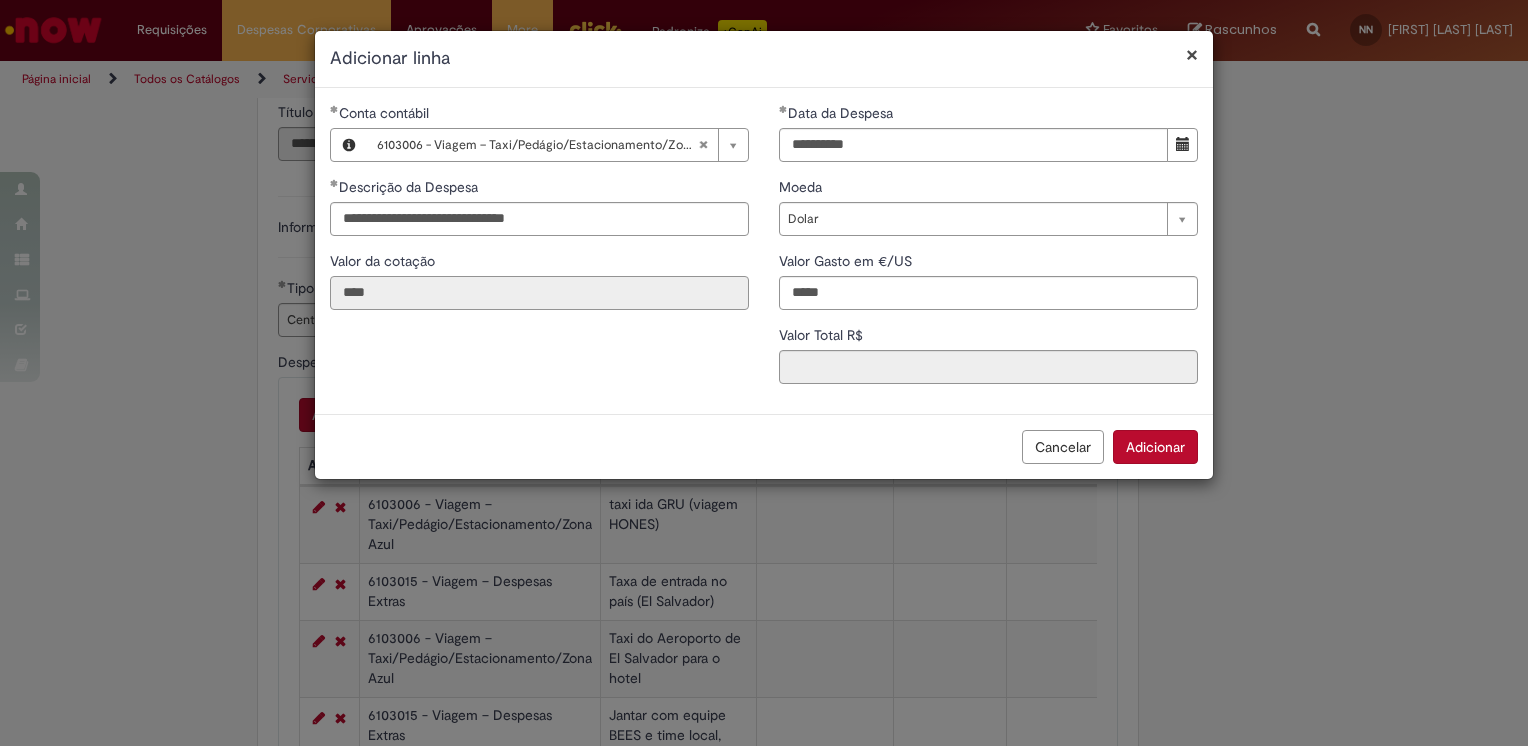 type on "*****" 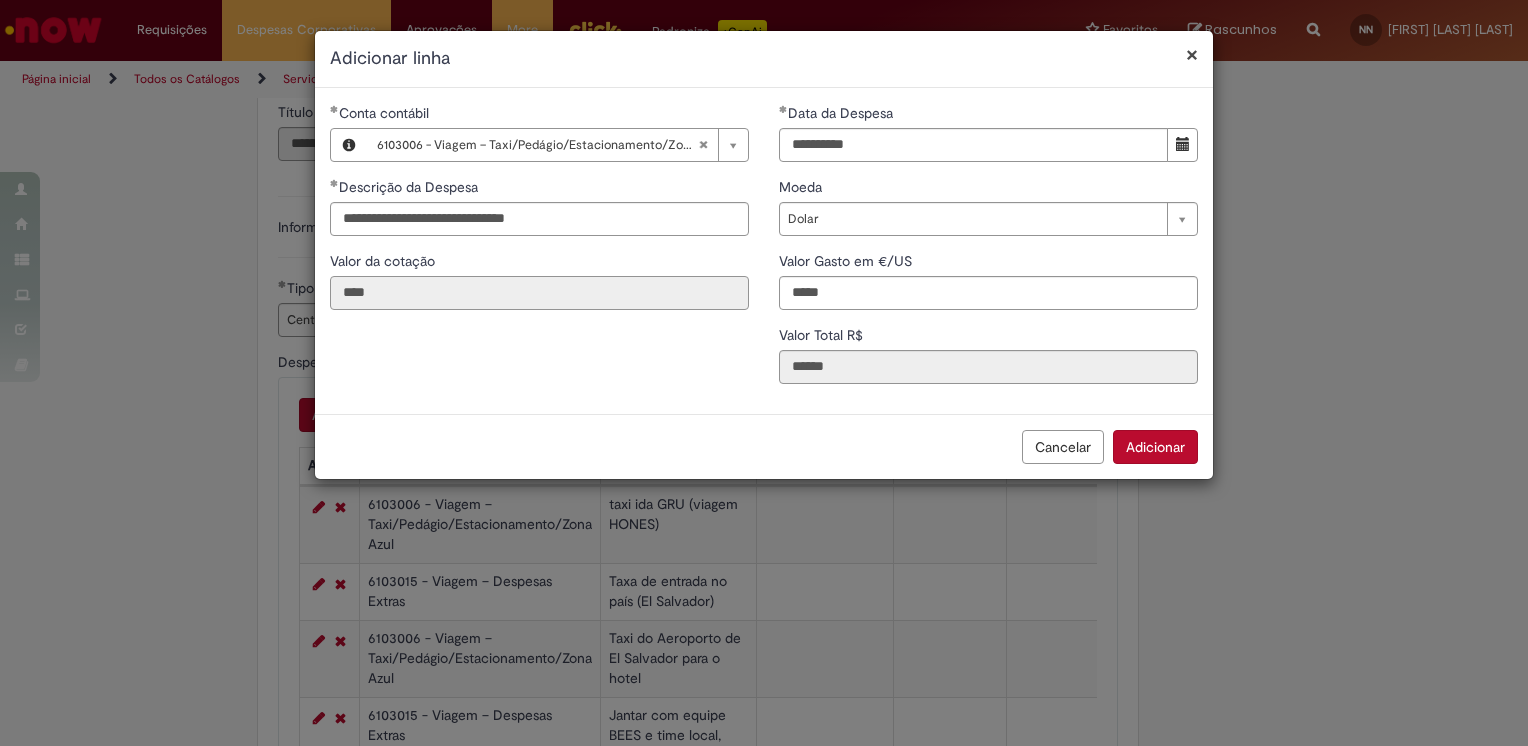 click on "****" at bounding box center [539, 293] 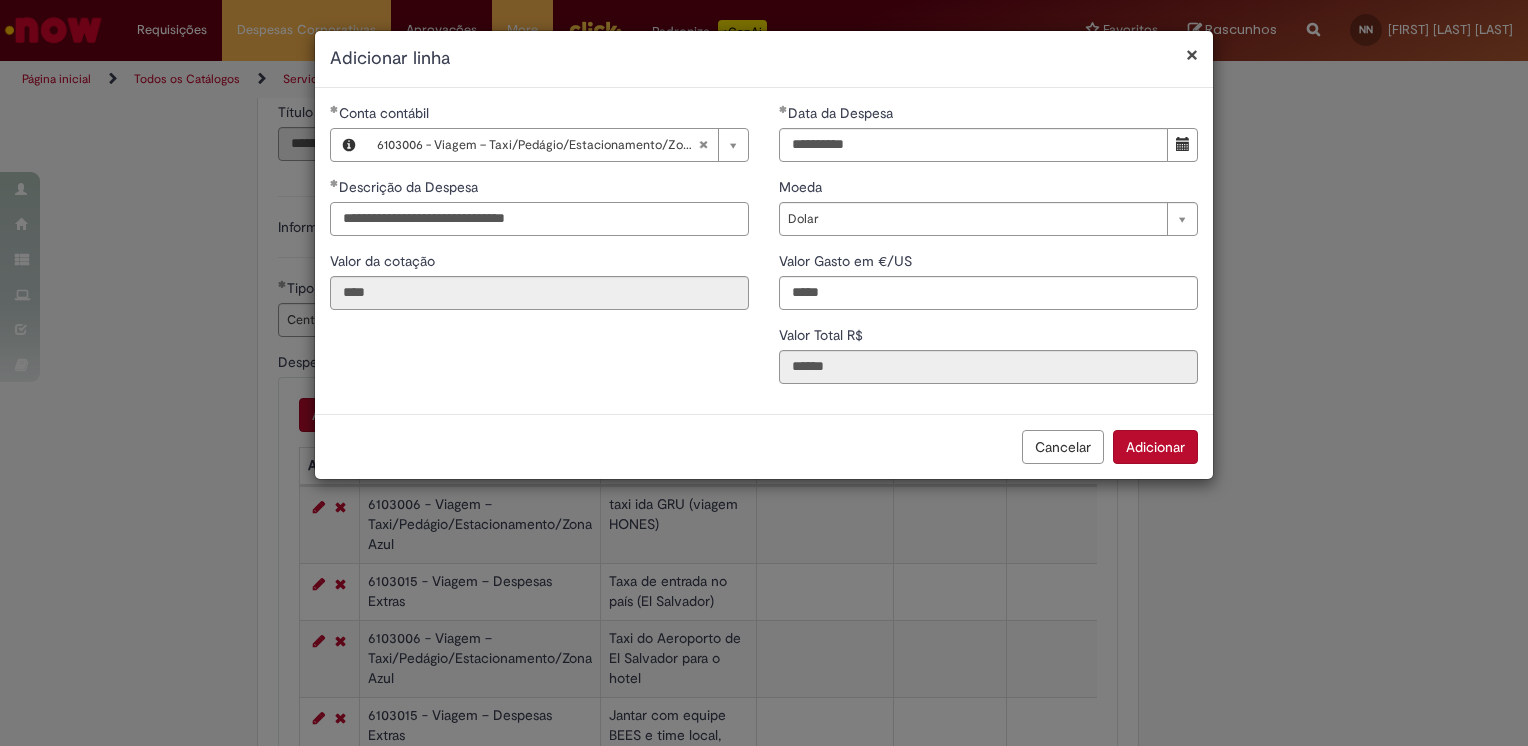 click on "**********" at bounding box center [539, 219] 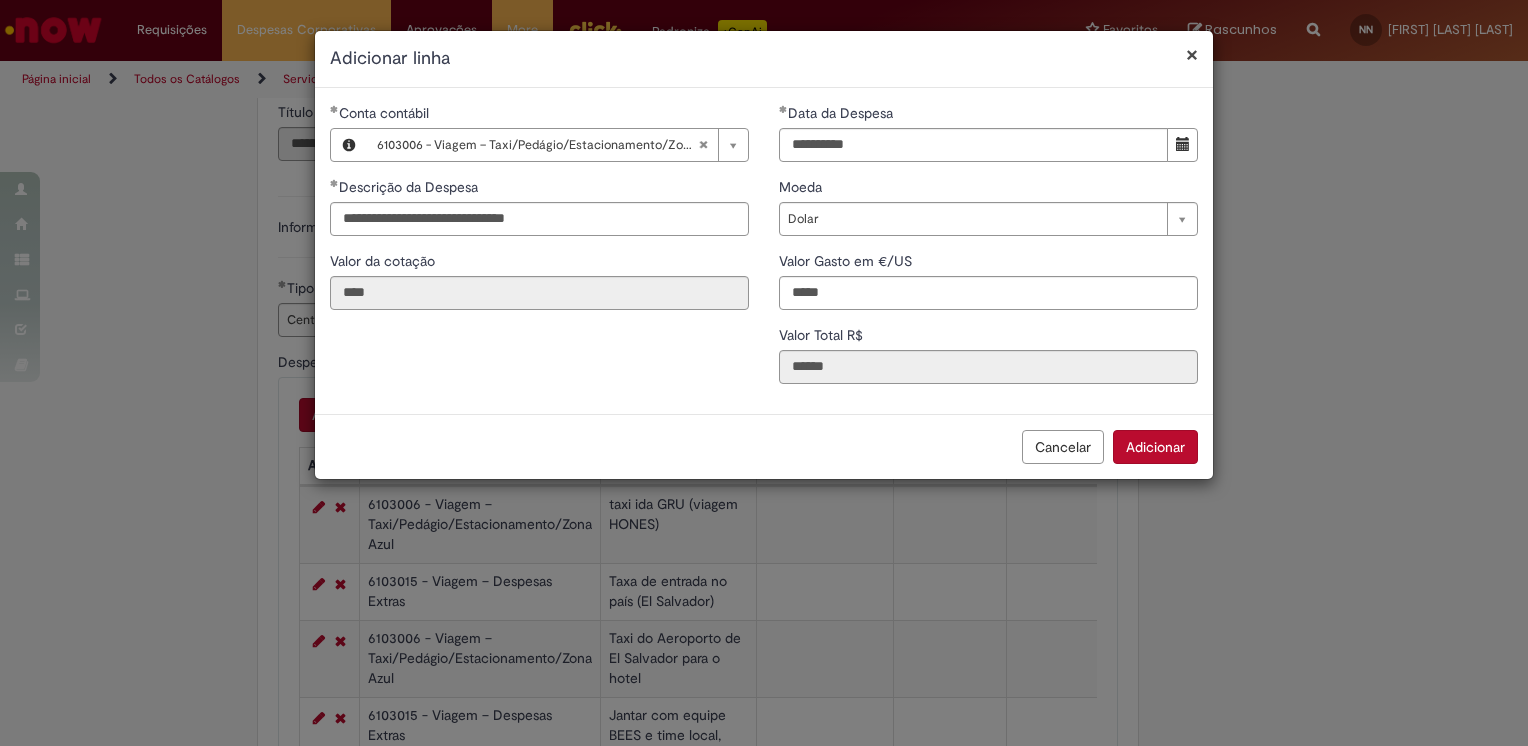 click on "Adicionar" at bounding box center [1155, 447] 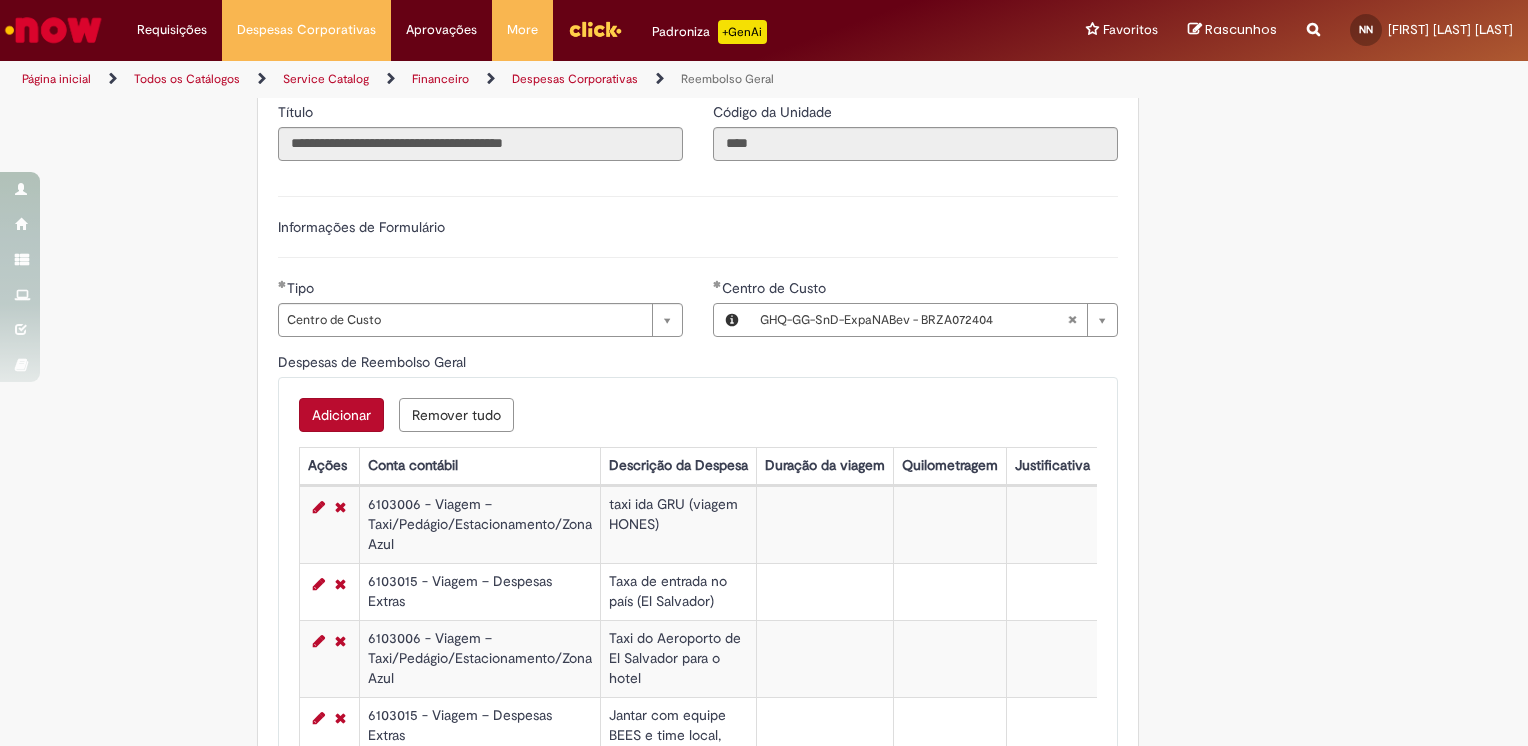 click on "Adicionar" at bounding box center [341, 415] 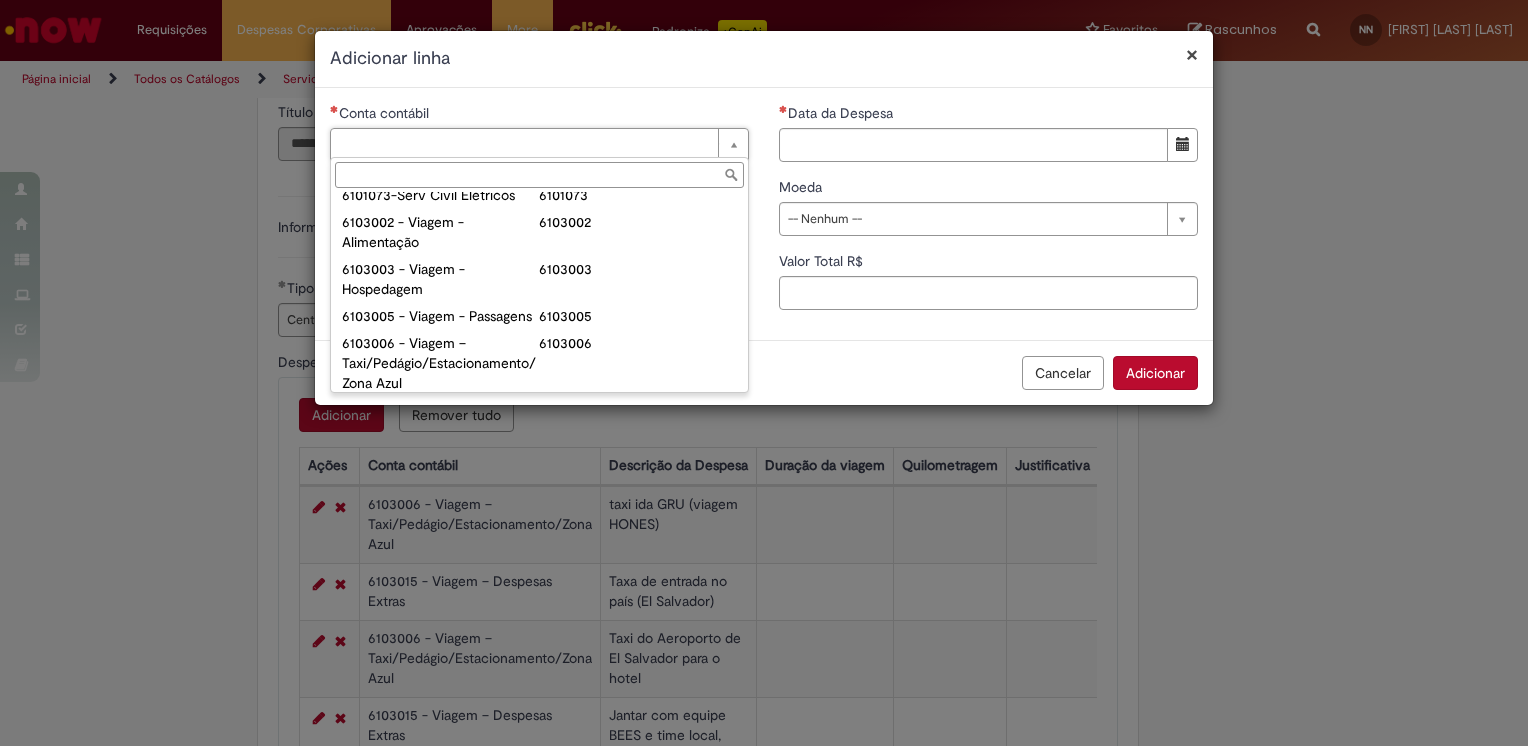 scroll, scrollTop: 868, scrollLeft: 0, axis: vertical 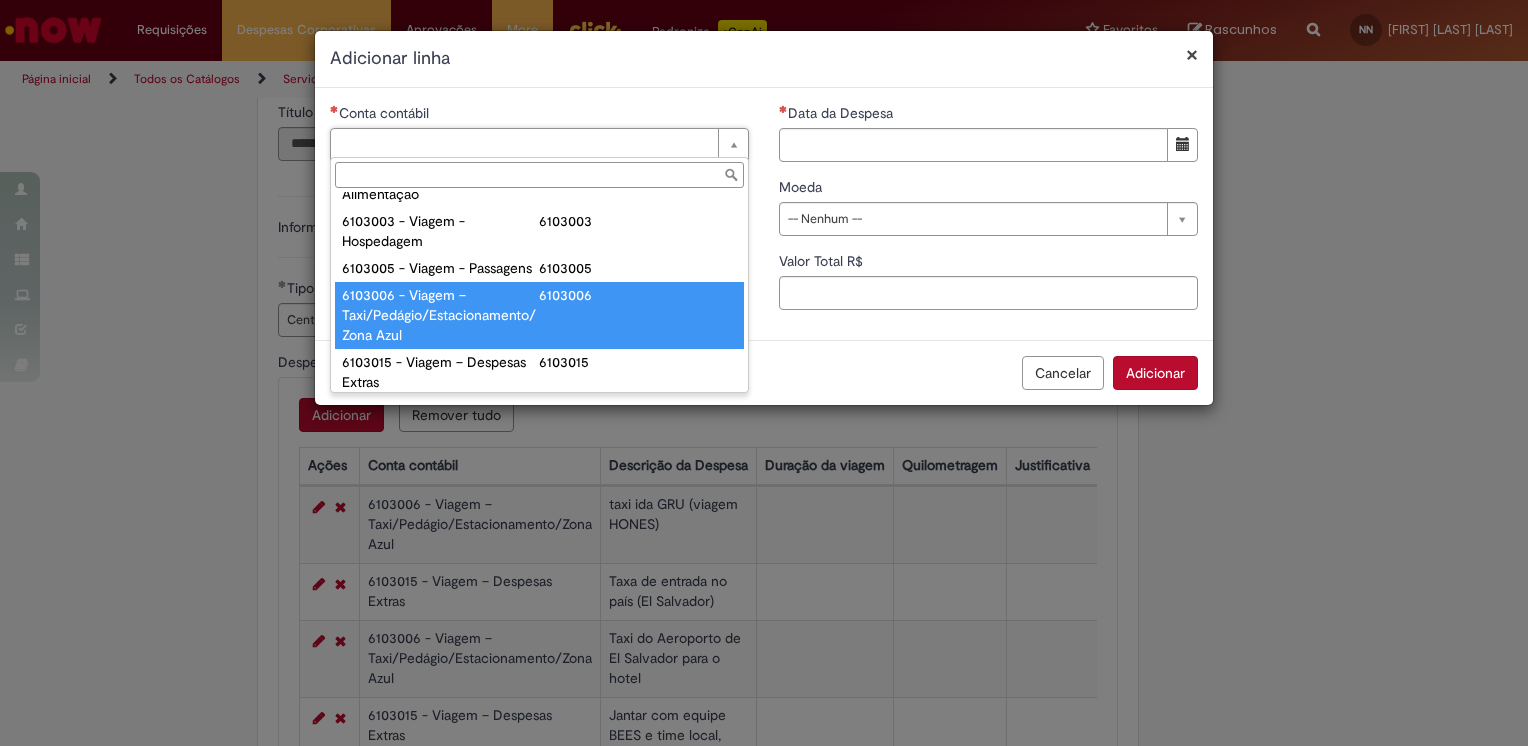 type on "**********" 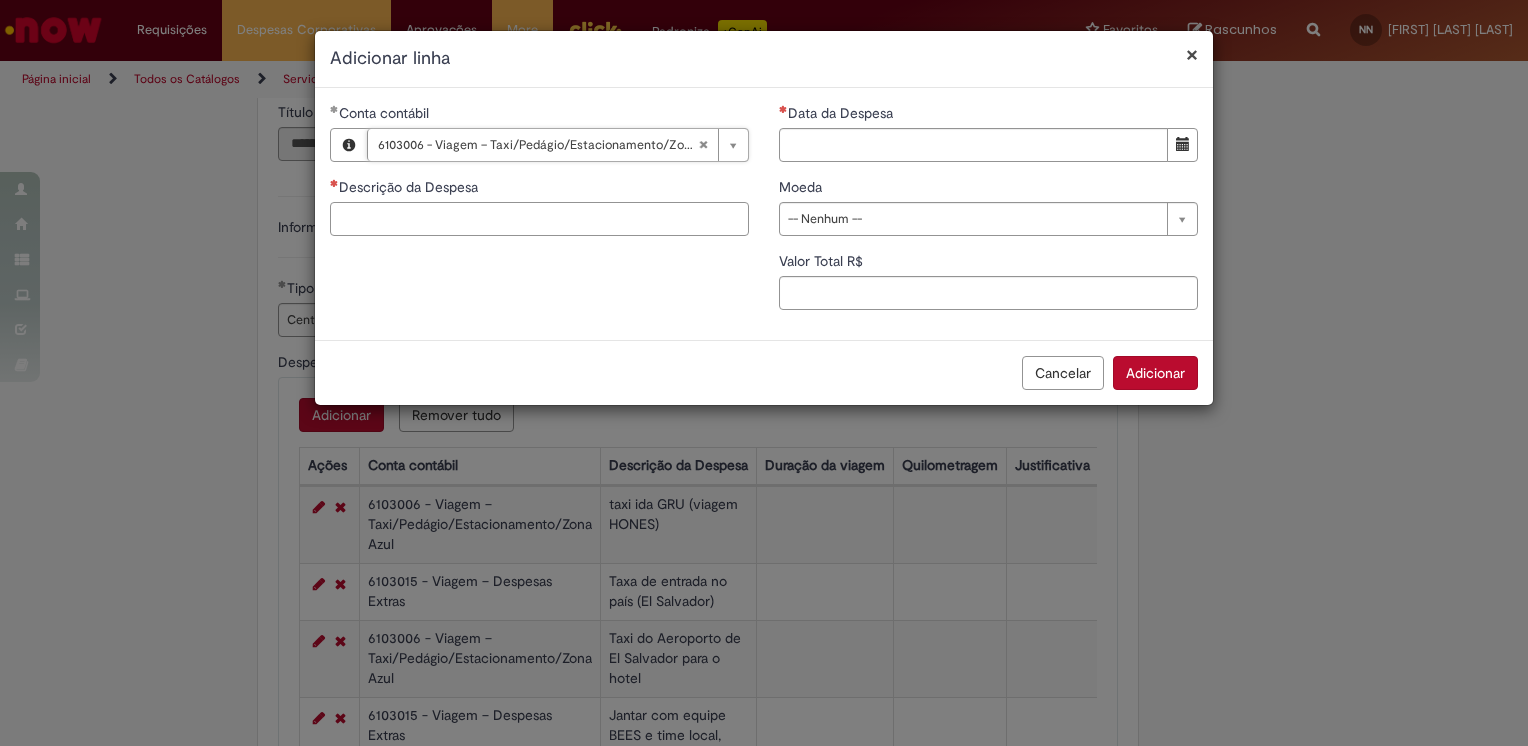 click on "Descrição da Despesa" at bounding box center (539, 219) 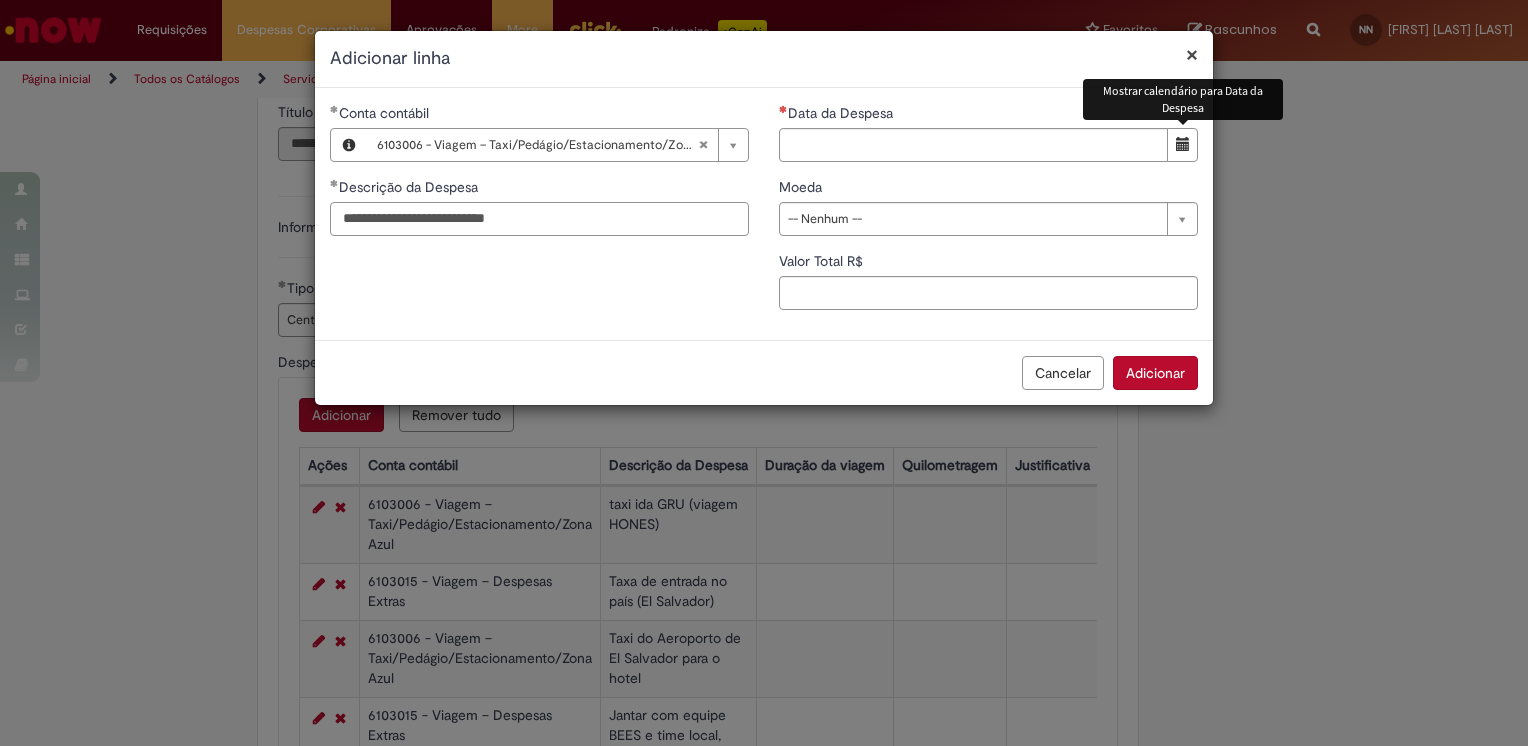 type on "**********" 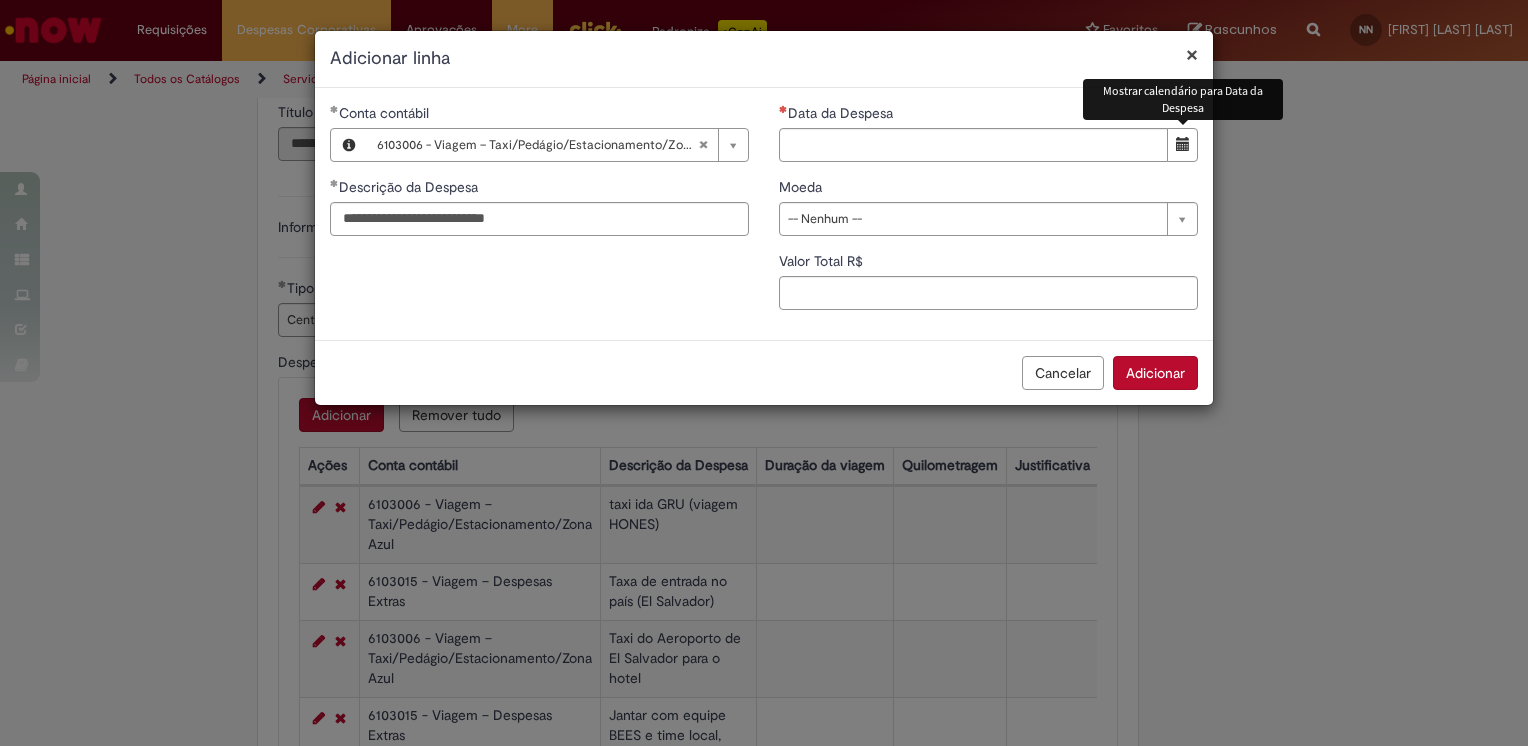 click at bounding box center (1182, 145) 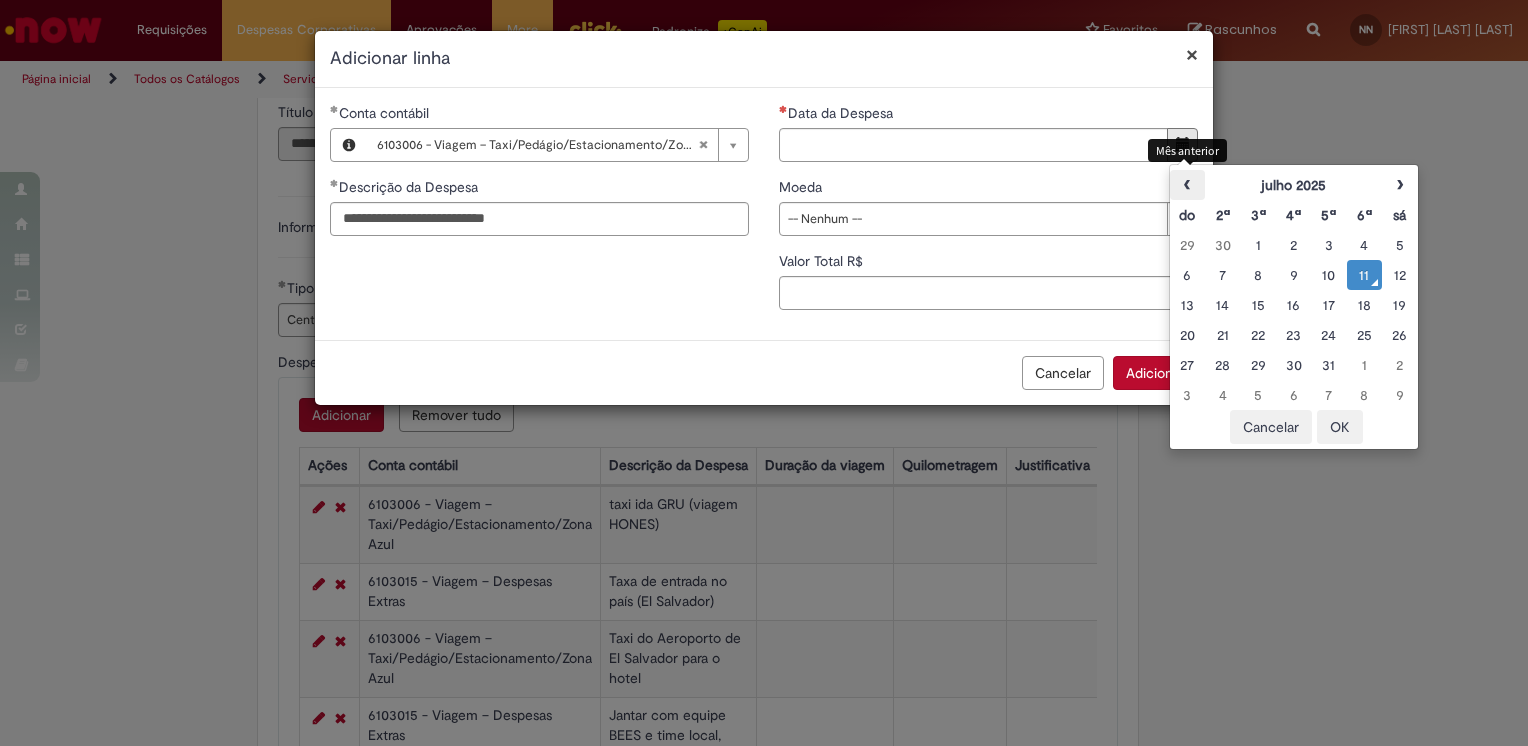 click on "‹" at bounding box center [1187, 185] 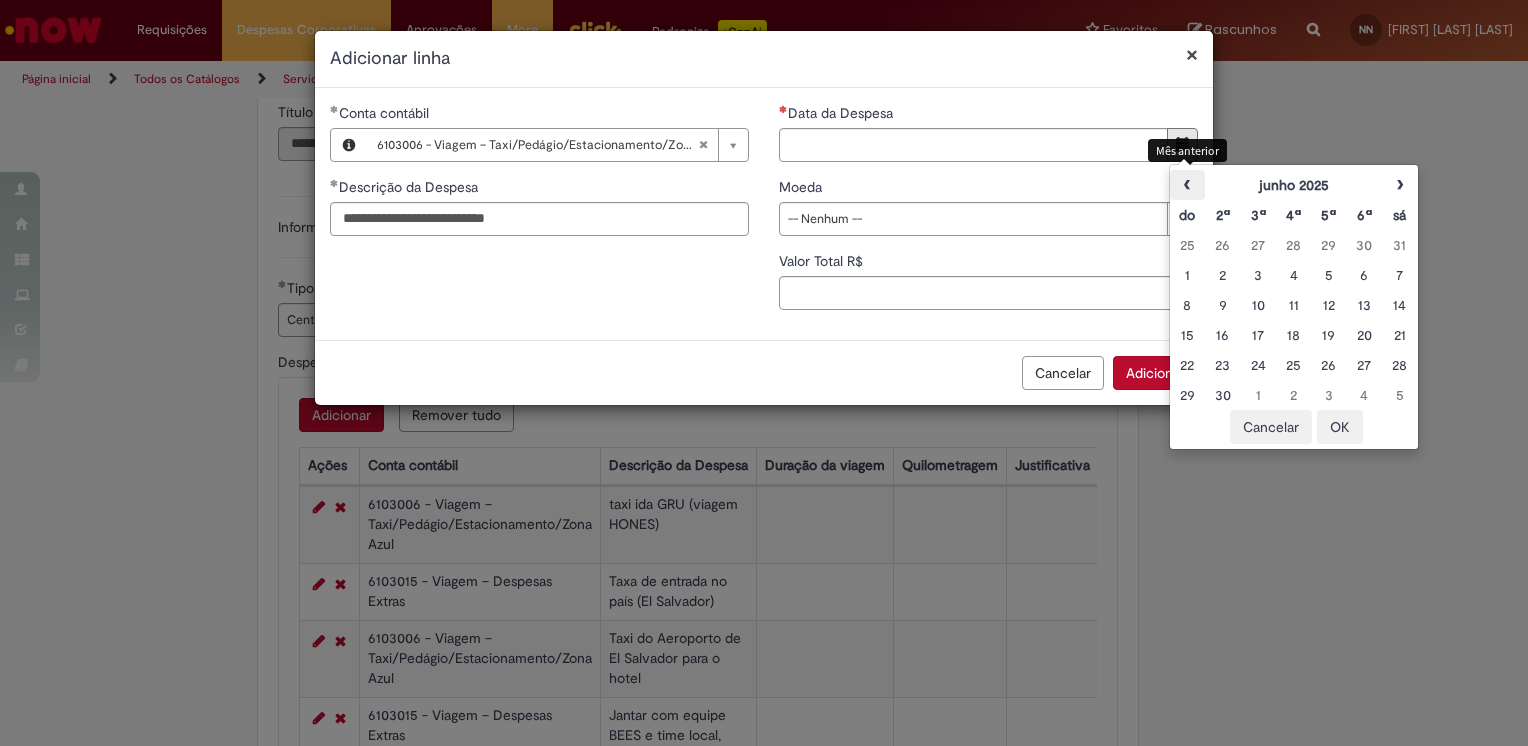 click on "‹" at bounding box center [1187, 185] 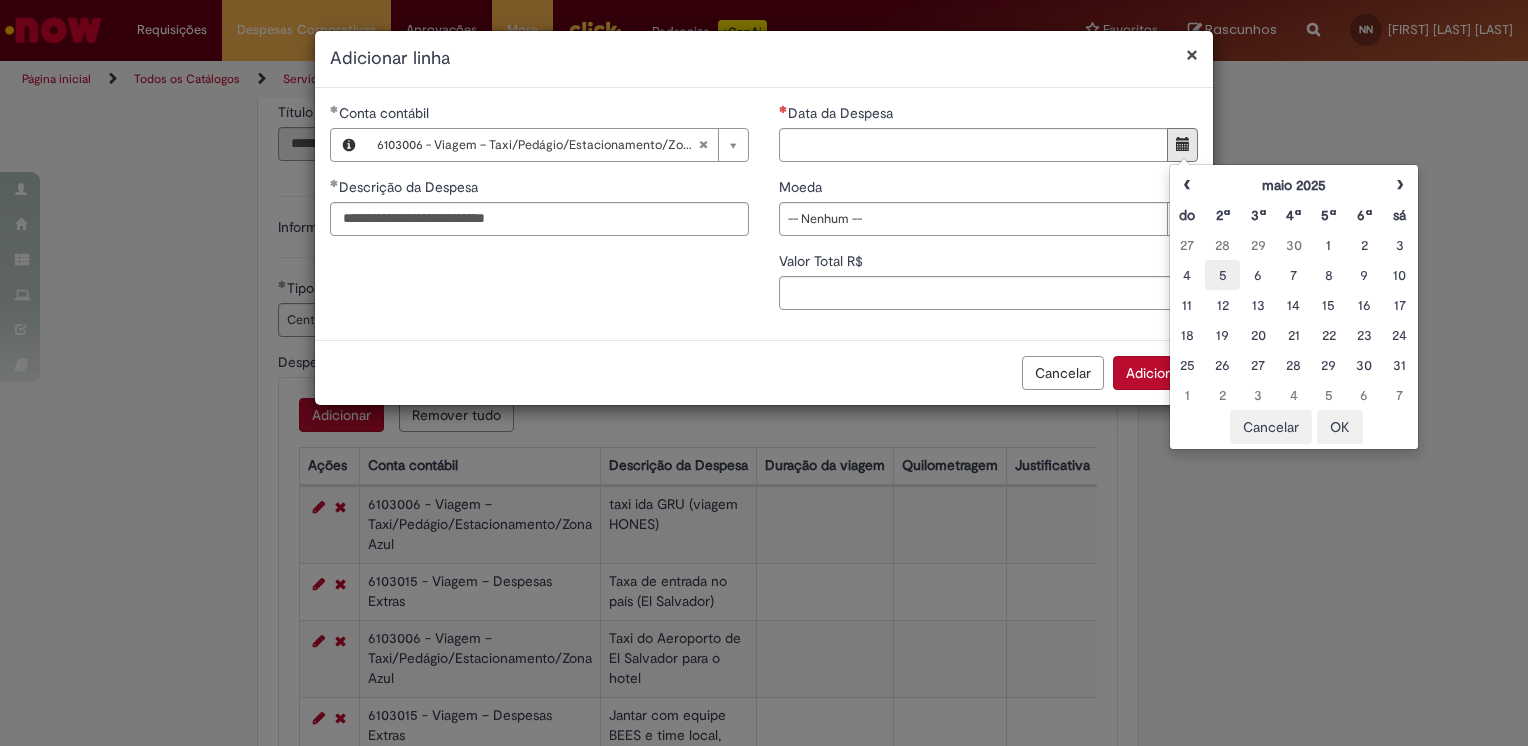 click on "5" at bounding box center (1222, 275) 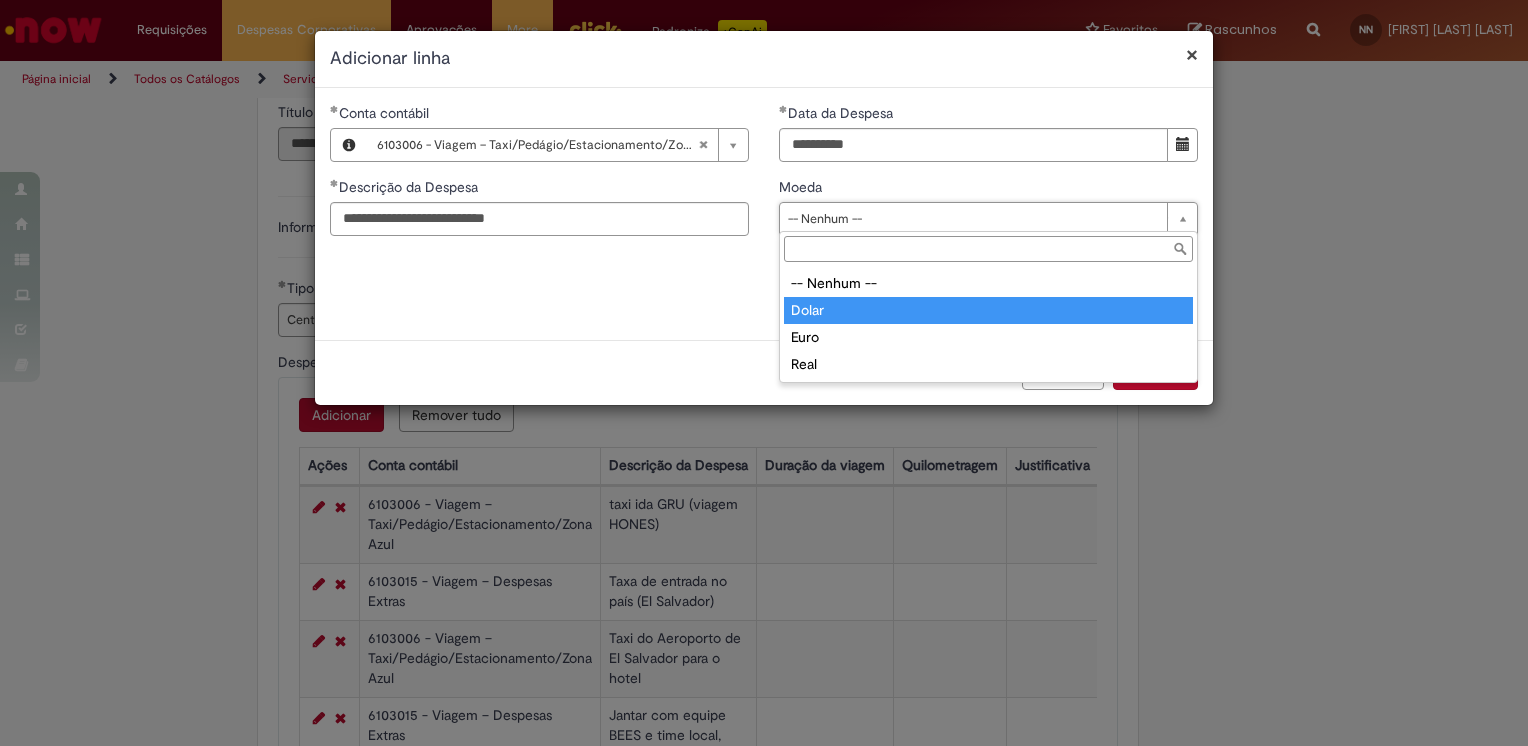 type on "*****" 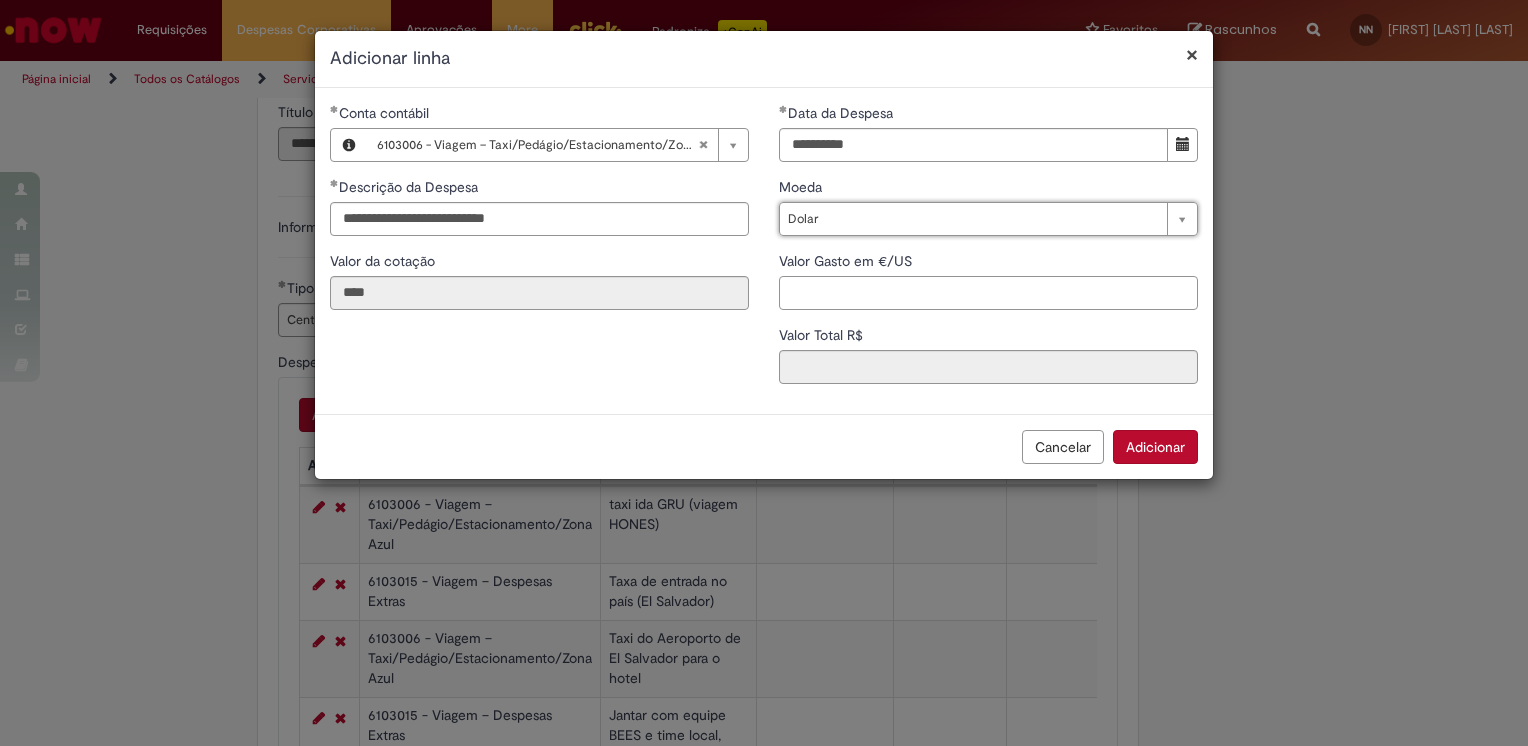 click on "Valor Gasto em €/US" at bounding box center (988, 293) 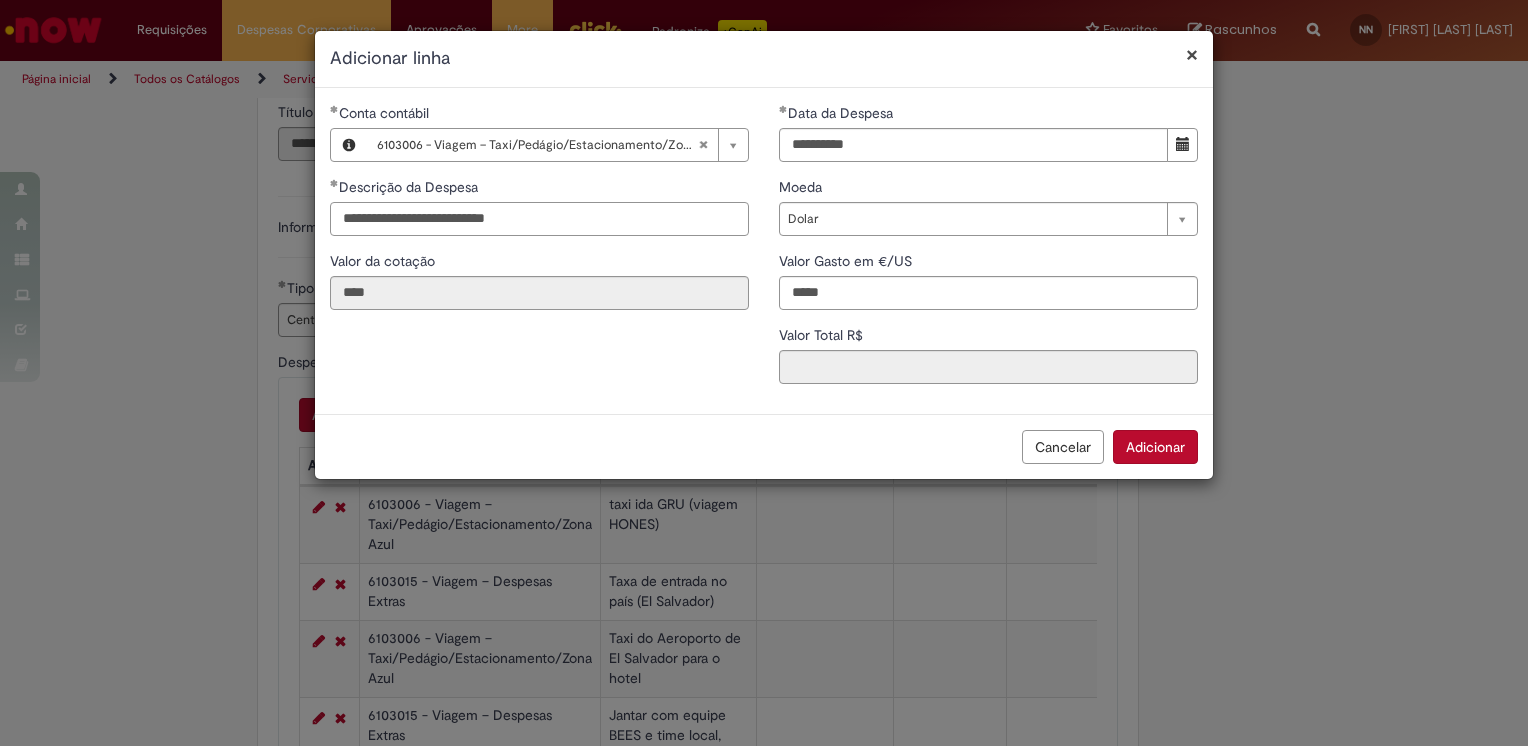 type on "*****" 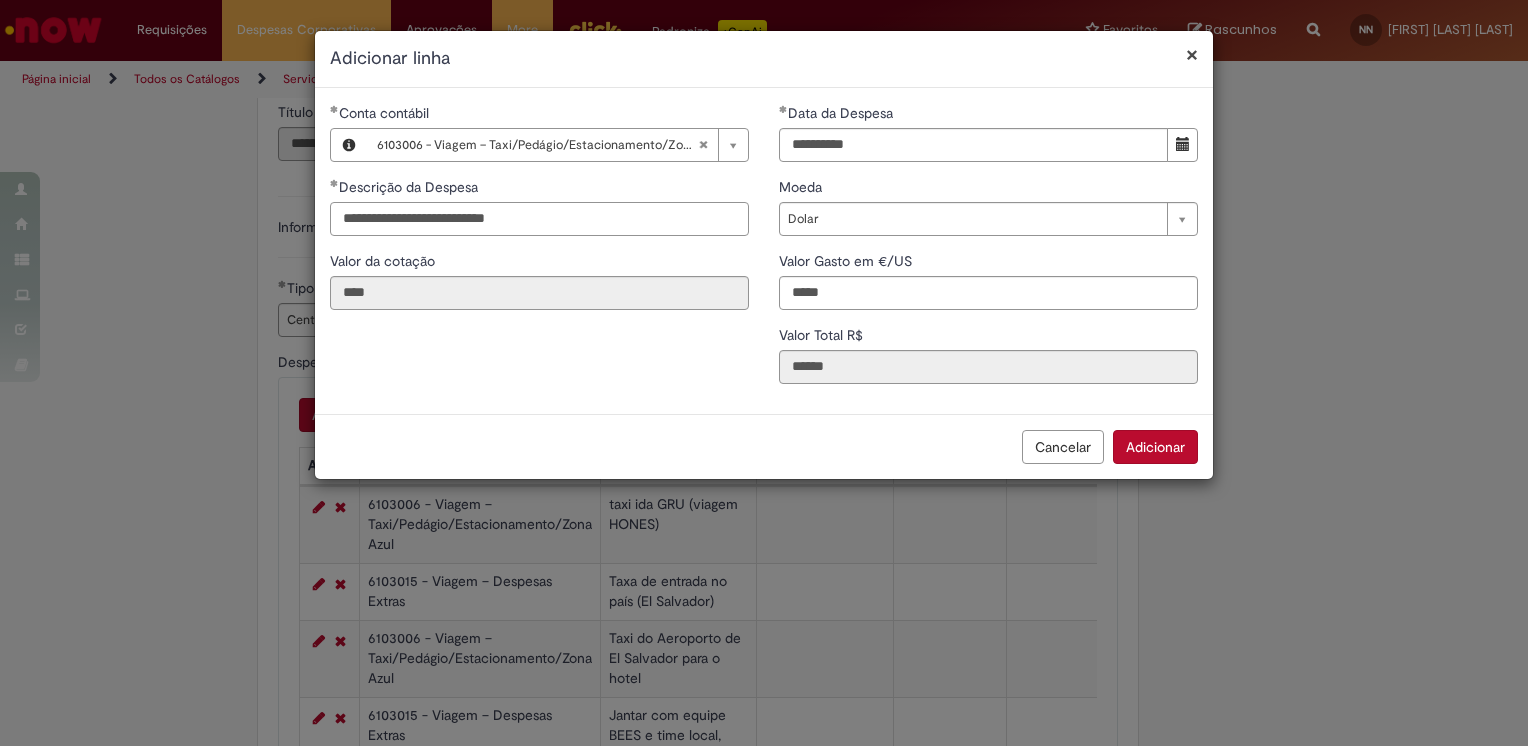 click on "**********" at bounding box center [539, 219] 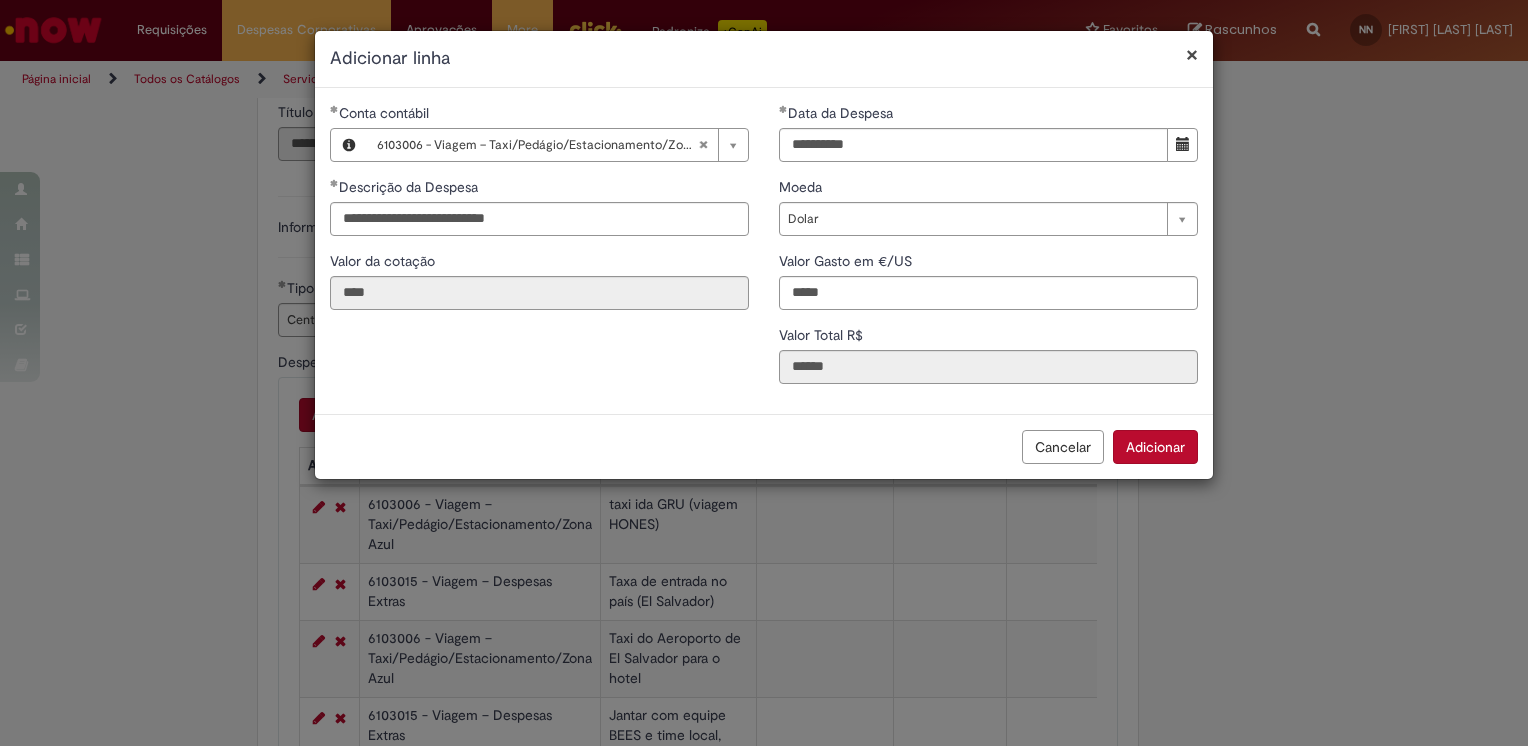 click on "Adicionar" at bounding box center [1155, 447] 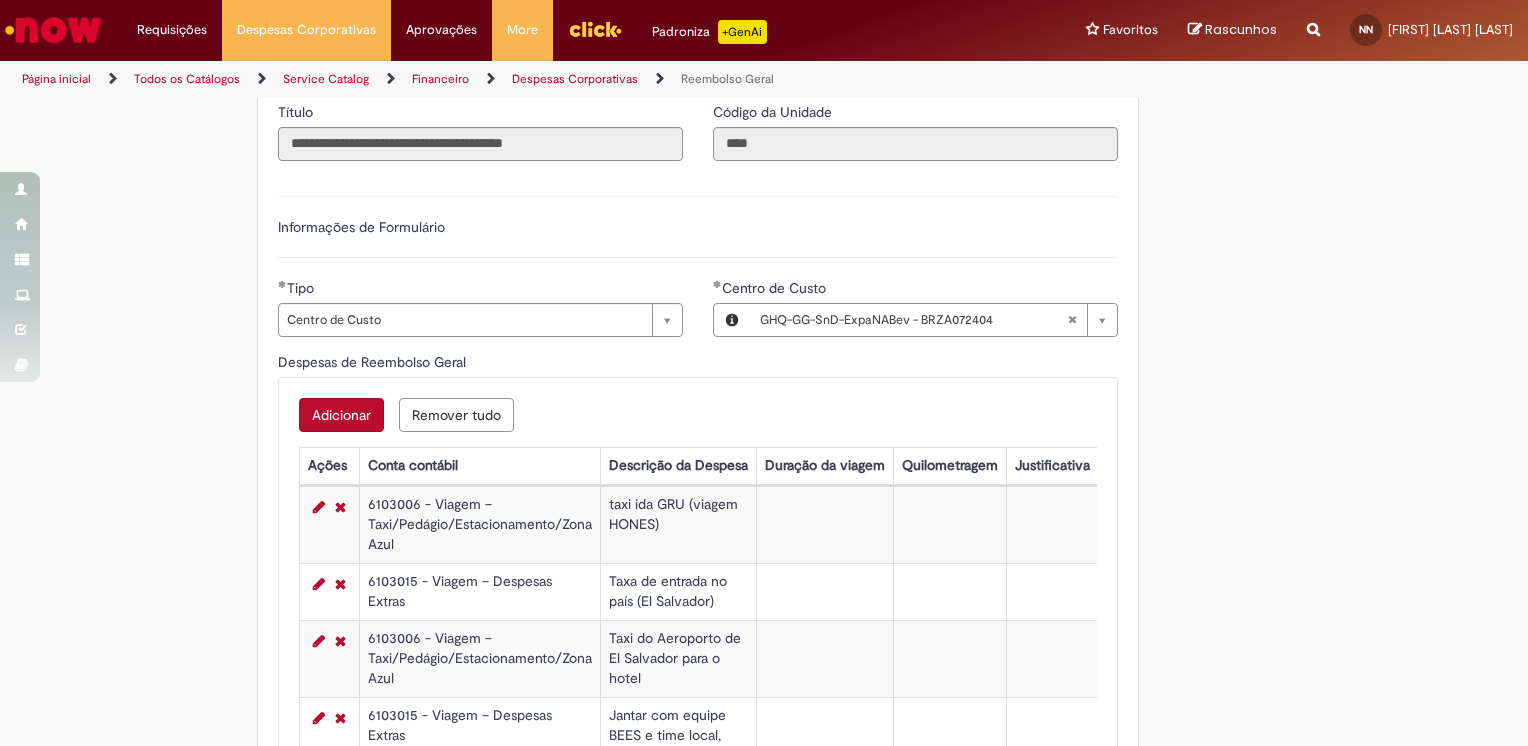 click on "Adicionar" at bounding box center [341, 415] 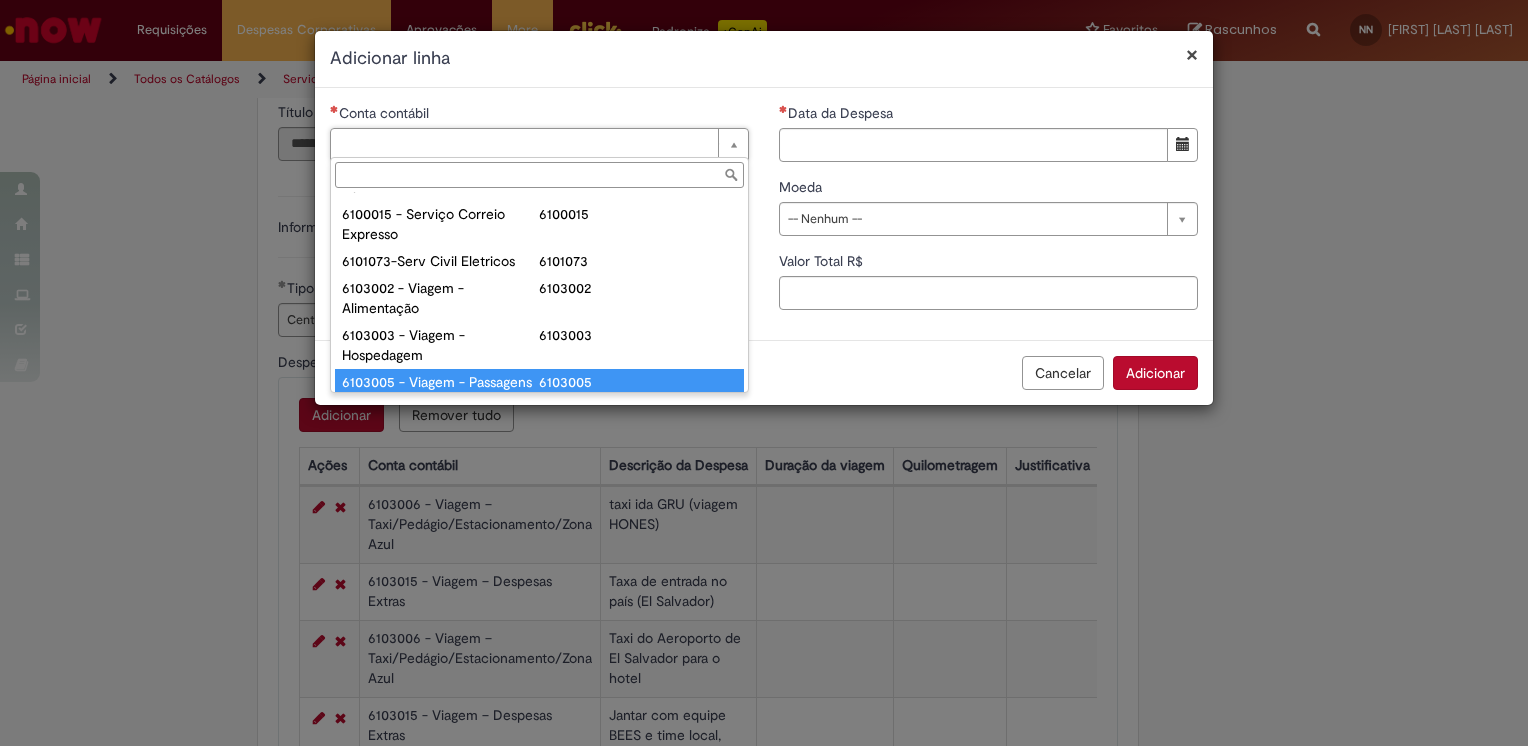 scroll, scrollTop: 820, scrollLeft: 0, axis: vertical 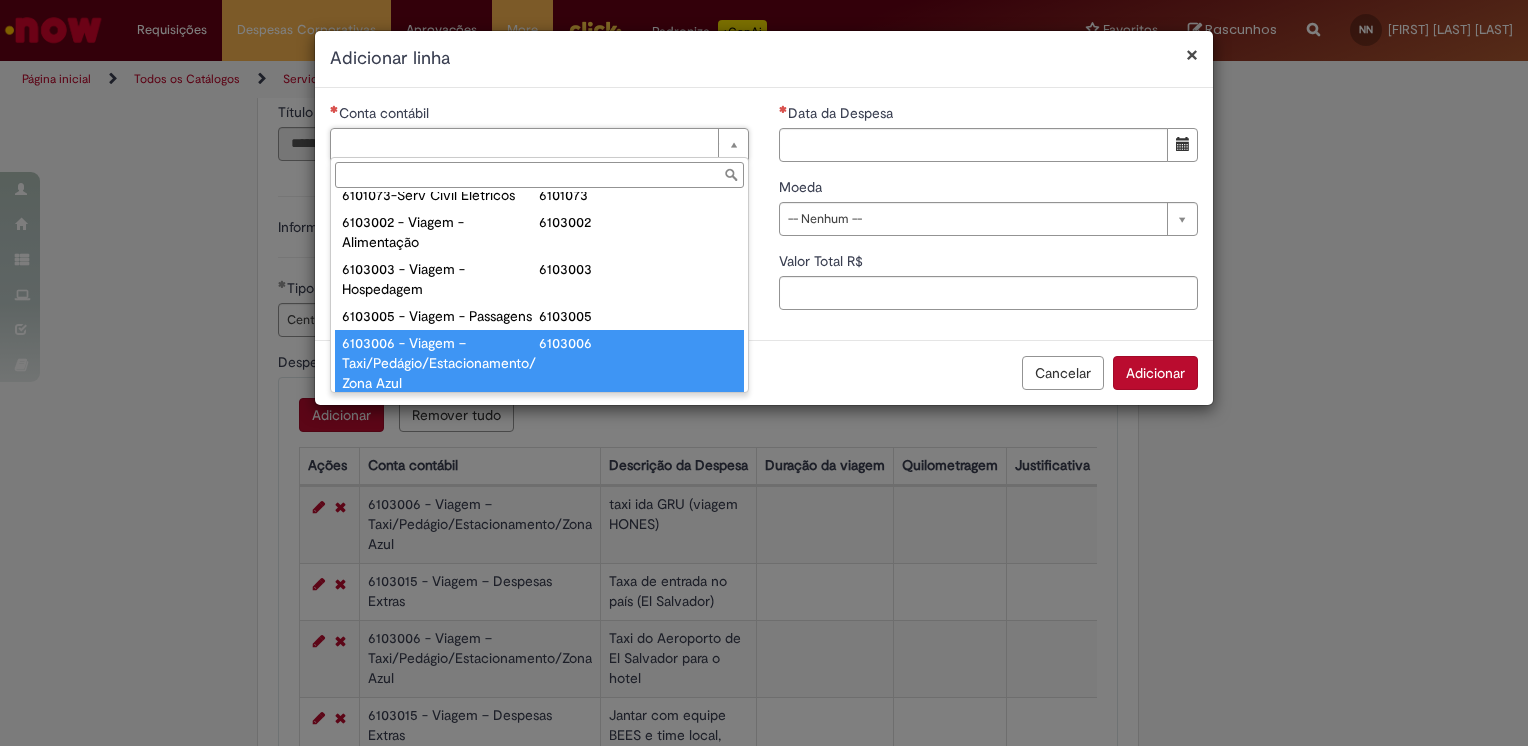 type on "**********" 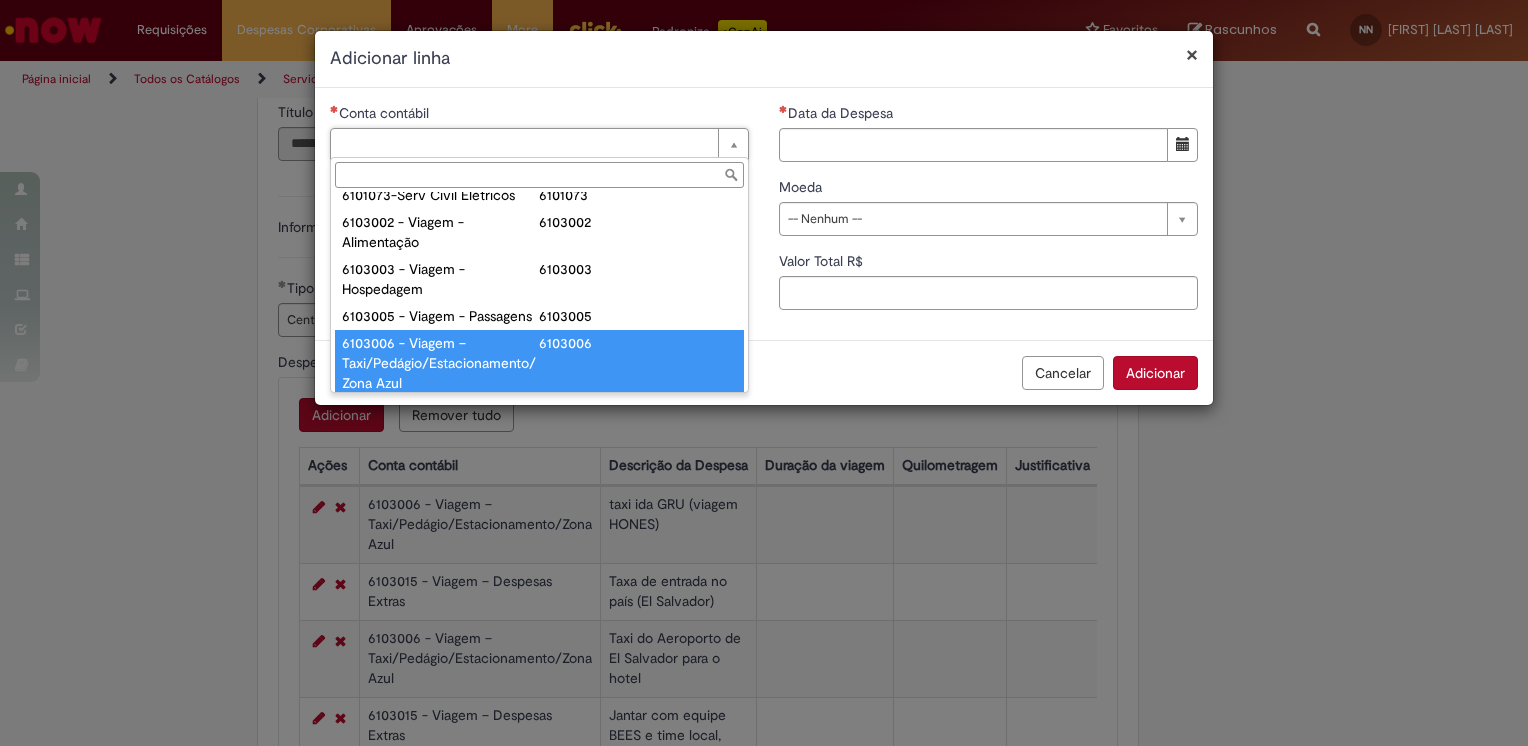 type on "**********" 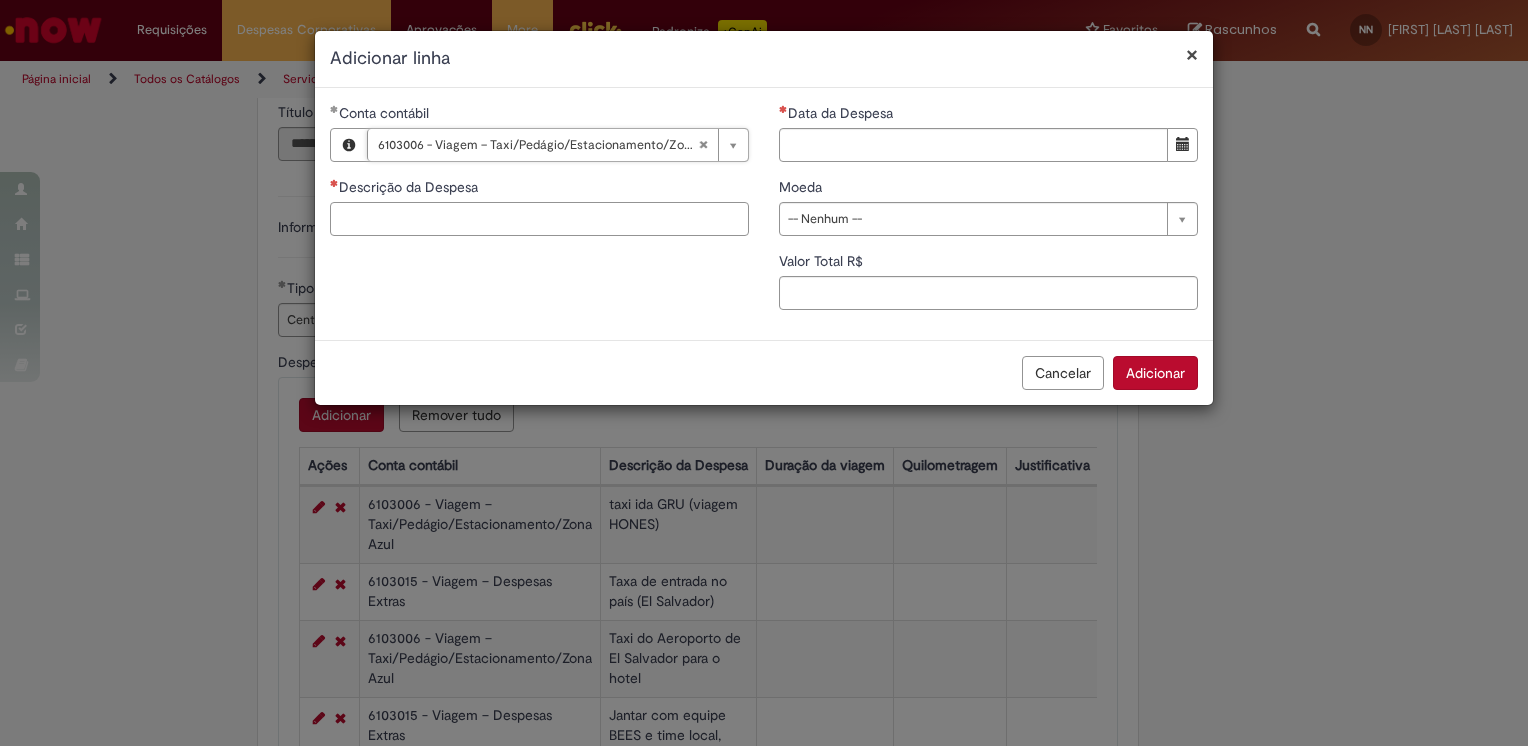 click on "Descrição da Despesa" at bounding box center [539, 219] 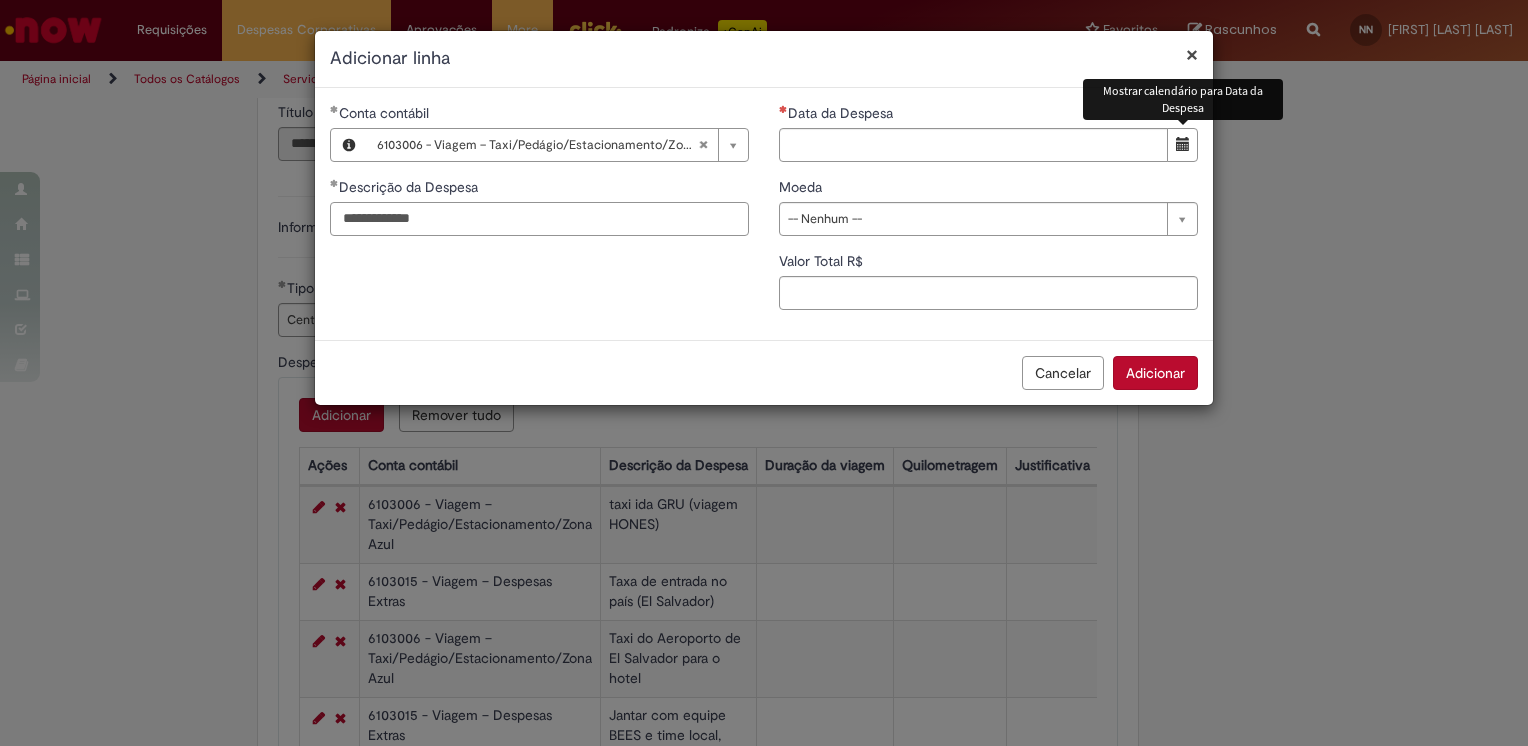 type on "**********" 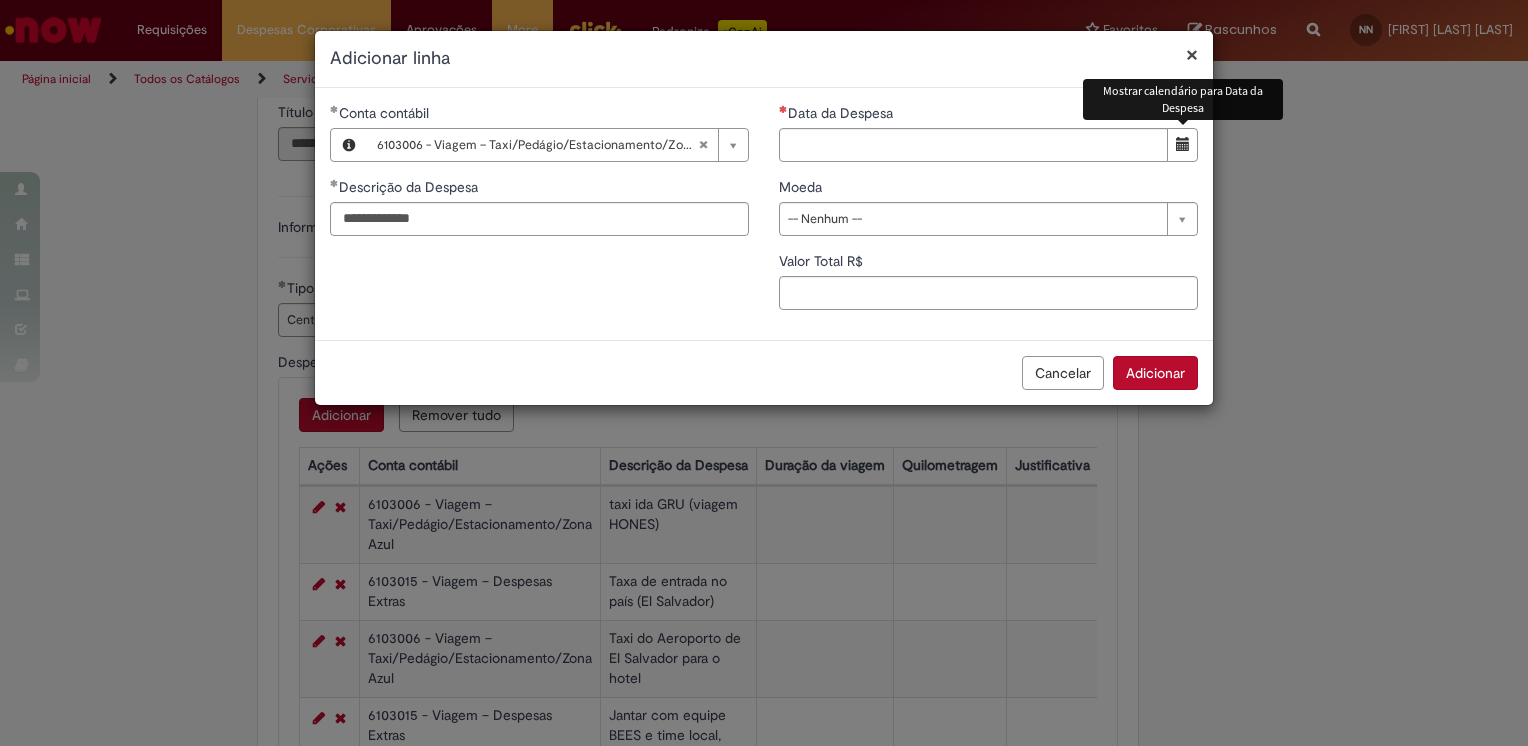 click at bounding box center (1182, 145) 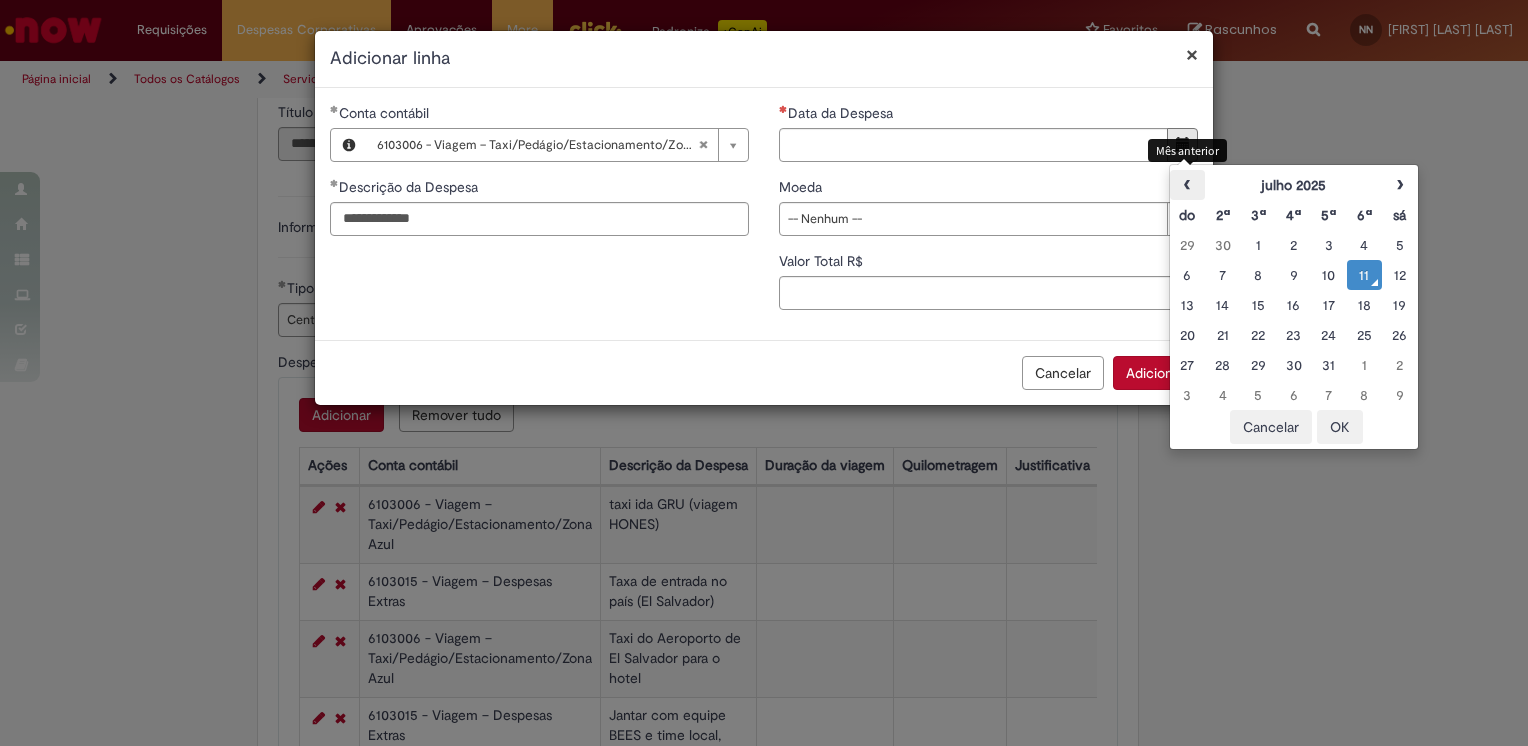 click on "‹" at bounding box center (1187, 185) 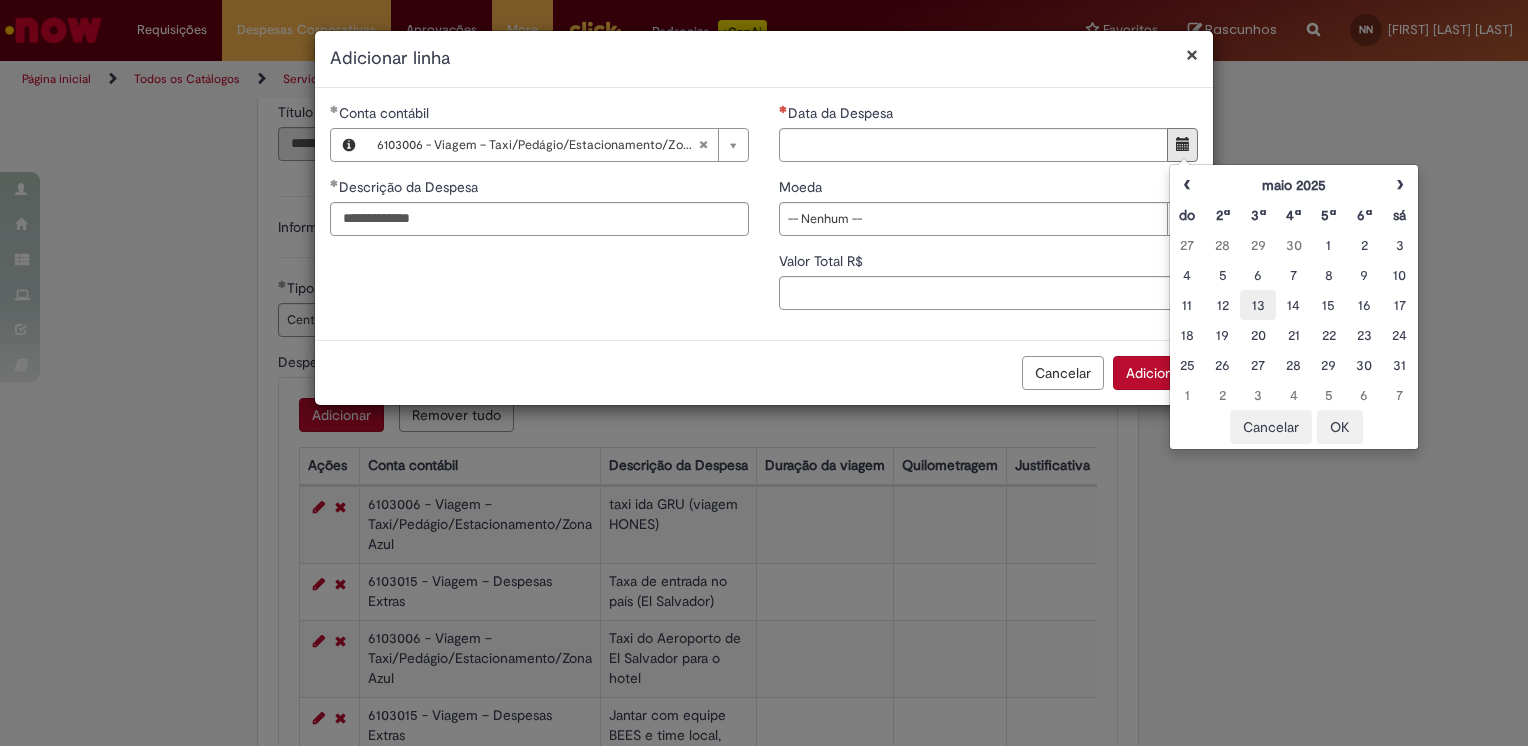 click on "13" at bounding box center [1257, 305] 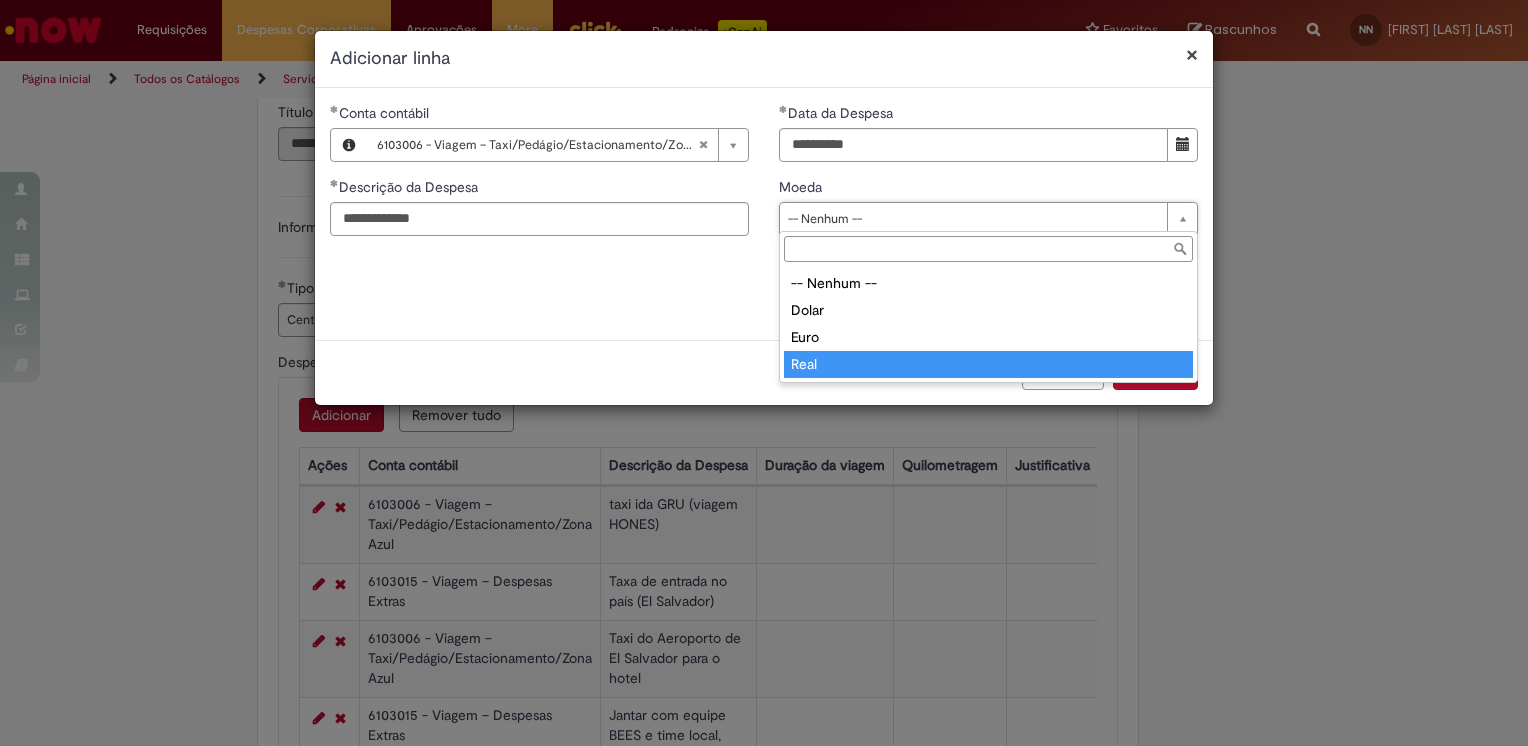type on "****" 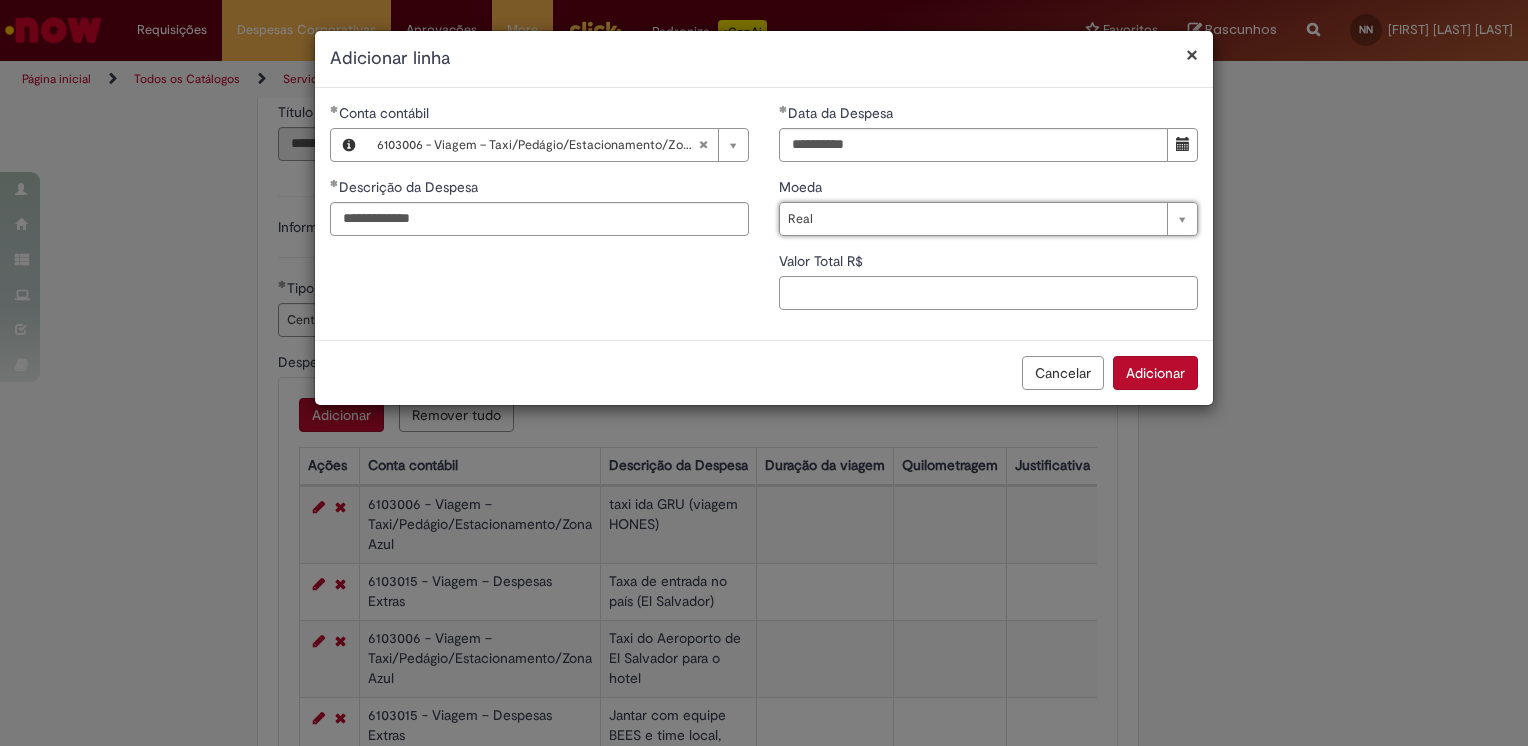 click on "Valor Total R$" at bounding box center (988, 293) 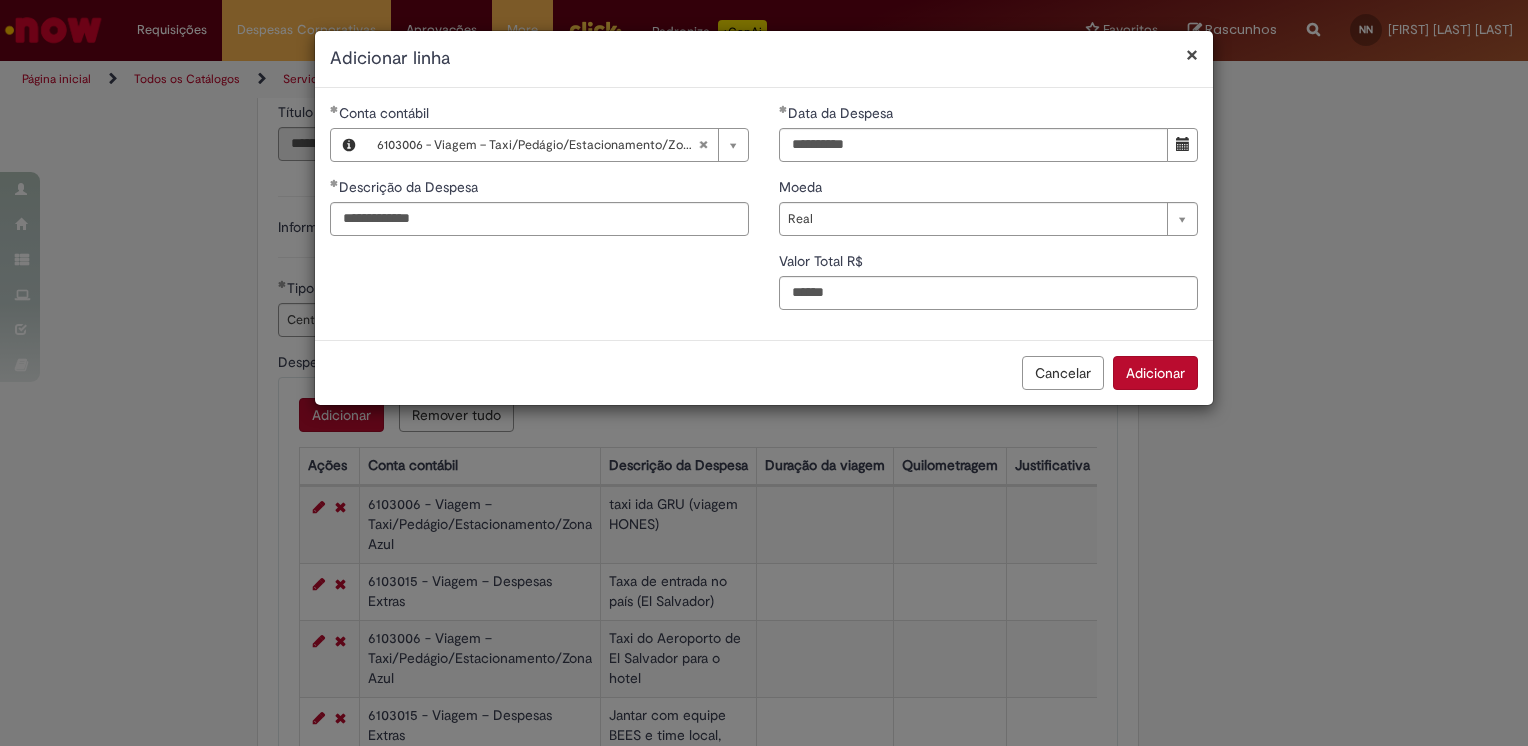 type on "*****" 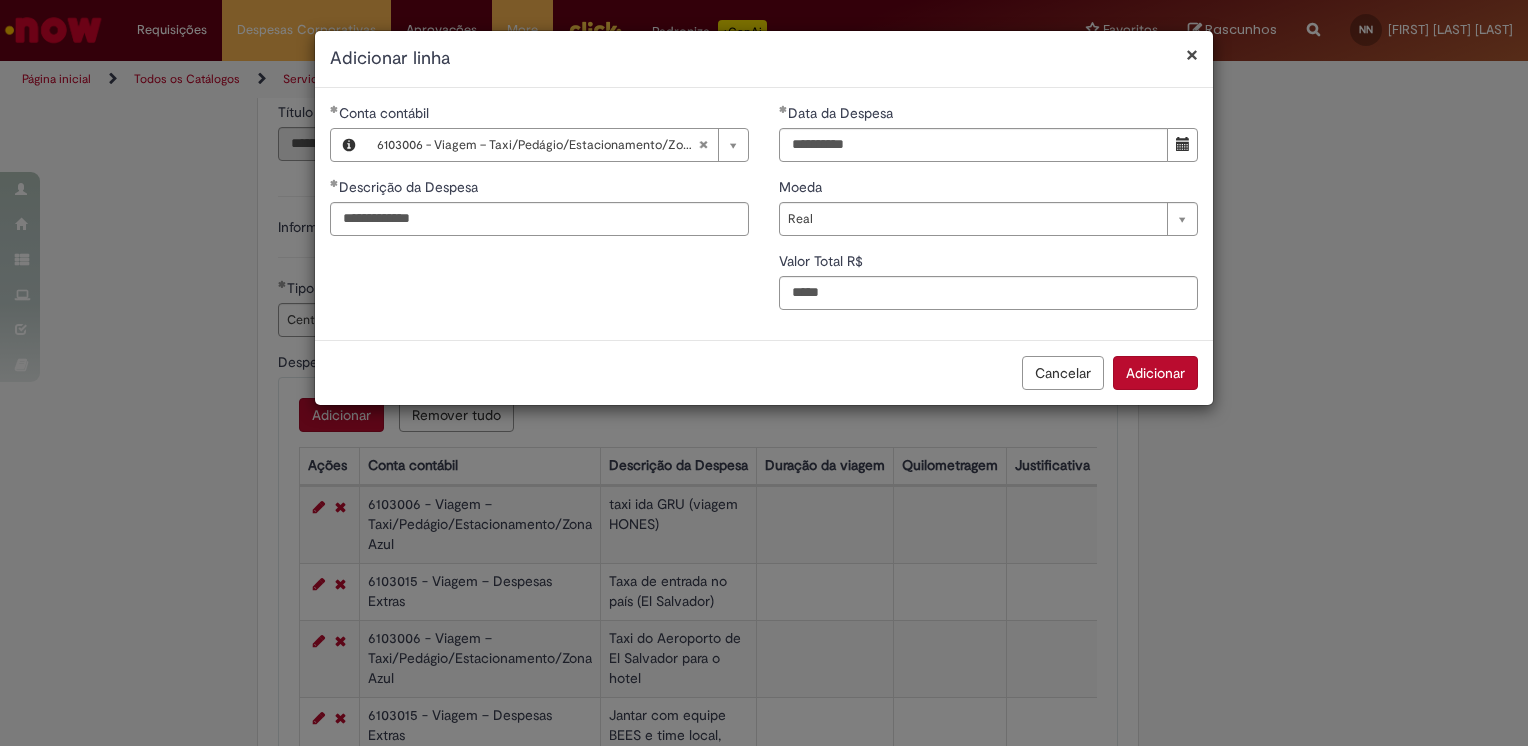 click on "Adicionar" at bounding box center (1155, 373) 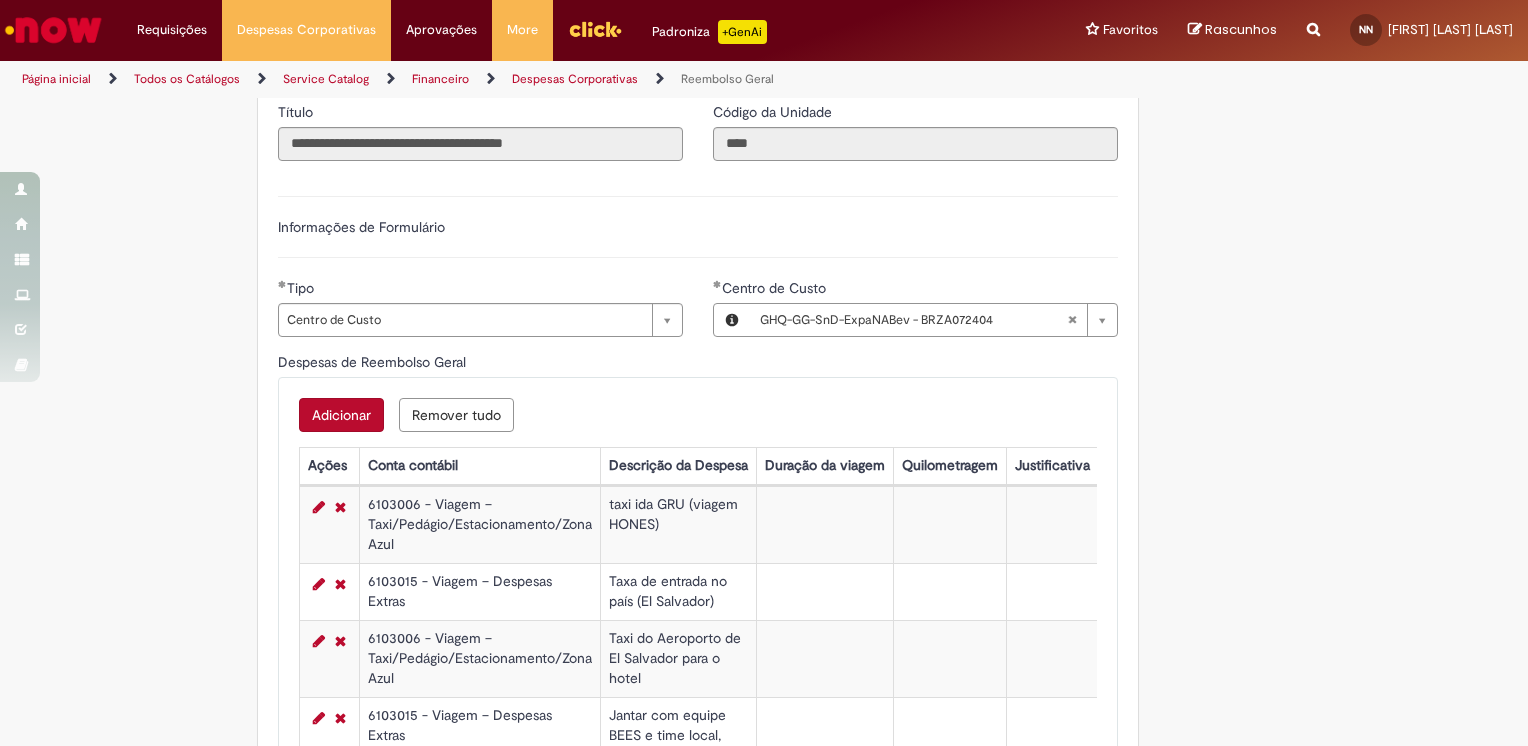 click on "Adicionar" at bounding box center [341, 415] 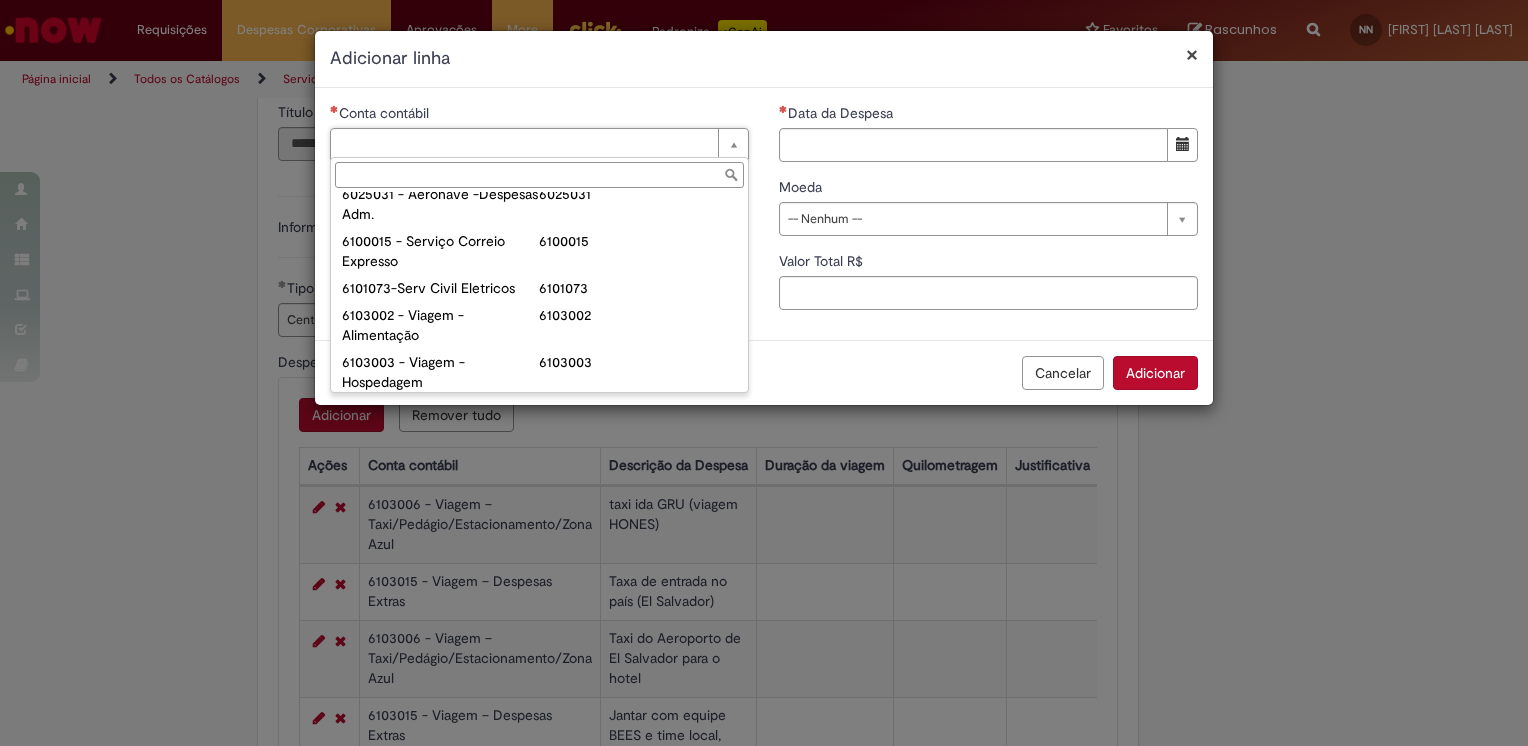 scroll, scrollTop: 820, scrollLeft: 0, axis: vertical 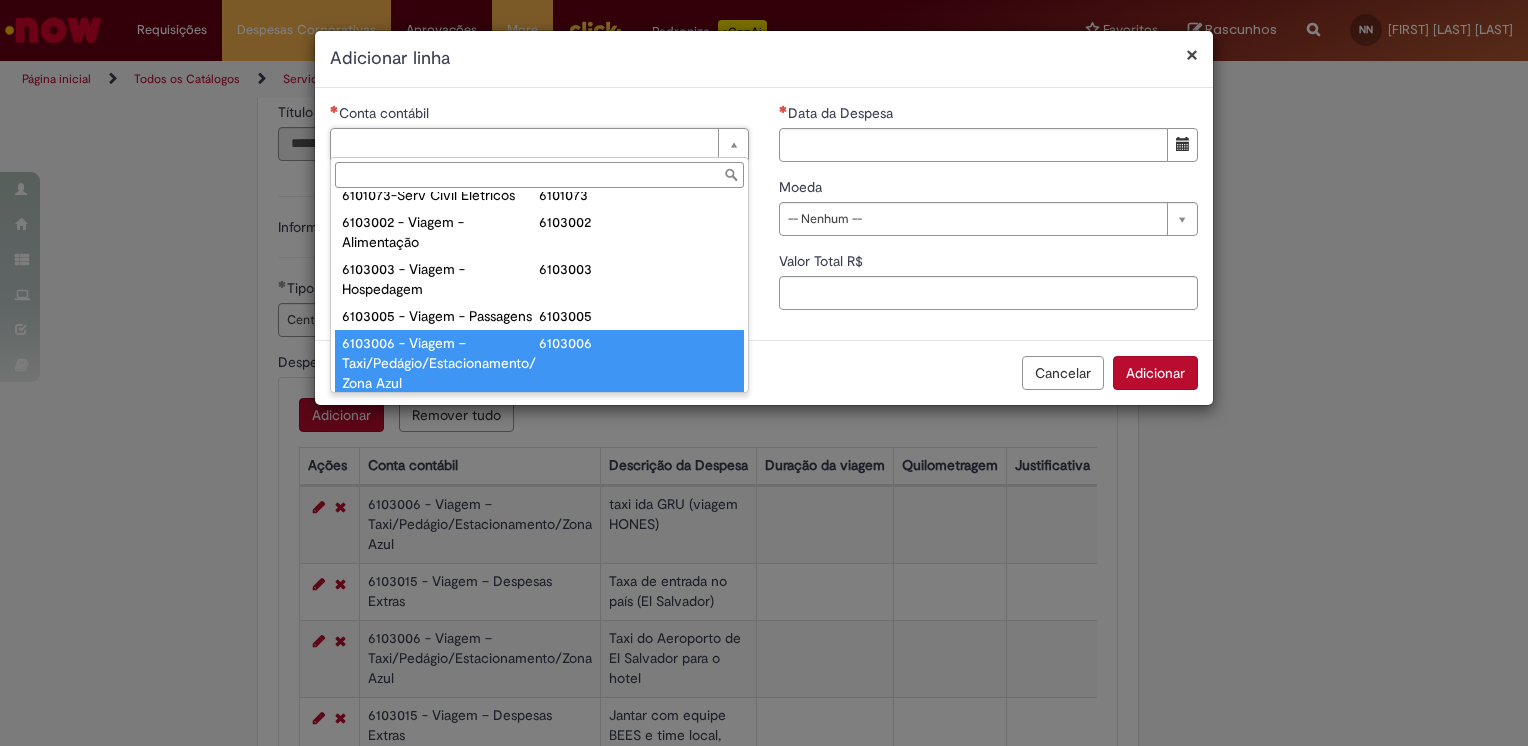 type on "**********" 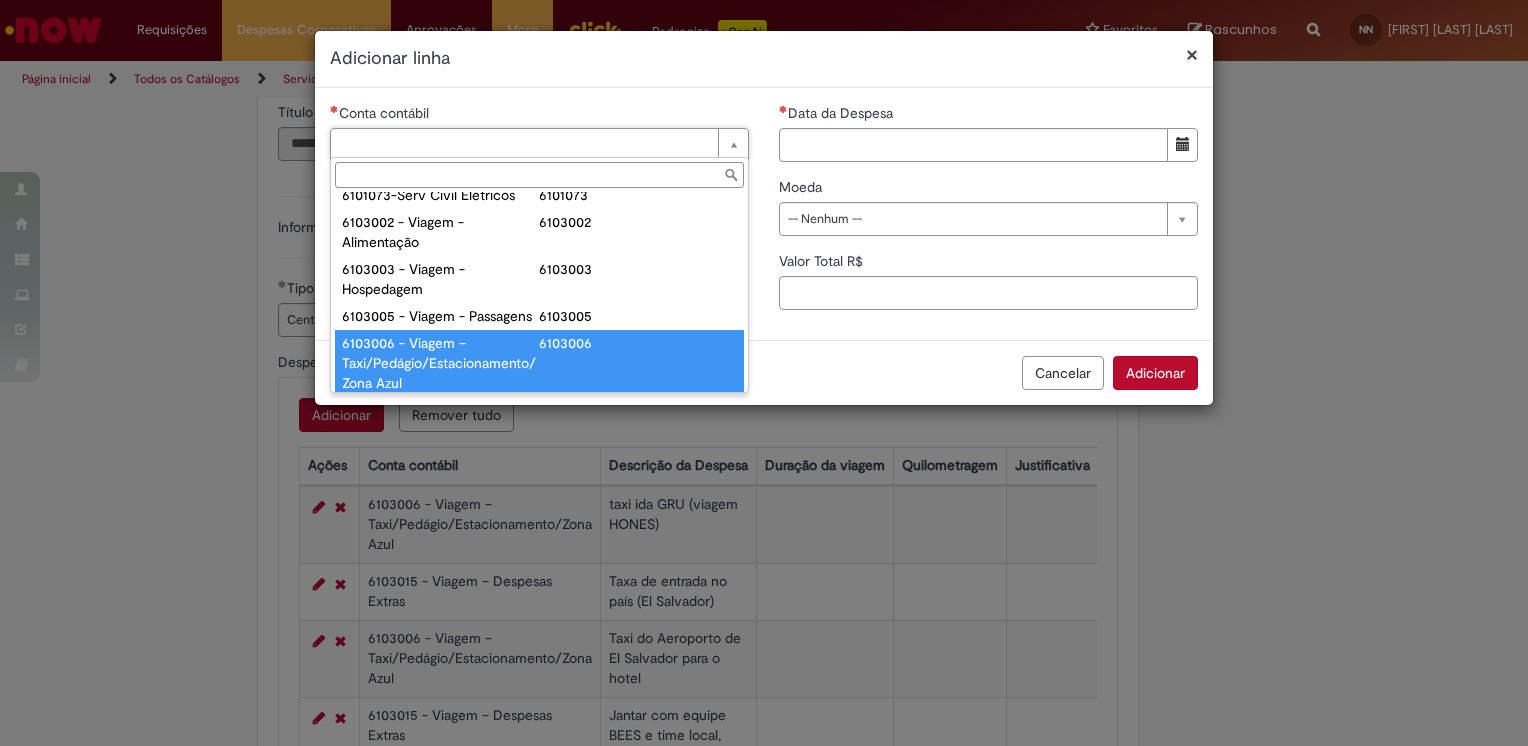 type on "**********" 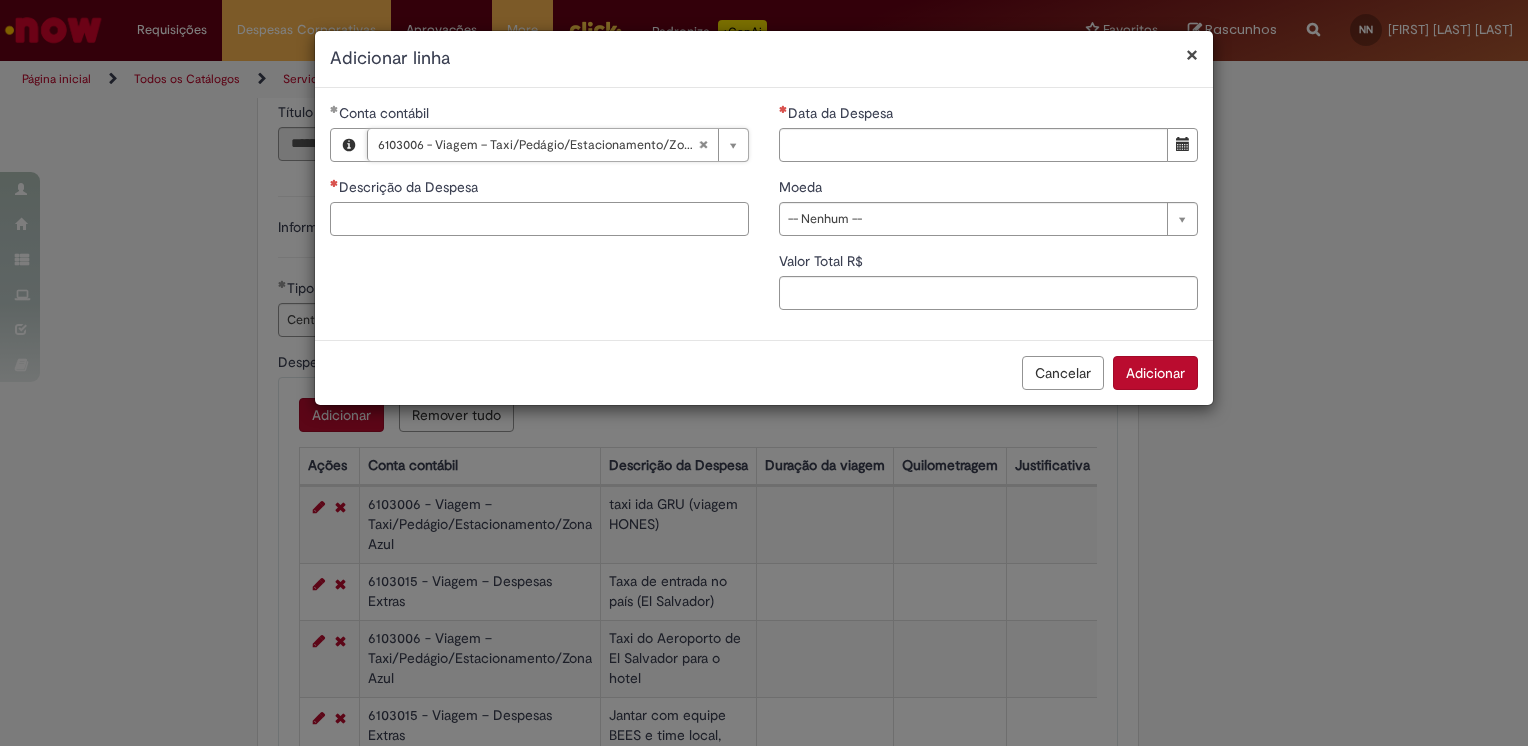 click on "Descrição da Despesa" at bounding box center [539, 219] 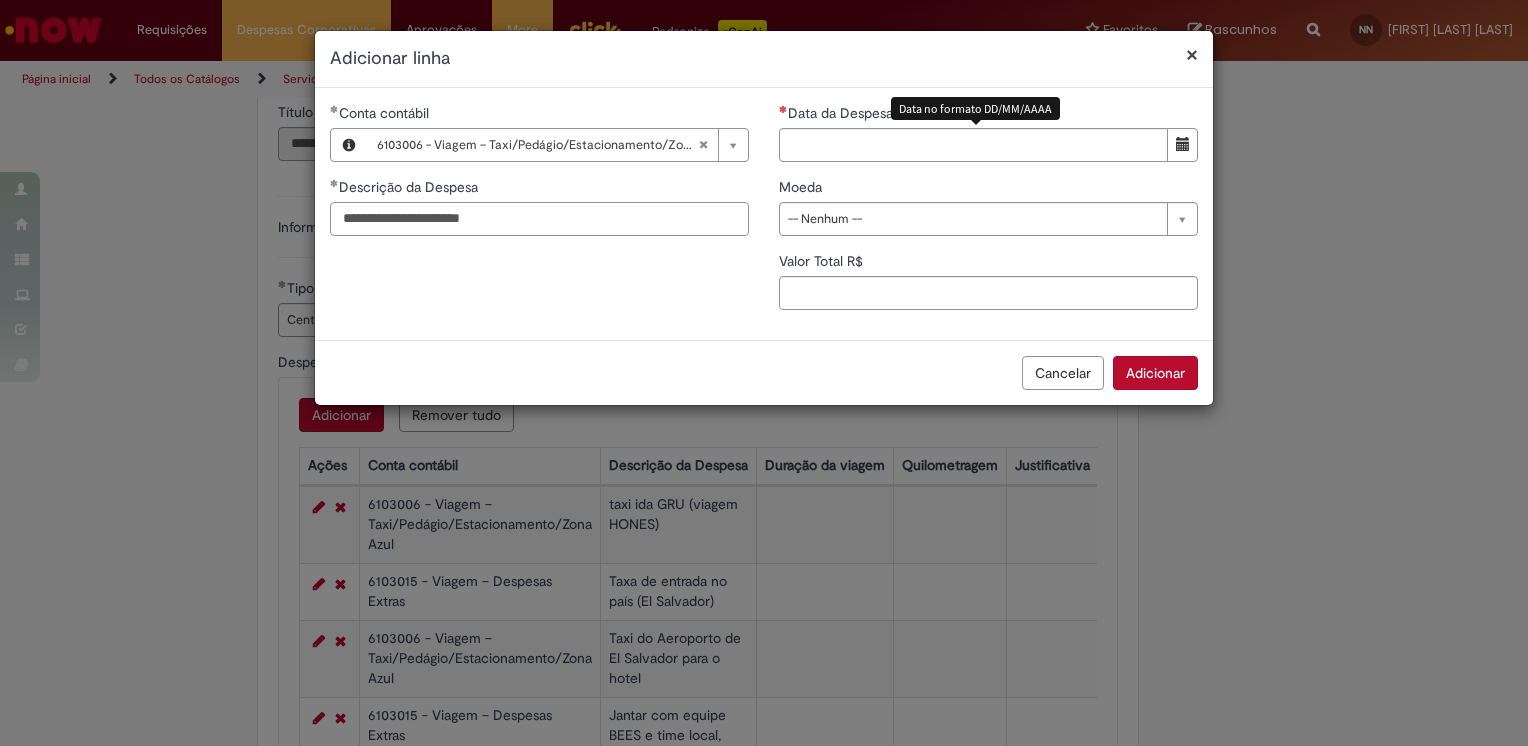 type on "**********" 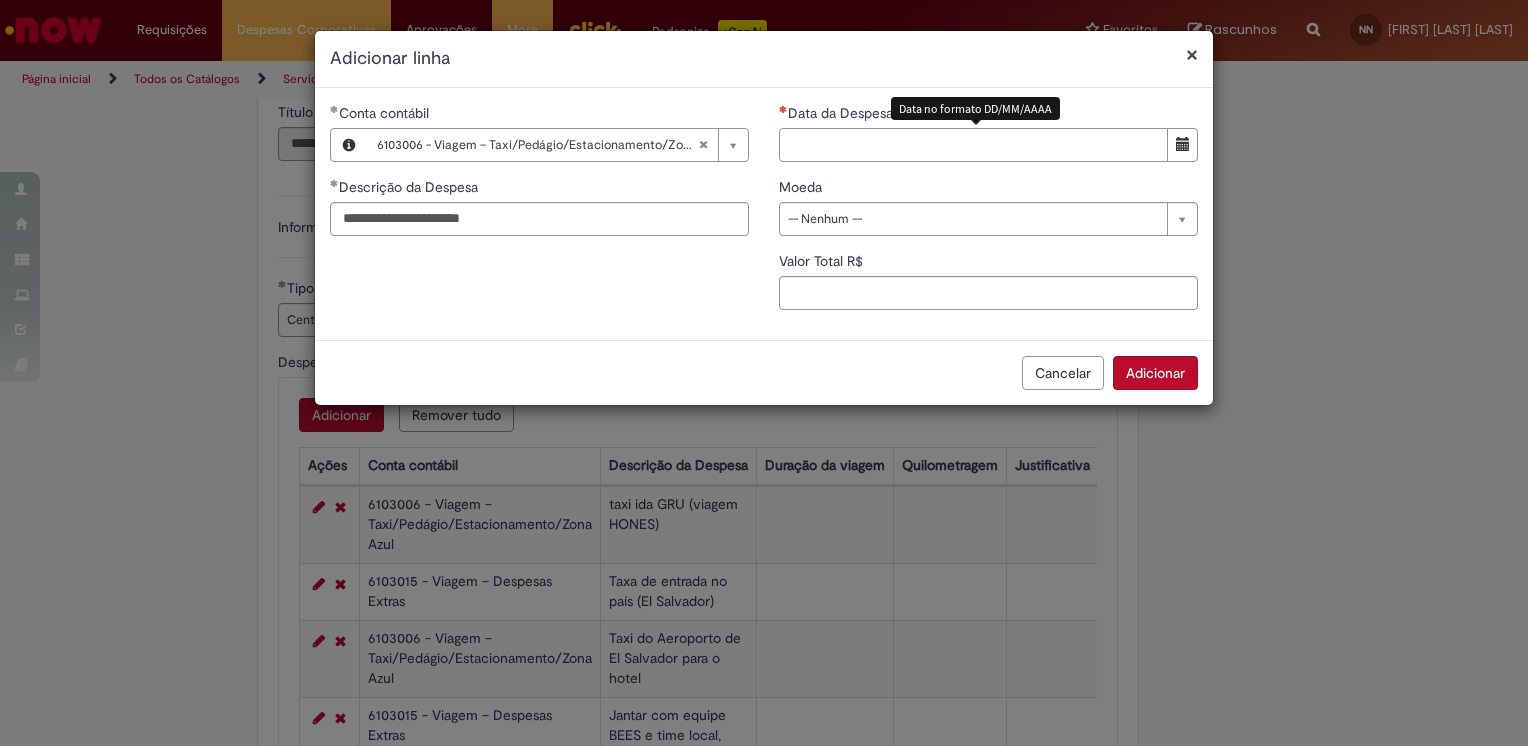 click on "Data da Despesa" at bounding box center [973, 145] 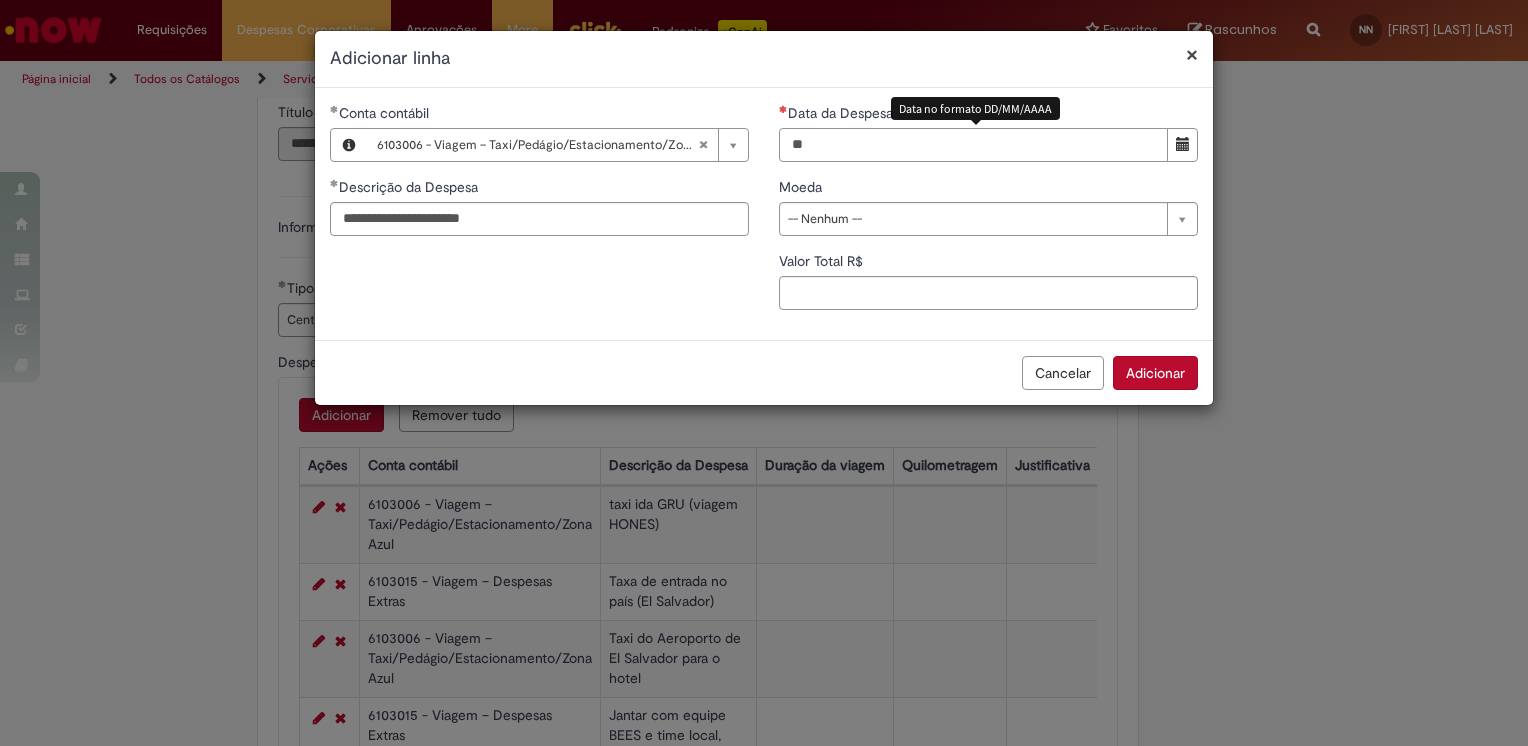 type on "*" 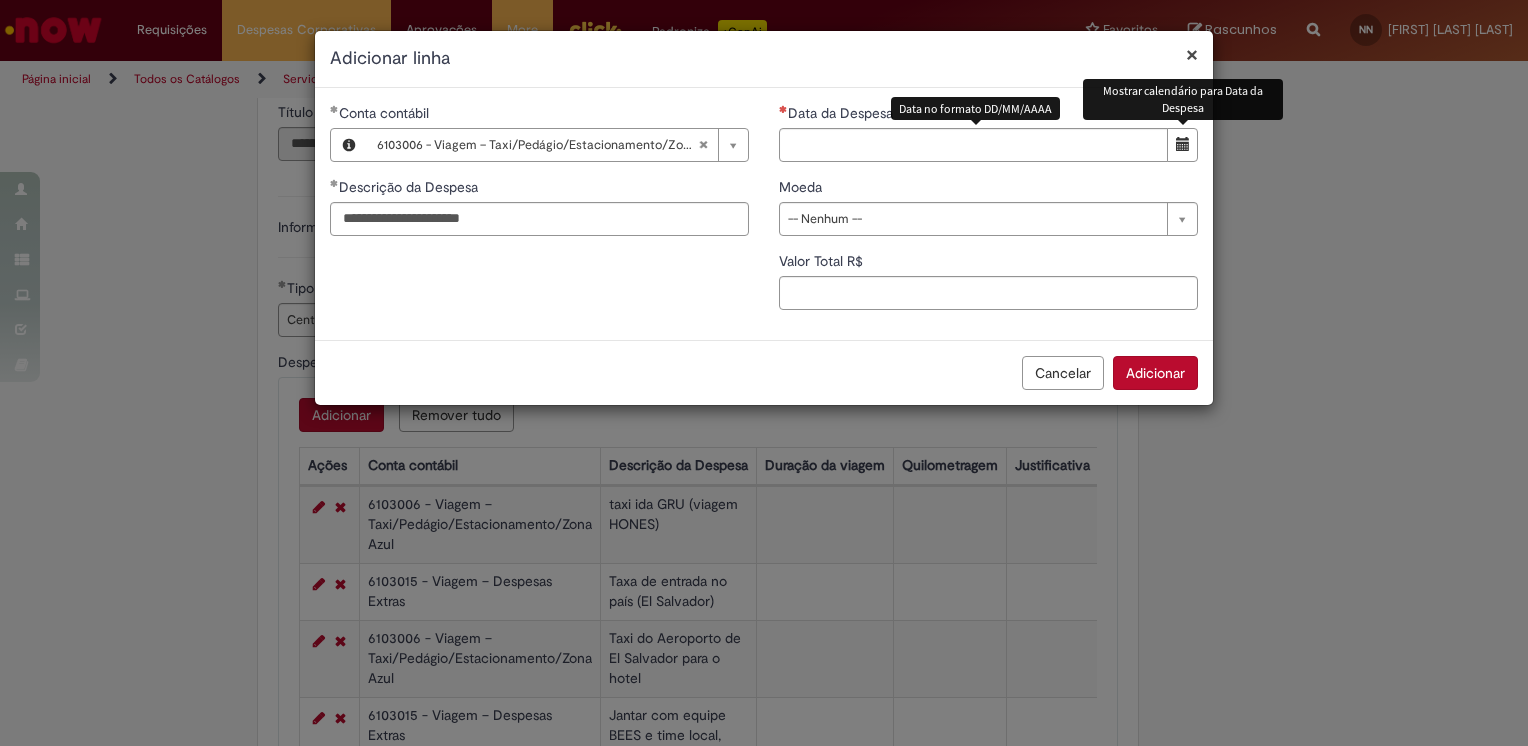click at bounding box center [1182, 145] 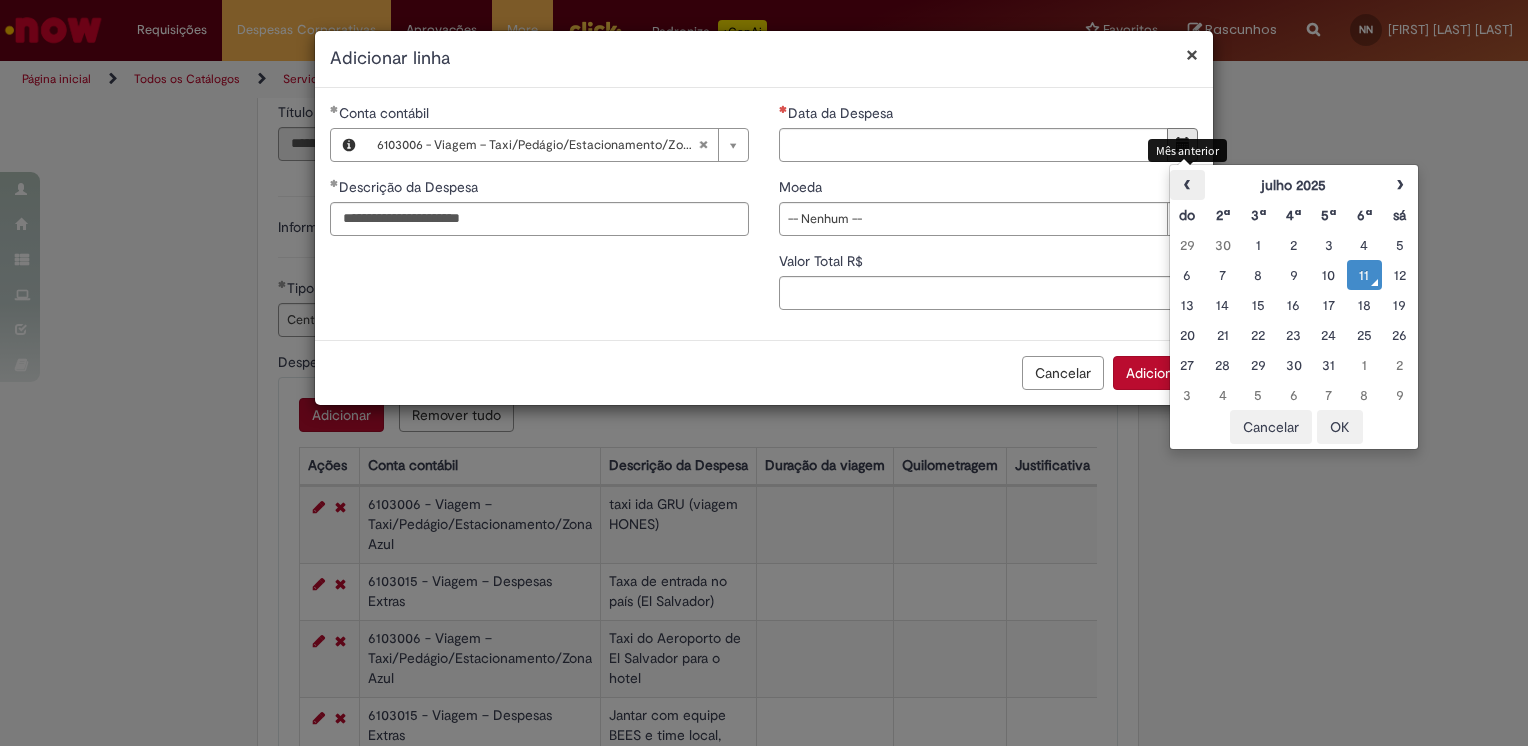 click on "‹" at bounding box center (1187, 185) 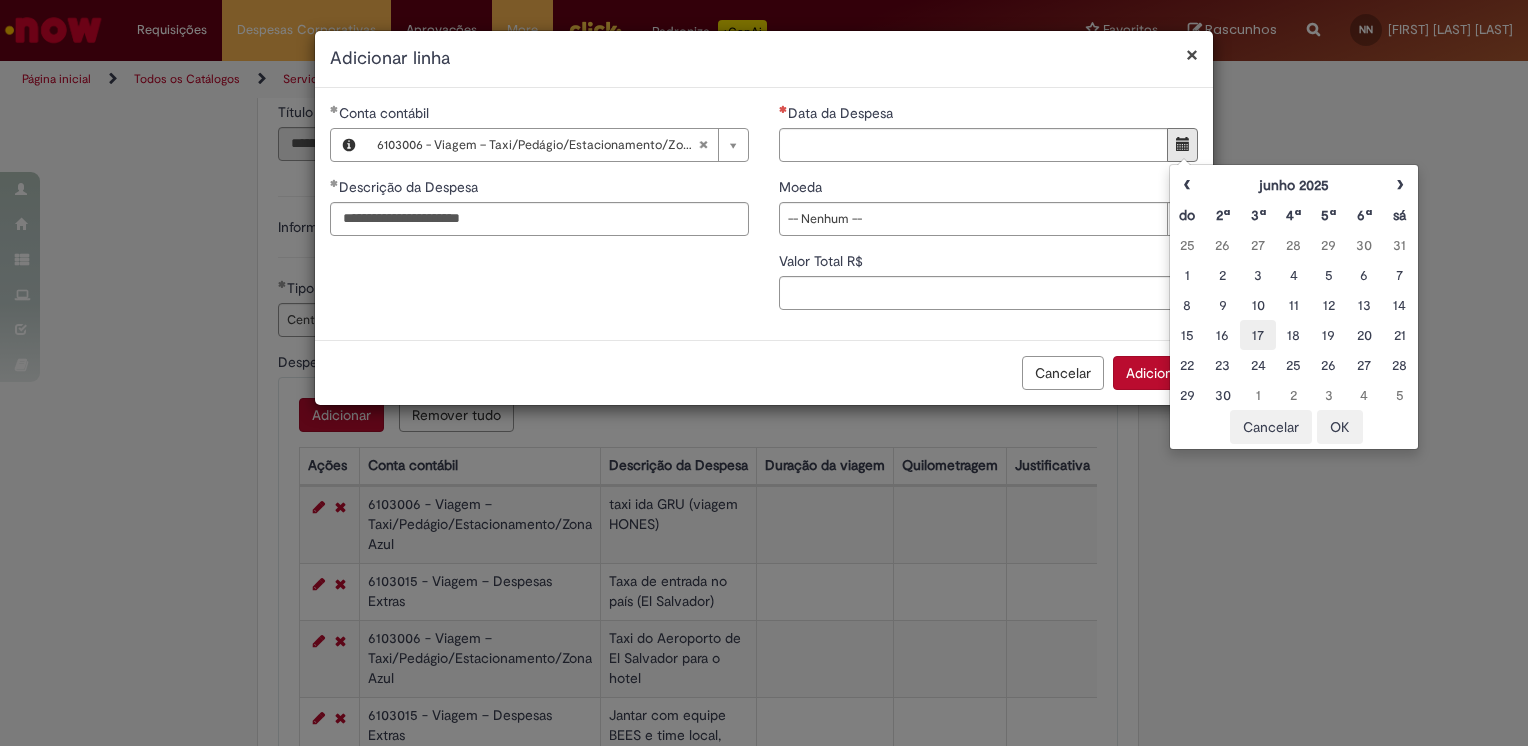 click on "17" at bounding box center [1257, 335] 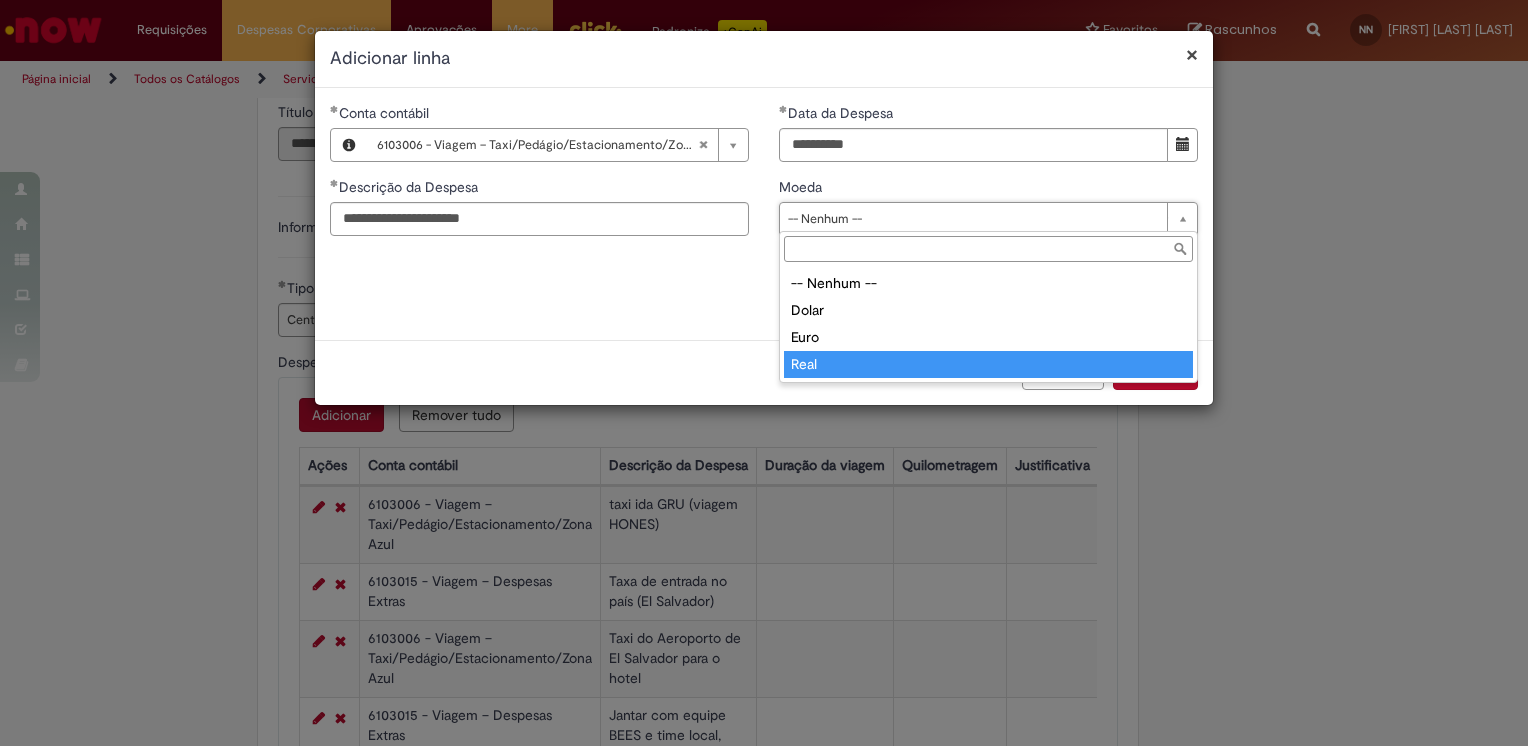 type on "****" 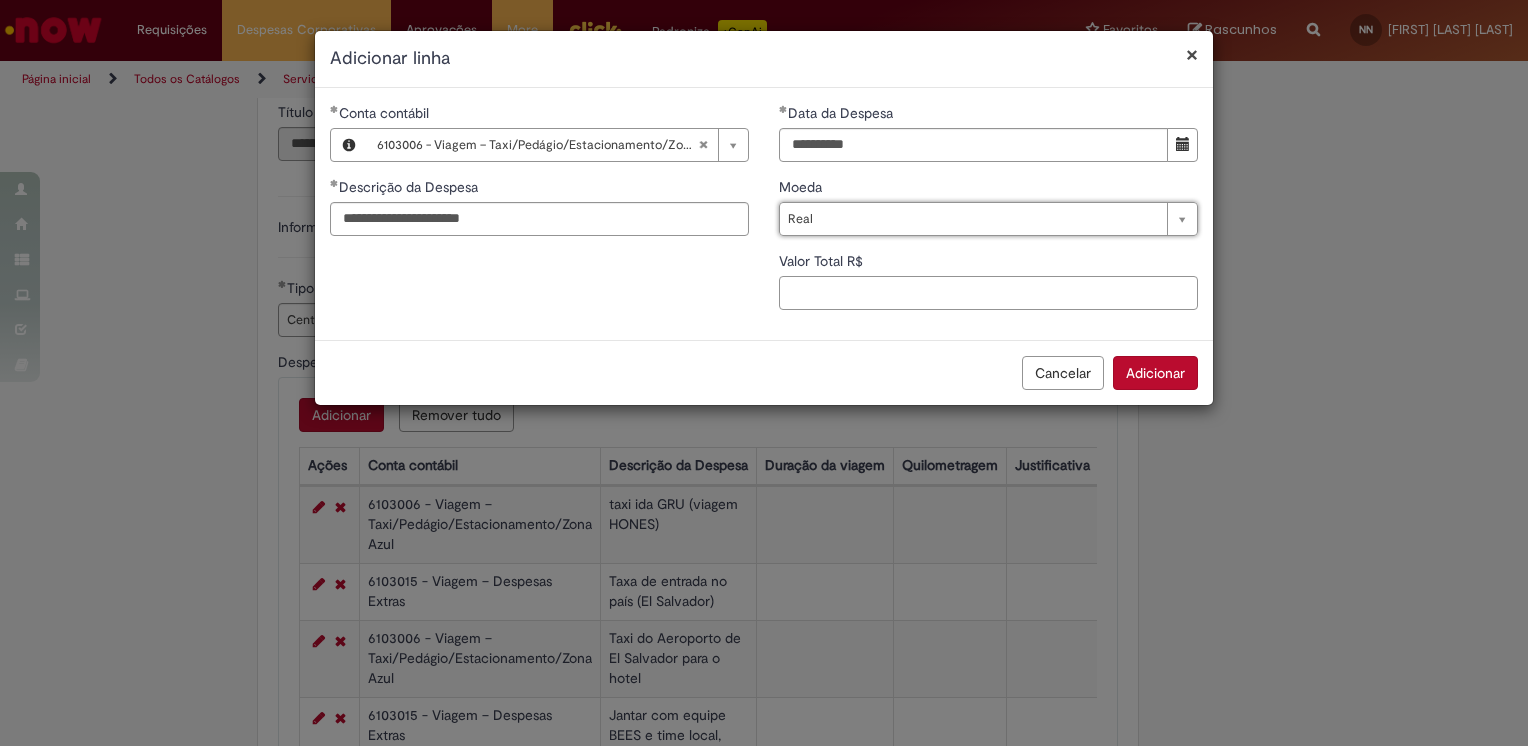 click on "Valor Total R$" at bounding box center [988, 293] 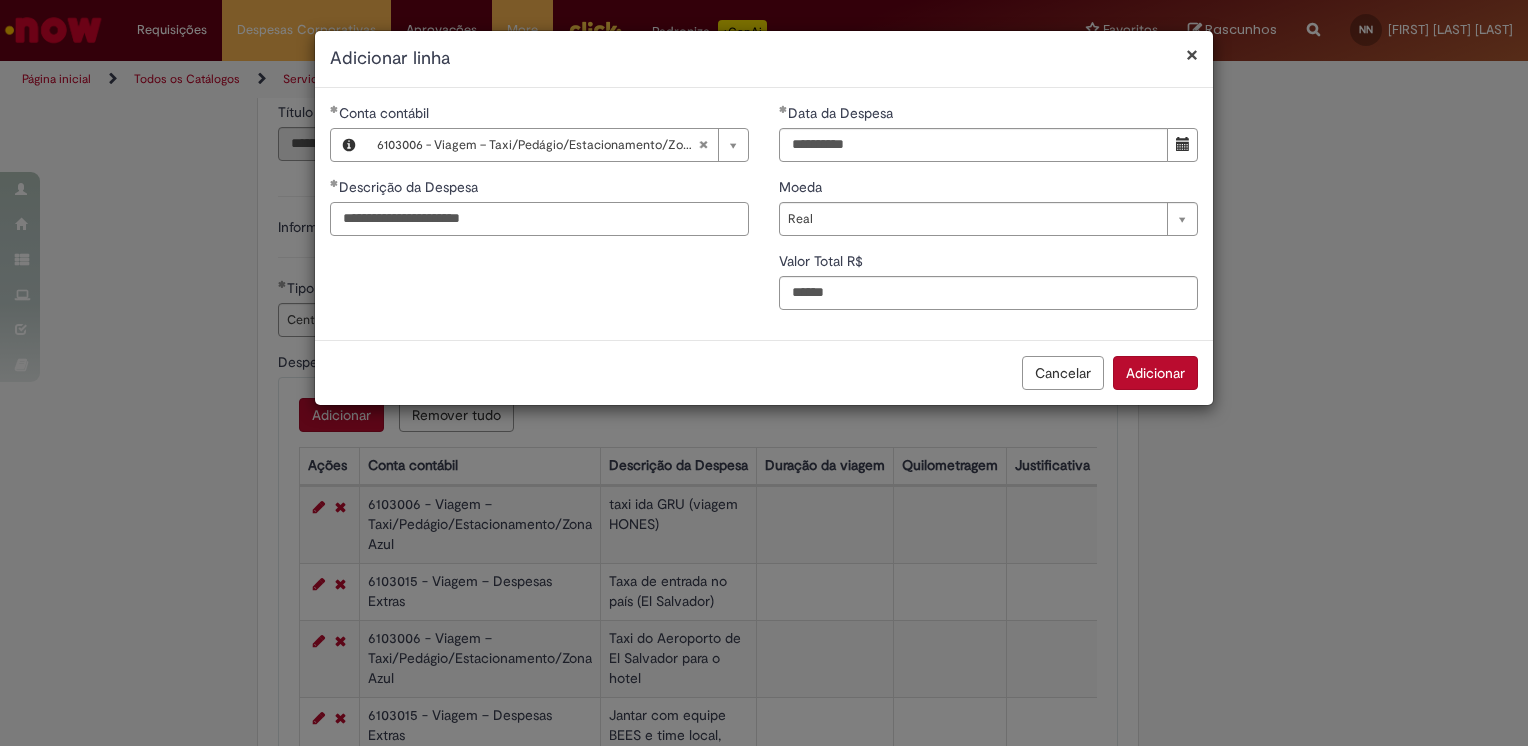 type on "*****" 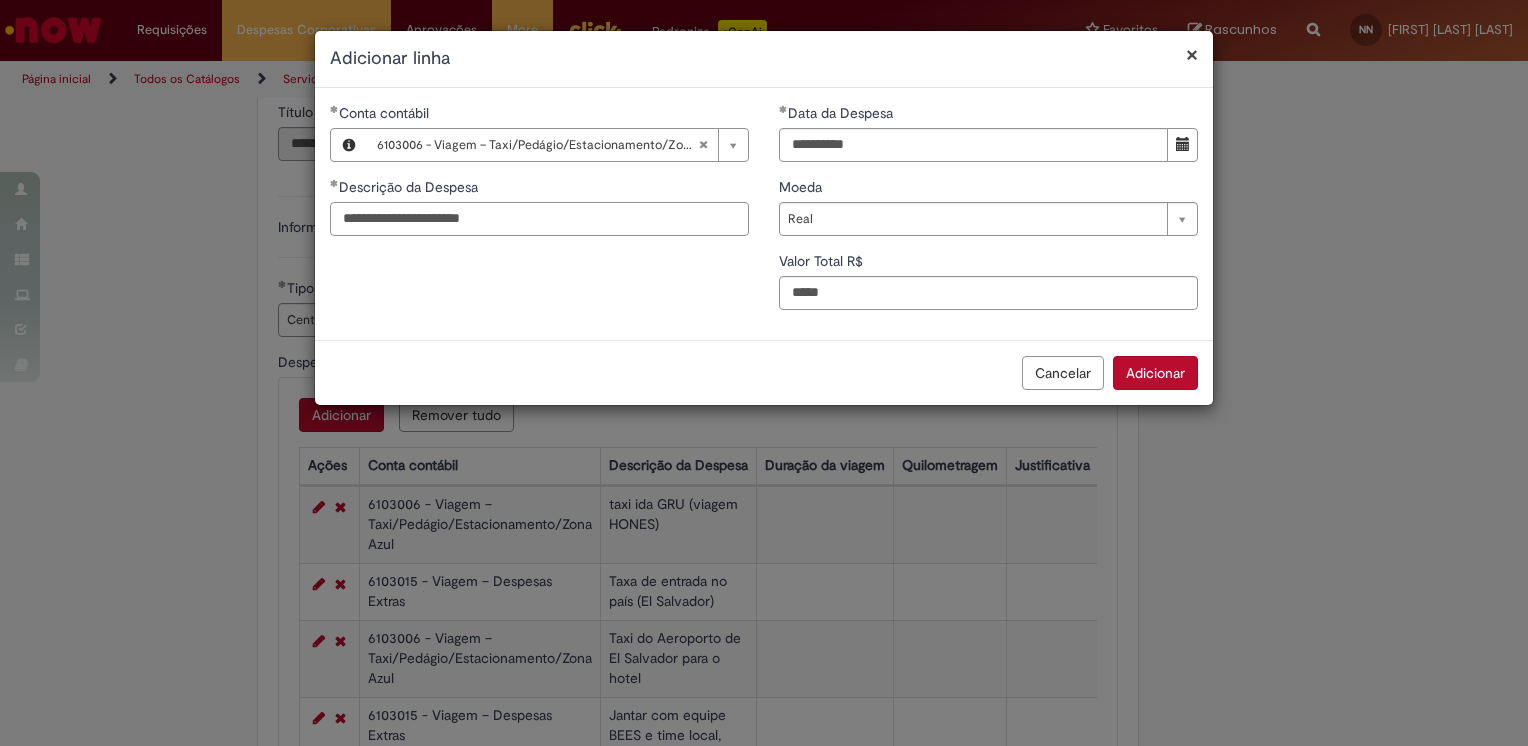 click on "**********" at bounding box center [539, 219] 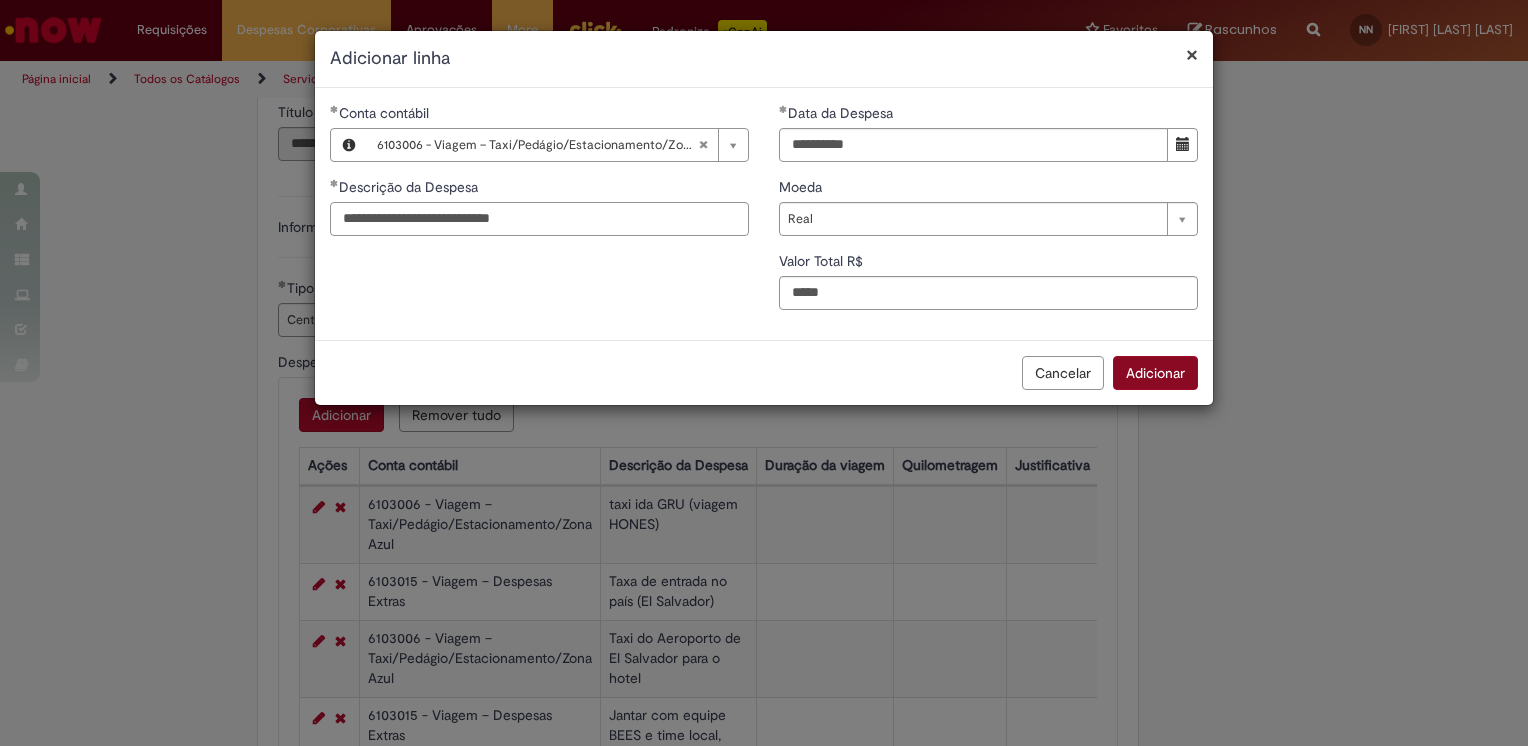 type on "**********" 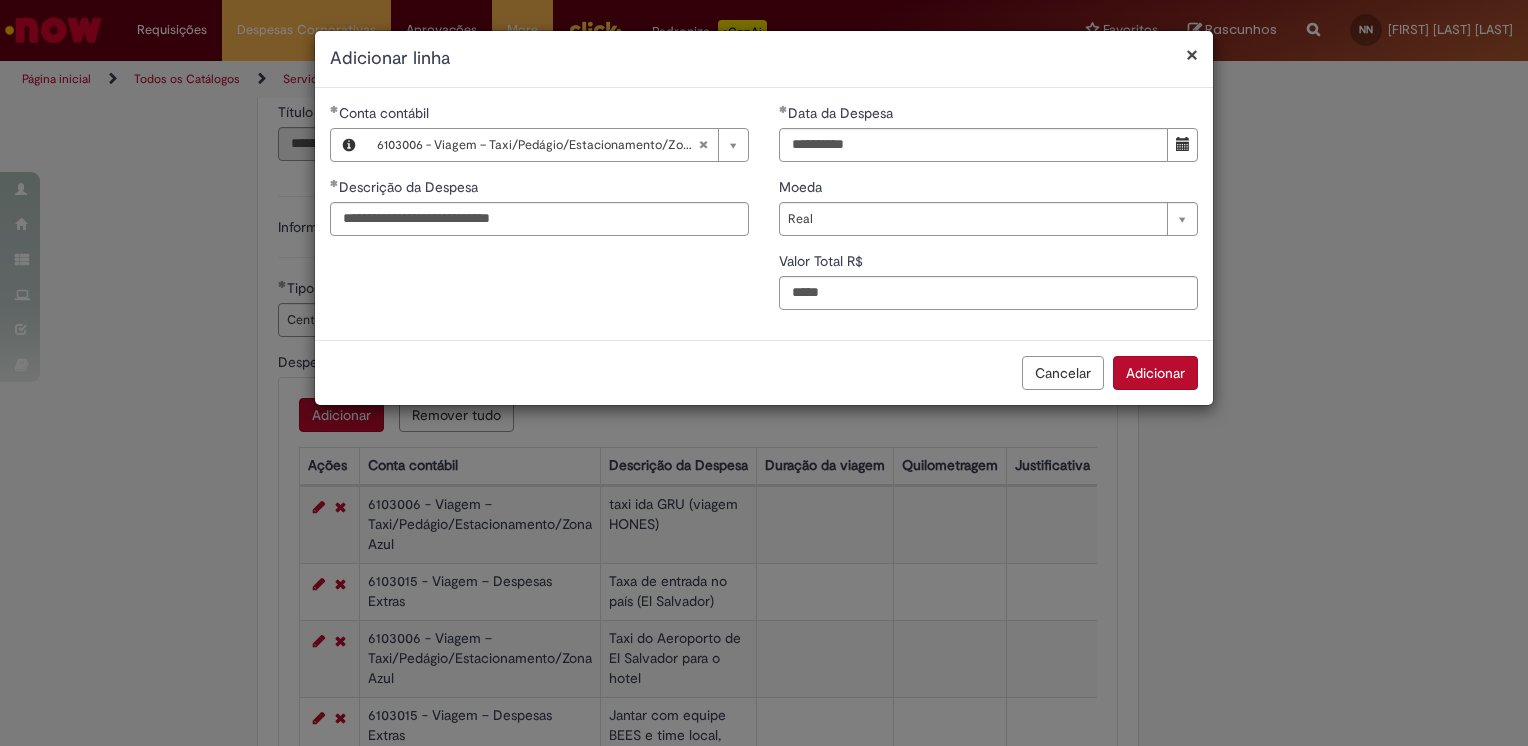 click on "Adicionar" at bounding box center [1155, 373] 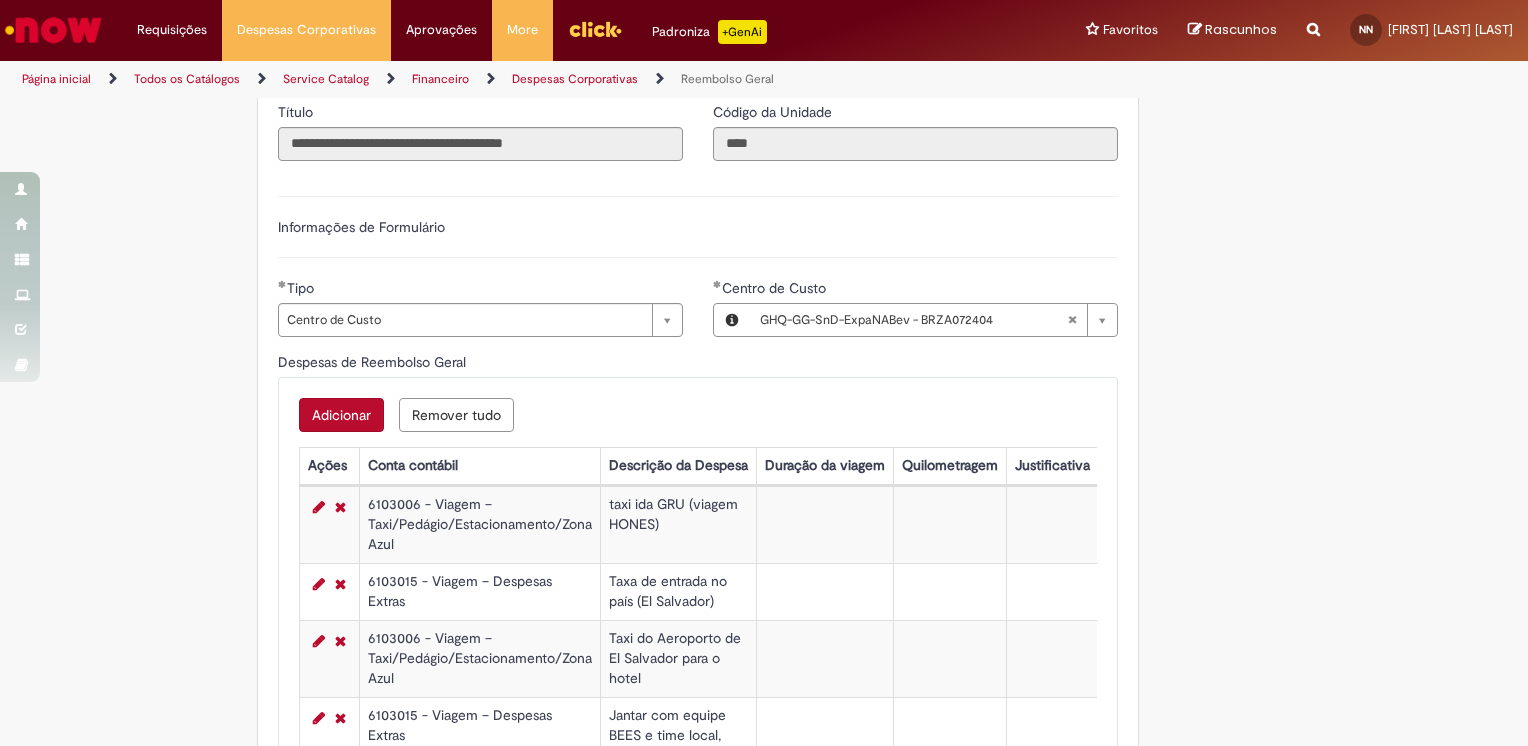 click on "Adicionar" at bounding box center [341, 415] 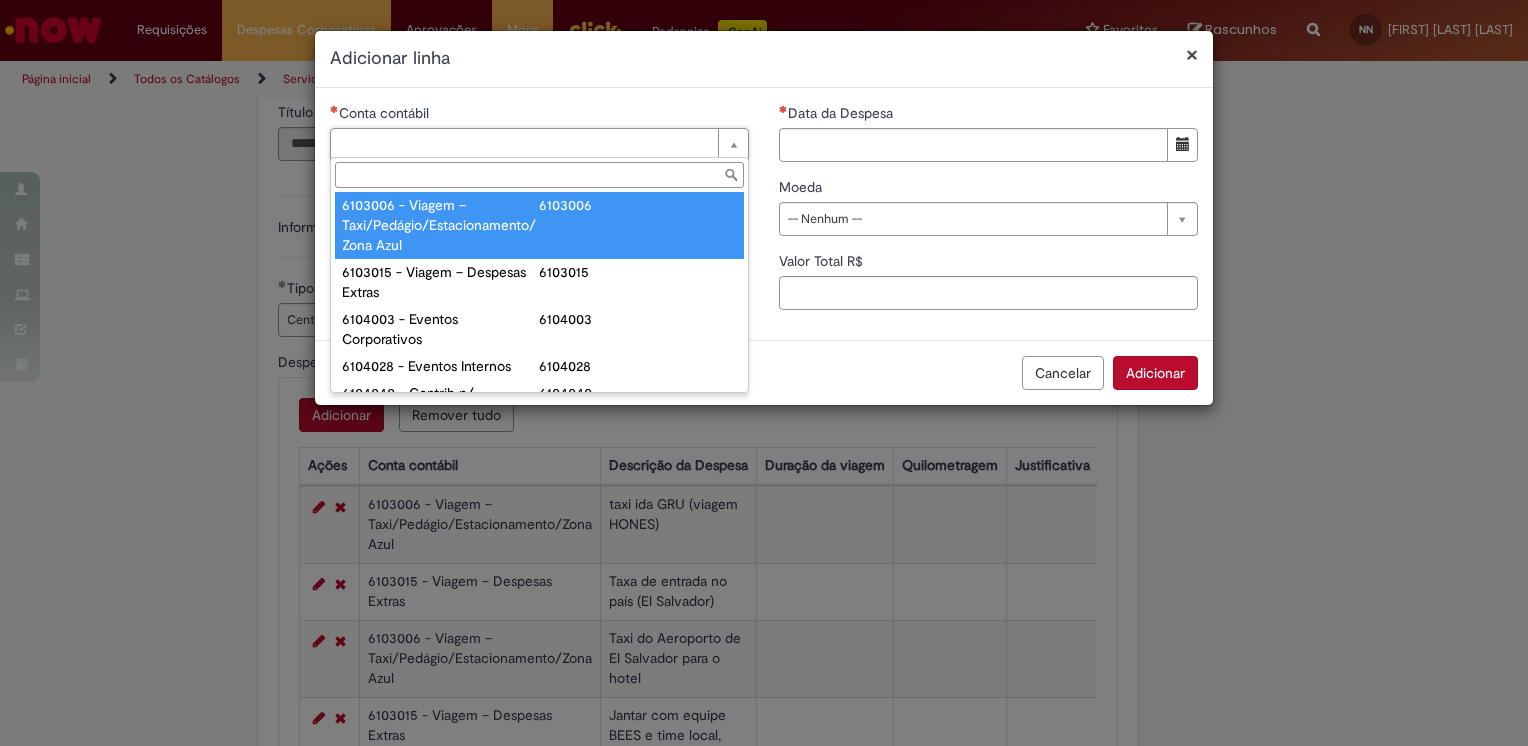 scroll, scrollTop: 931, scrollLeft: 0, axis: vertical 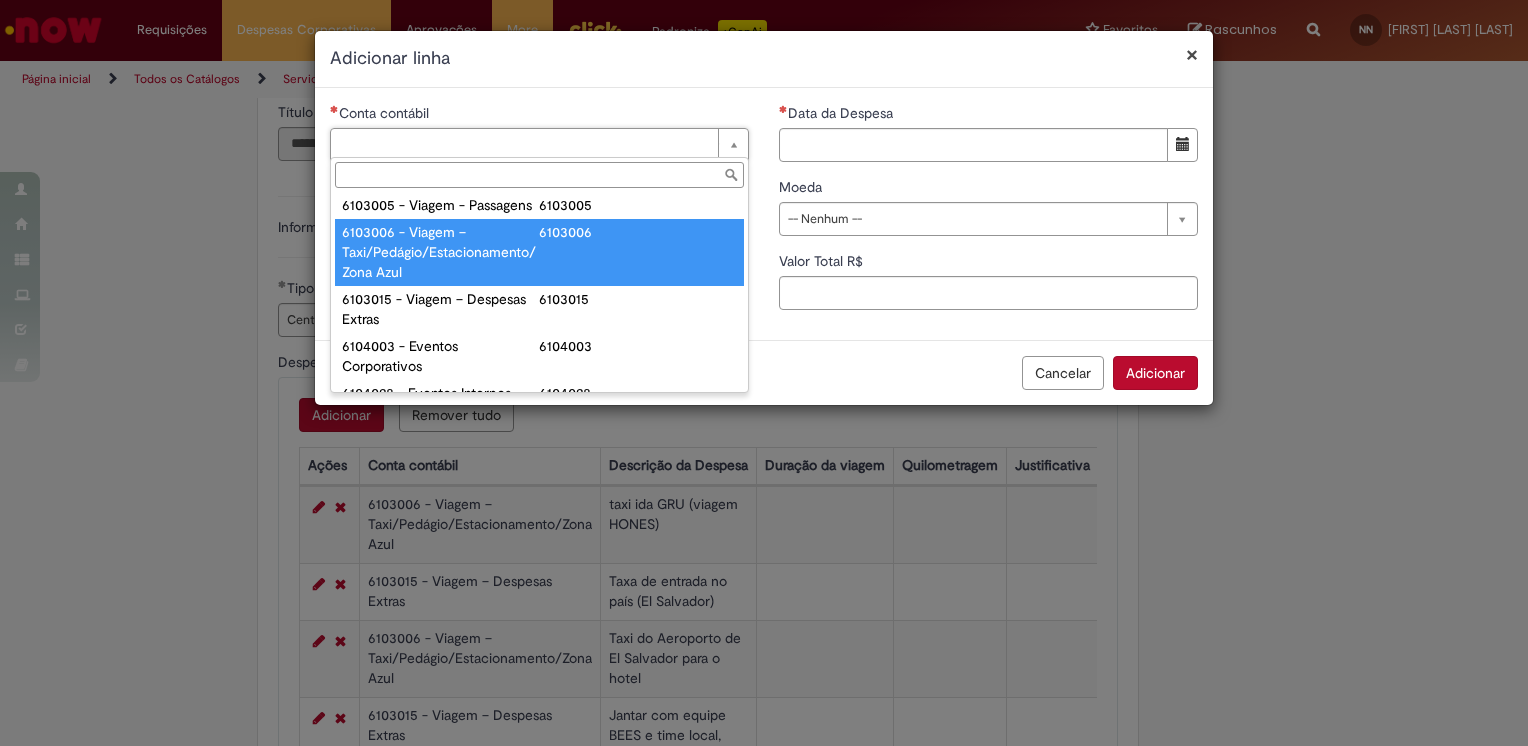 type on "**********" 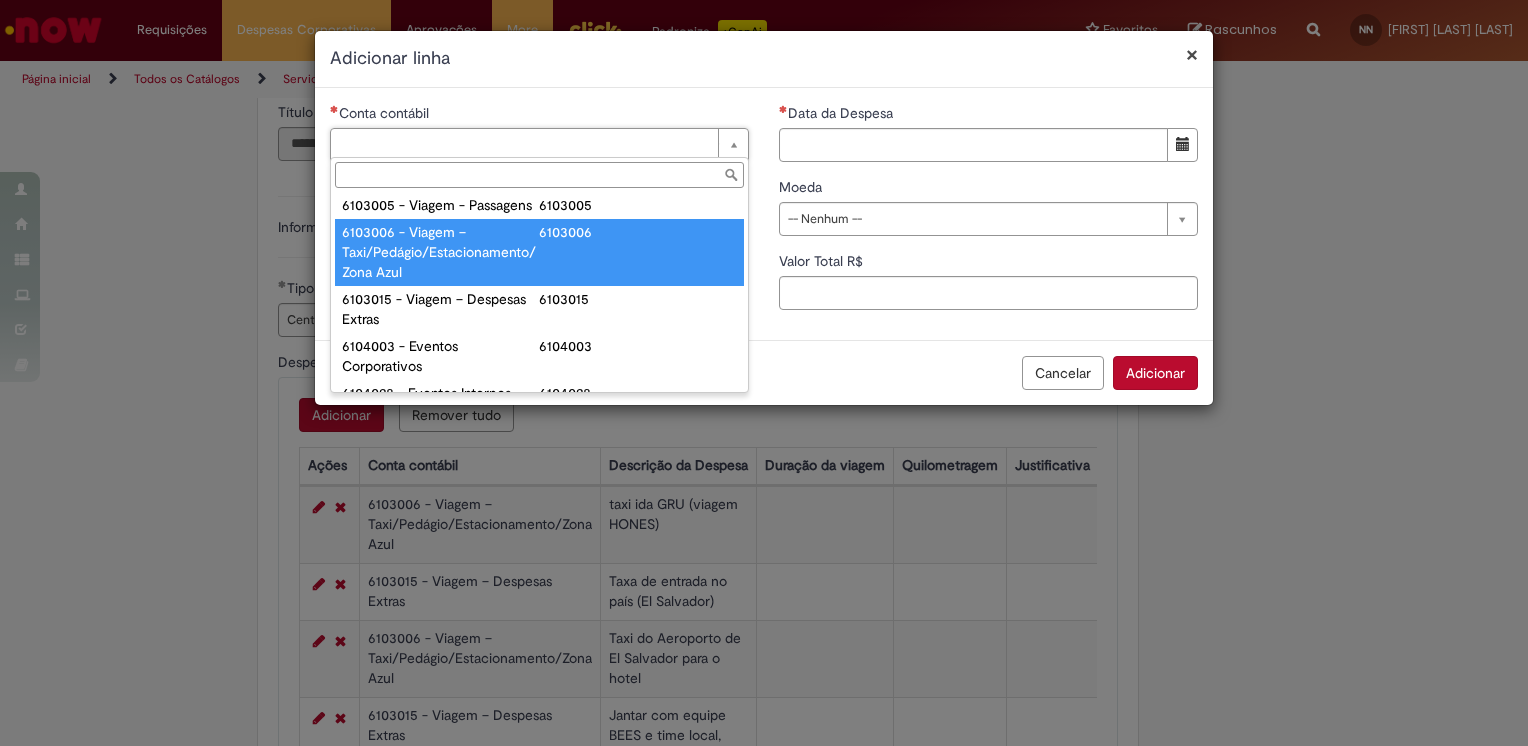 type on "**********" 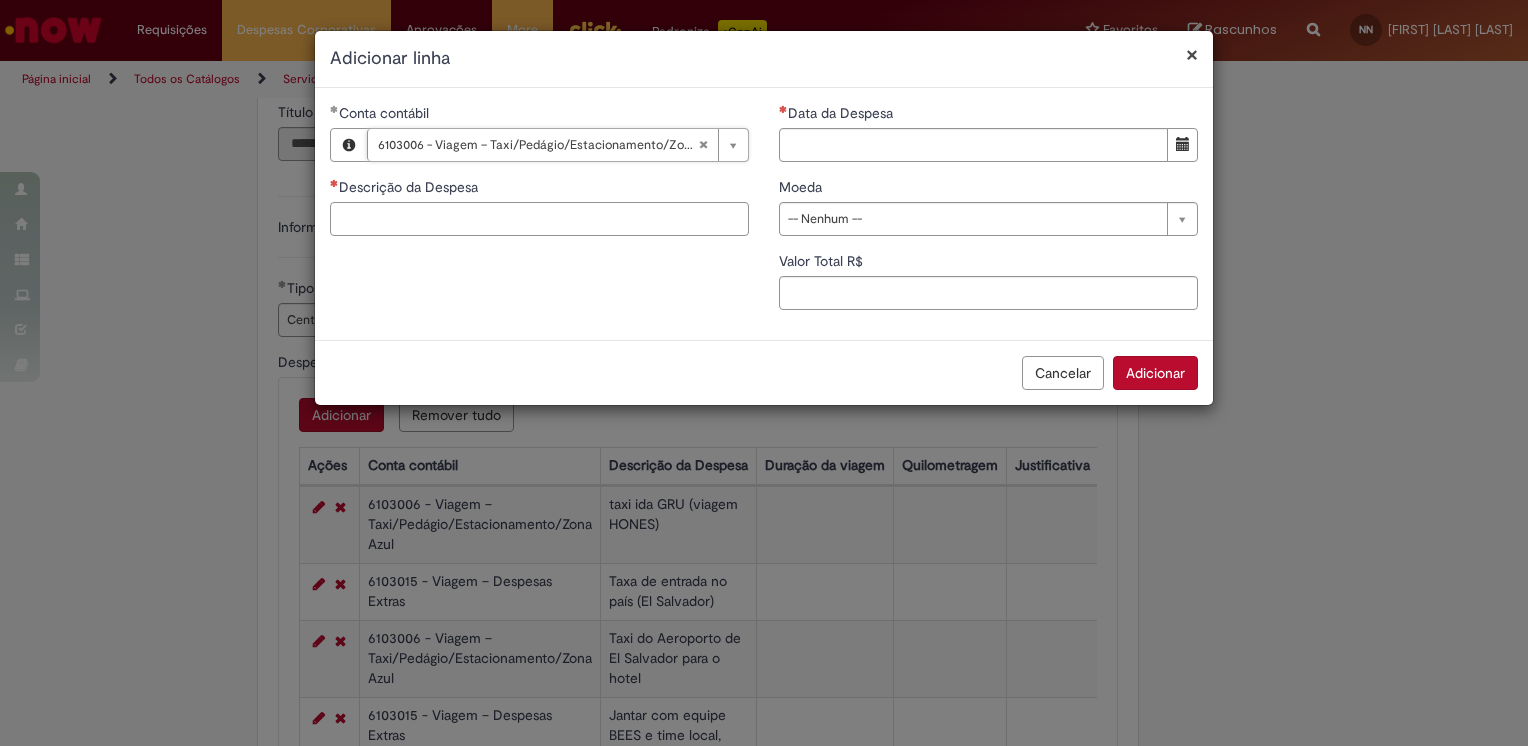 click on "Descrição da Despesa" at bounding box center [539, 219] 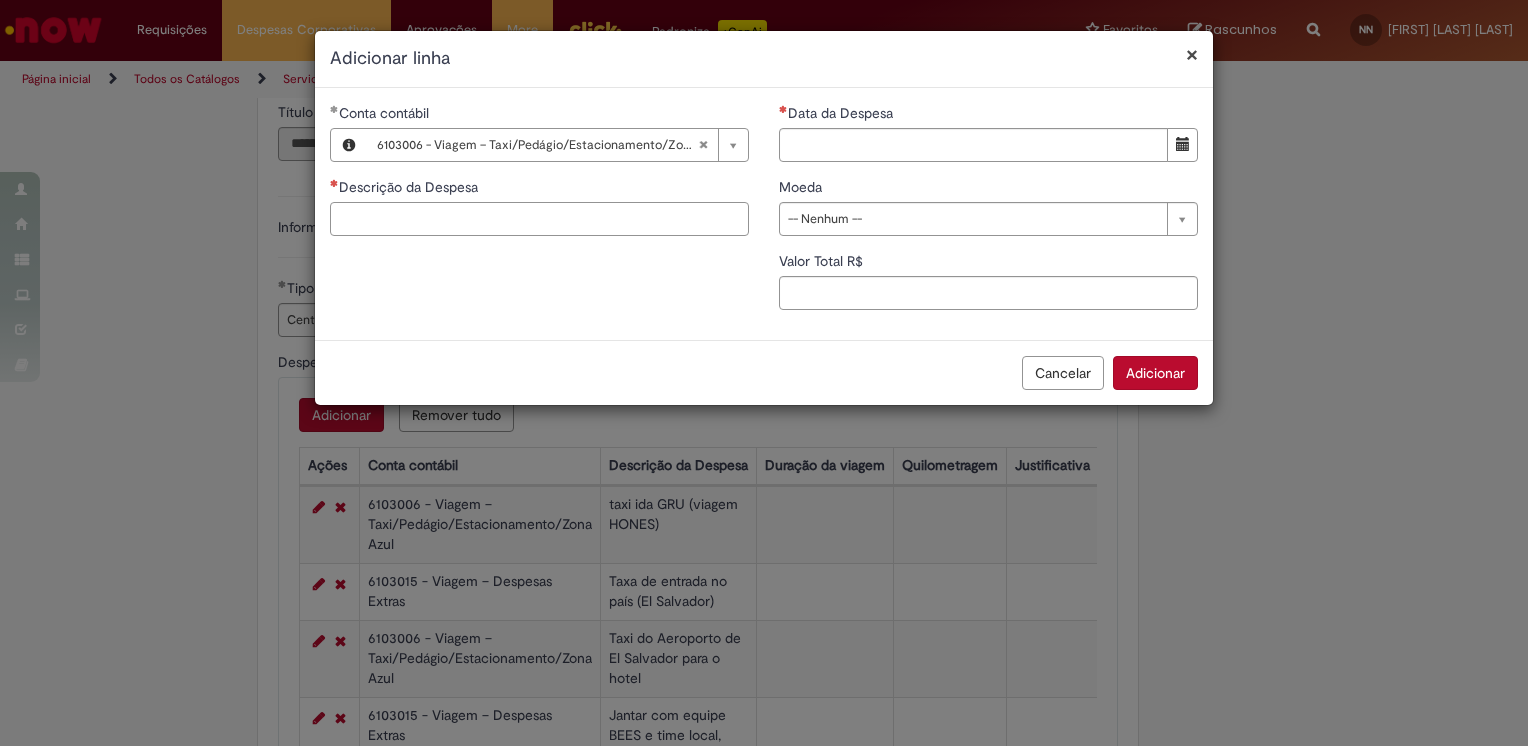 click on "Descrição da Despesa" at bounding box center [539, 219] 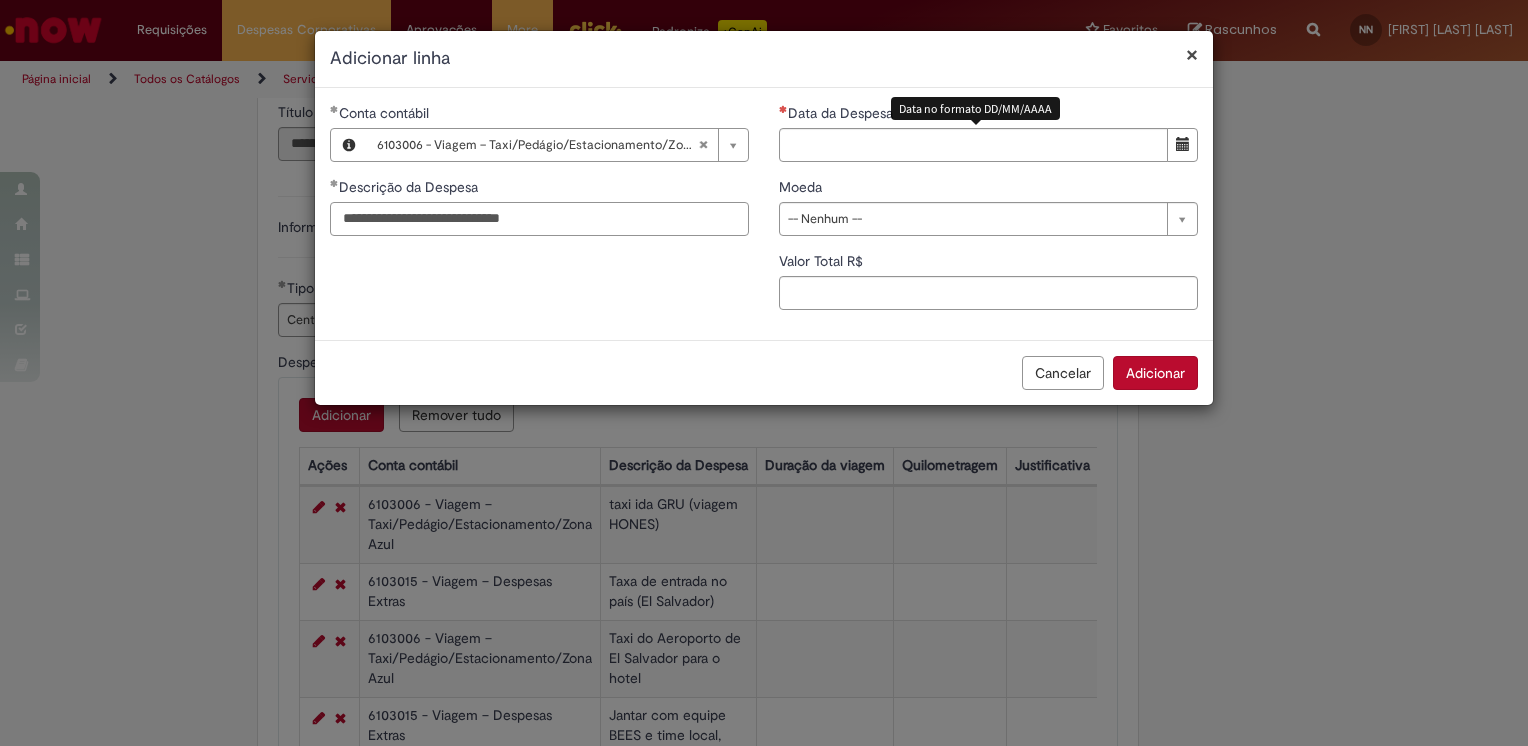 type on "**********" 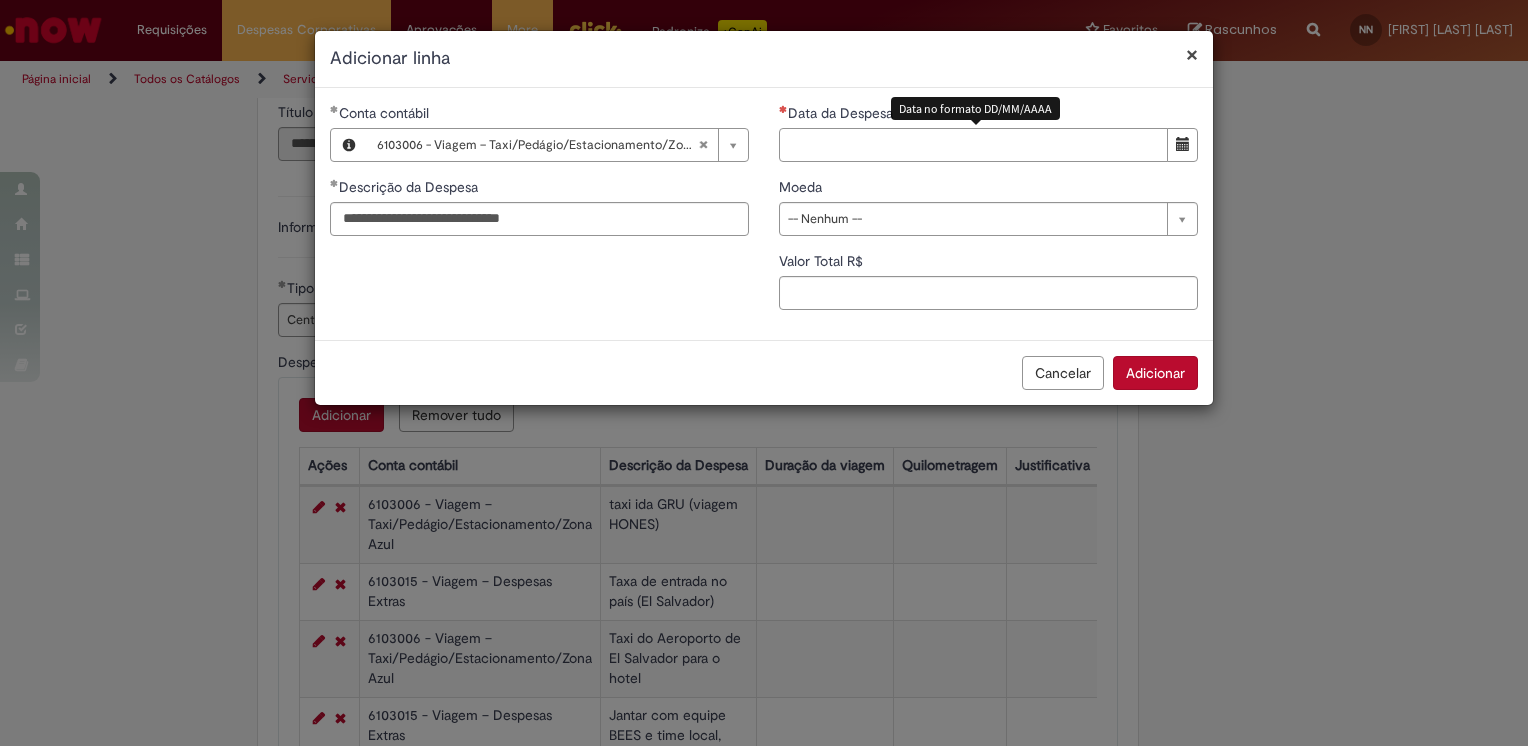click on "Data da Despesa" at bounding box center (973, 145) 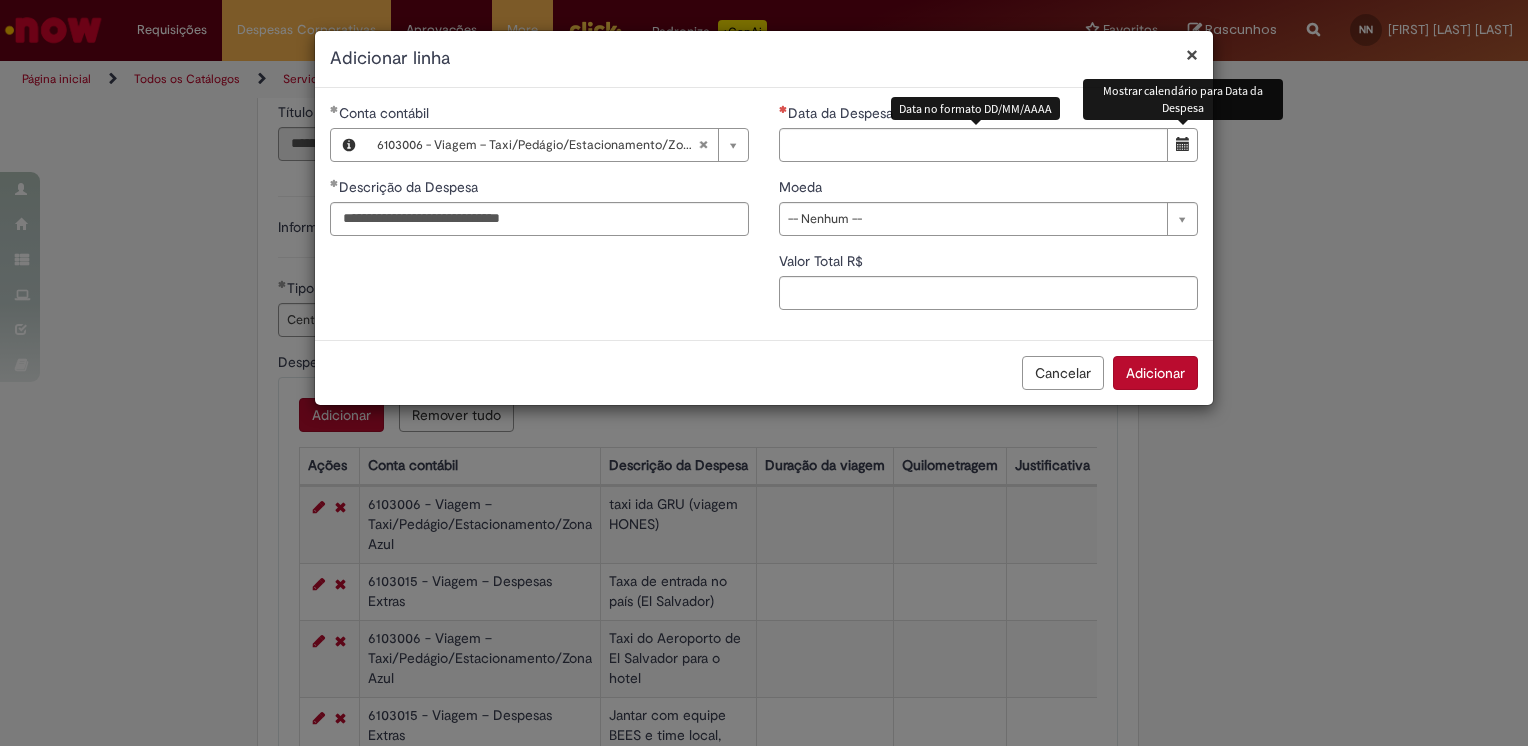 click at bounding box center [1182, 145] 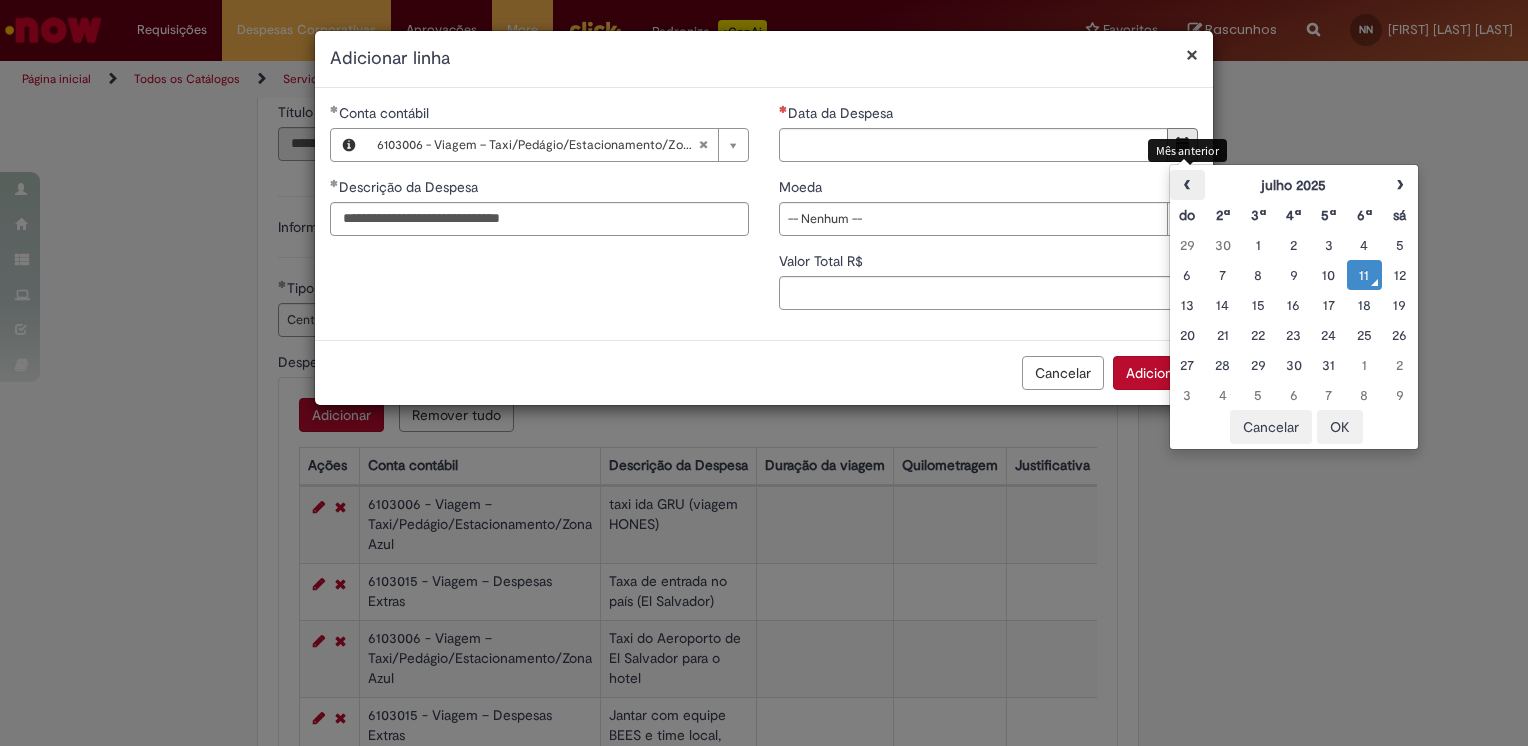 click on "‹" at bounding box center (1187, 185) 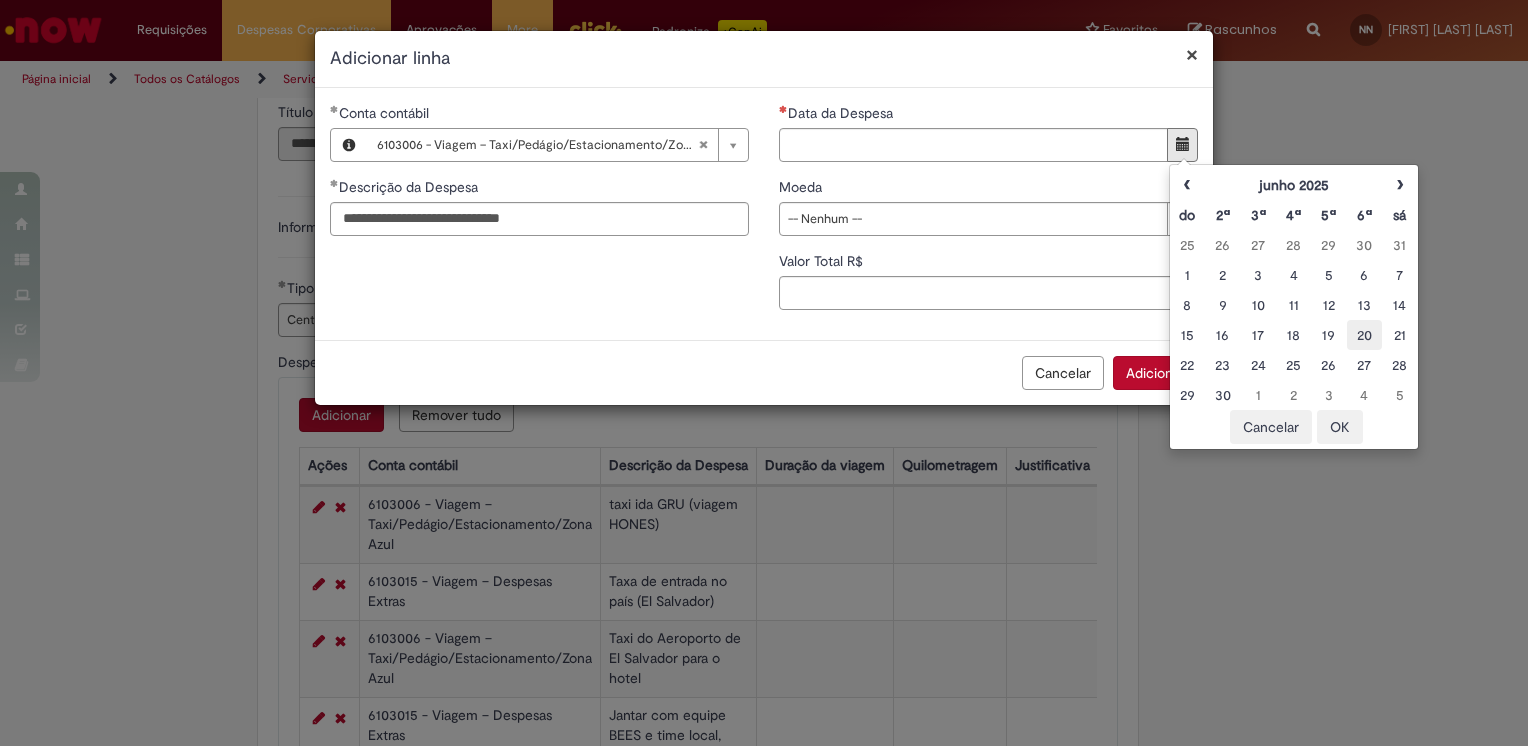 click on "20" at bounding box center (1364, 335) 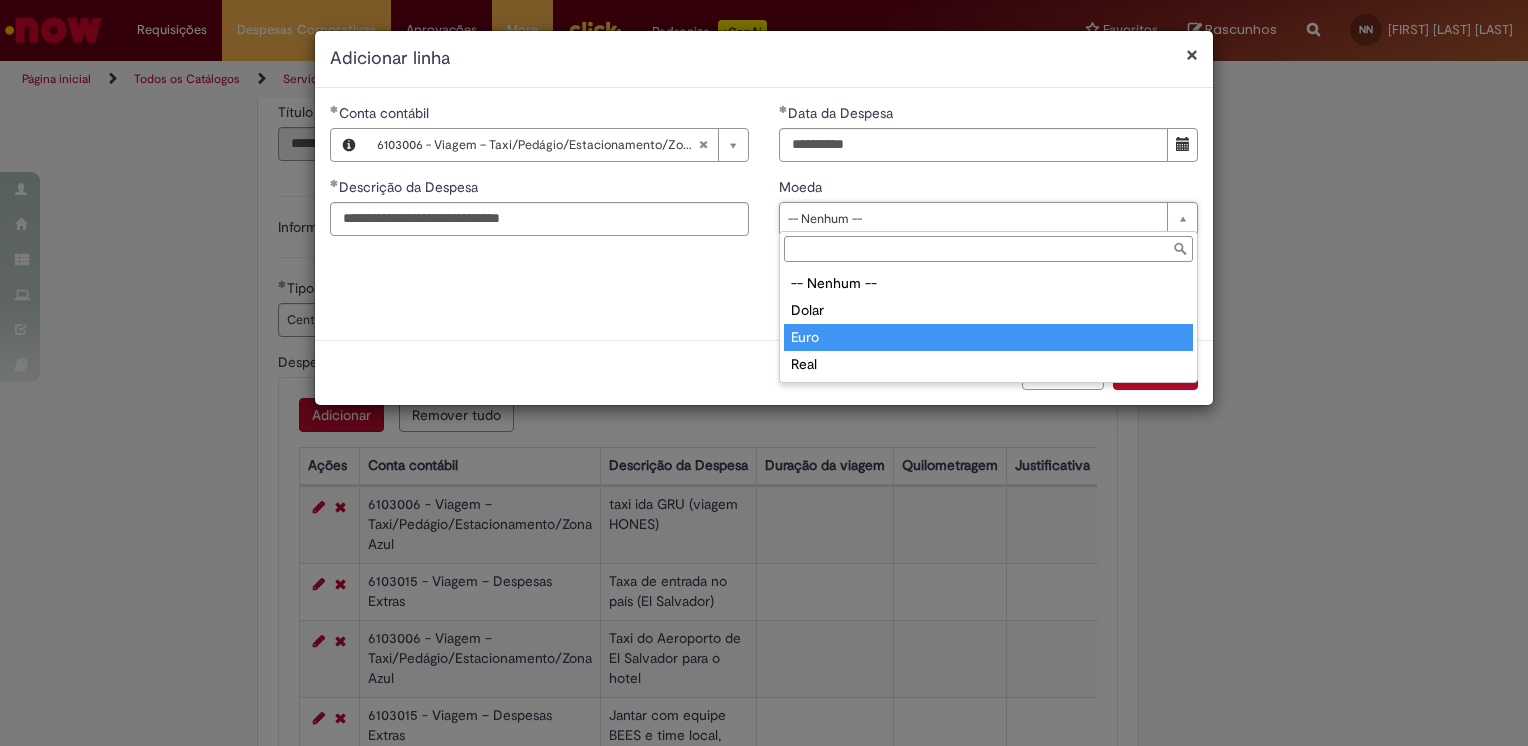 type on "****" 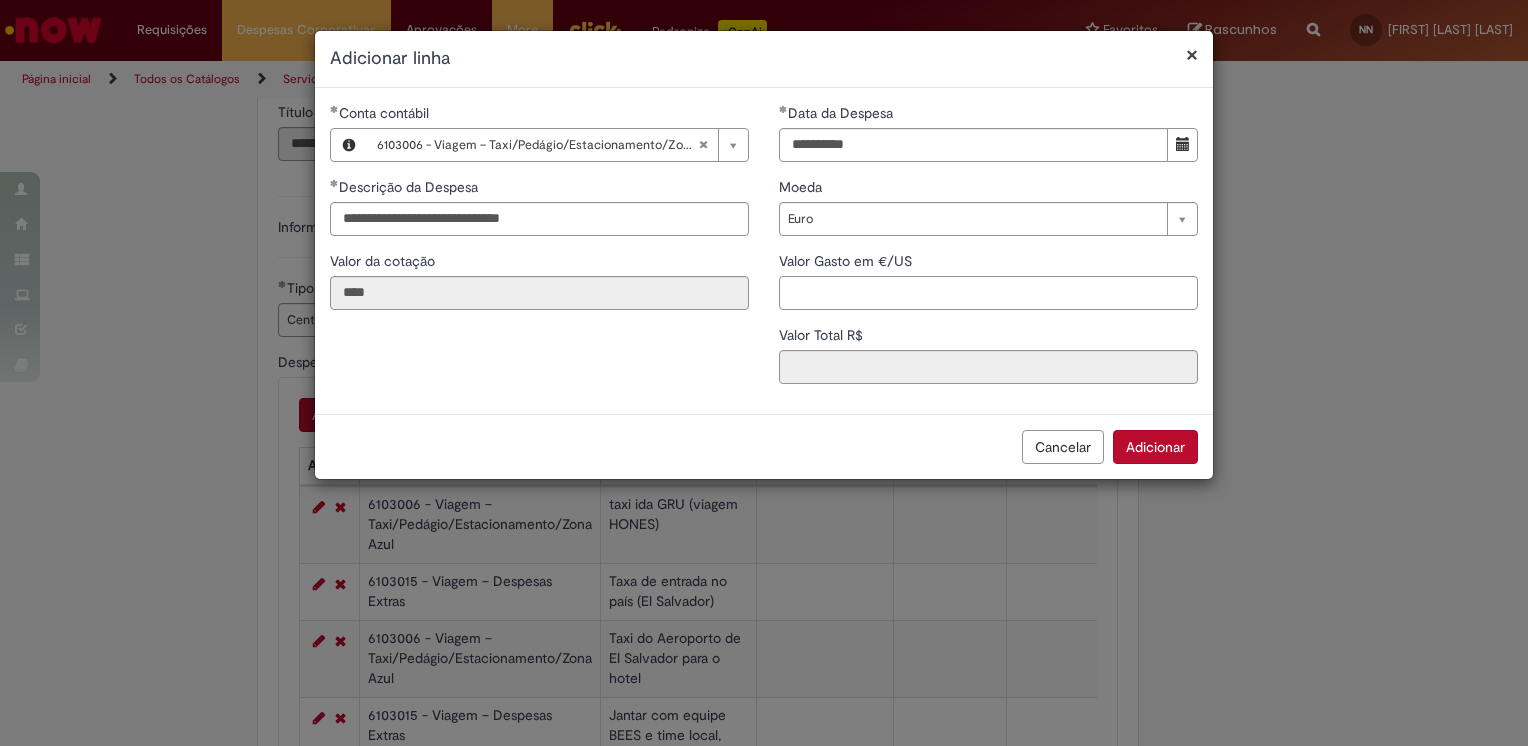 click on "Valor Gasto em €/US" at bounding box center (988, 293) 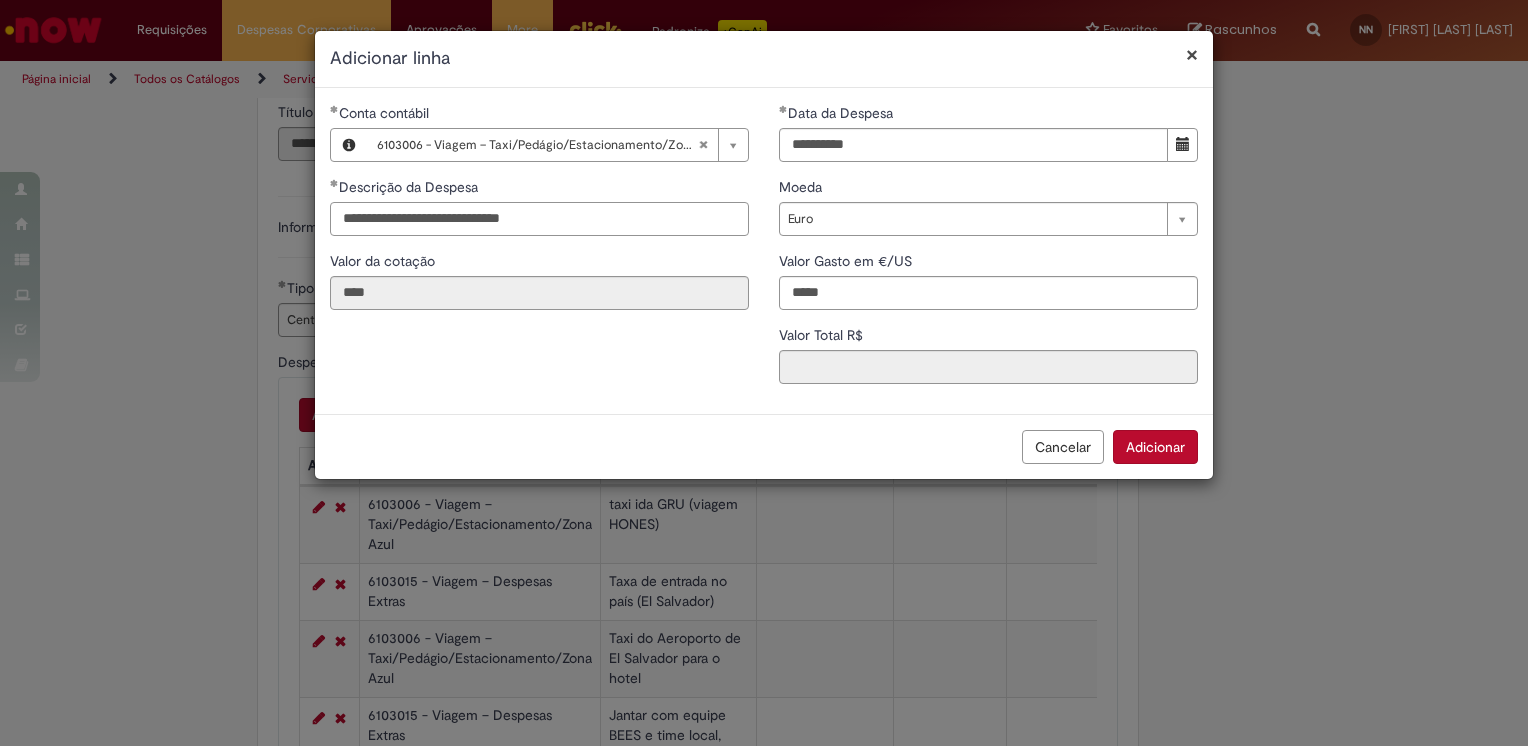 type on "*****" 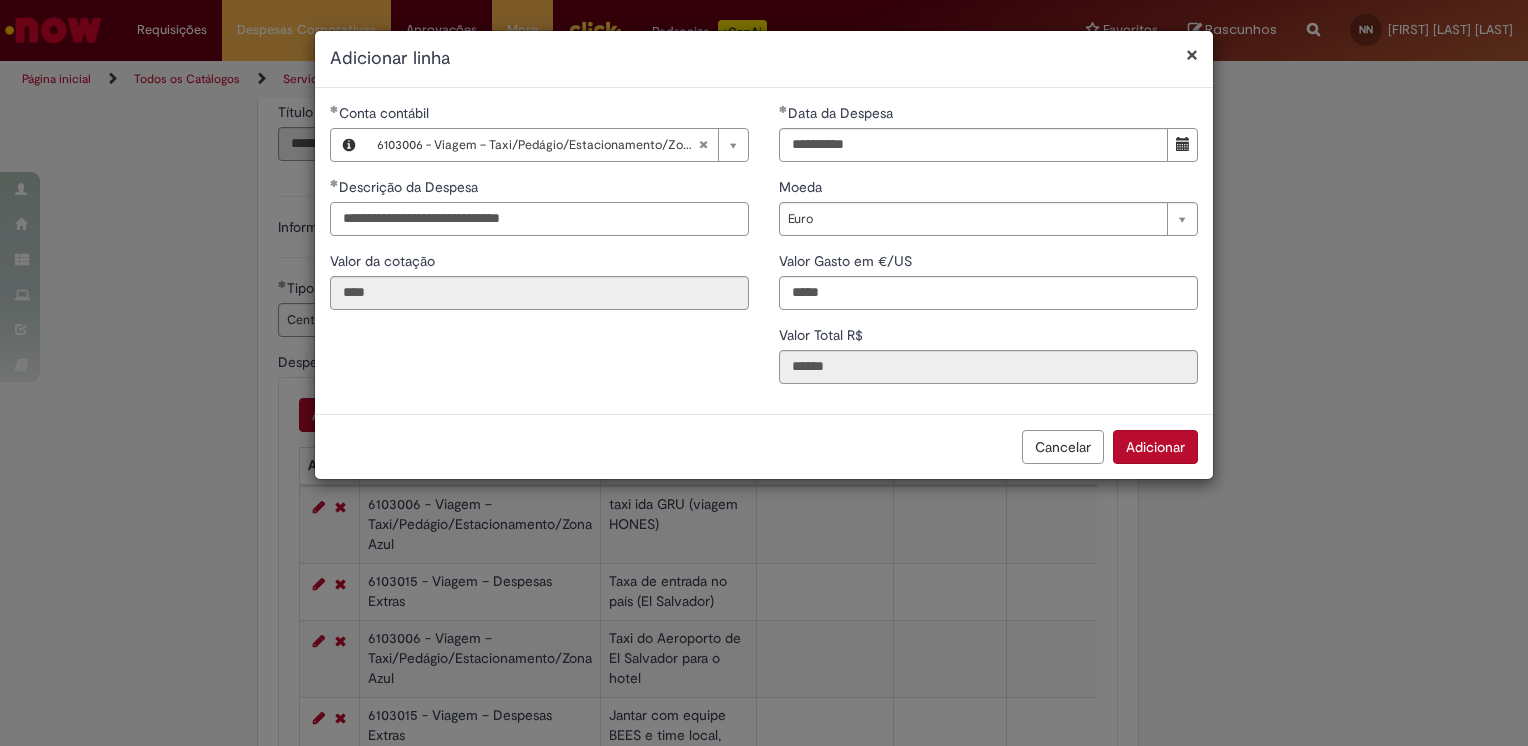 click on "**********" at bounding box center [539, 219] 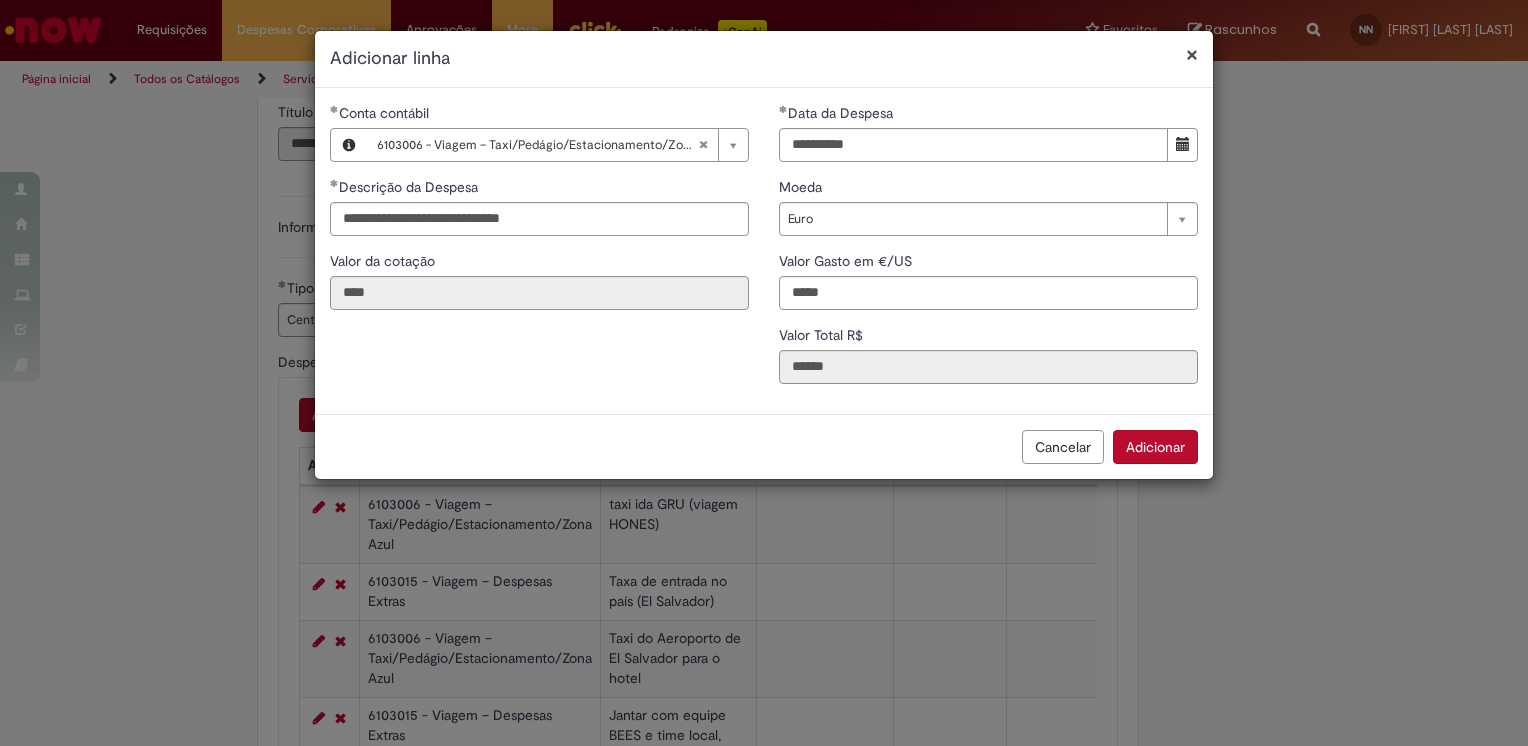 click on "Adicionar" at bounding box center [1155, 447] 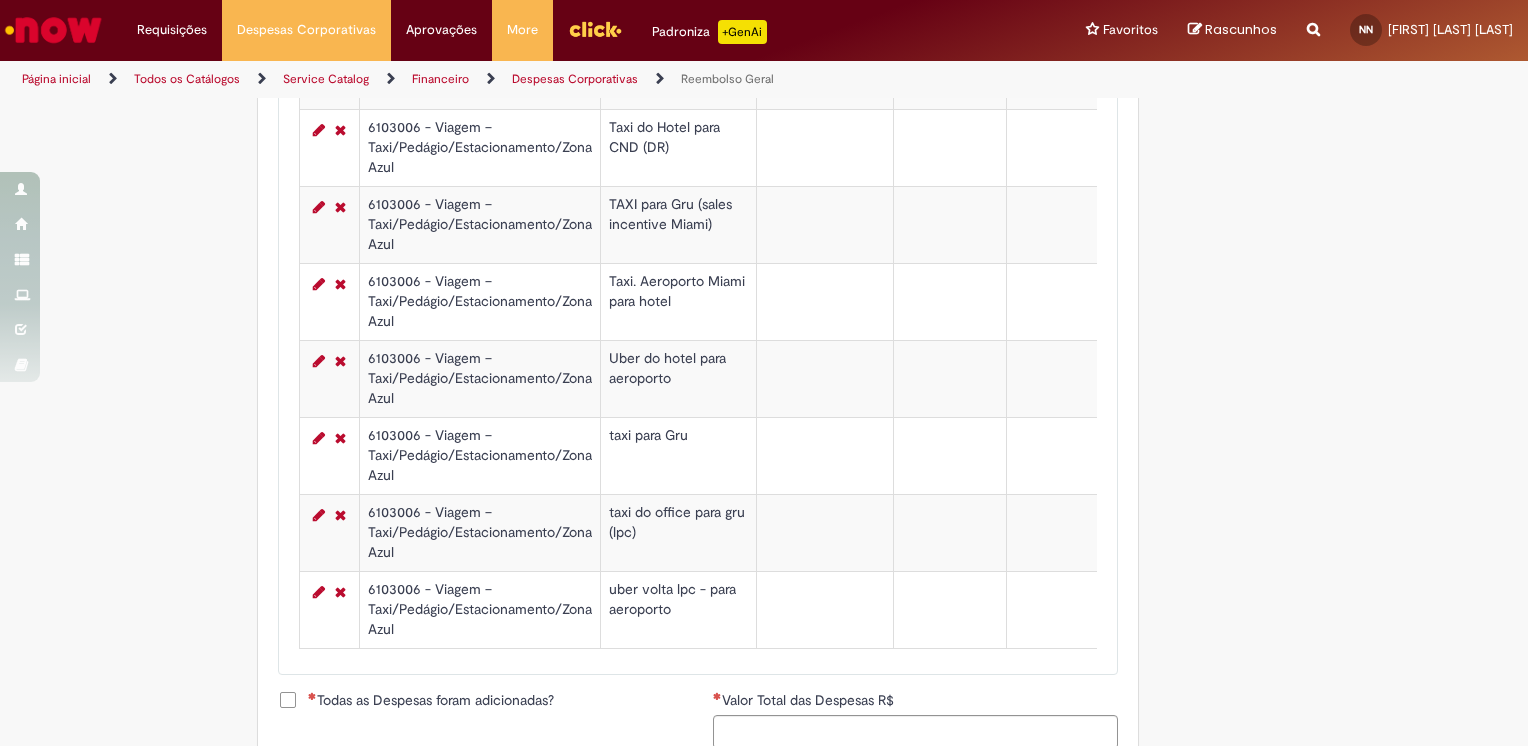 scroll, scrollTop: 1817, scrollLeft: 0, axis: vertical 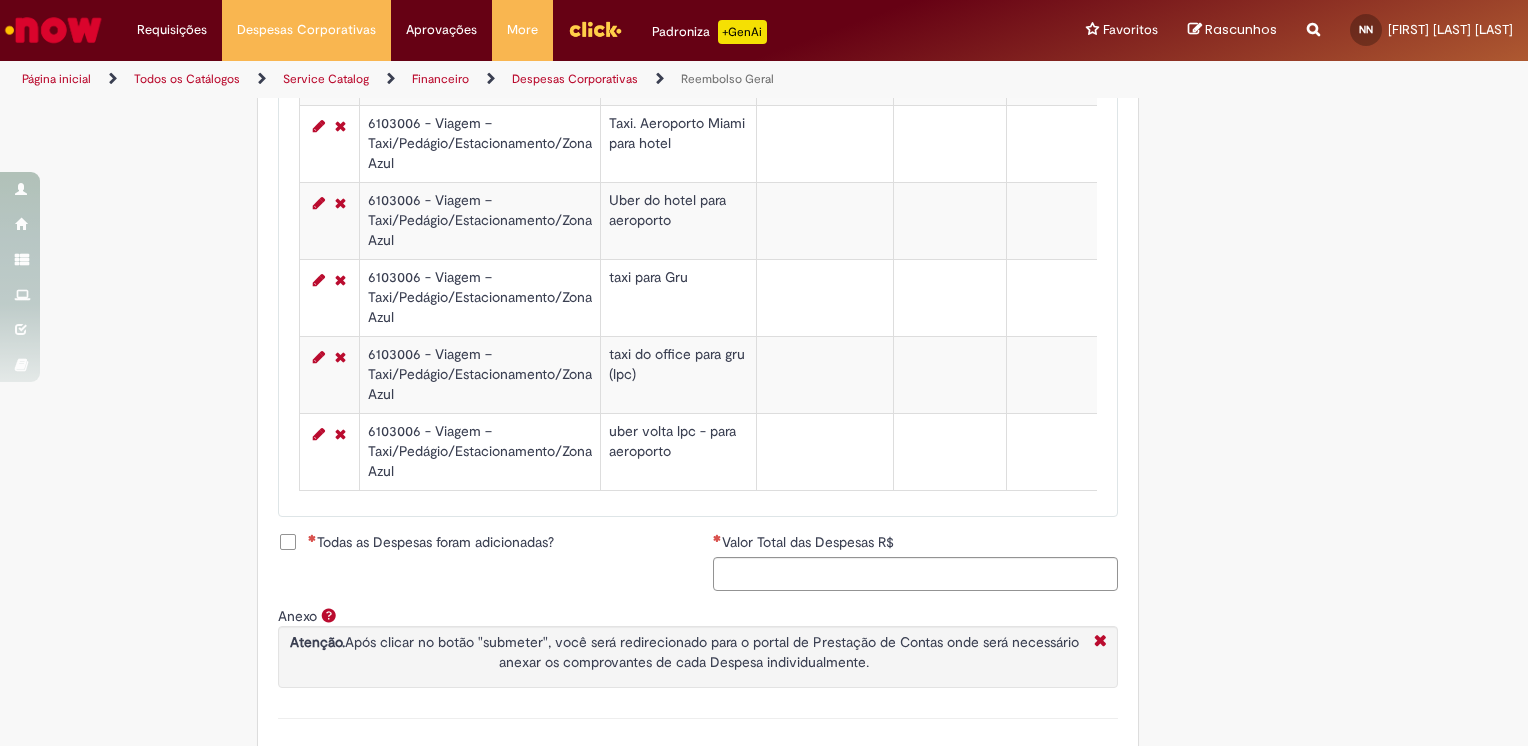 click on "Todas as Despesas foram adicionadas?" at bounding box center [431, 542] 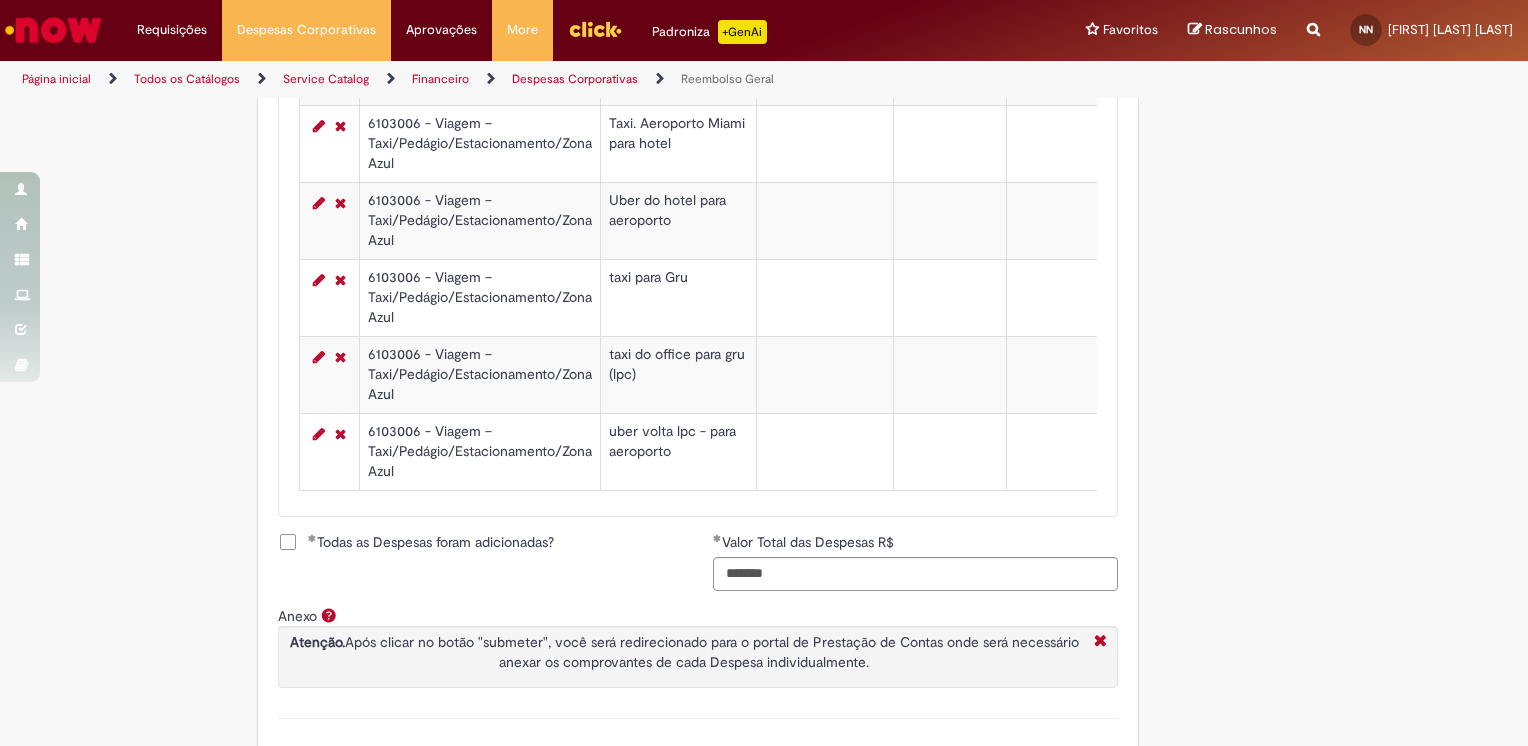 scroll, scrollTop: 1936, scrollLeft: 0, axis: vertical 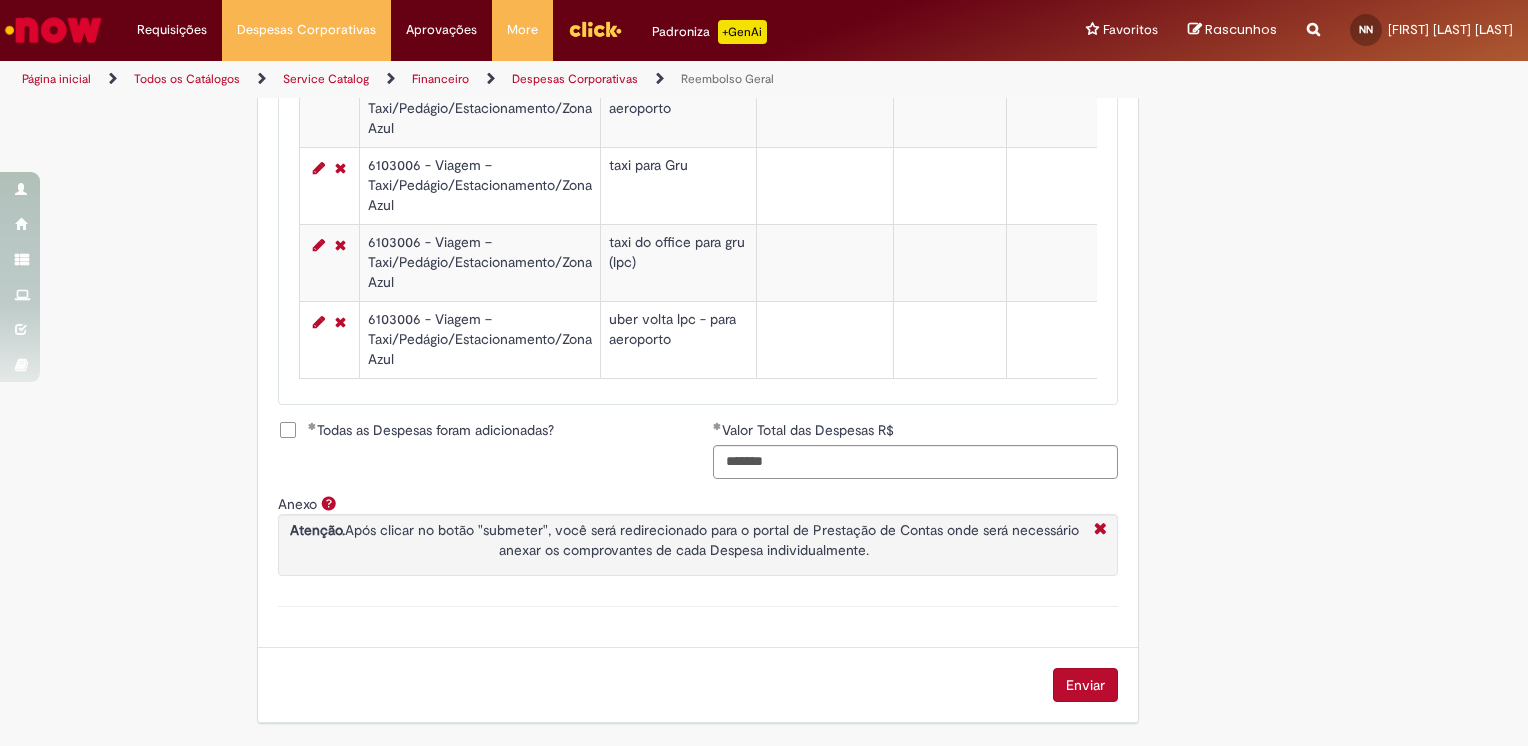 click on "Enviar" at bounding box center [1085, 685] 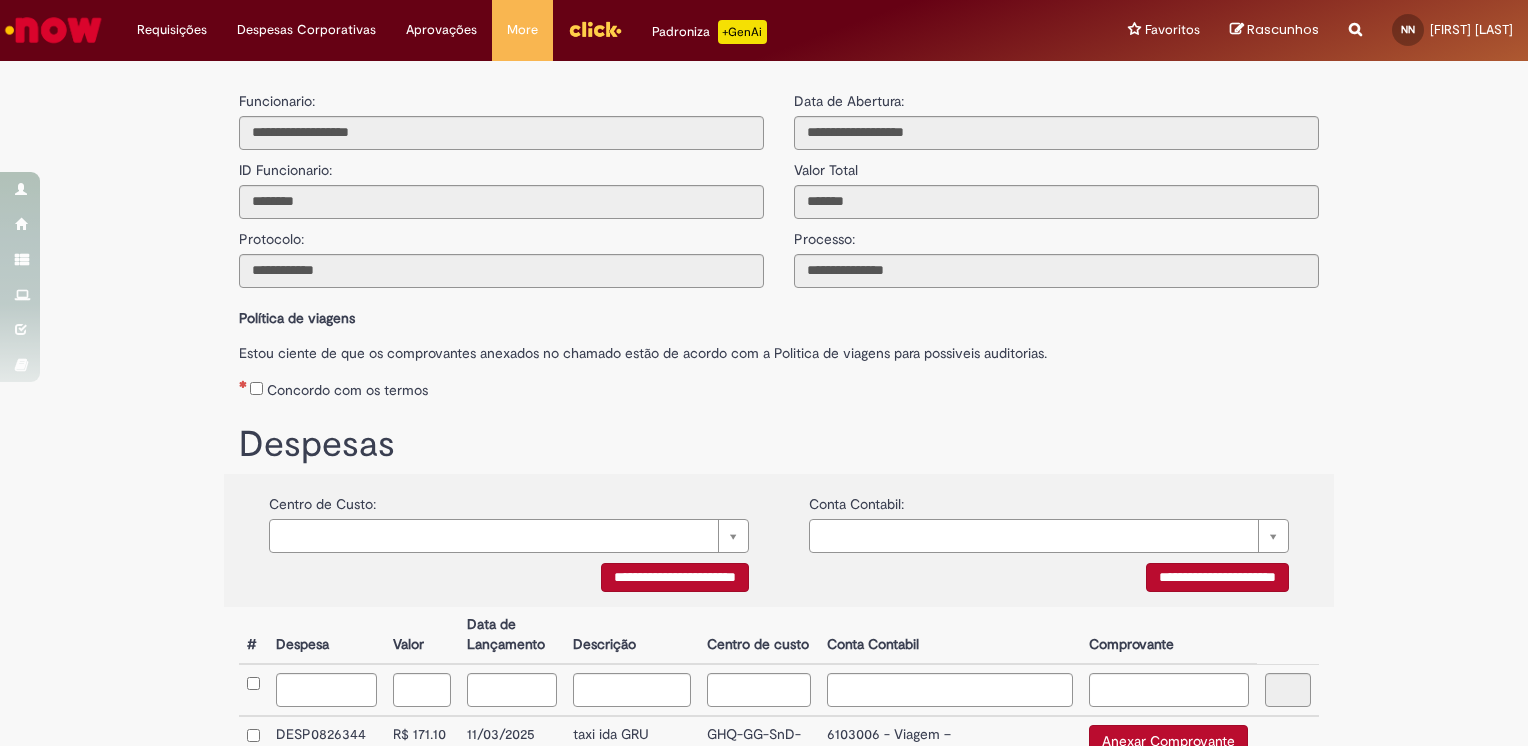scroll, scrollTop: 0, scrollLeft: 0, axis: both 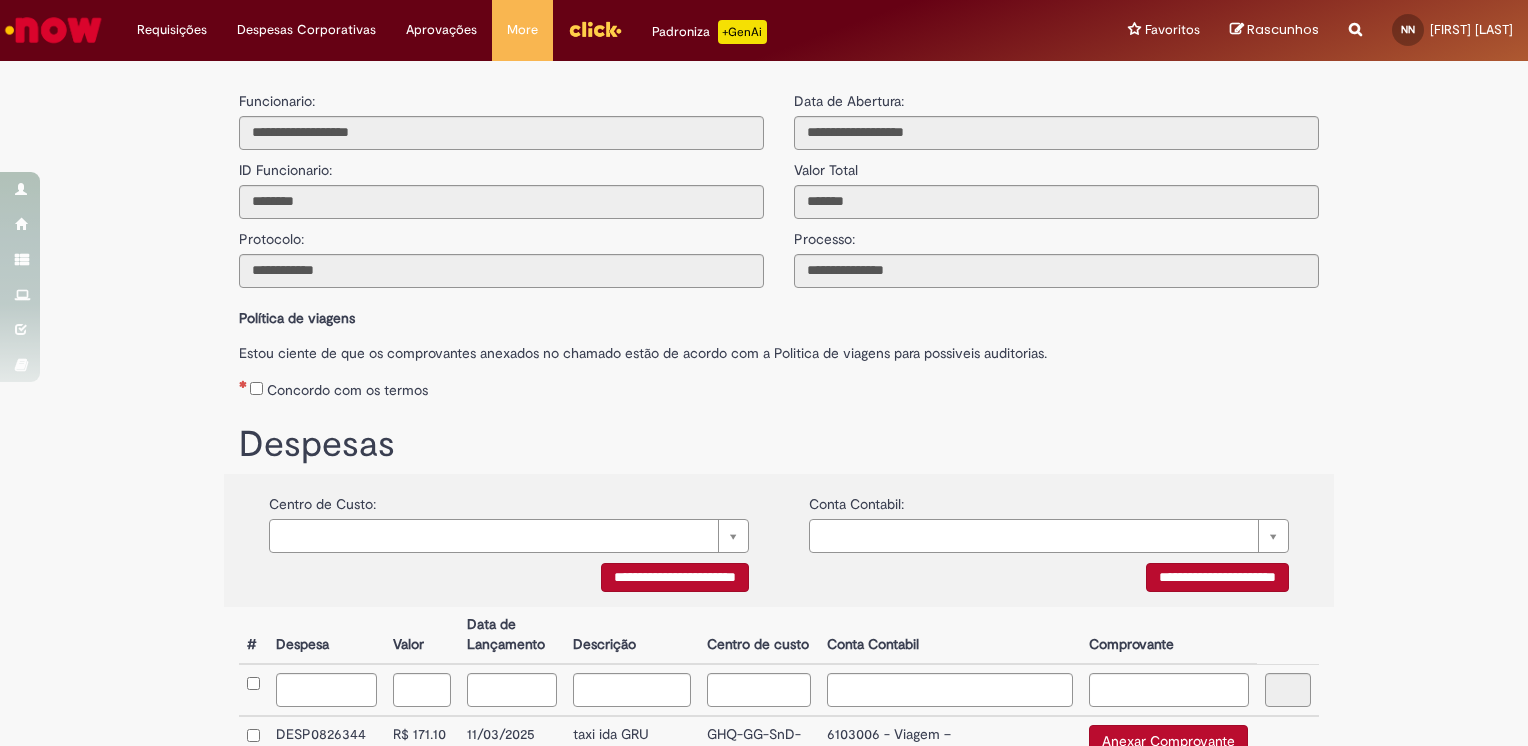 click on "**********" at bounding box center [1217, 577] 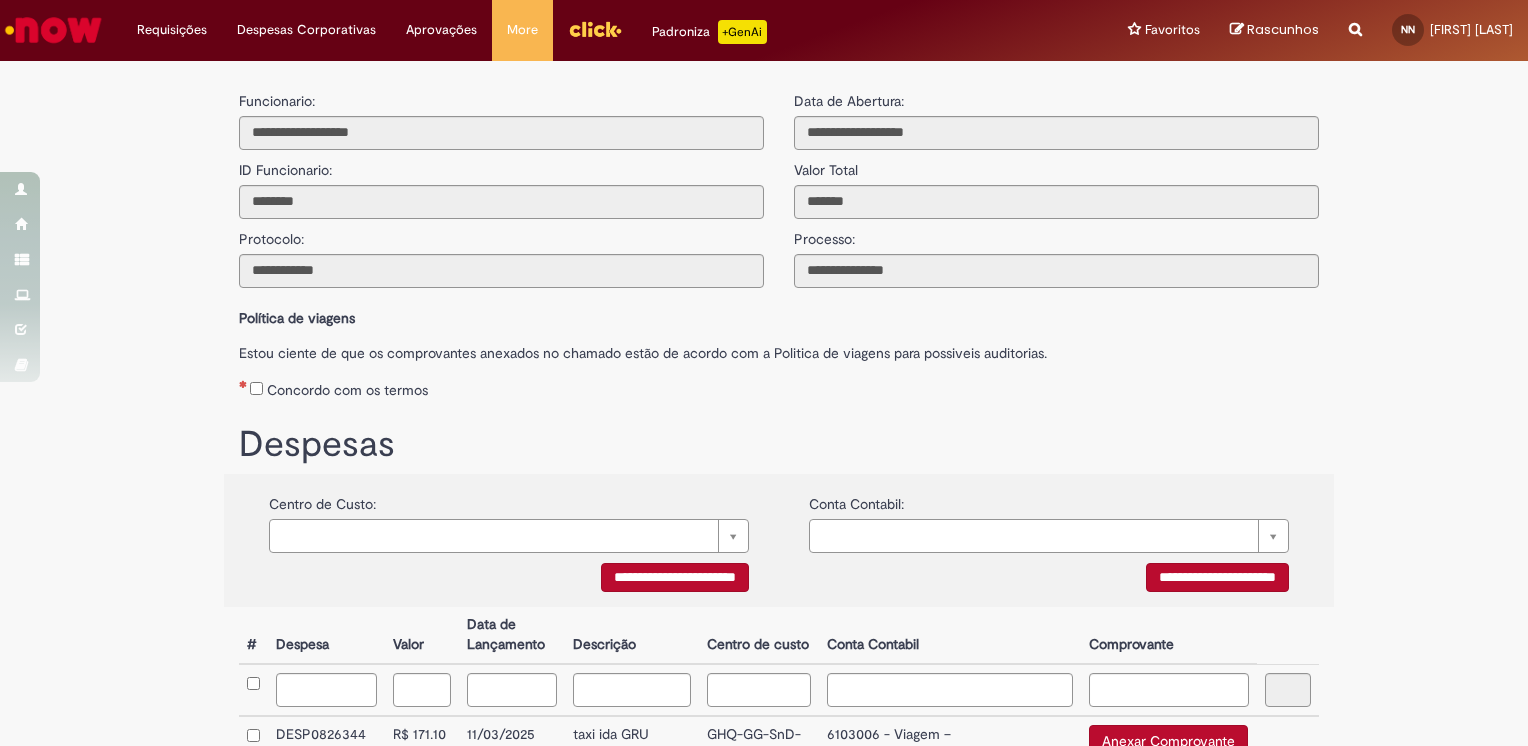 click on "**********" at bounding box center (675, 577) 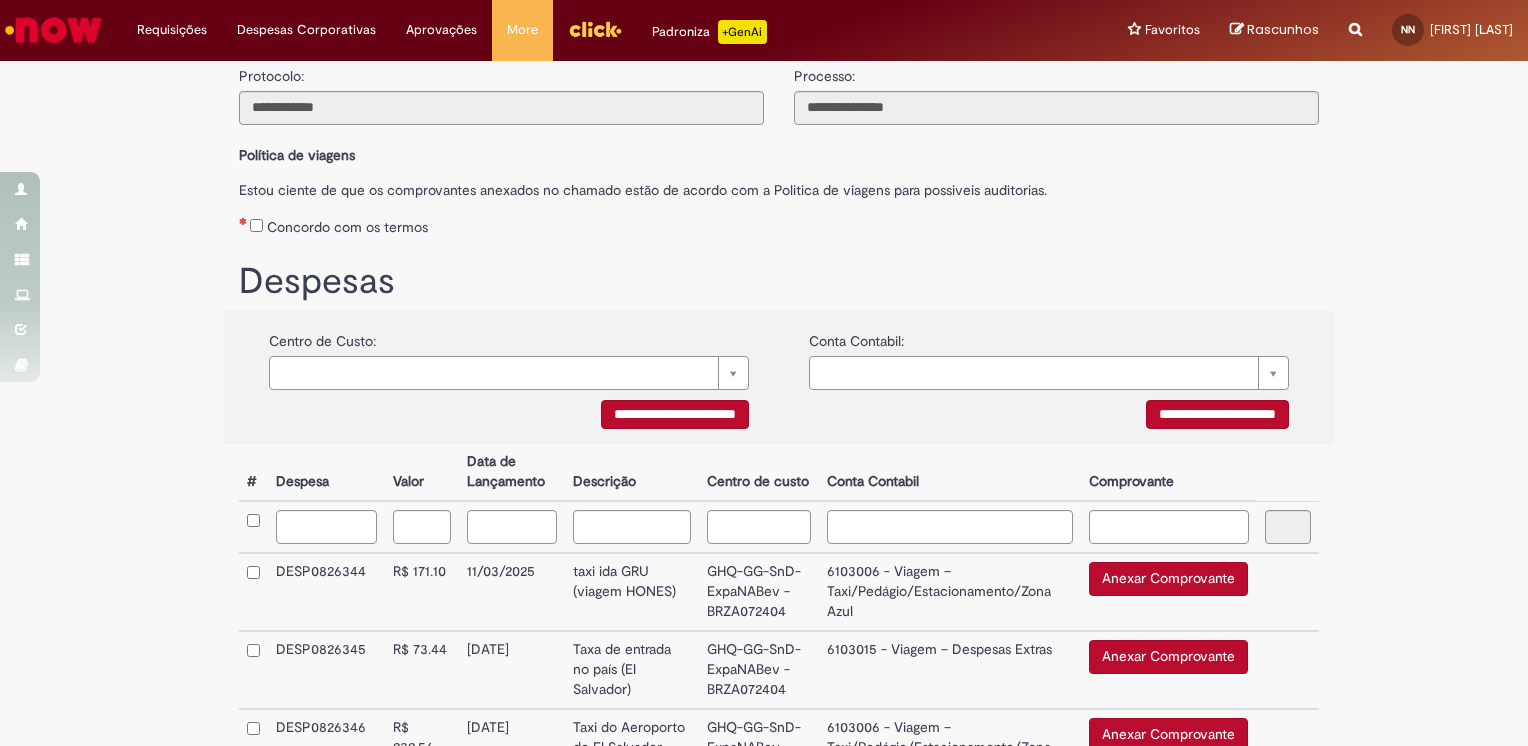 scroll, scrollTop: 158, scrollLeft: 0, axis: vertical 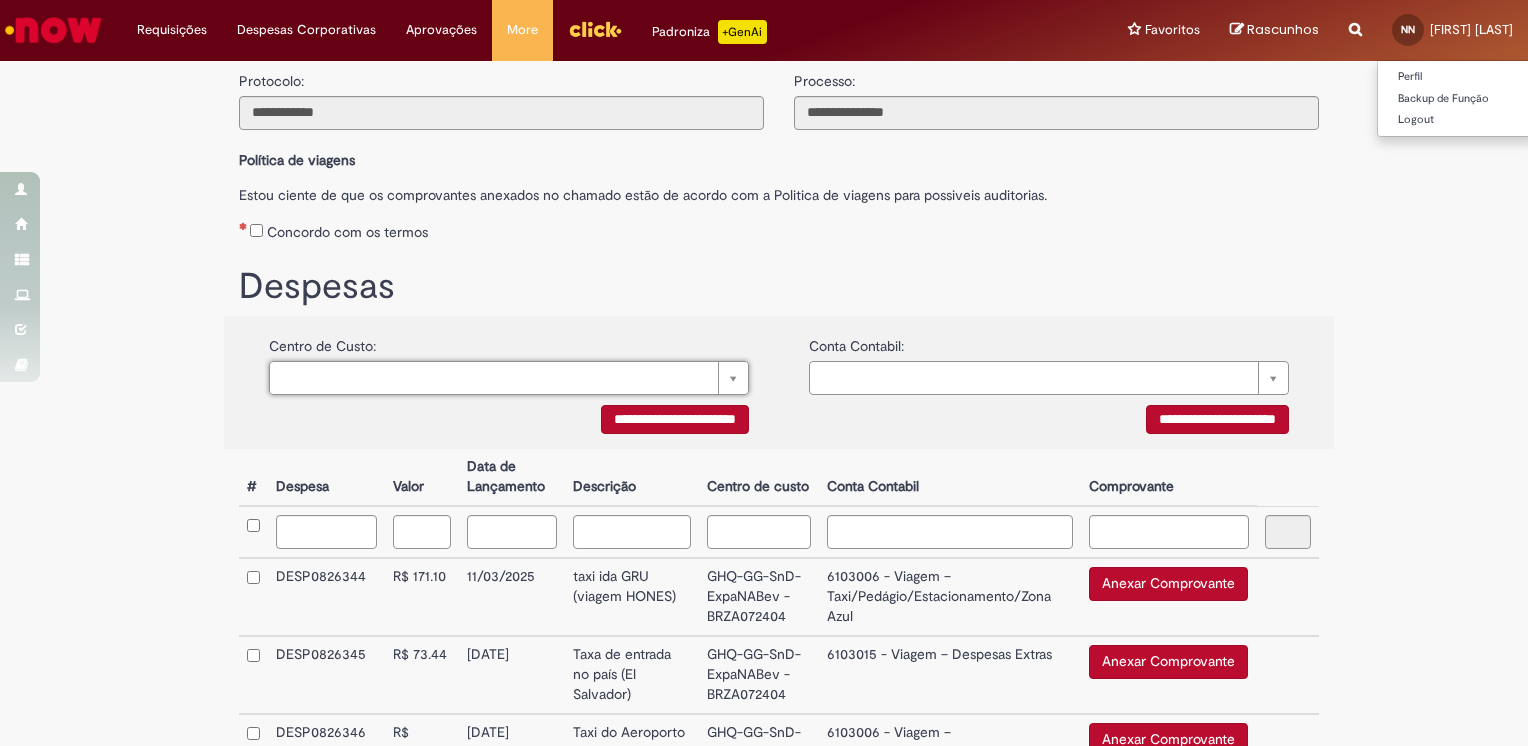drag, startPoint x: 1520, startPoint y: 202, endPoint x: 1498, endPoint y: 41, distance: 162.49615 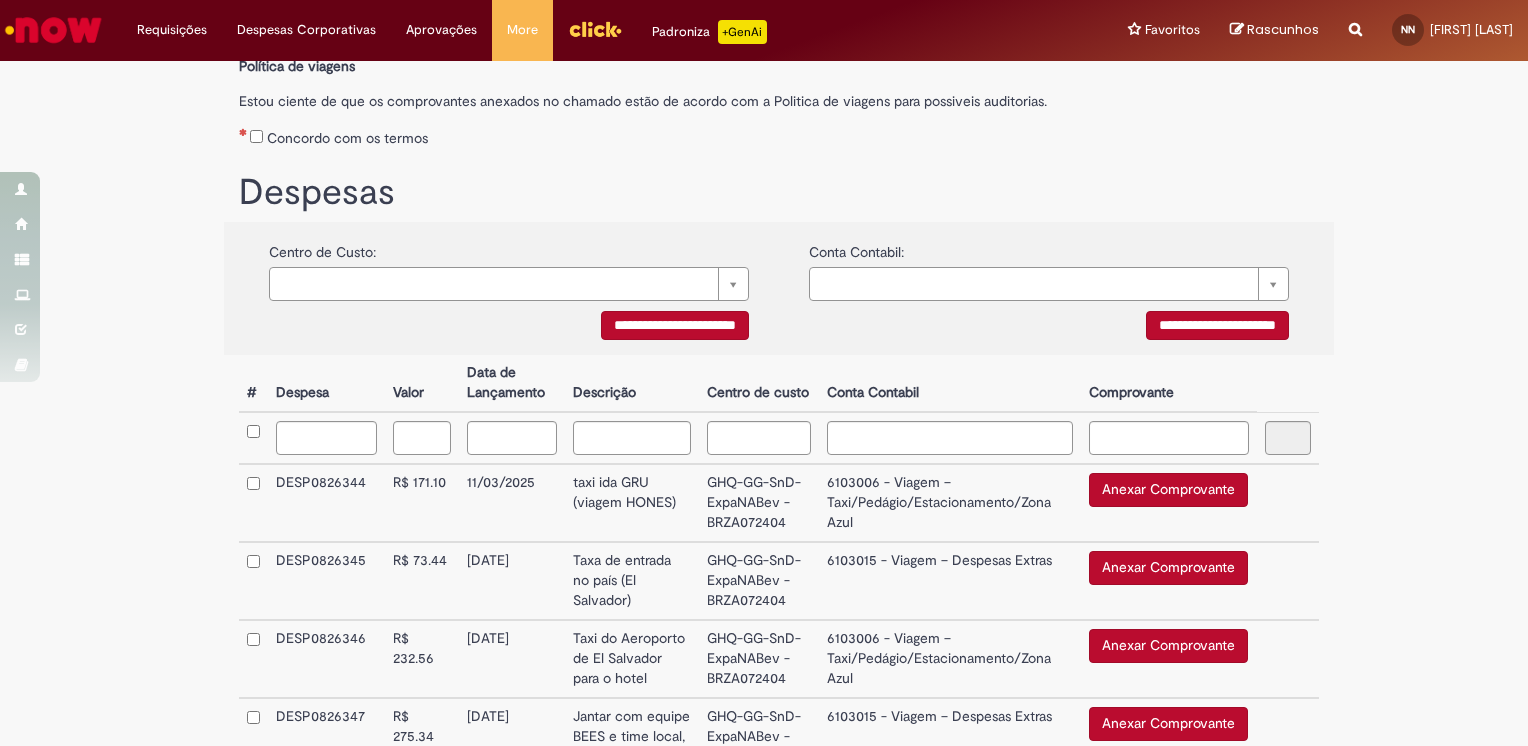scroll, scrollTop: 308, scrollLeft: 0, axis: vertical 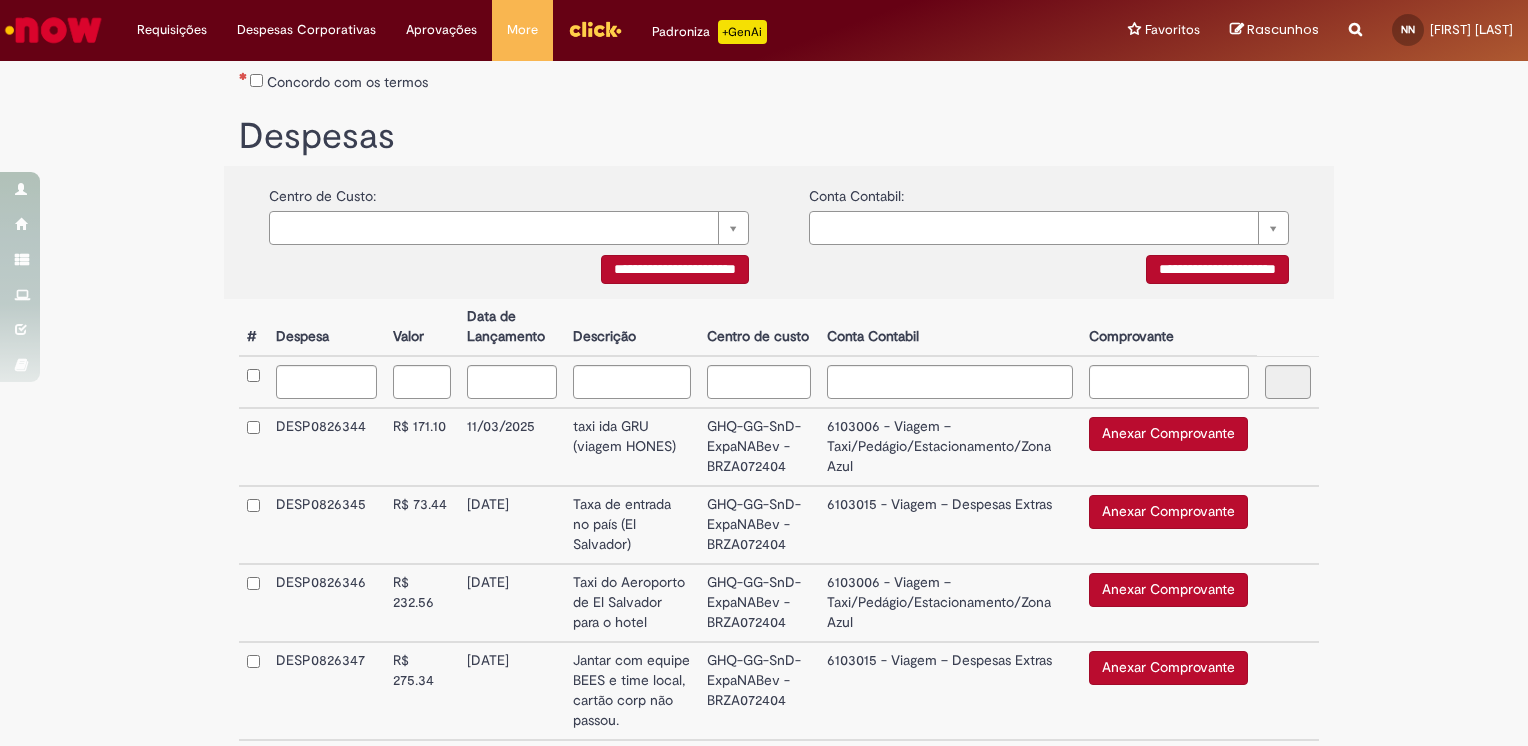 click on "**********" at bounding box center (1217, 269) 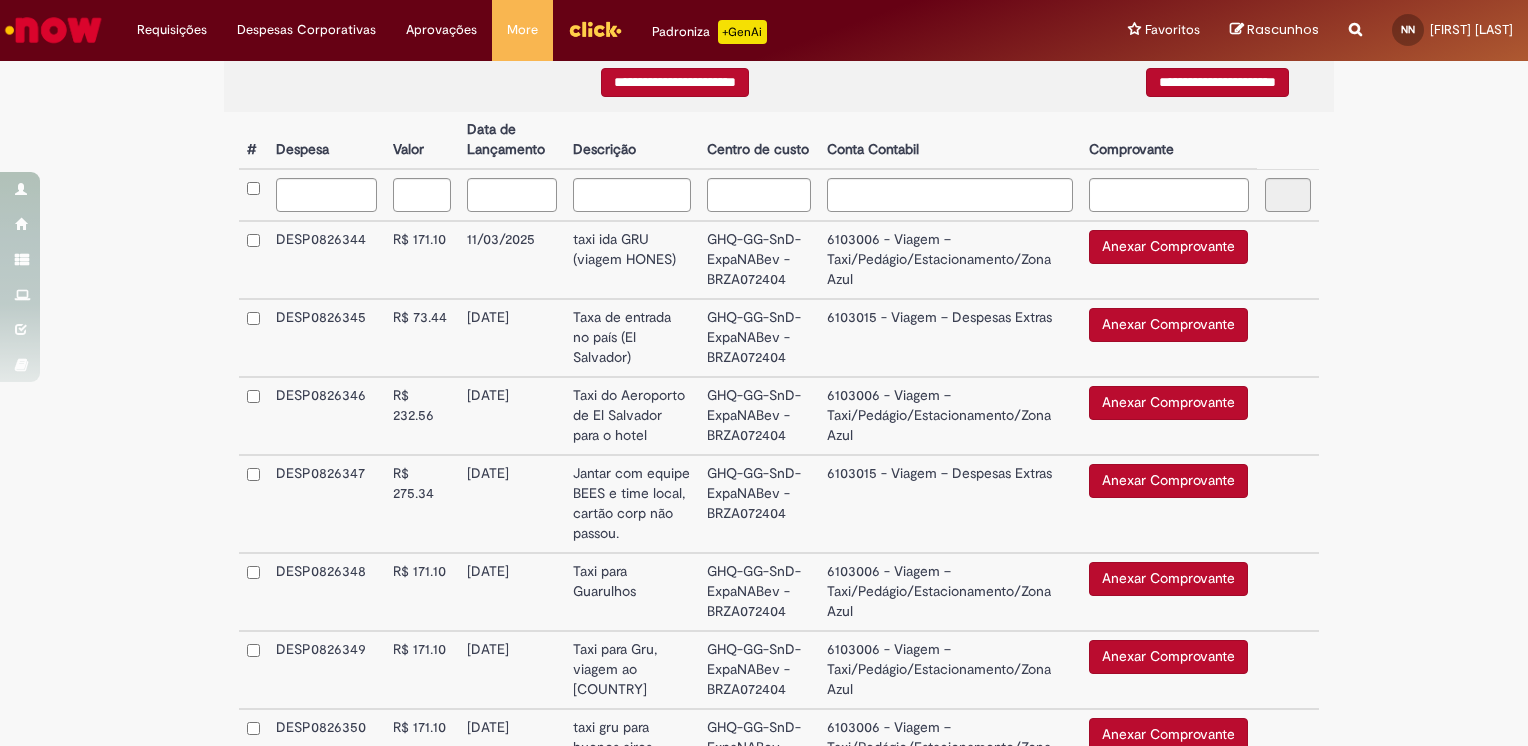 scroll, scrollTop: 511, scrollLeft: 0, axis: vertical 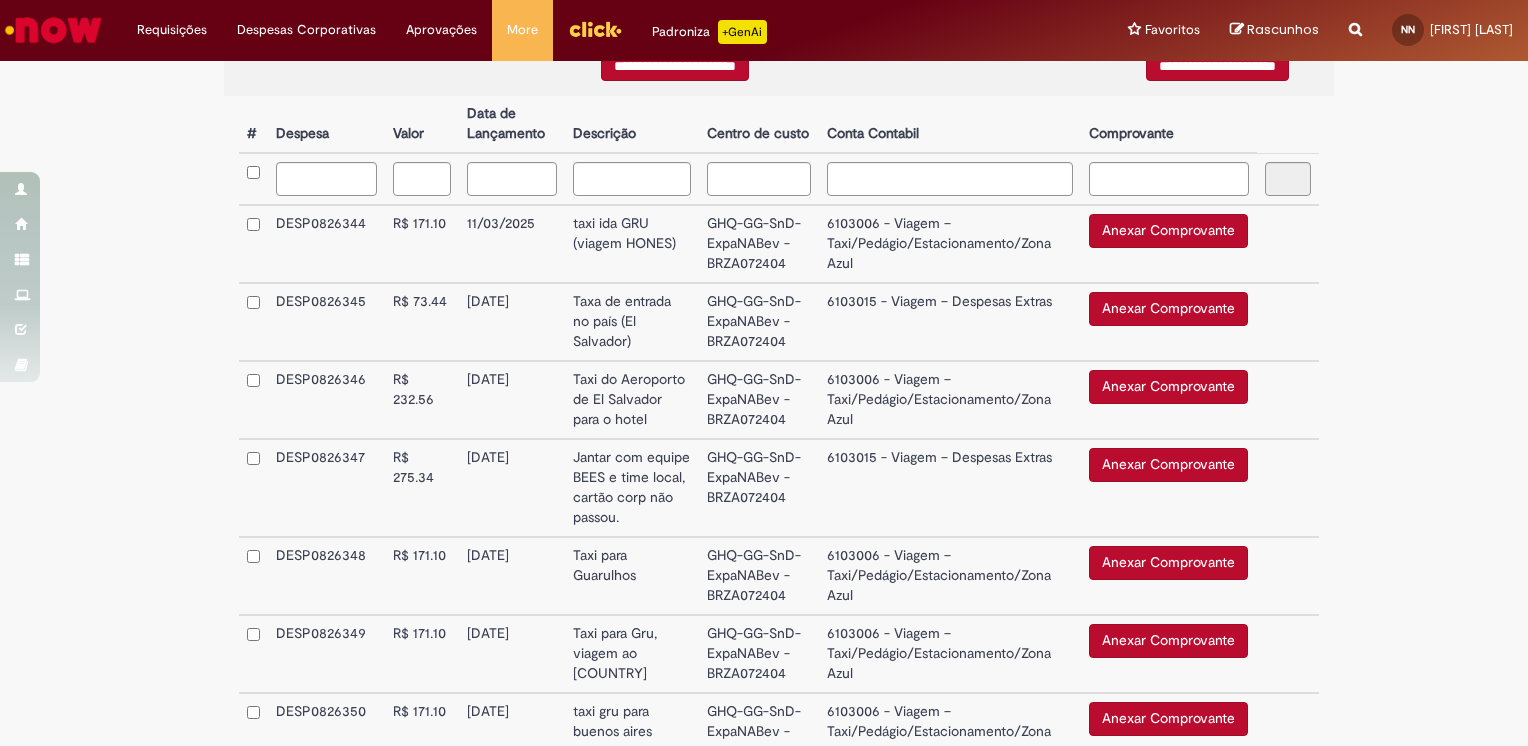 click on "Anexar Comprovante" at bounding box center [1168, 231] 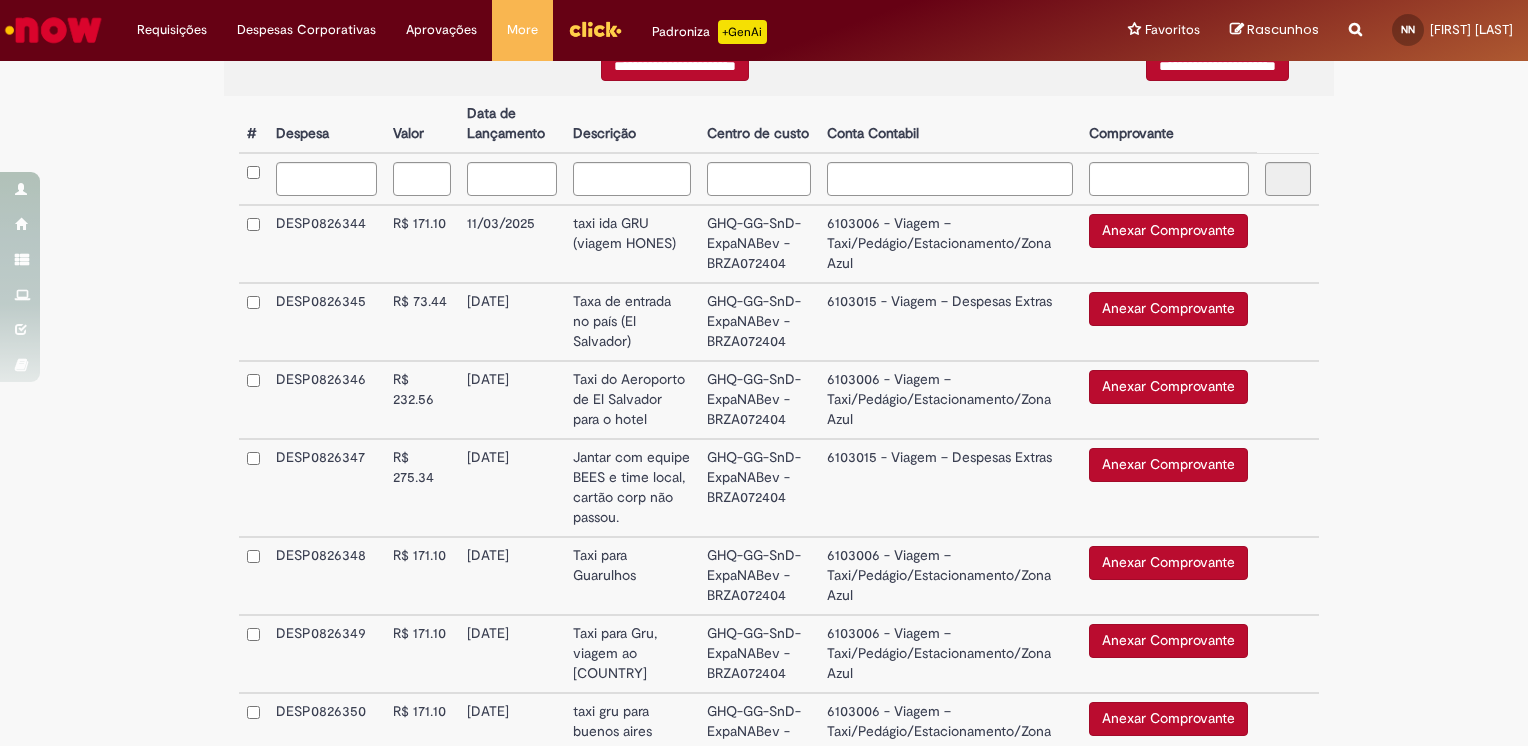 click on "Anexar Comprovante" at bounding box center (1168, 231) 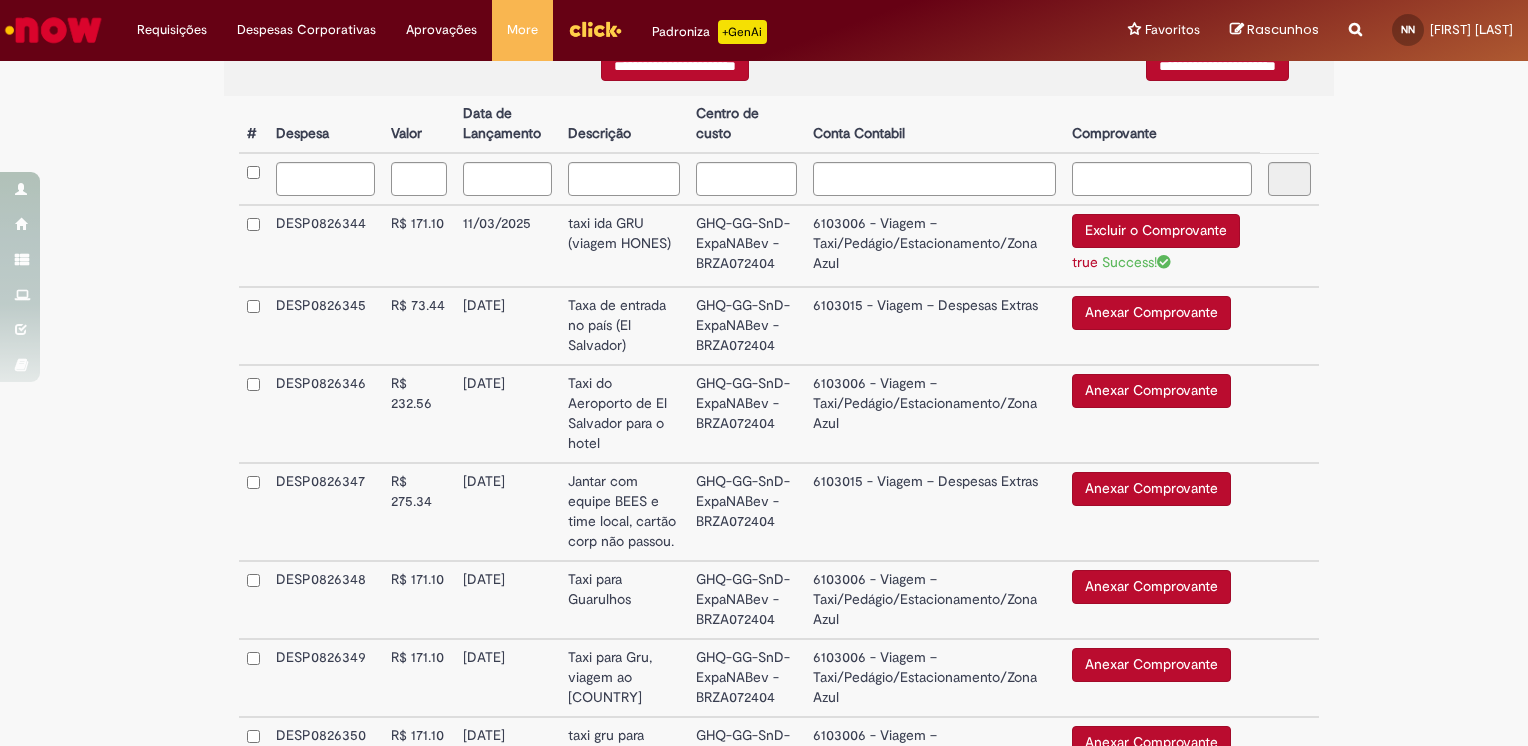 click on "Funcionario:   [MASKED]   ID Funcionario:   [MASKED]   Protocolo:   [MASKED]   Aprovadores:
Data de Abertura:   [MASKED]     Valor Total   [MASKED]   Processo:   [MASKED]
Retorno SAP
Política de viagens   Estou ciente de que os comprovantes anexados no chamado estão de acordo com a Politica de viagens para possiveis auditorias.
Concordo com os termos
Despesas
Centro de Custo:            Pesquisar usando lista
[MASKED]
Conta Contabil:            Pesquisar usando lista
[MASKED]
#
Despesa
Valor
Data de Lançamento
Descrição
Centro de custo
Conta Contabil
Comprovante" at bounding box center (764, 617) 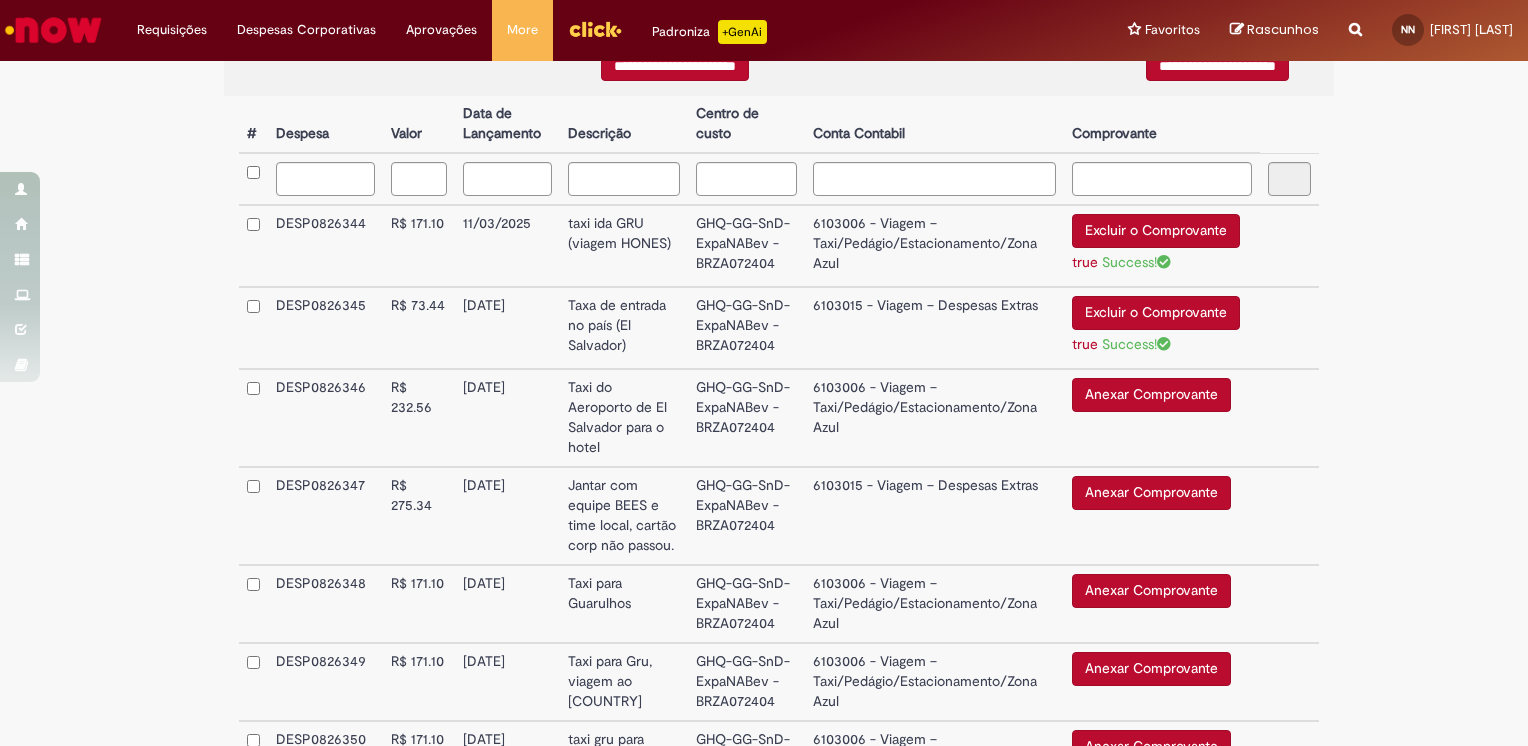 click on "Anexar Comprovante" at bounding box center (1151, 395) 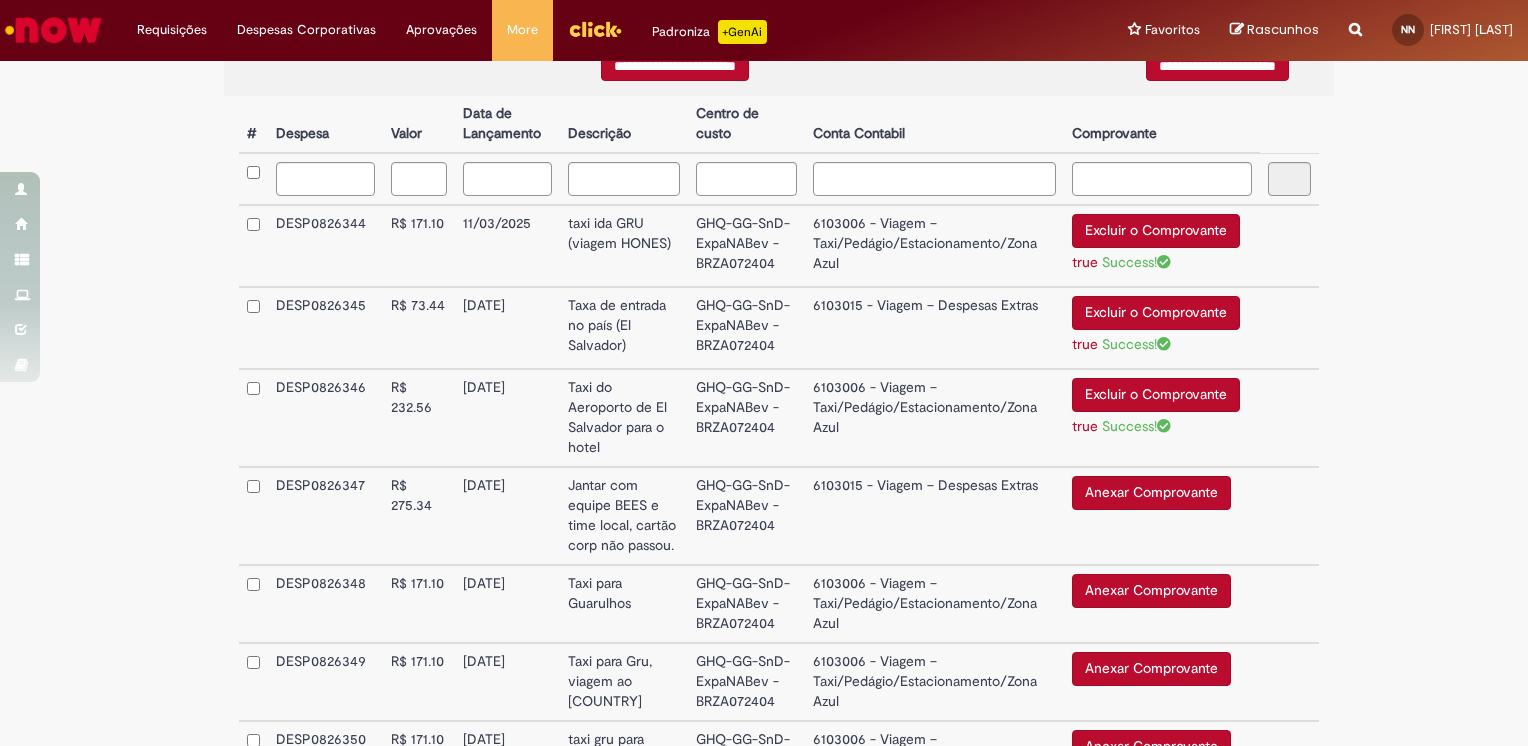 click on "Anexar Comprovante" at bounding box center (1151, 493) 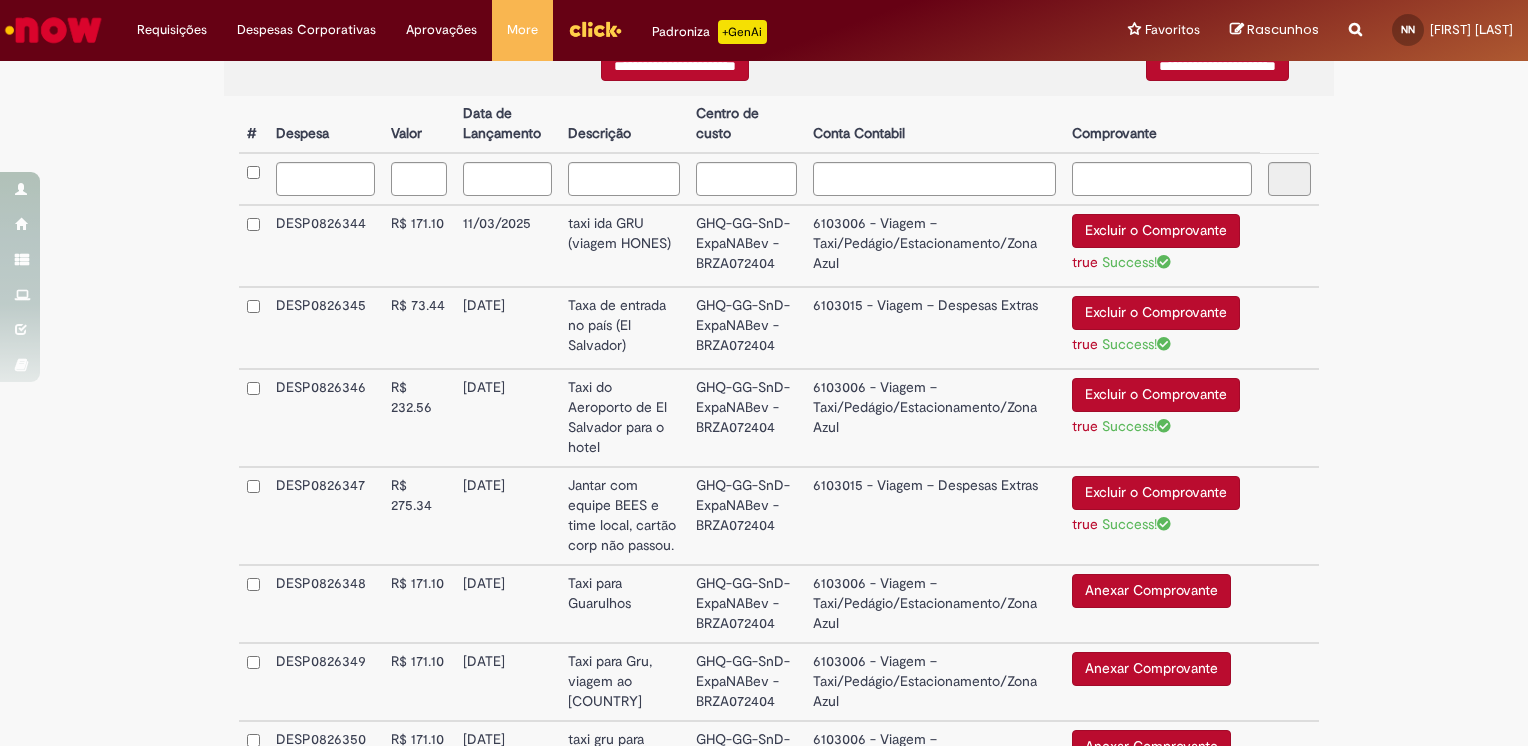 click on "Anexar Comprovante" at bounding box center [1151, 591] 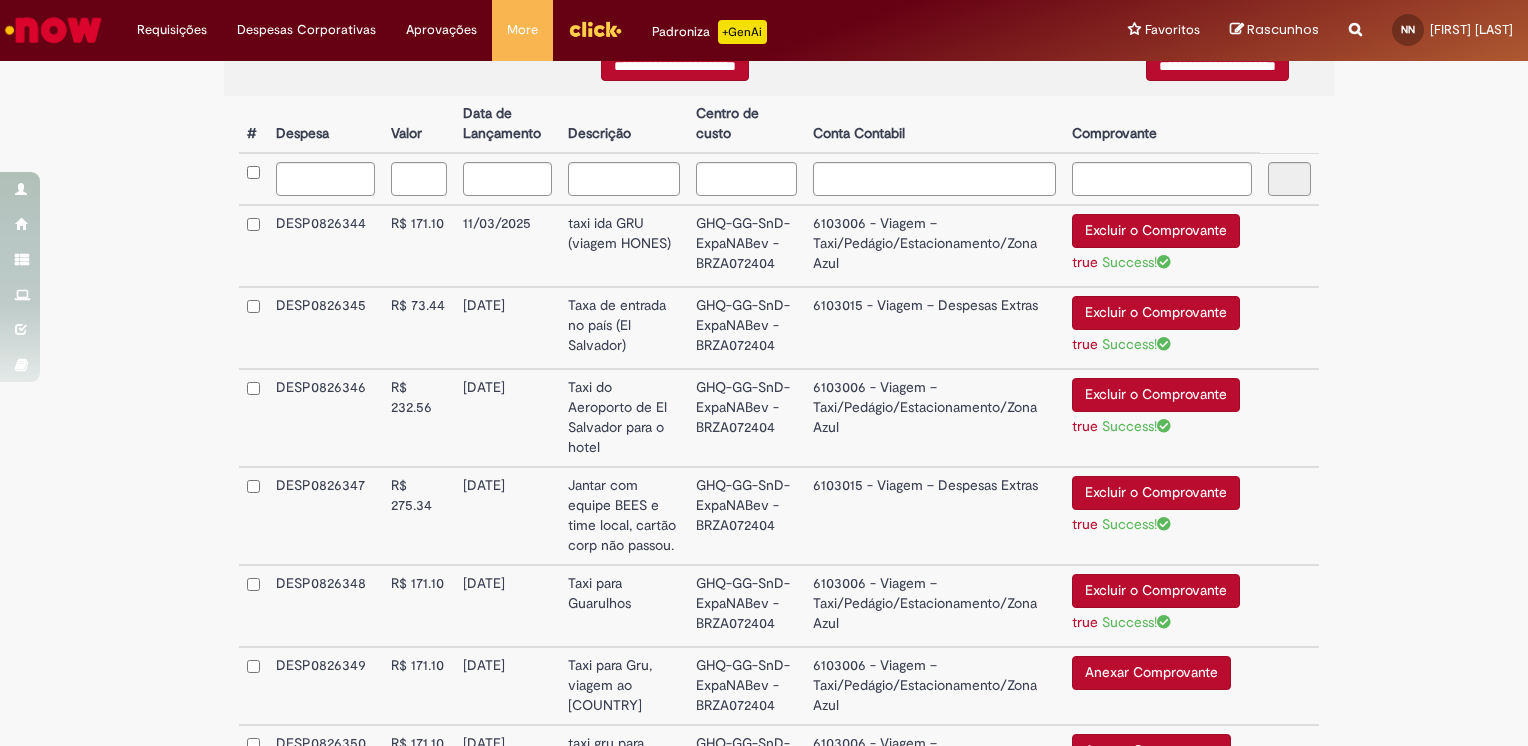 click on "Anexar Comprovante" at bounding box center [1151, 673] 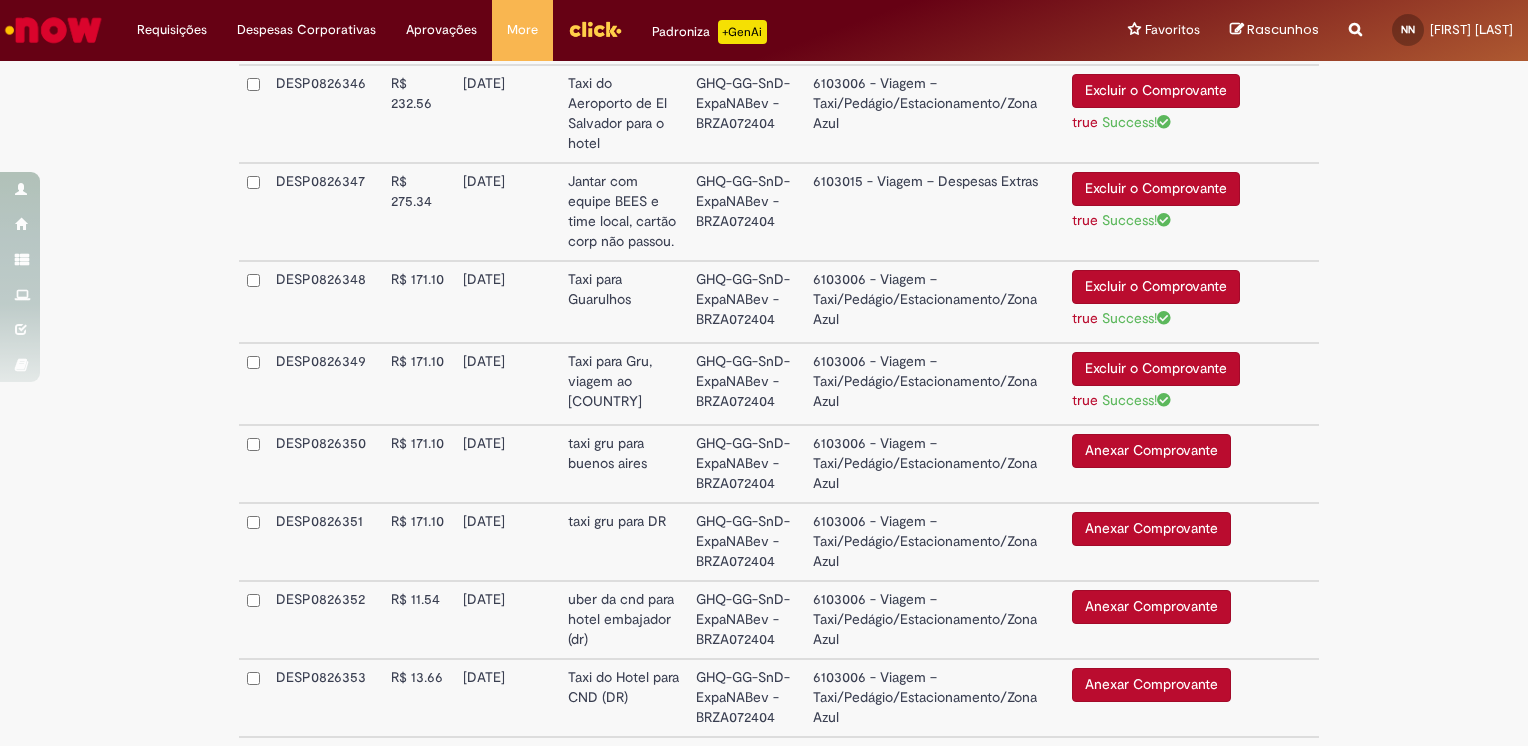 scroll, scrollTop: 844, scrollLeft: 0, axis: vertical 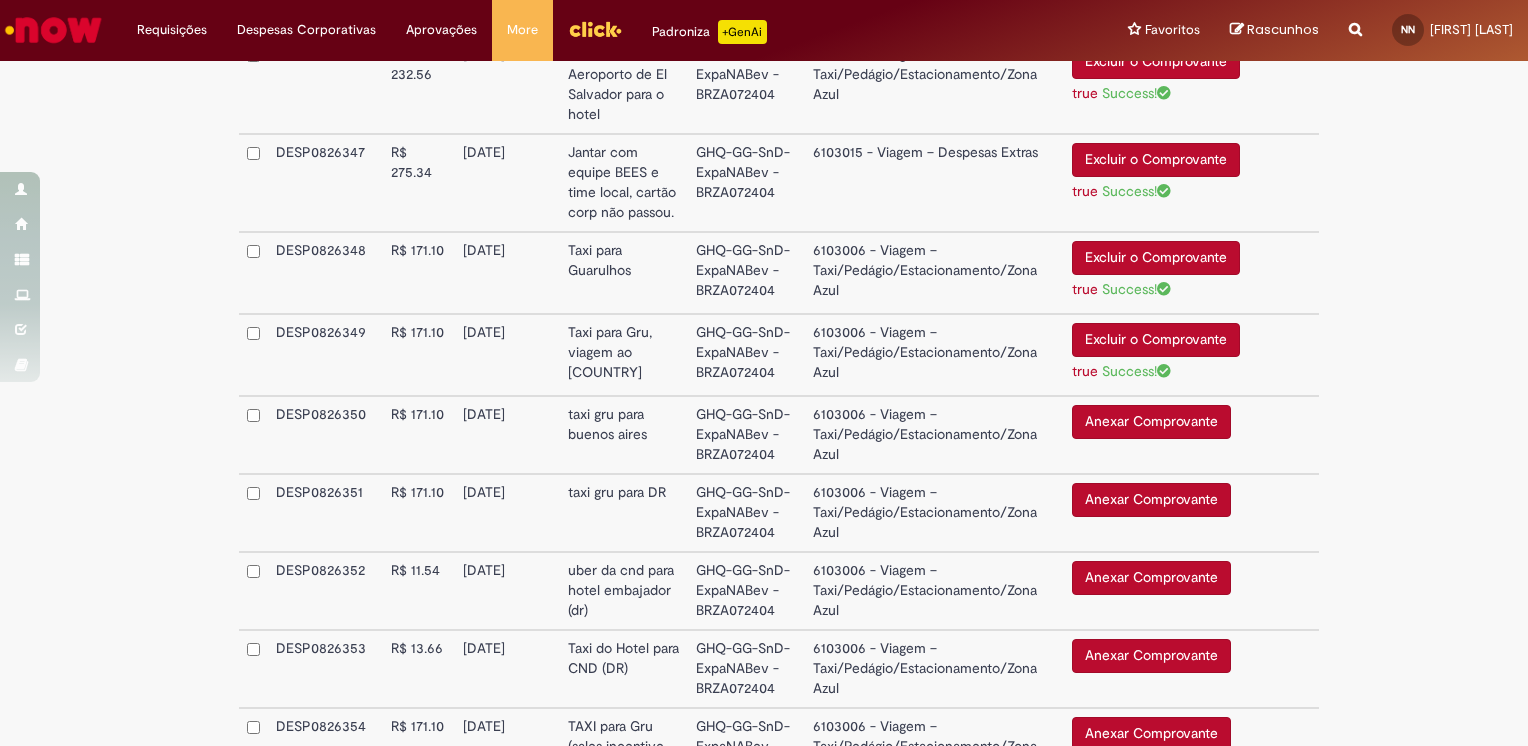 click on "Anexar Comprovante" at bounding box center [1151, 422] 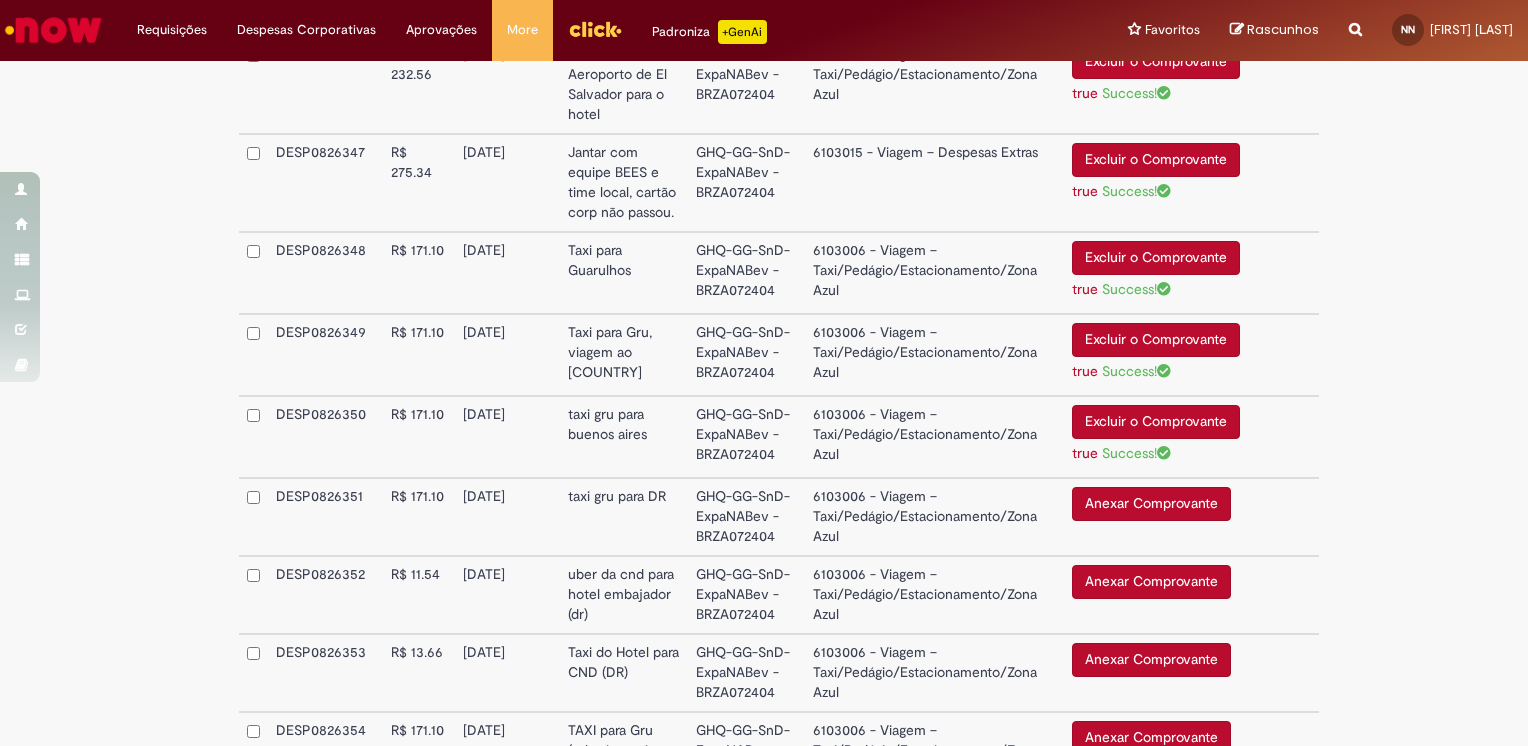 click on "Anexar Comprovante" at bounding box center [1151, 504] 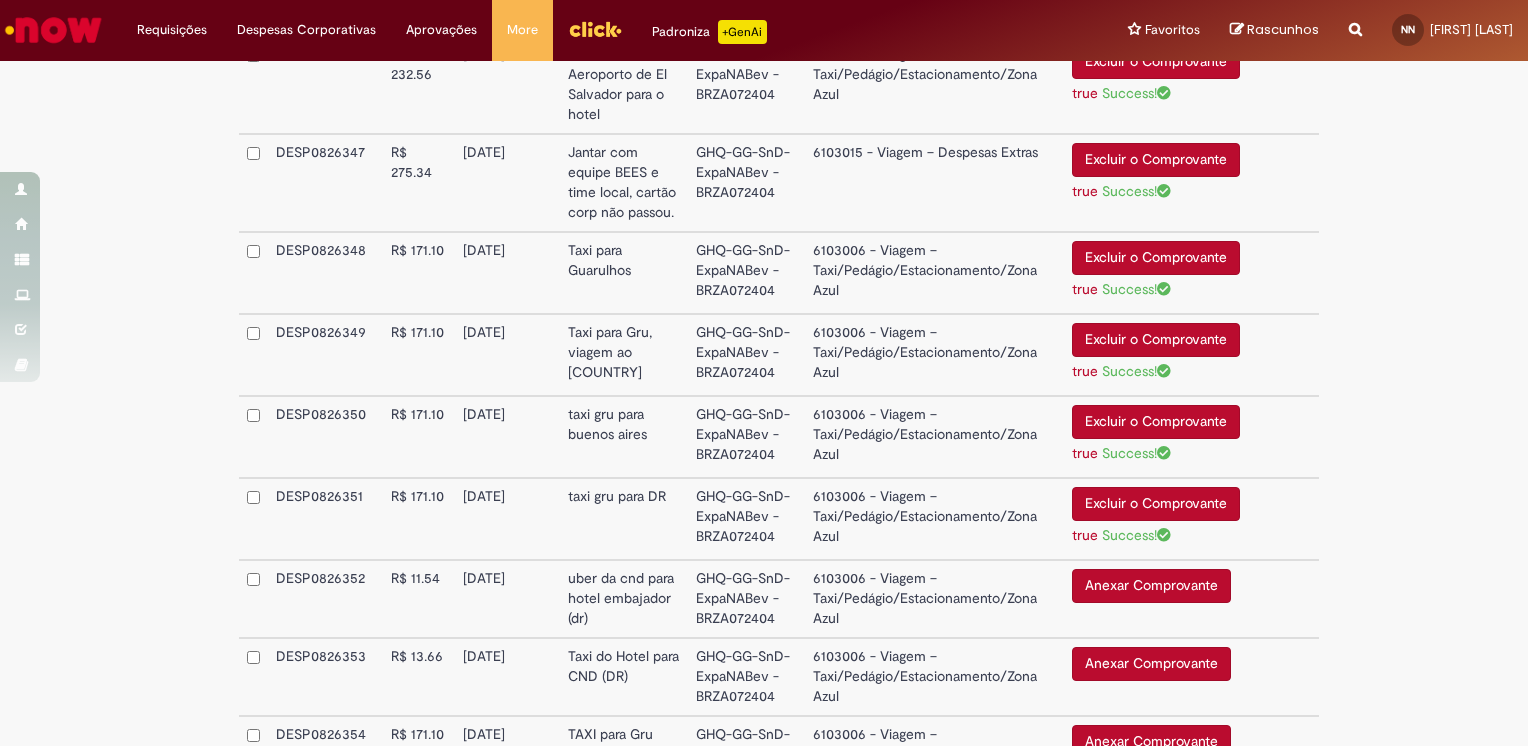 click on "Anexar Comprovante" at bounding box center (1151, 586) 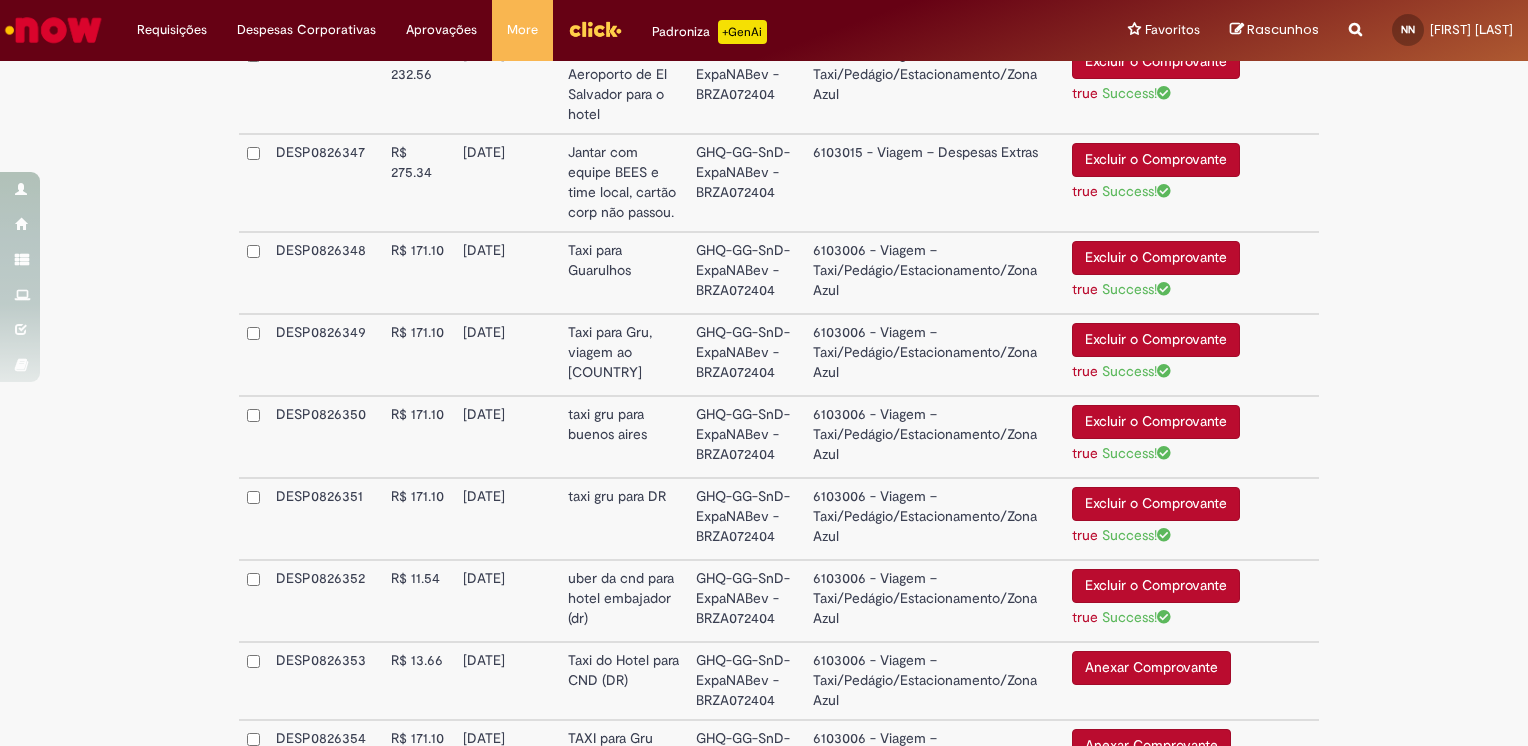 click on "Anexar Comprovante" at bounding box center [1151, 668] 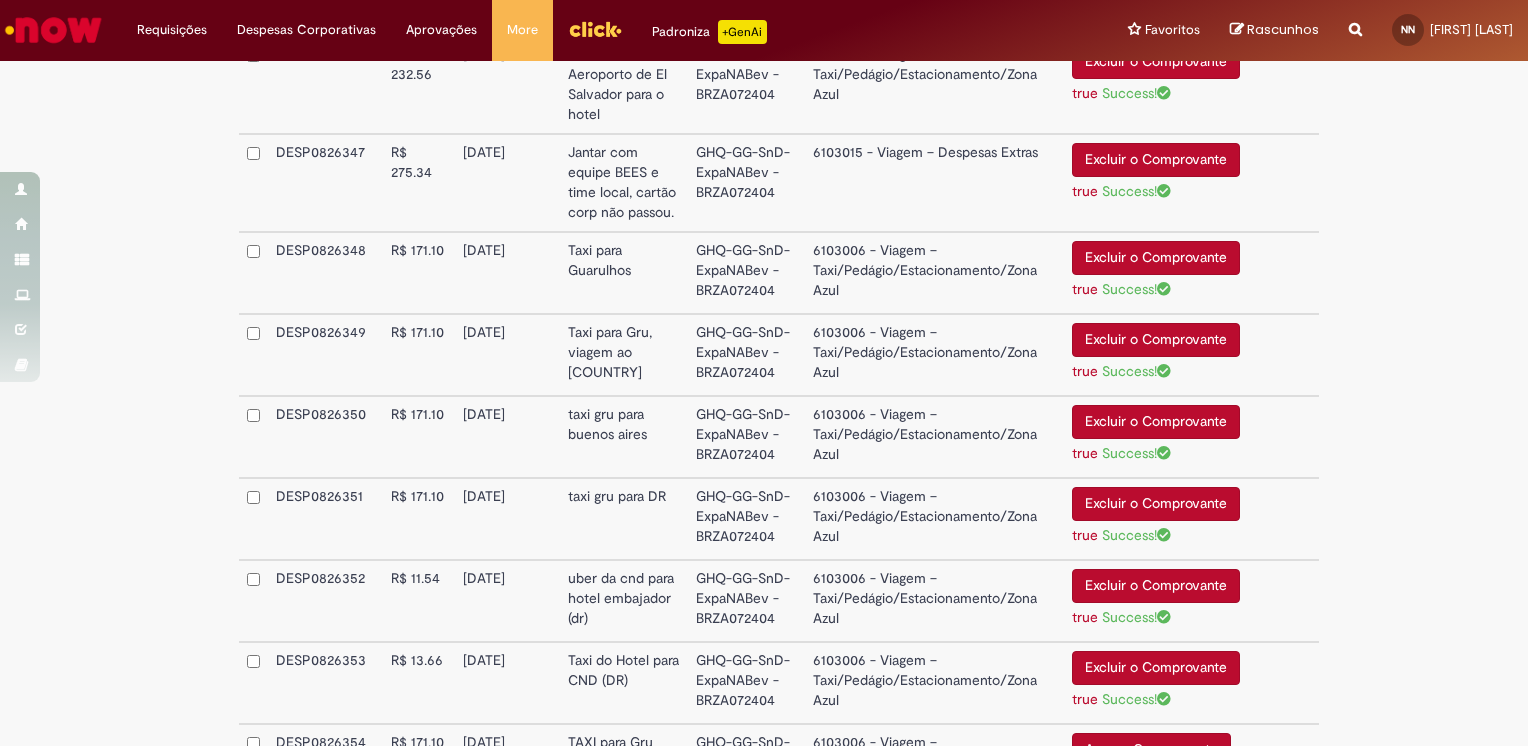 click on "Excluir o Comprovante" at bounding box center (1156, 668) 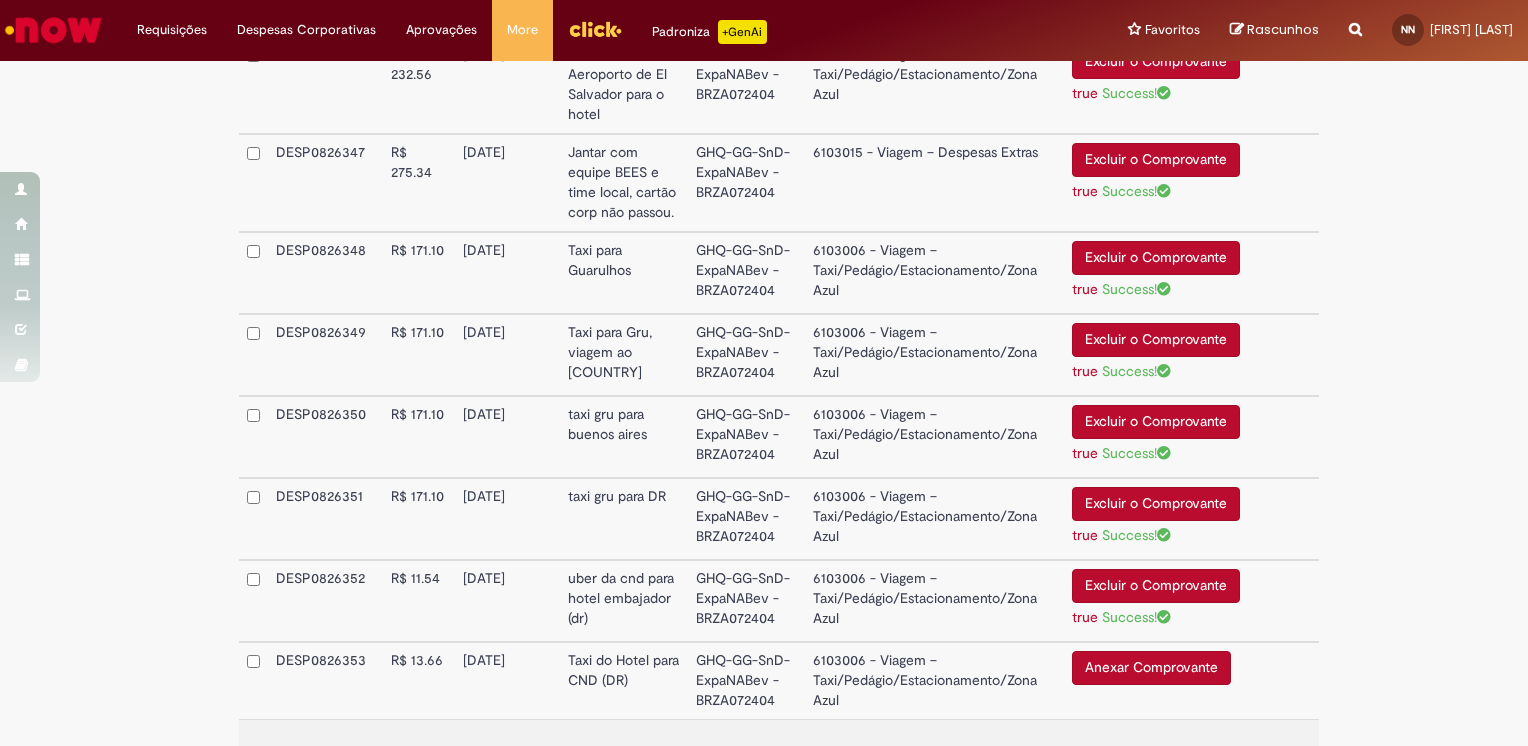 click on "Anexar Comprovante" at bounding box center (1151, 668) 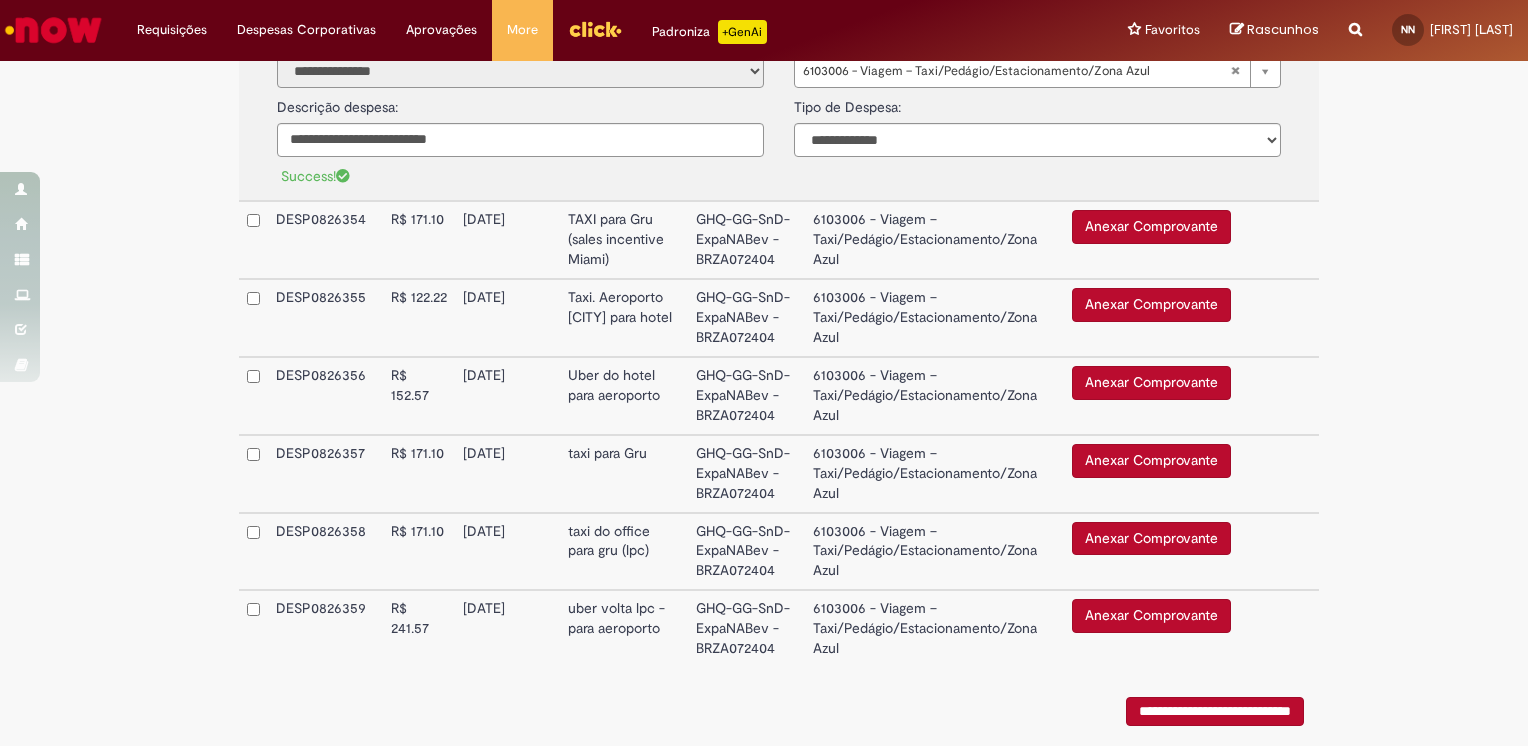 scroll, scrollTop: 1672, scrollLeft: 0, axis: vertical 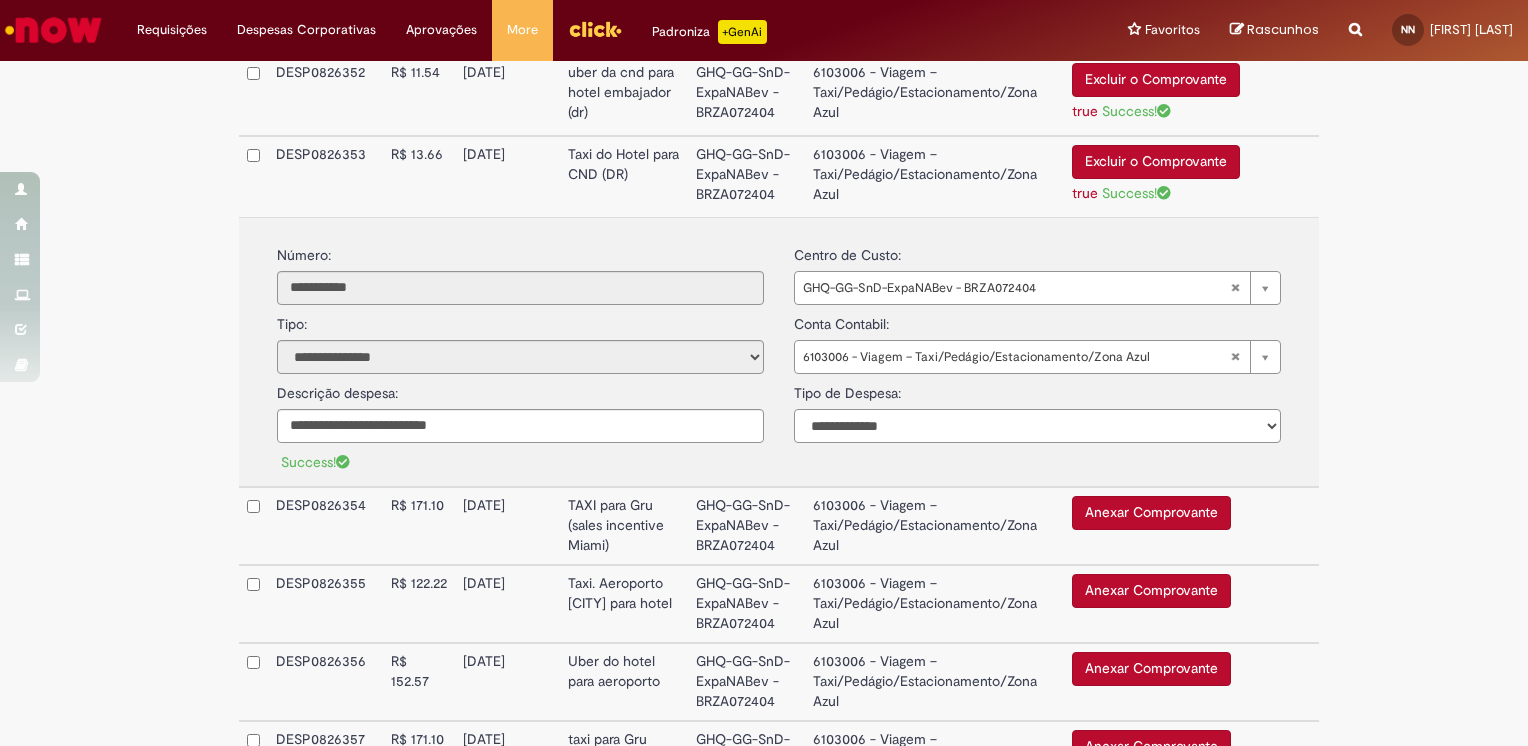click on "**********" at bounding box center (1037, 426) 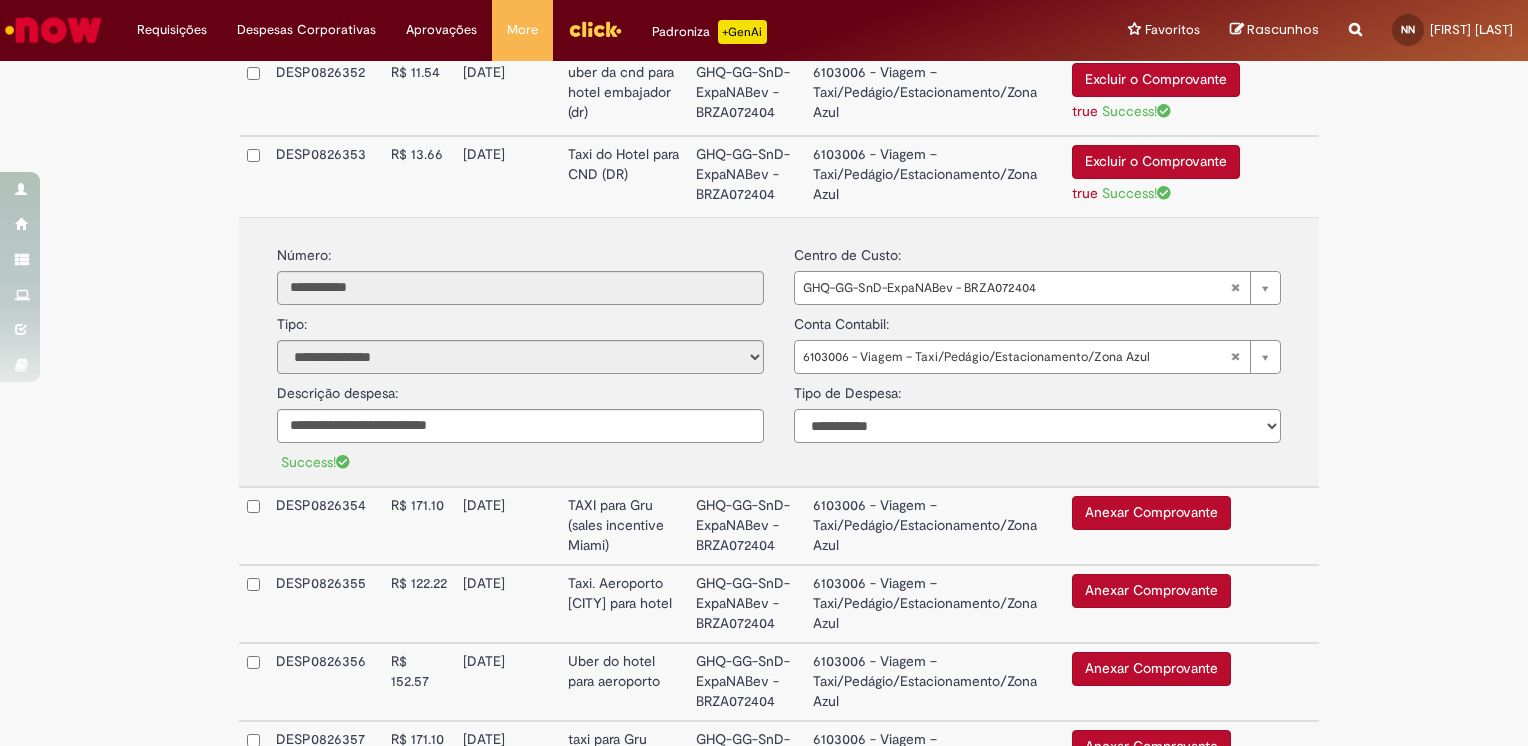 click on "**********" at bounding box center (1037, 426) 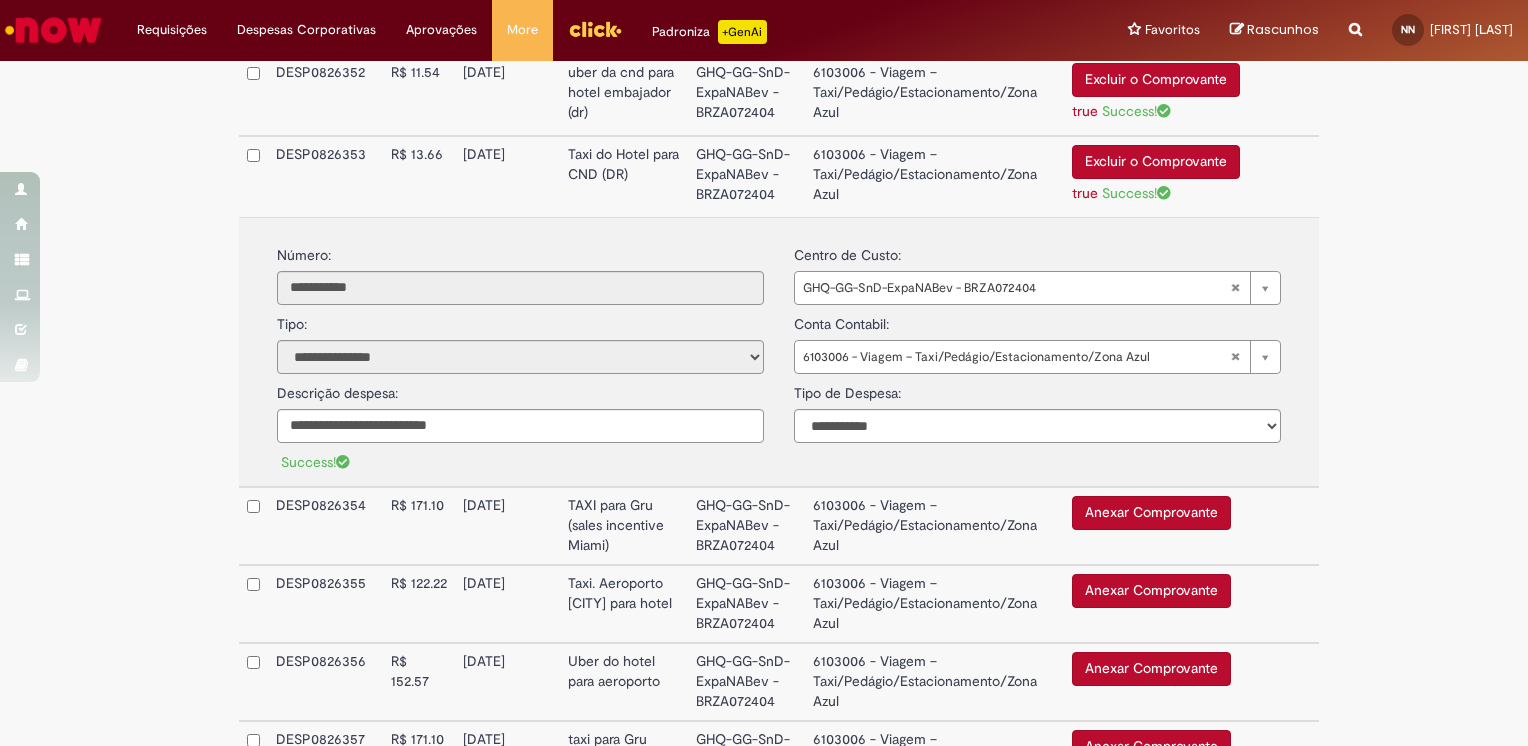 click on "Anexar Comprovante" at bounding box center (1151, 513) 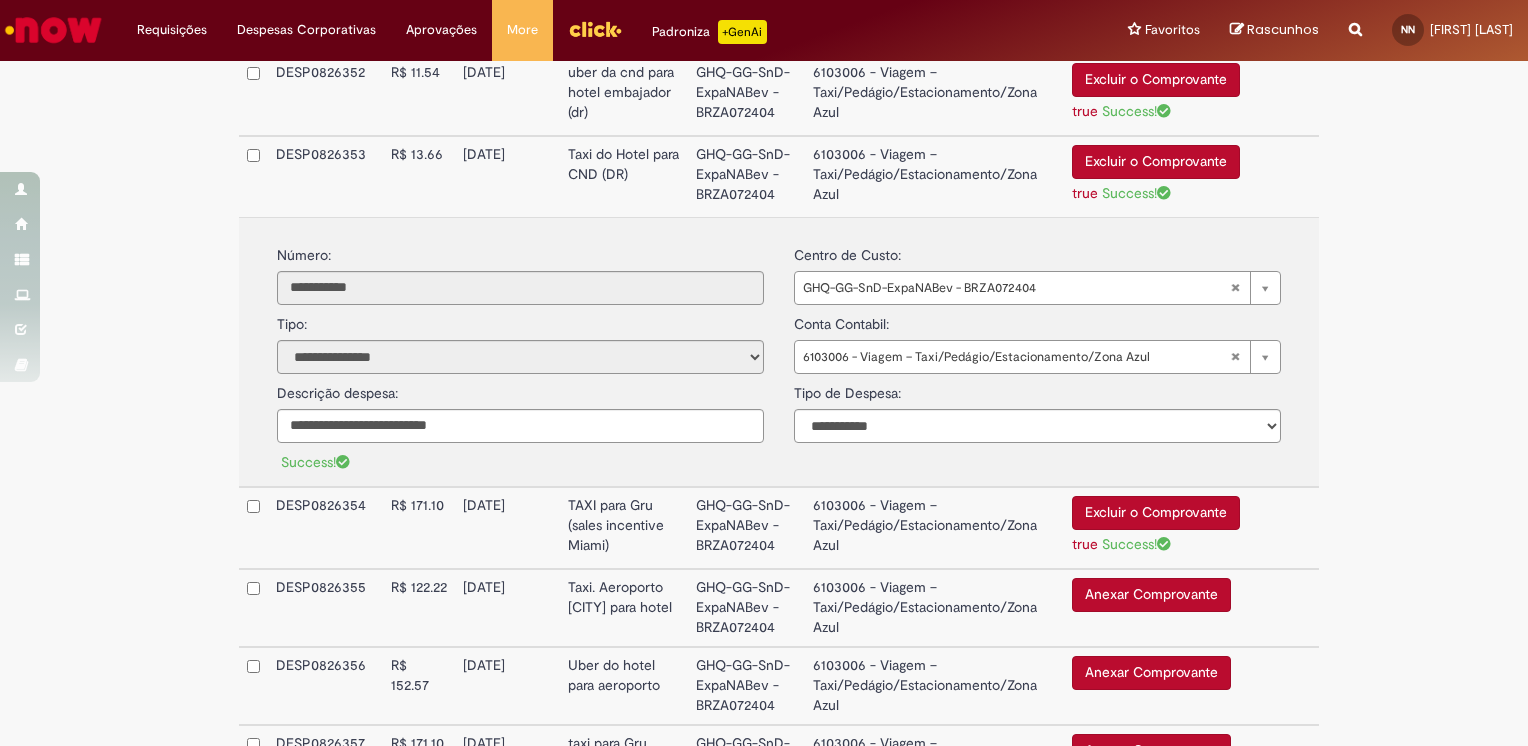 click on "Anexar Comprovante" at bounding box center [1151, 595] 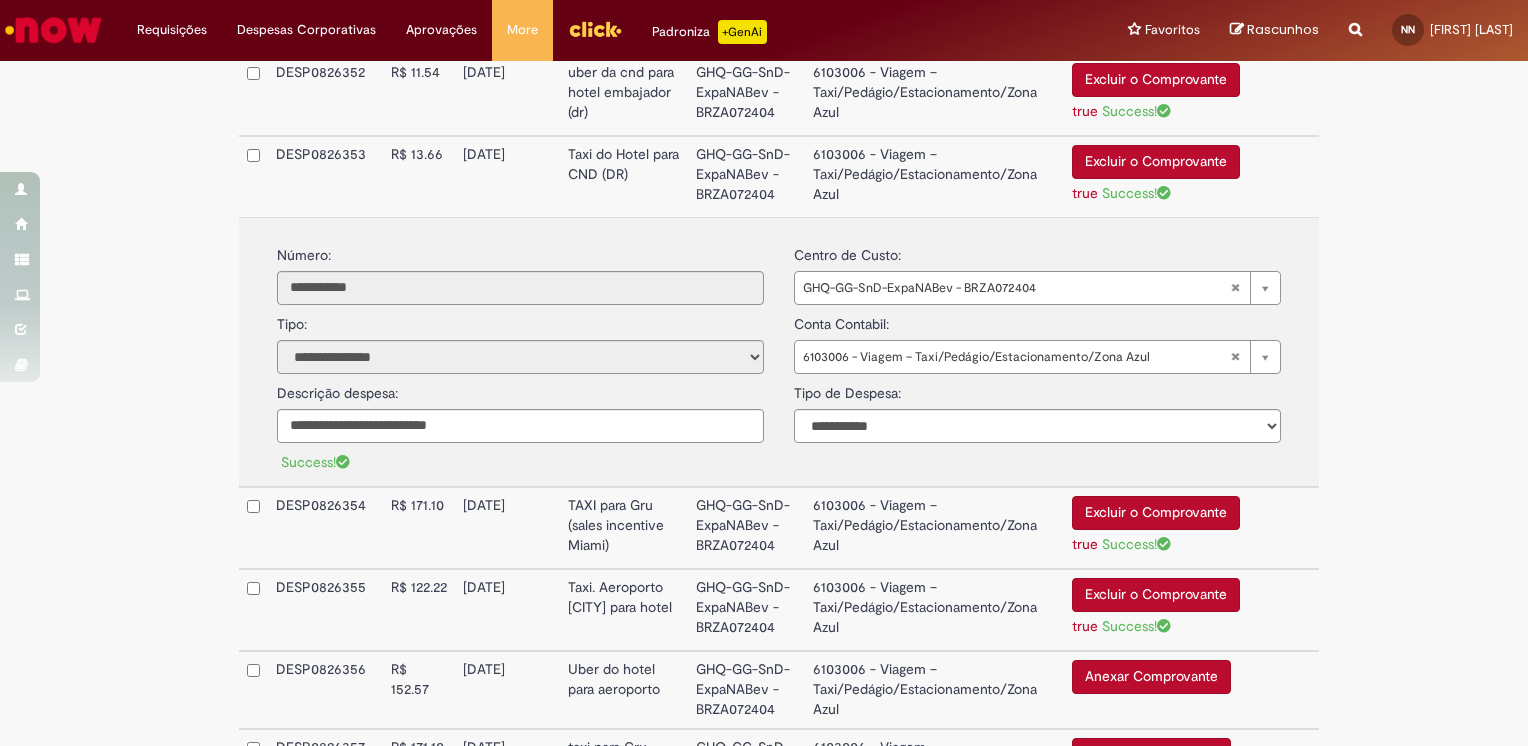 click on "Anexar Comprovante" at bounding box center (1151, 677) 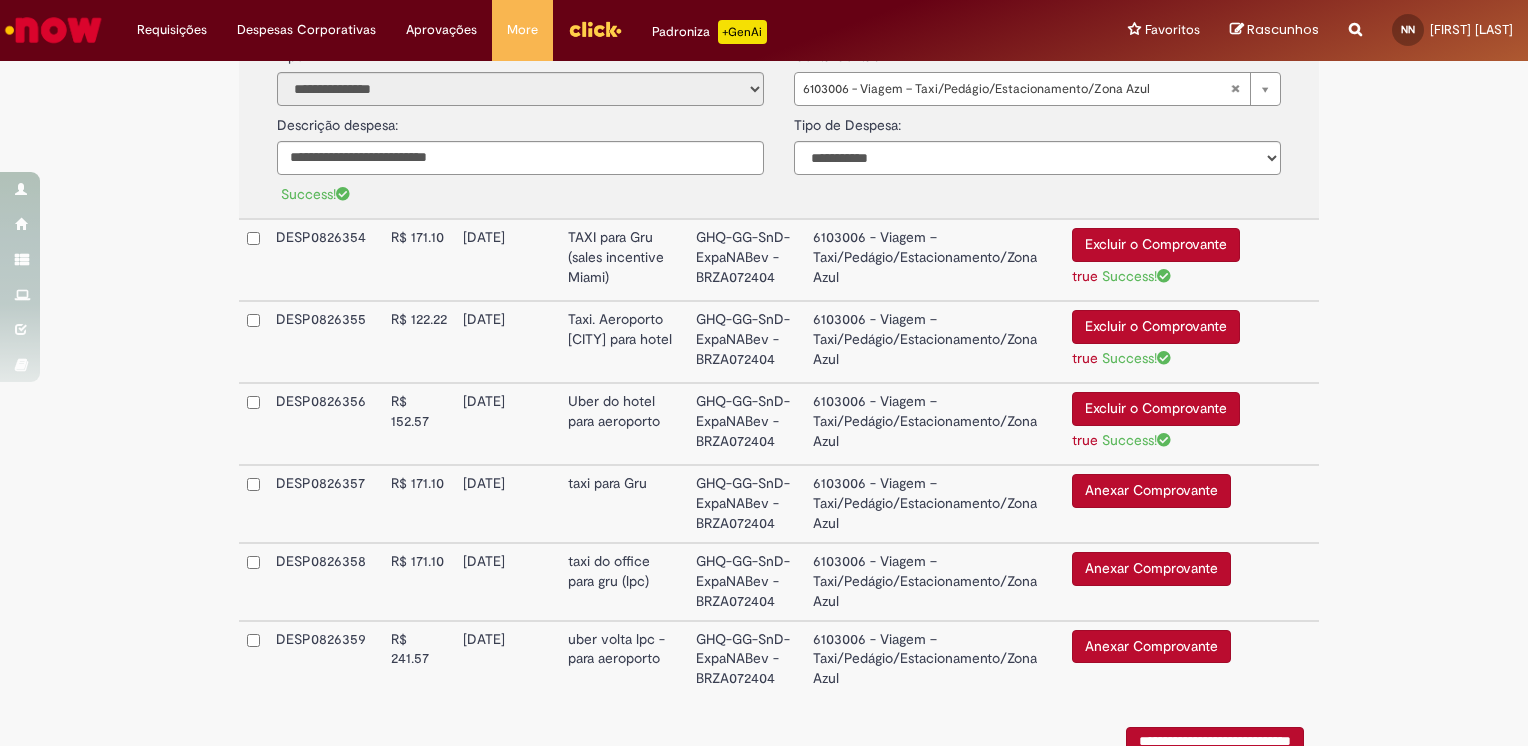 scroll, scrollTop: 1664, scrollLeft: 0, axis: vertical 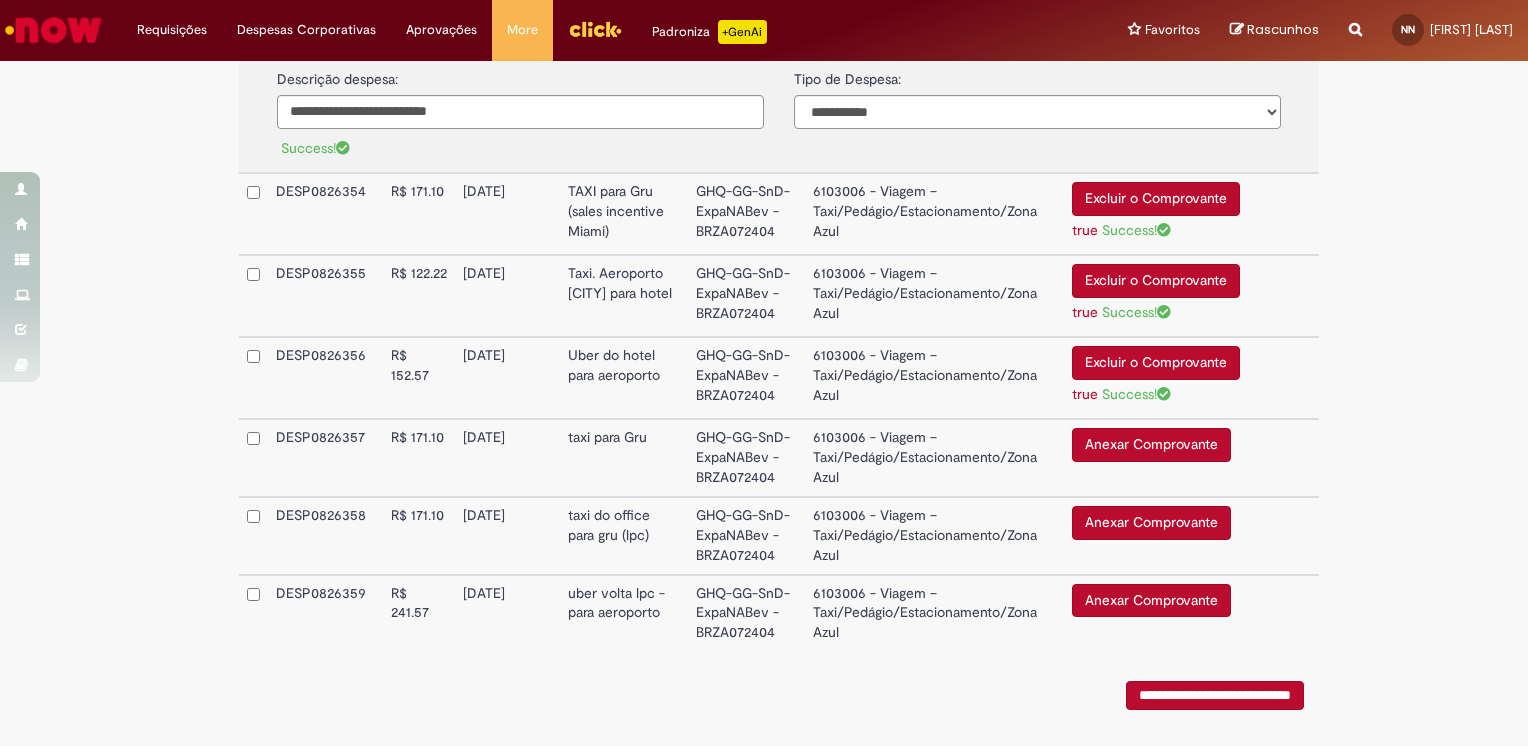 click on "Anexar Comprovante" at bounding box center (1151, 445) 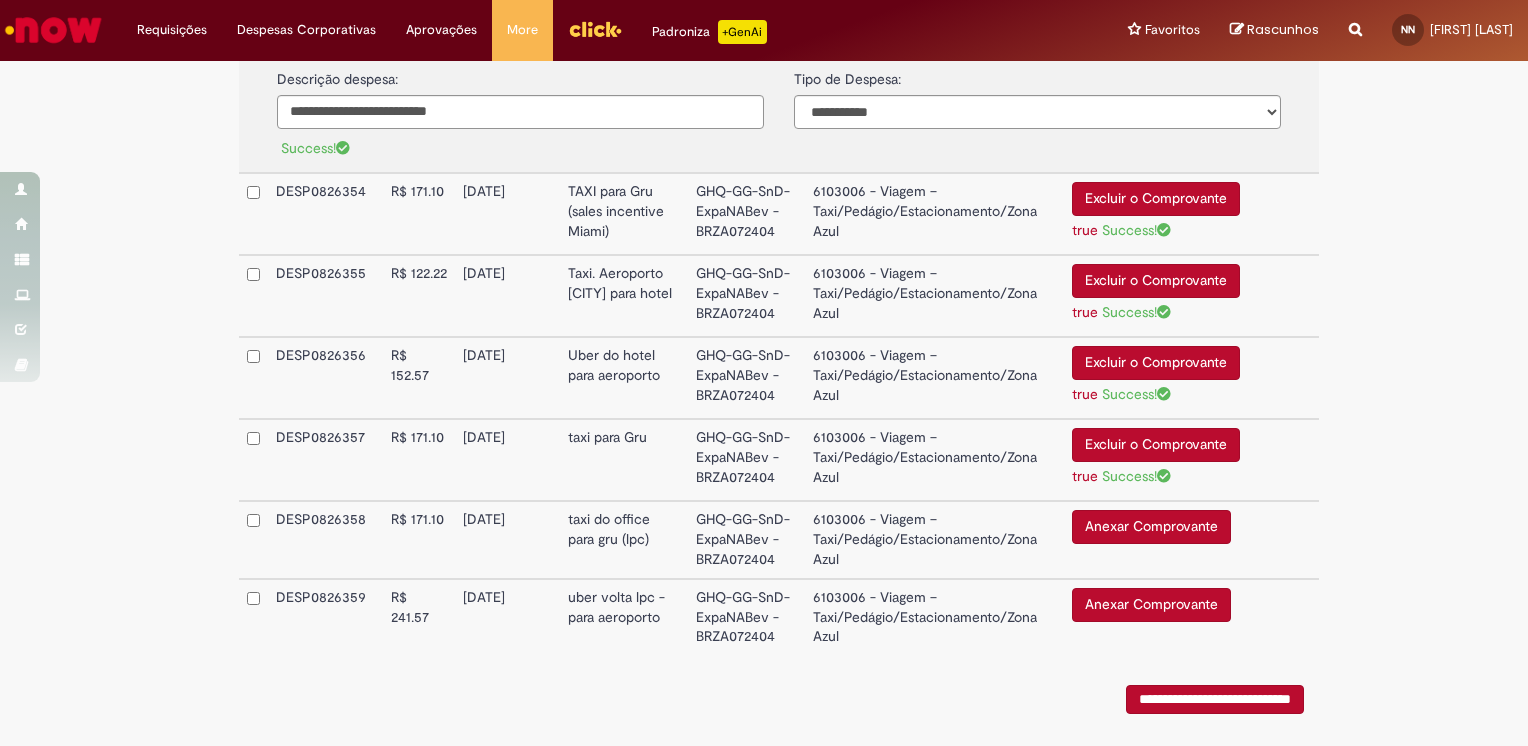 click on "Anexar Comprovante" at bounding box center (1151, 527) 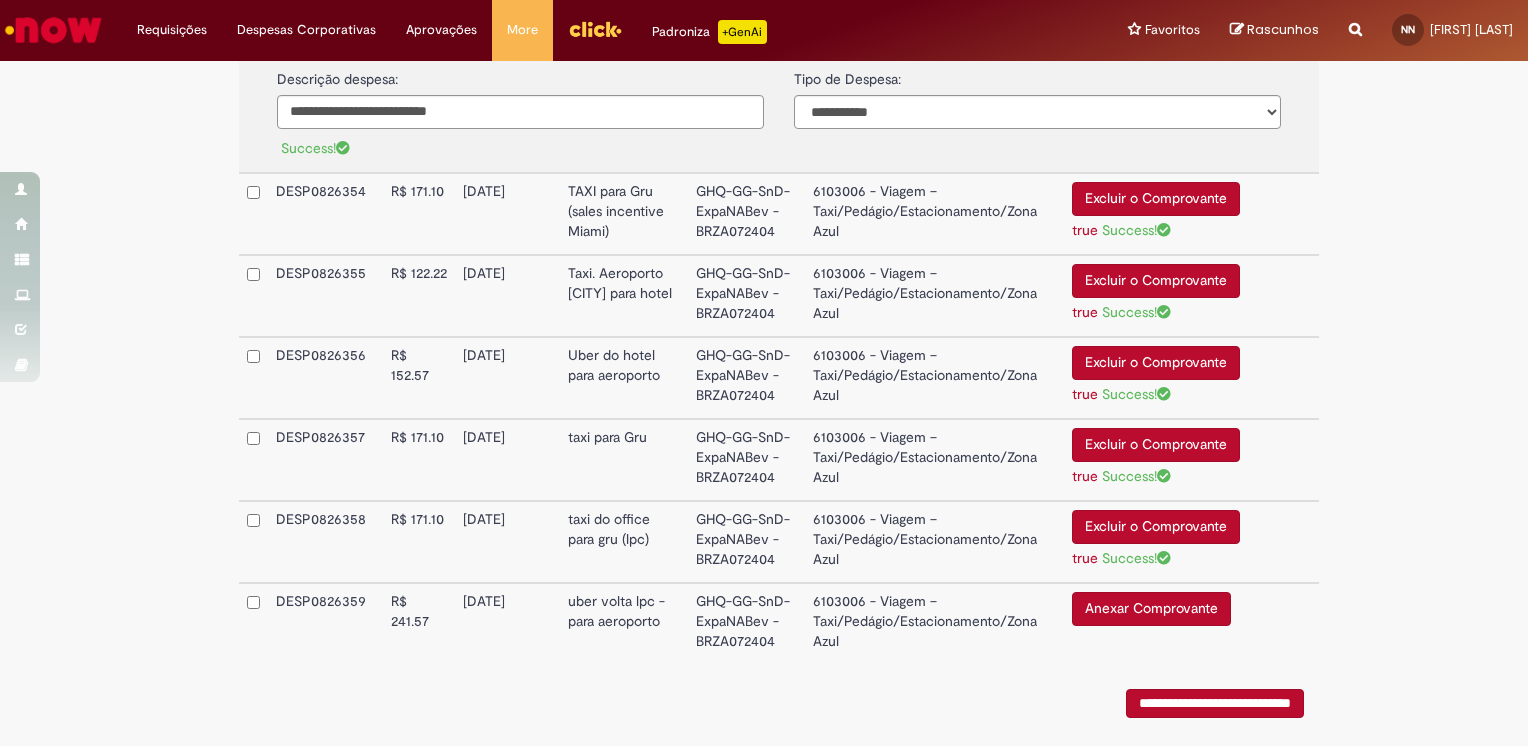 click on "Anexar Comprovante" at bounding box center [1151, 609] 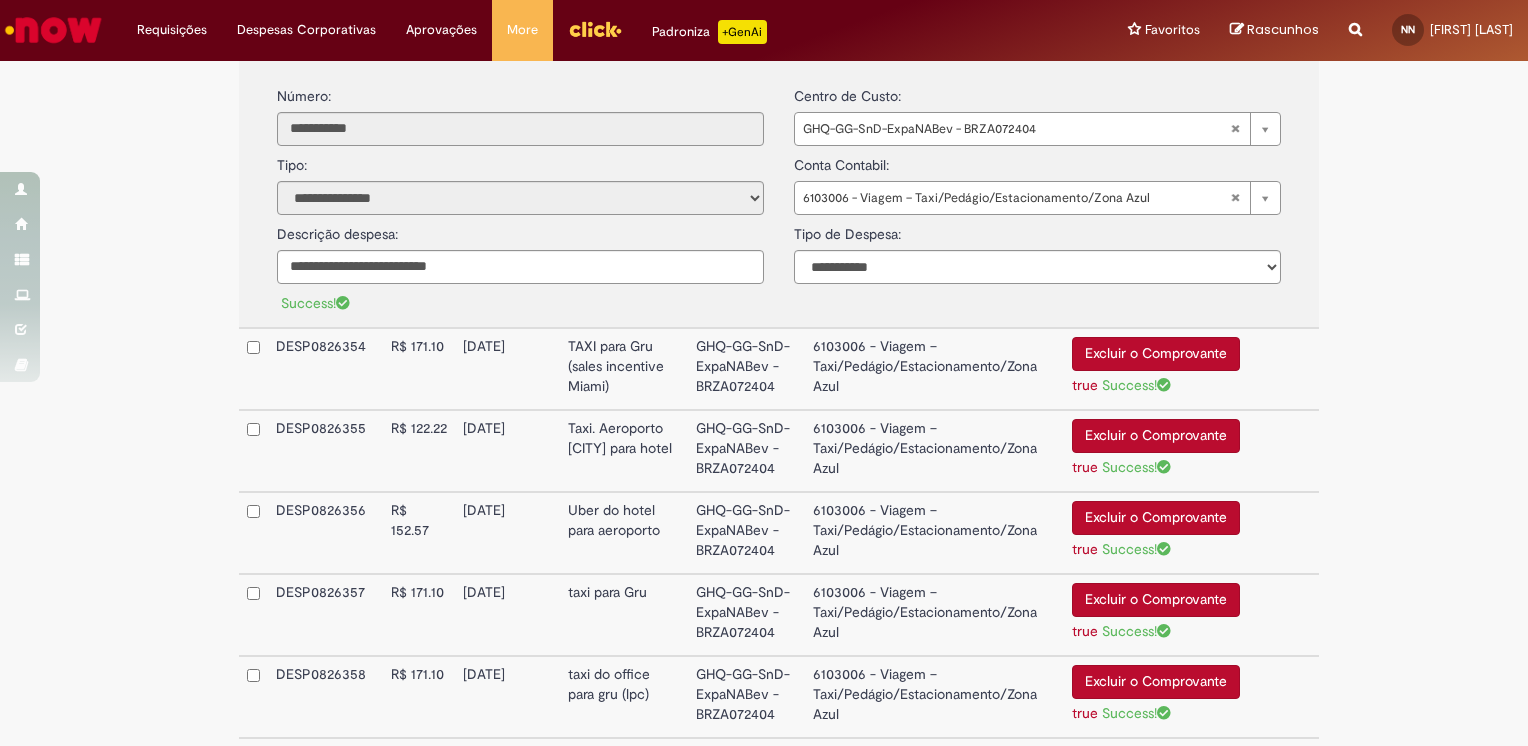 scroll, scrollTop: 1755, scrollLeft: 0, axis: vertical 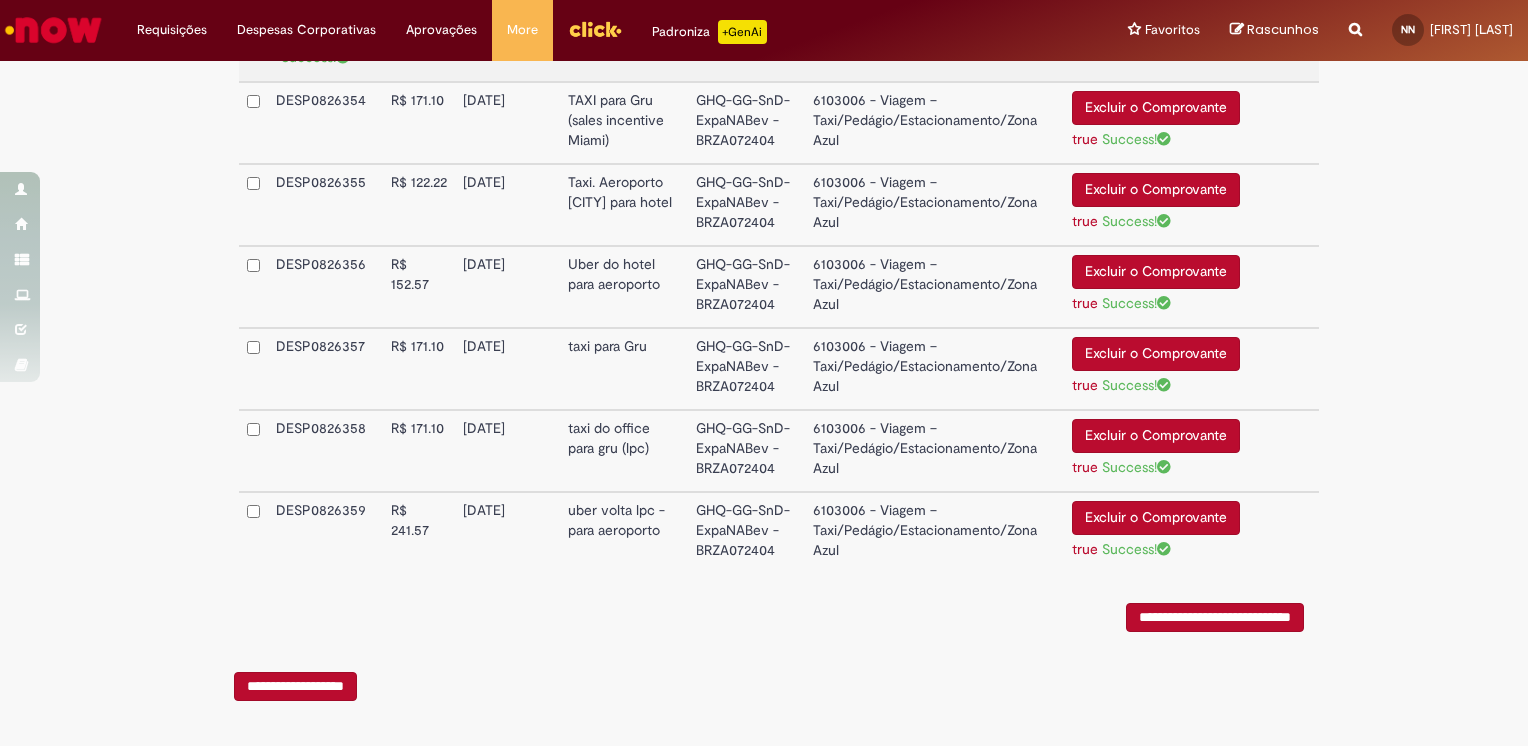 click on "**********" at bounding box center [1215, 617] 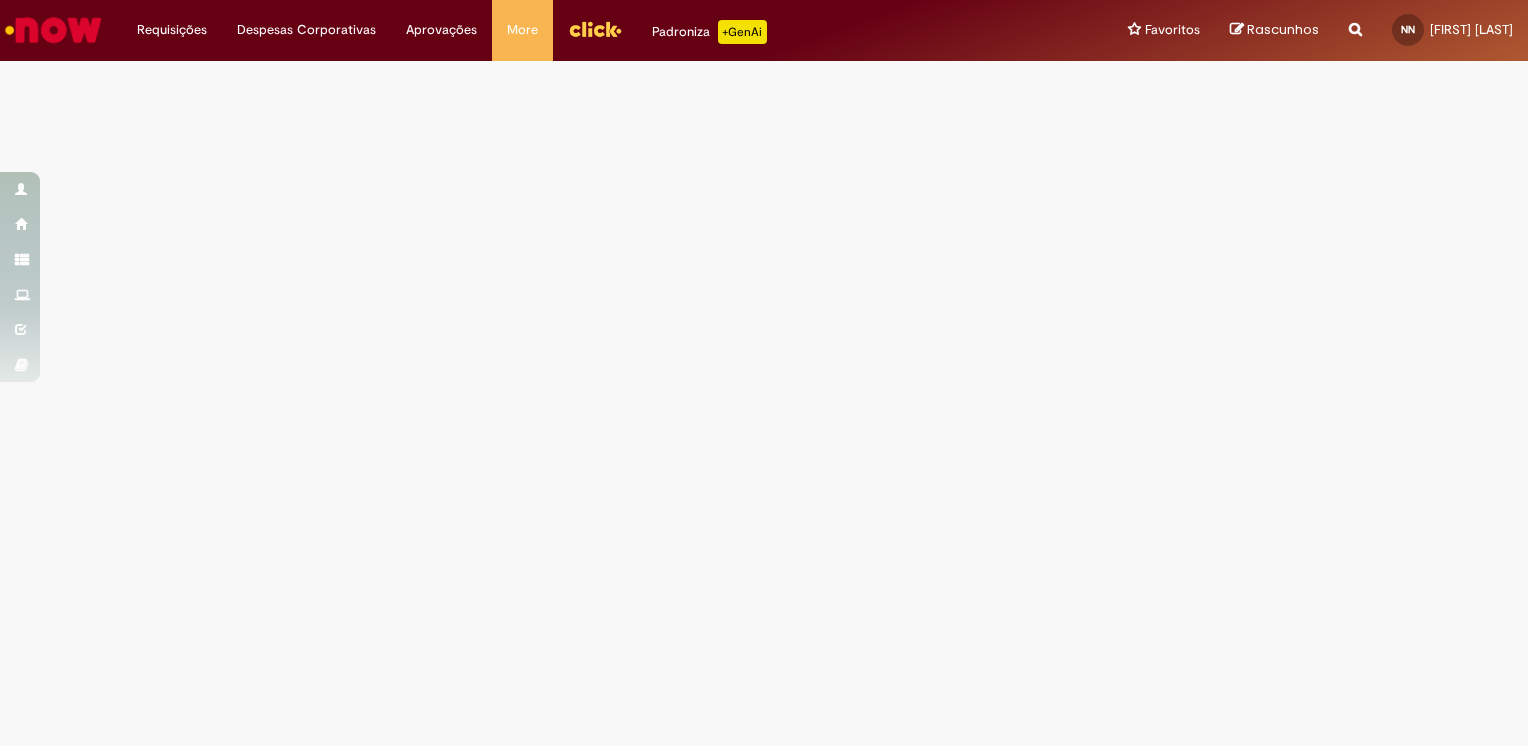 scroll, scrollTop: 0, scrollLeft: 0, axis: both 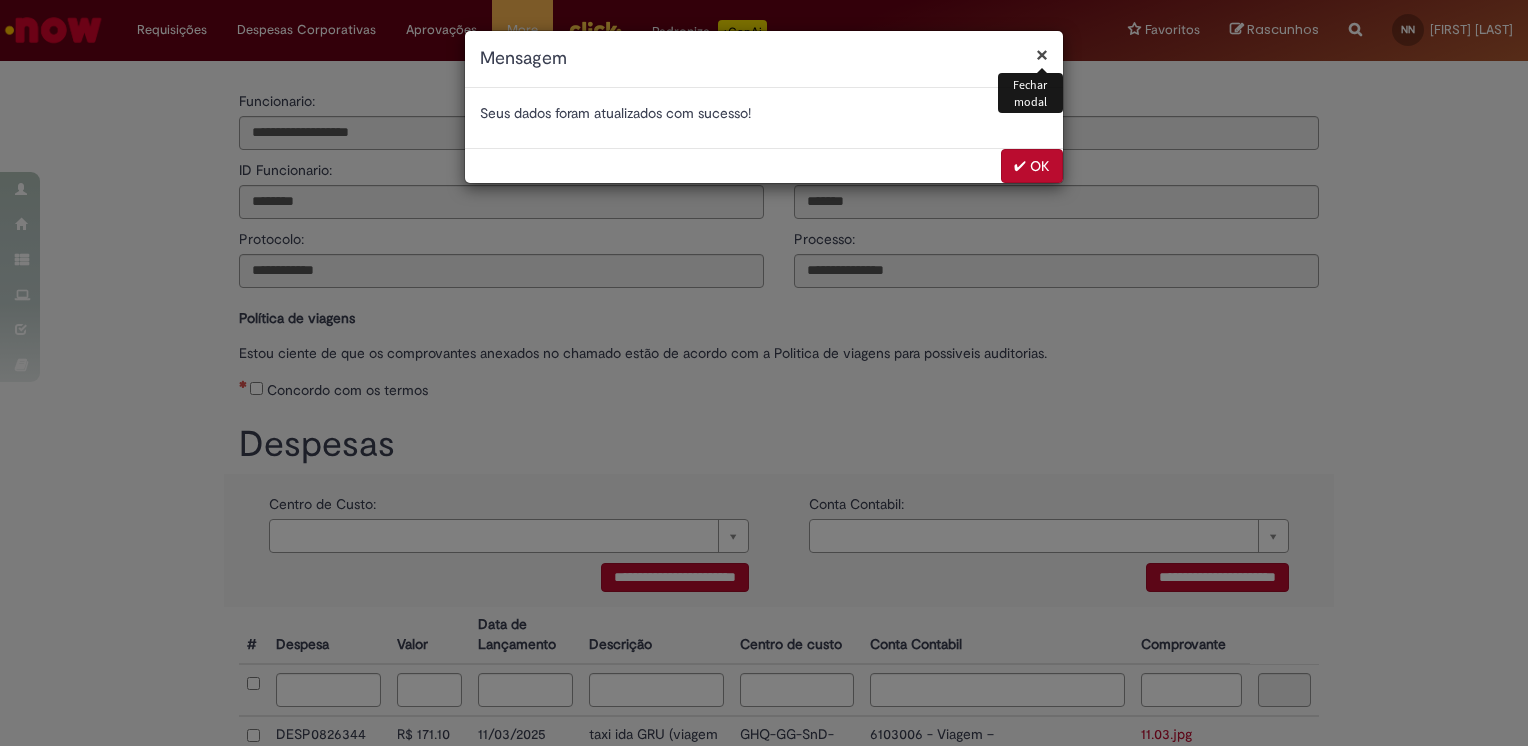 select on "*" 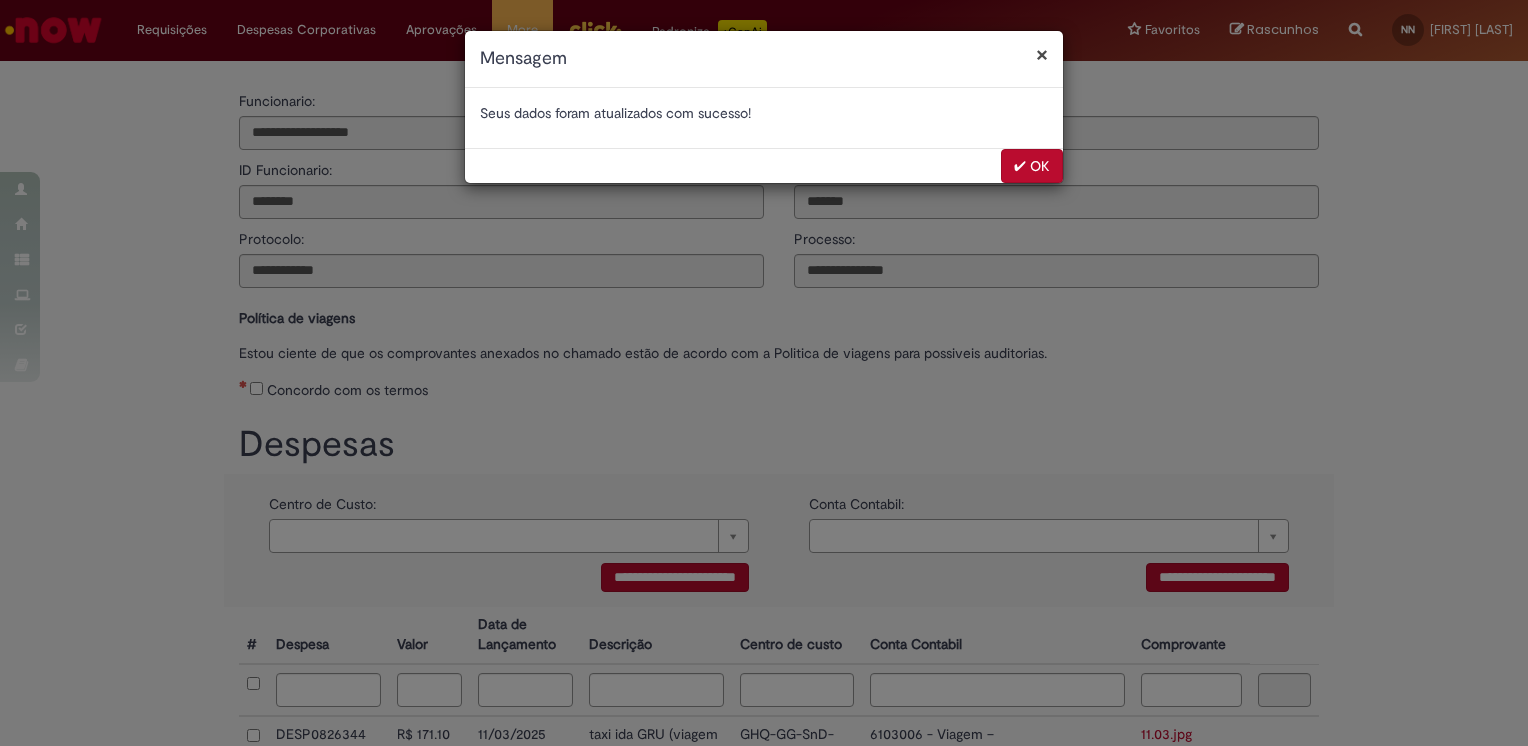 click on "✔ OK" at bounding box center (1032, 166) 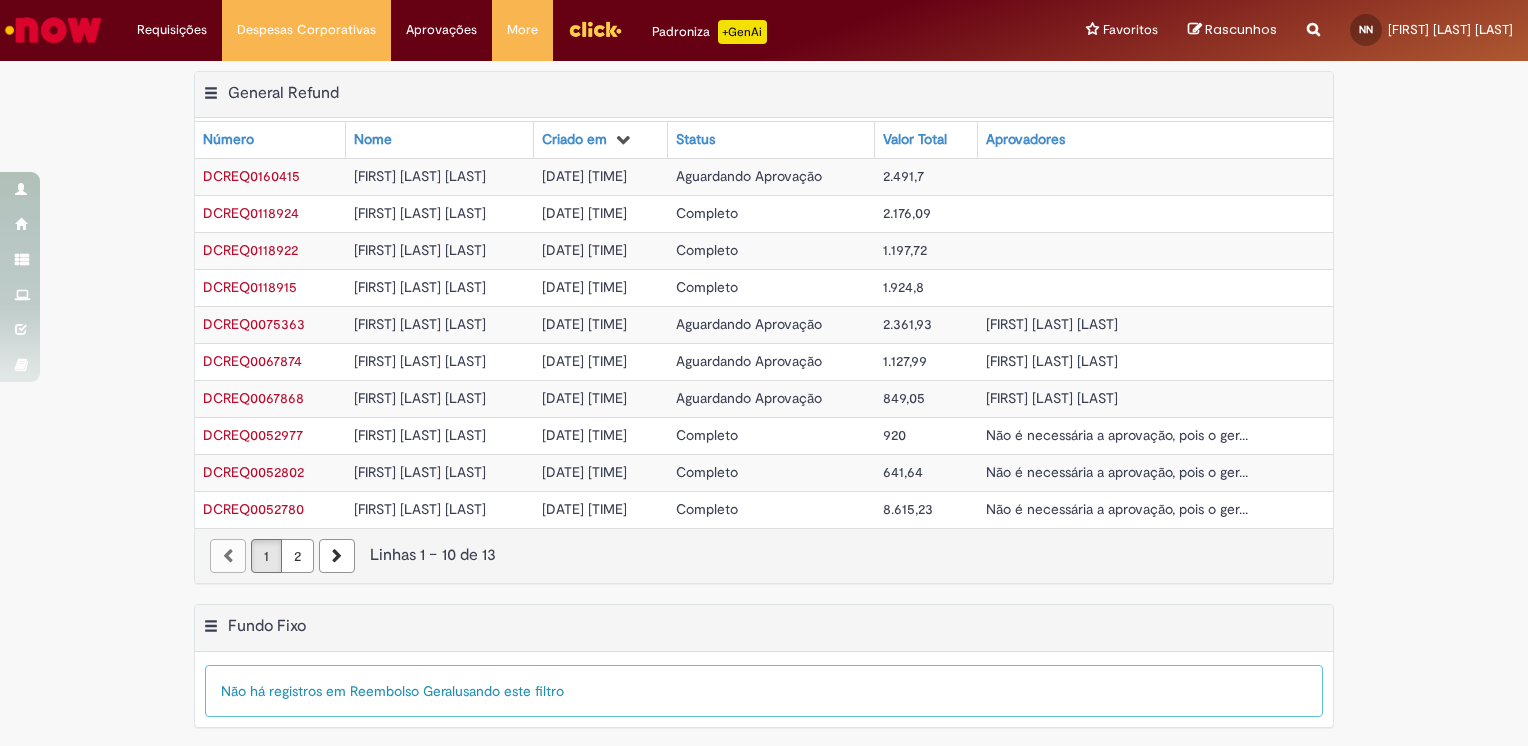 scroll, scrollTop: 0, scrollLeft: 0, axis: both 